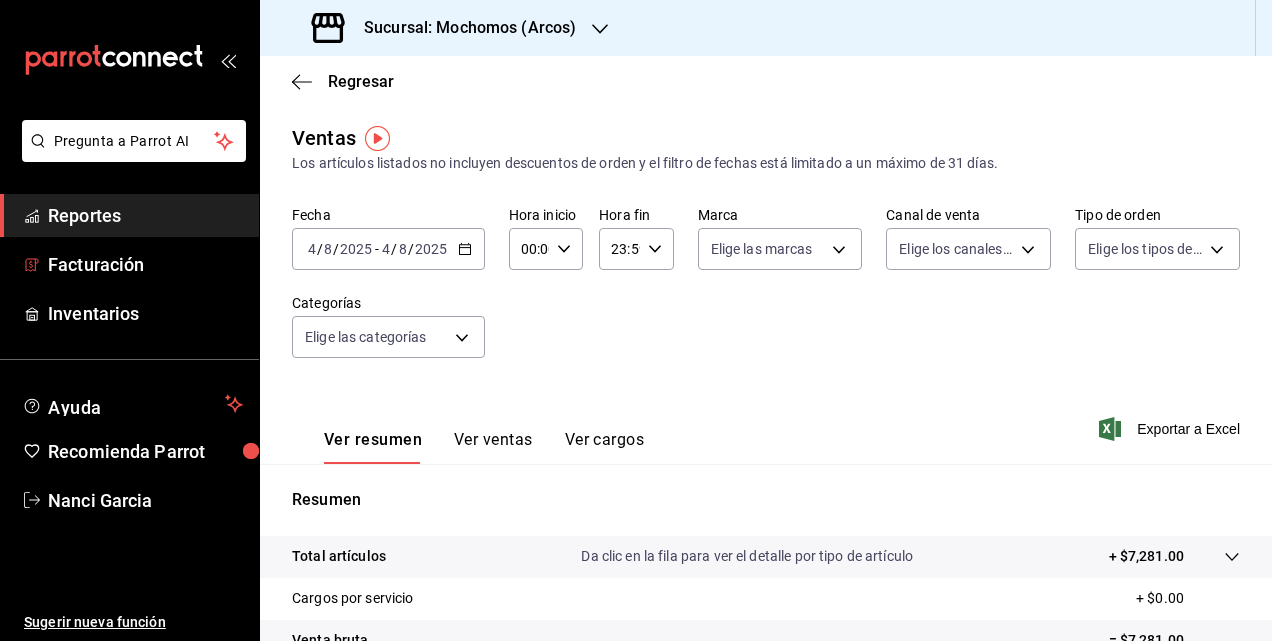 scroll, scrollTop: 0, scrollLeft: 0, axis: both 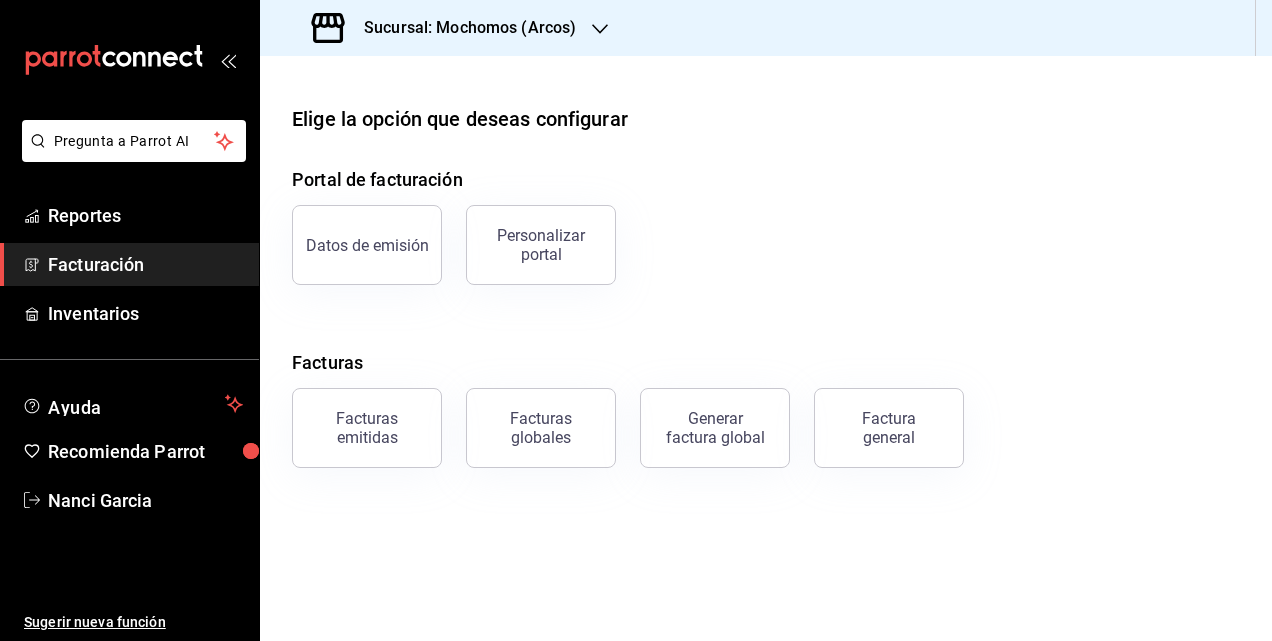 drag, startPoint x: 846, startPoint y: 404, endPoint x: 767, endPoint y: 416, distance: 79.9062 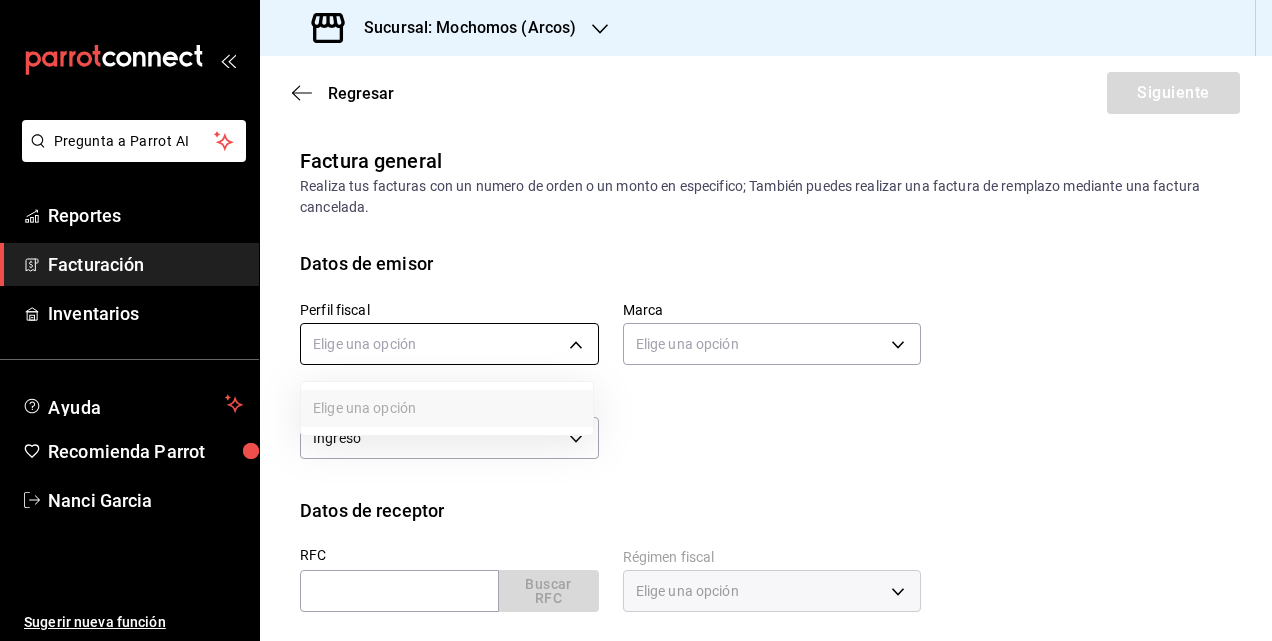 click on "Pregunta a Parrot AI Reportes Facturación Inventarios Ayuda Recomienda Parrot [PERSON] Sugerir nueva función Sucursal: Mochomos (Arcos) Regresar Siguiente Factura general Realiza tus facturas con un numero de orden o un monto en especifico; También puedes realizar una factura de remplazo mediante una factura cancelada. Datos de emisor Perfil fiscal Elige una opción Marca Elige una opción Tipo de comprobante Ingreso I Datos de receptor RFC Buscar RFC Régimen fiscal Elige una opción Uso de CFDI Elige una opción Correo electrónico Dirección Calle # exterior # interior Código postal [POSTAL_CODE] Estado ​Municipio ​ Colonia ​ GANA 1 MES GRATIS EN TU SUSCRIPCIÓN AQUÍ ¿Recuerdas cómo empezó tu restaurante? Hoy puedes ayudar a un colega a tener el mismo cambio que tú viviste. Recomienda Parrot directamente desde tu Portal Administrador. Es fácil y rápido. 🎁 Por cada restaurante que se una, ganas 1 mes gratis. Pregunta a Parrot AI Reportes Facturación Inventarios Ayuda" at bounding box center [636, 320] 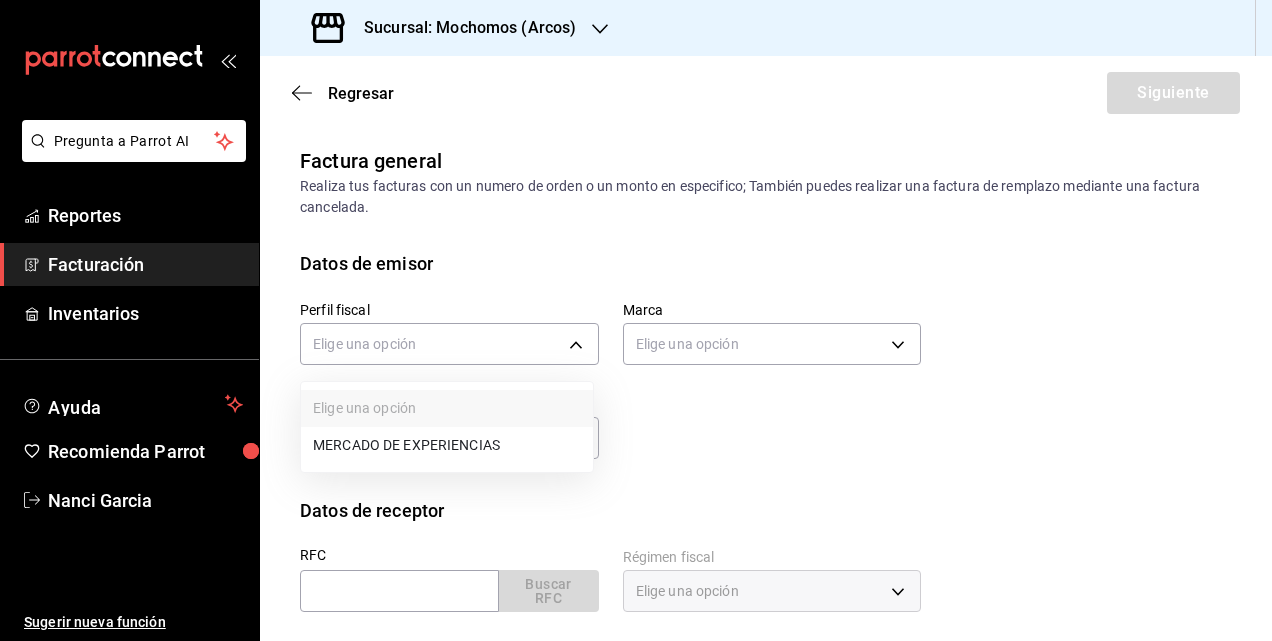 click on "MERCADO DE EXPERIENCIAS" at bounding box center (447, 445) 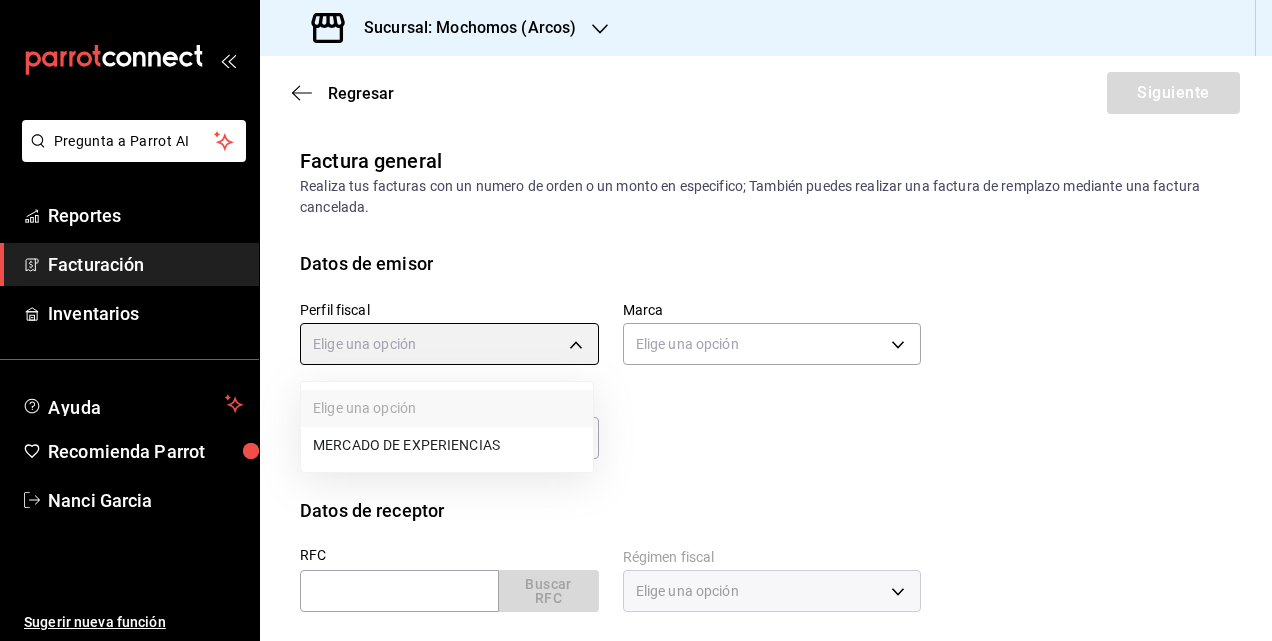 type on "0d9729ad-d774-4c6b-aaed-48863b9fa049" 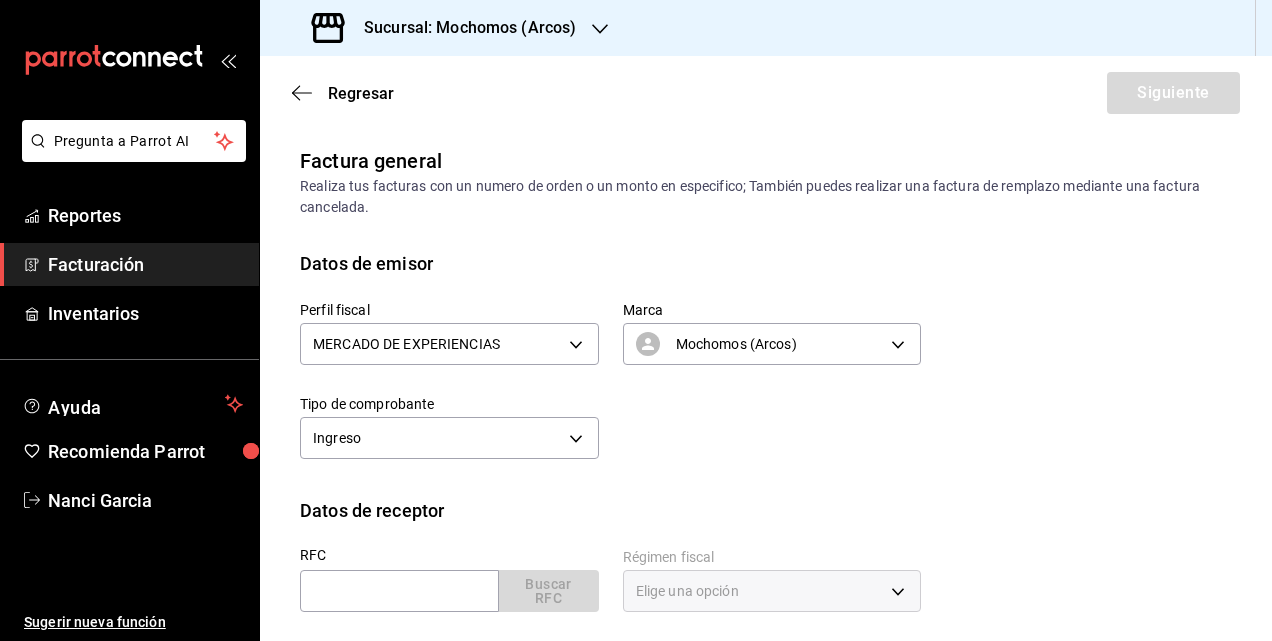 click on "Sucursal: Mochomos (Arcos)" at bounding box center [462, 28] 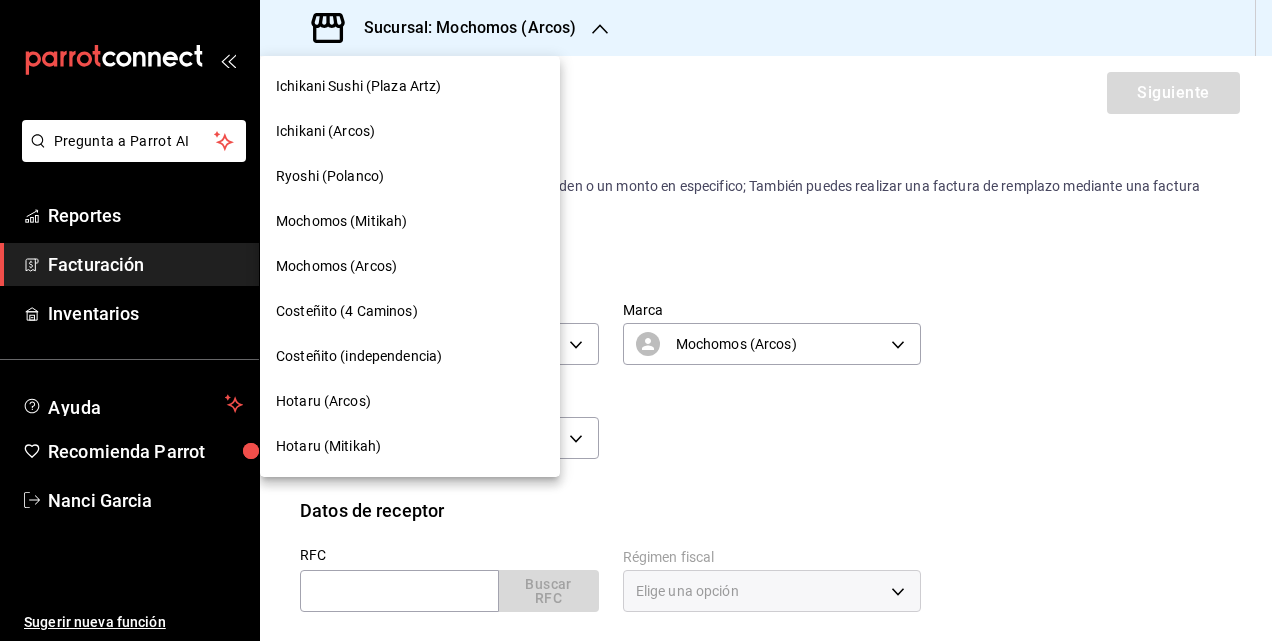 click on "Mochomos (Mitikah)" at bounding box center (341, 221) 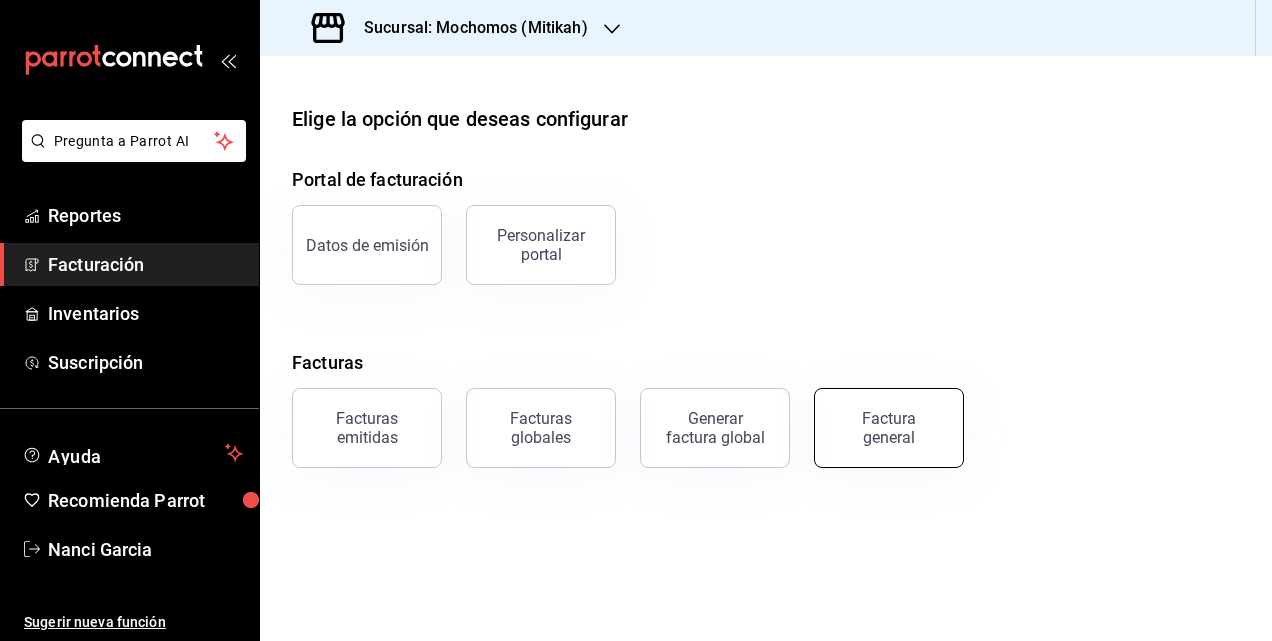 click on "Factura general" at bounding box center (889, 428) 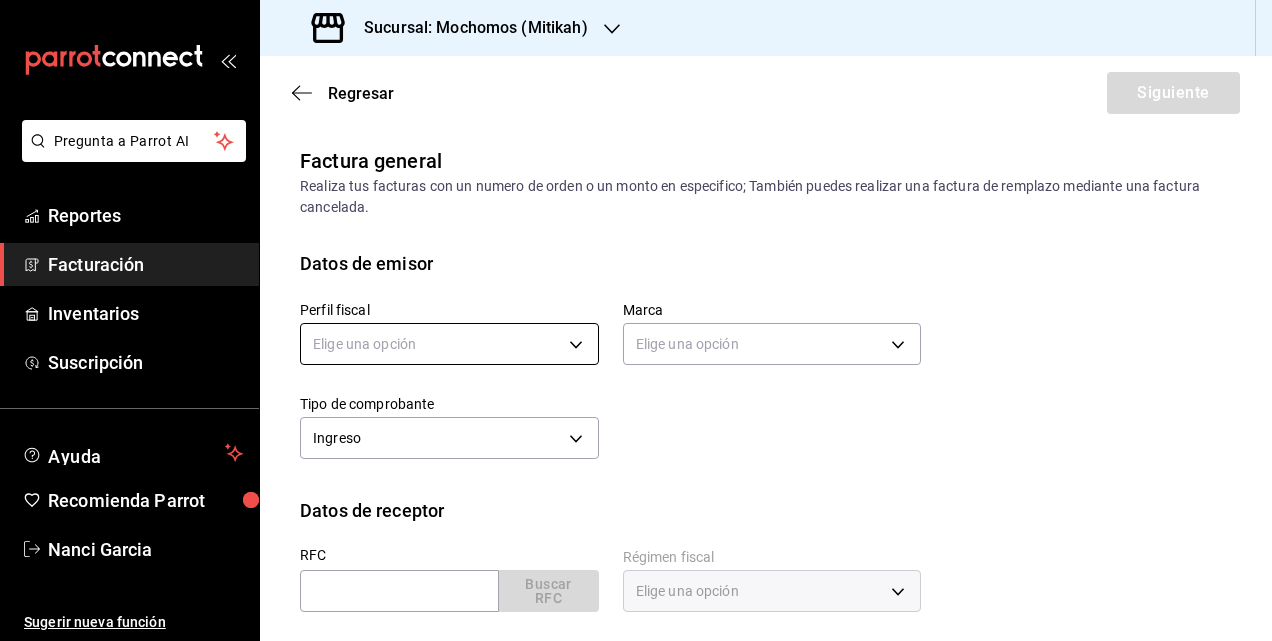 click on "Pregunta a Parrot AI Reportes Facturación Inventarios Suscripción Ayuda Recomienda Parrot [PERSON] Sugerir nueva función Sucursal: Mochomos (Mitikah) Regresar Siguiente Factura general Realiza tus facturas con un numero de orden o un monto en especifico; También puedes realizar una factura de remplazo mediante una factura cancelada. Datos de emisor Perfil fiscal Elige una opción Marca Elige una opción Tipo de comprobante Ingreso I Datos de receptor RFC Buscar RFC Régimen fiscal Elige una opción Uso de CFDI Elige una opción Correo electrónico Dirección Calle # exterior # interior Código postal [POSTAL_CODE] Estado ​Municipio ​ Colonia ​ GANA 1 MES GRATIS EN TU SUSCRIPCIÓN AQUÍ ¿Recuerdas cómo empezó tu restaurante? Hoy puedes ayudar a un colega a tener el mismo cambio que tú viviste. Recomienda Parrot directamente desde tu Portal Administrador. Es fácil y rápido. 🎁 Por cada restaurante que se una, ganas 1 mes gratis. Pregunta a Parrot AI Reportes Facturación Ayuda" at bounding box center [636, 320] 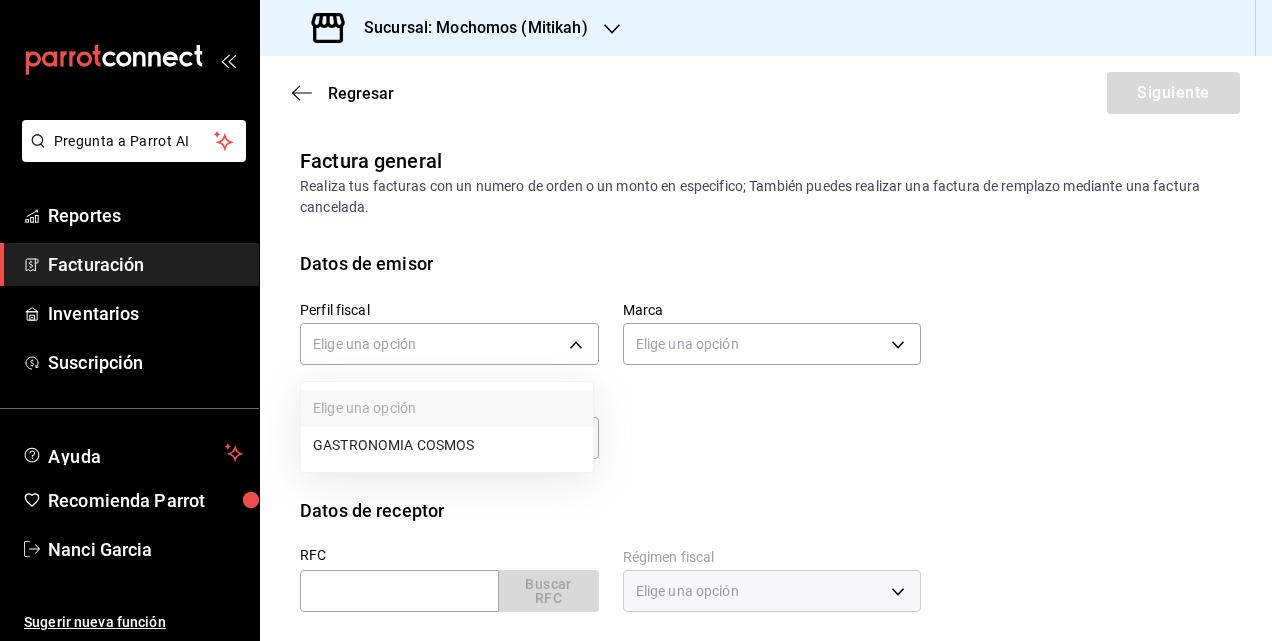 click on "GASTRONOMIA COSMOS" at bounding box center [447, 445] 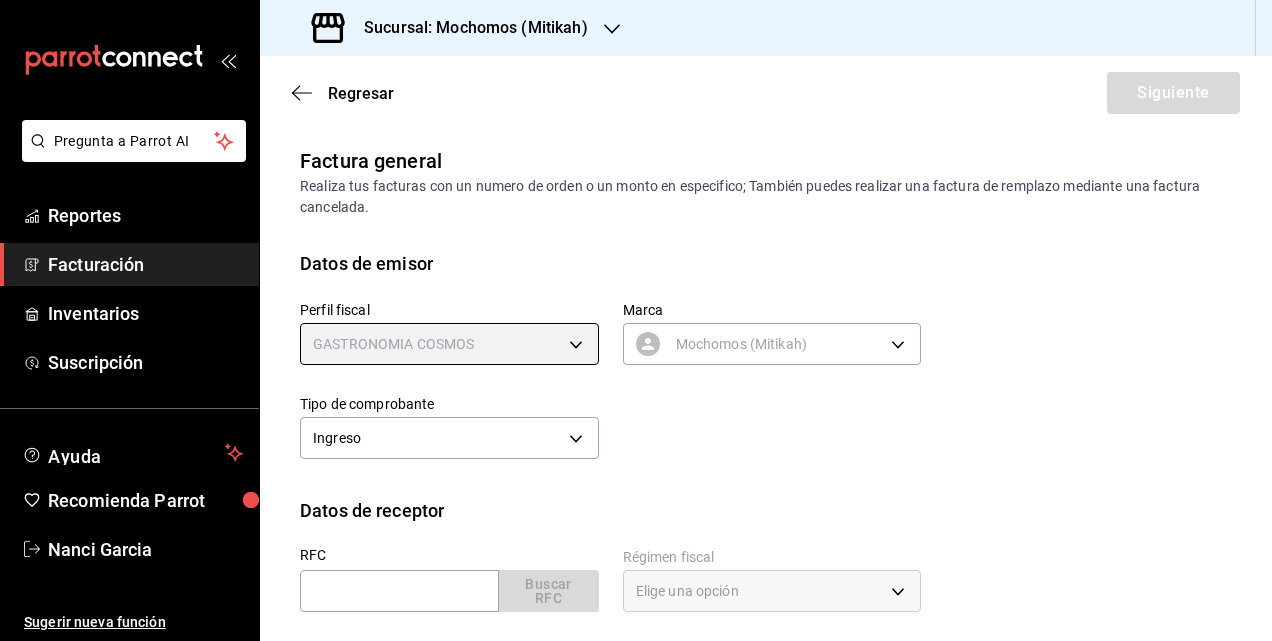 type on "0c8fd8de-9d62-478e-9dc8-04ccc48728b0" 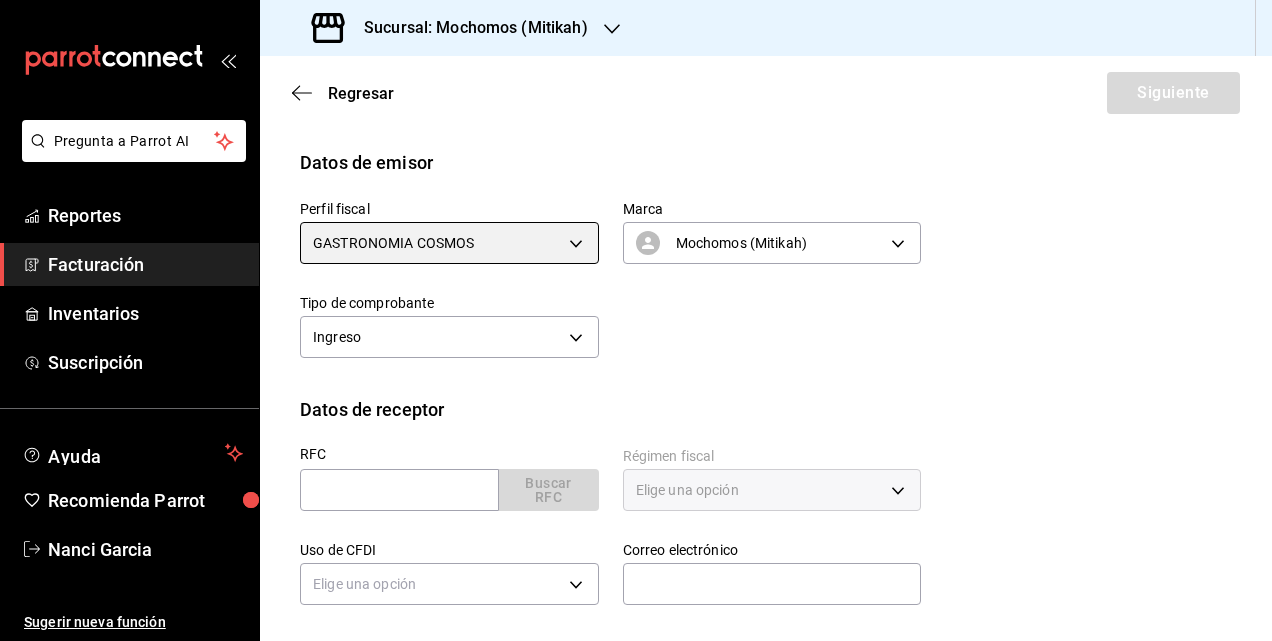scroll, scrollTop: 200, scrollLeft: 0, axis: vertical 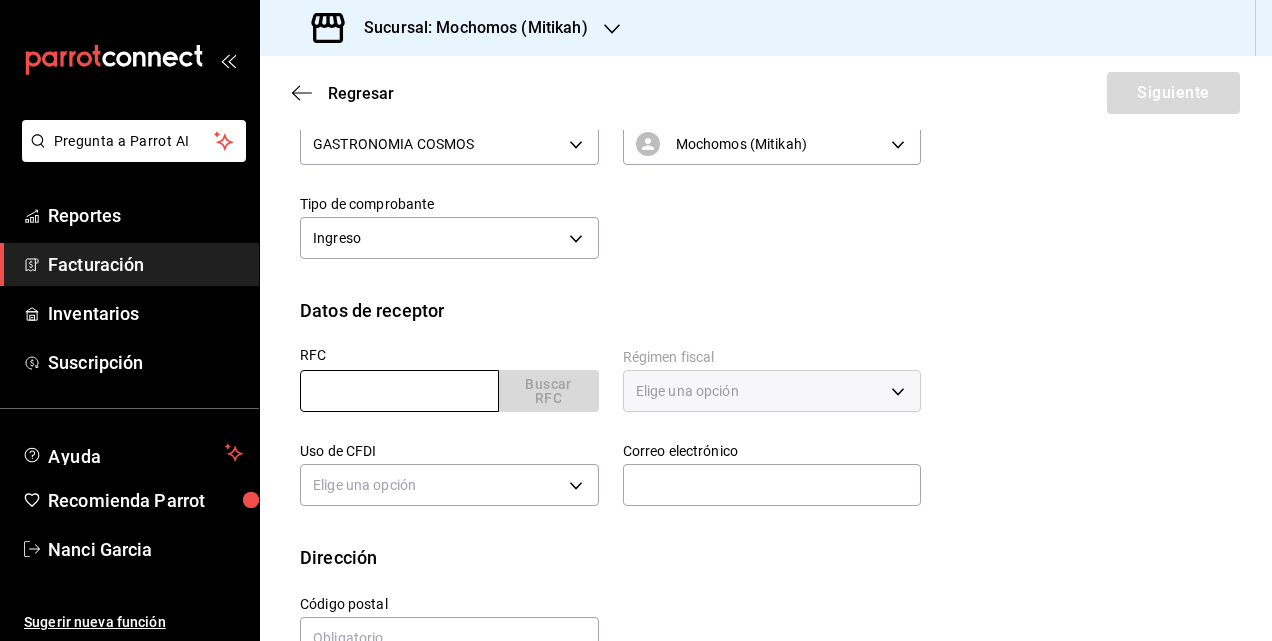 click at bounding box center [399, 391] 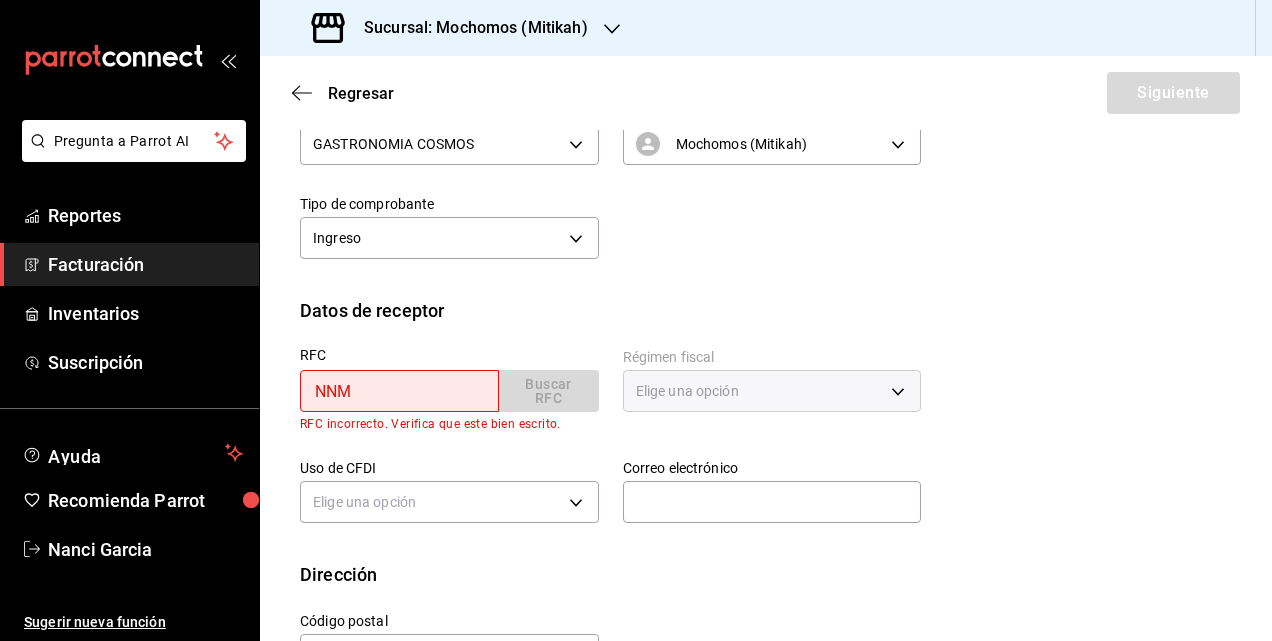click on "NNM" at bounding box center [399, 391] 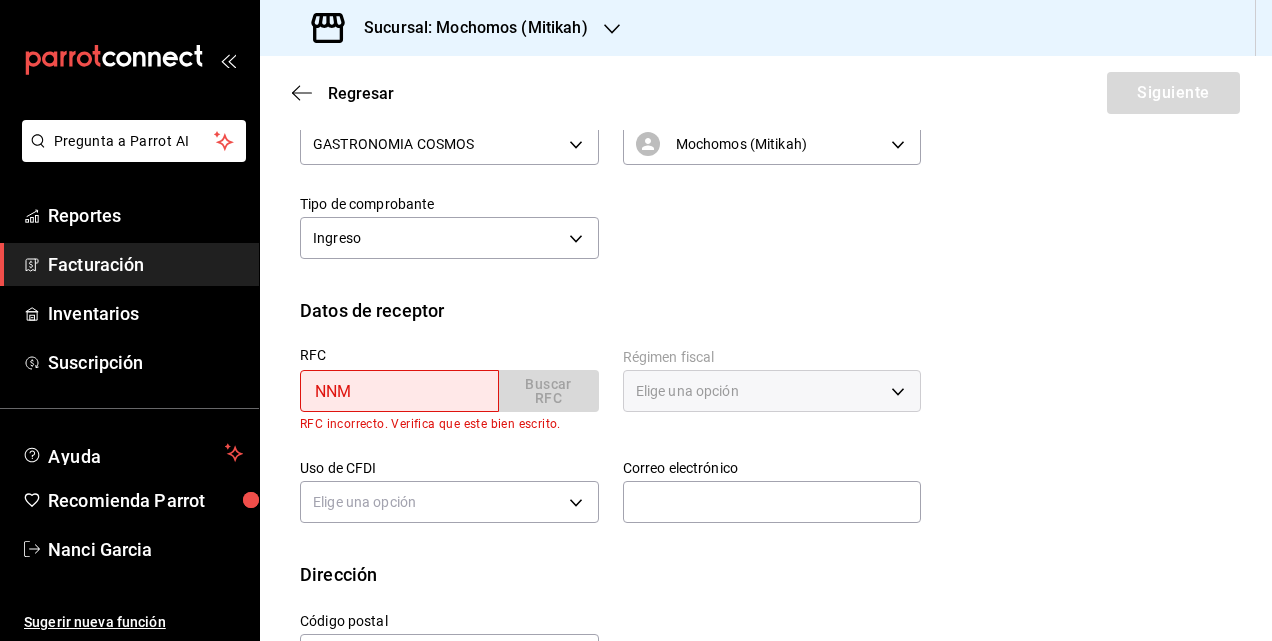 type on "NNM040713CM7" 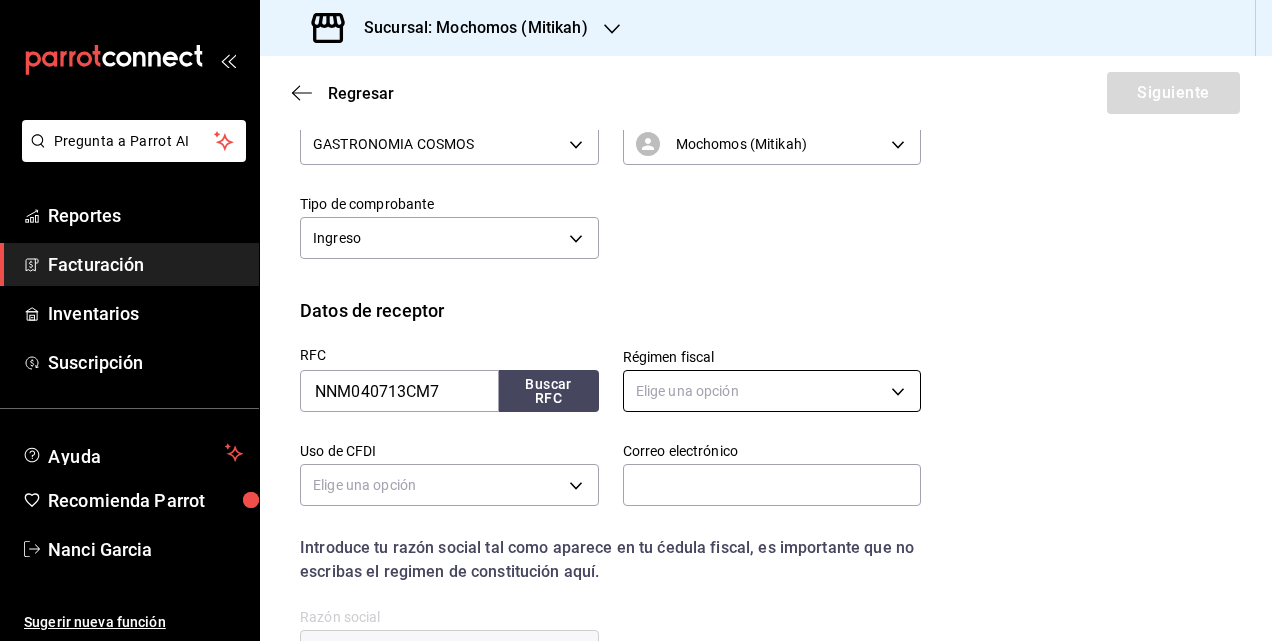 click on "Pregunta a Parrot AI Reportes Facturación Inventarios Suscripción Ayuda Recomienda Parrot [PERSON] Sugerir nueva función Sucursal: Mochomos (Mitikah) Regresar Siguiente Factura general Realiza tus facturas con un numero de orden o un monto en especifico; También puedes realizar una factura de remplazo mediante una factura cancelada. Datos de emisor Perfil fiscal GASTRONOMIA COSMOS [UUID] Marca Mochomos (Mitikah) [UUID] Tipo de comprobante Ingreso I Datos de receptor RFC NNM040713CM7 Buscar RFC Régimen fiscal Elige una opción Uso de CFDI Elige una opción Correo electrónico Introduce tu razón social tal como aparece en tu ćedula fiscal, es importante que no escribas el regimen de constitución aquí. company Razón social Dirección Calle # exterior # interior Código postal [POSTAL_CODE] Estado ​Municipio ​ Colonia ​ GANA 1 MES GRATIS EN TU SUSCRIPCIÓN AQUÍ Pregunta a Parrot AI Reportes Facturación Inventarios Ayuda" at bounding box center (636, 320) 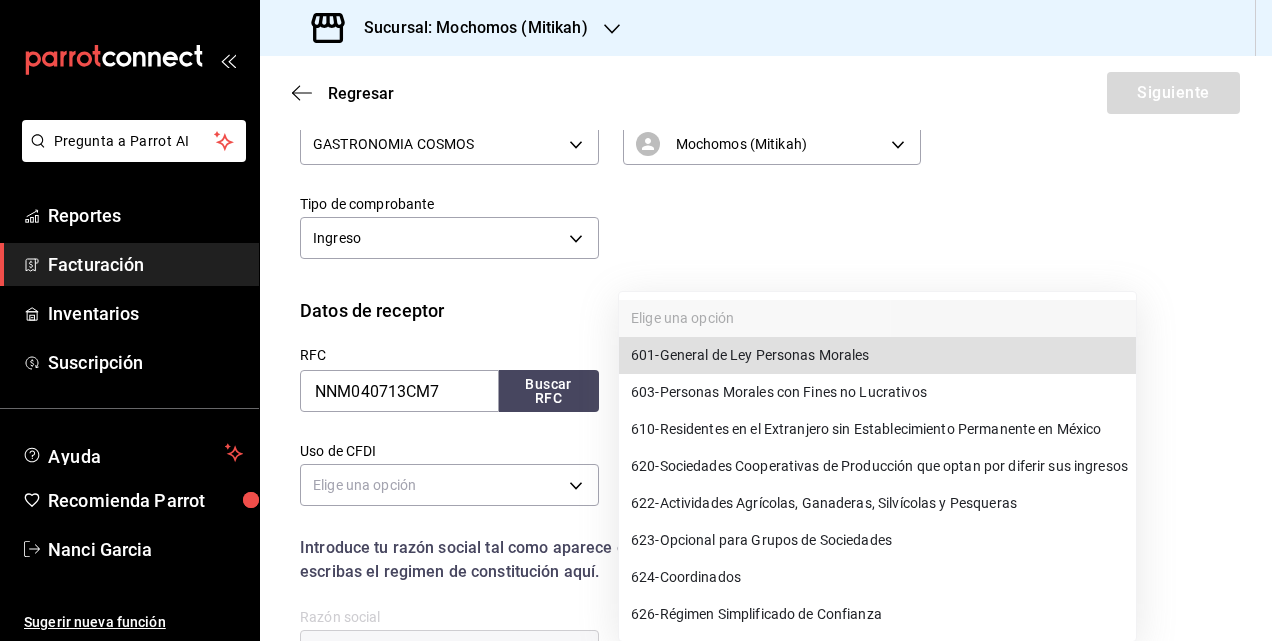 click on "601  -  General de Ley Personas Morales" at bounding box center (750, 355) 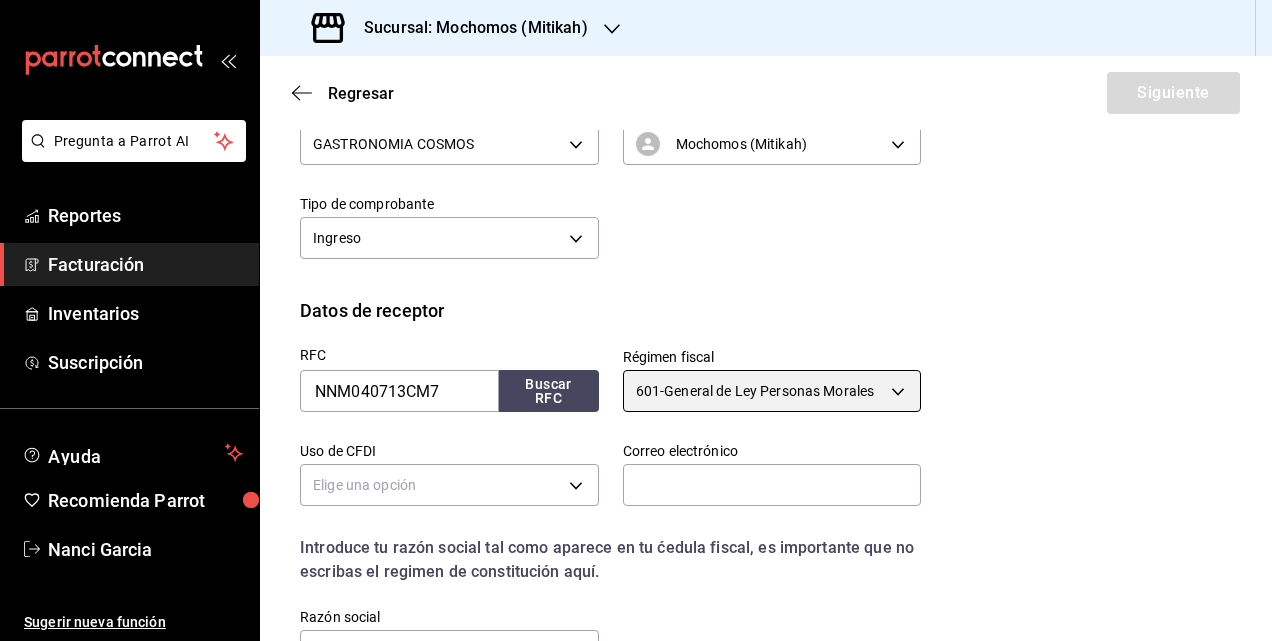 scroll, scrollTop: 300, scrollLeft: 0, axis: vertical 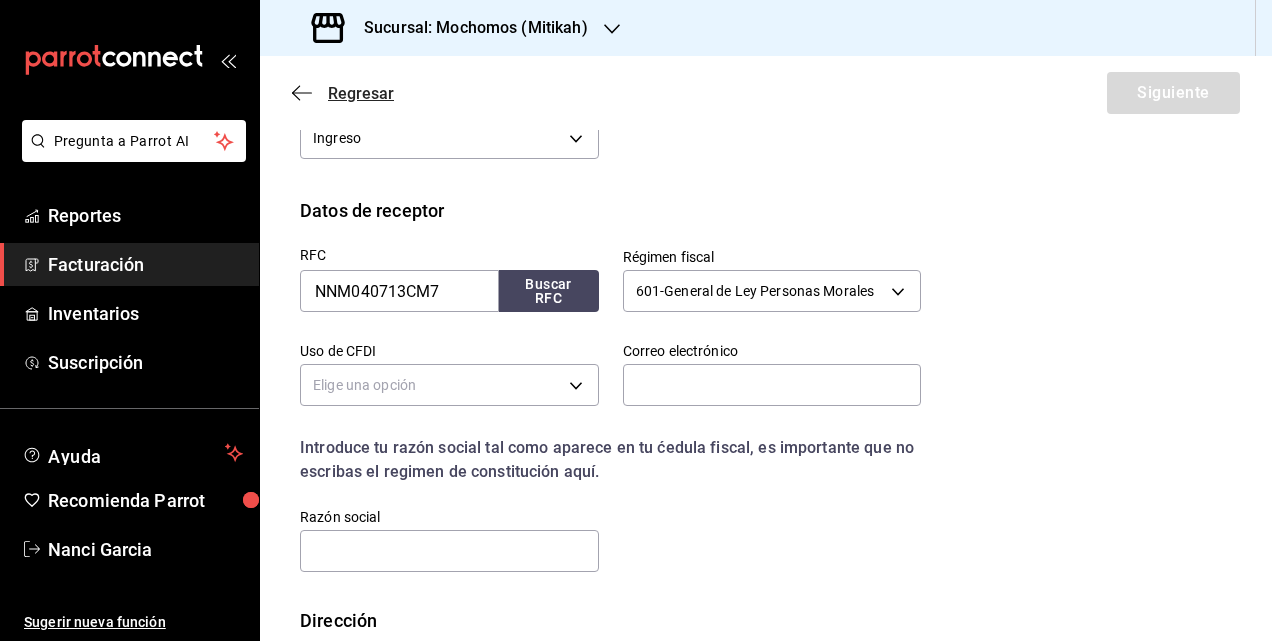 click 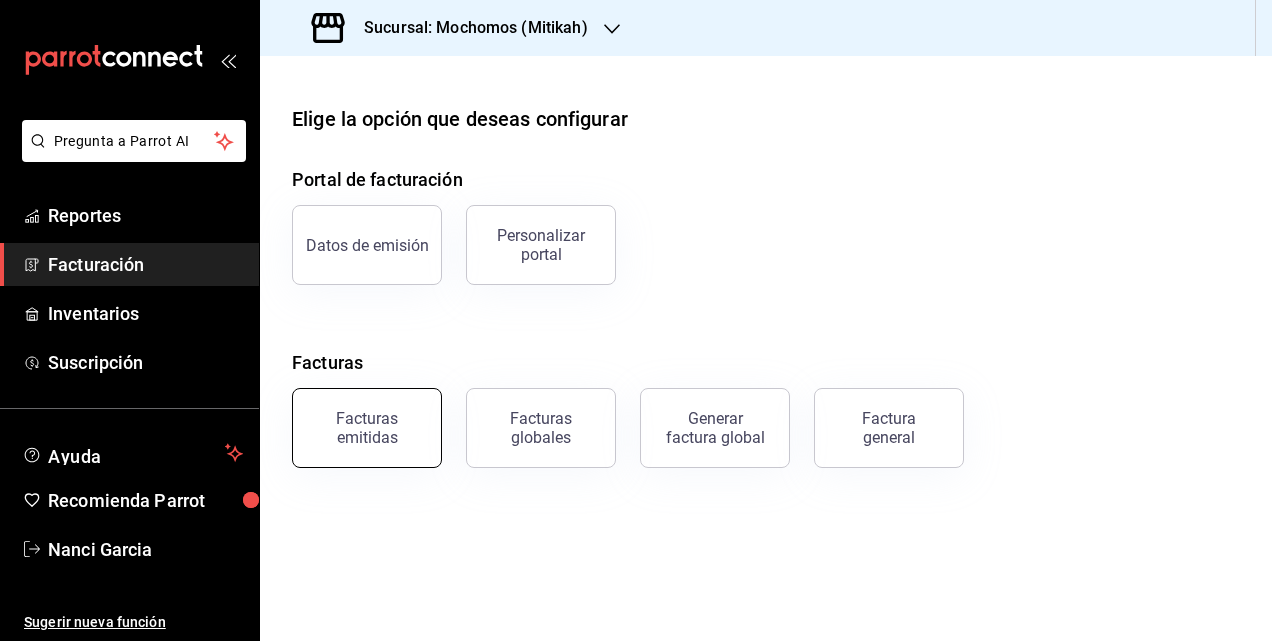 click on "Facturas emitidas" at bounding box center [367, 428] 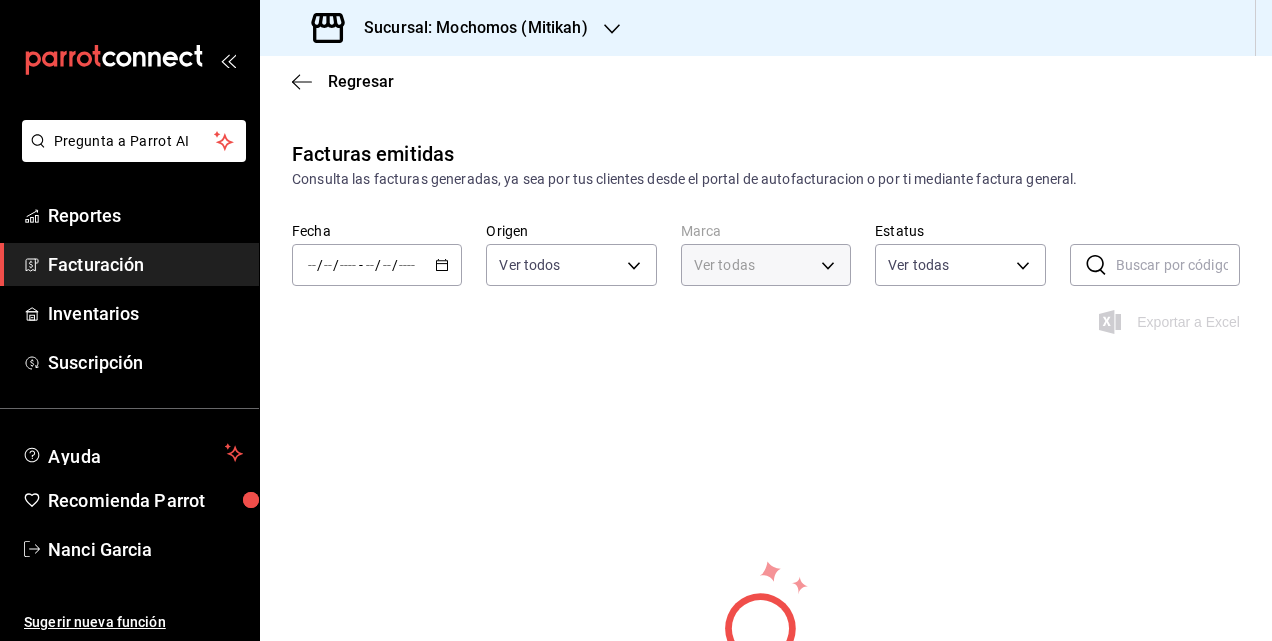 type on "d0e5f648-281b-433d-bf08-9501e0541b8c" 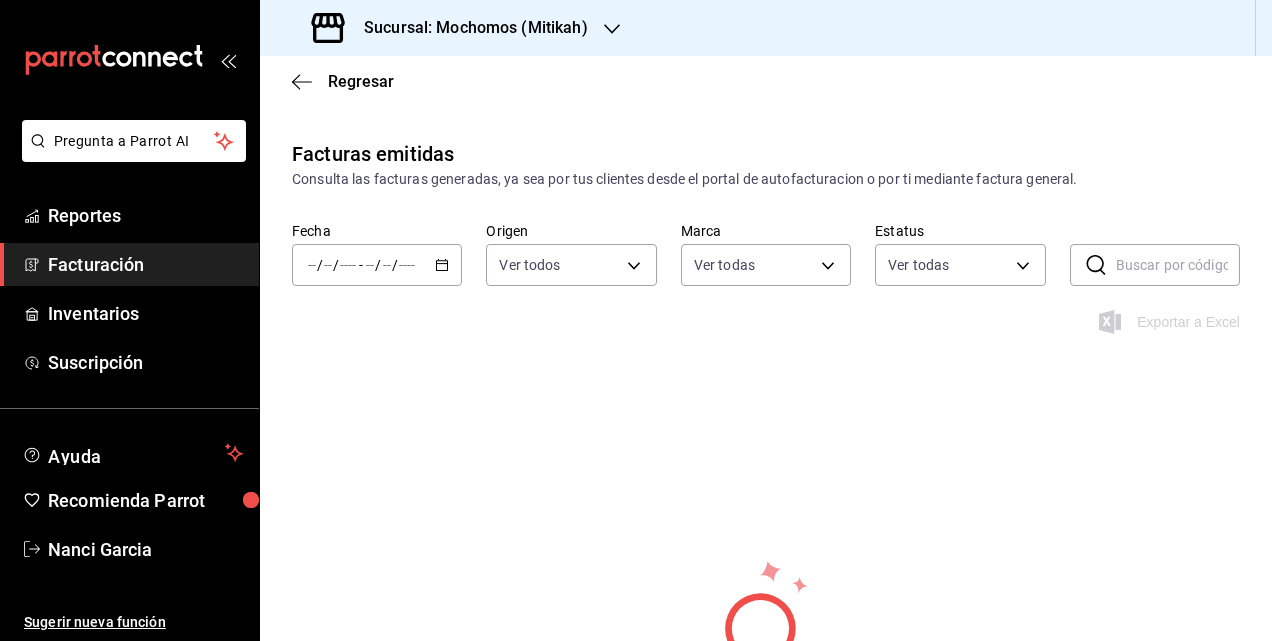 click 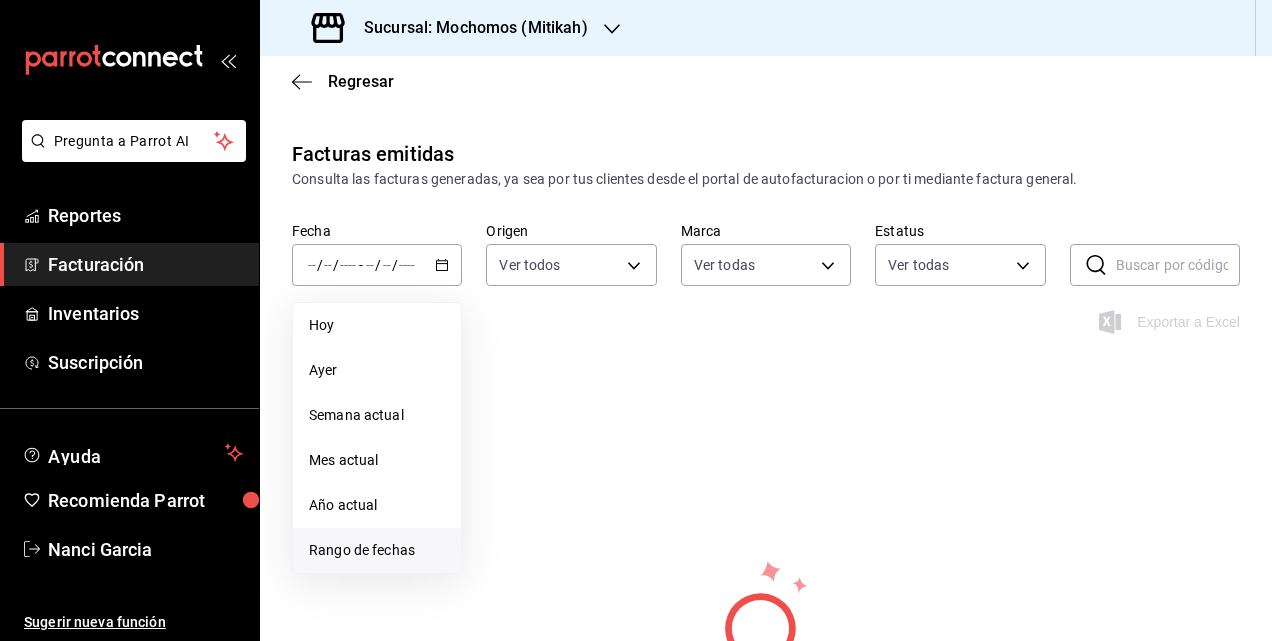 click on "Rango de fechas" at bounding box center (377, 550) 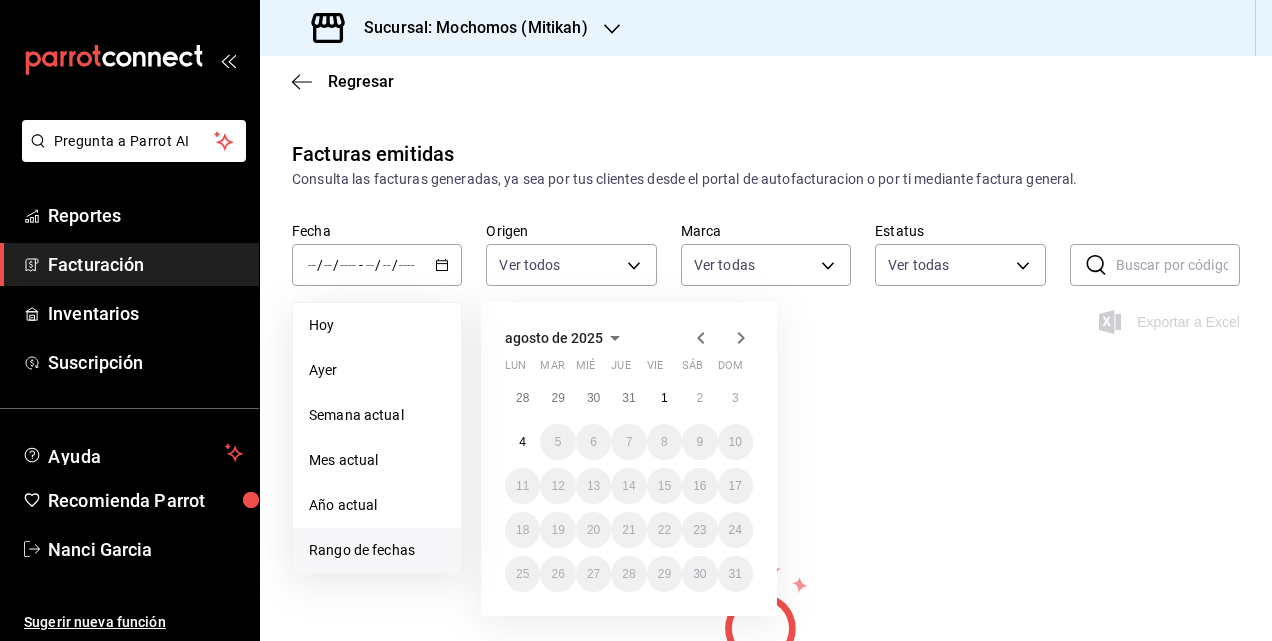 click 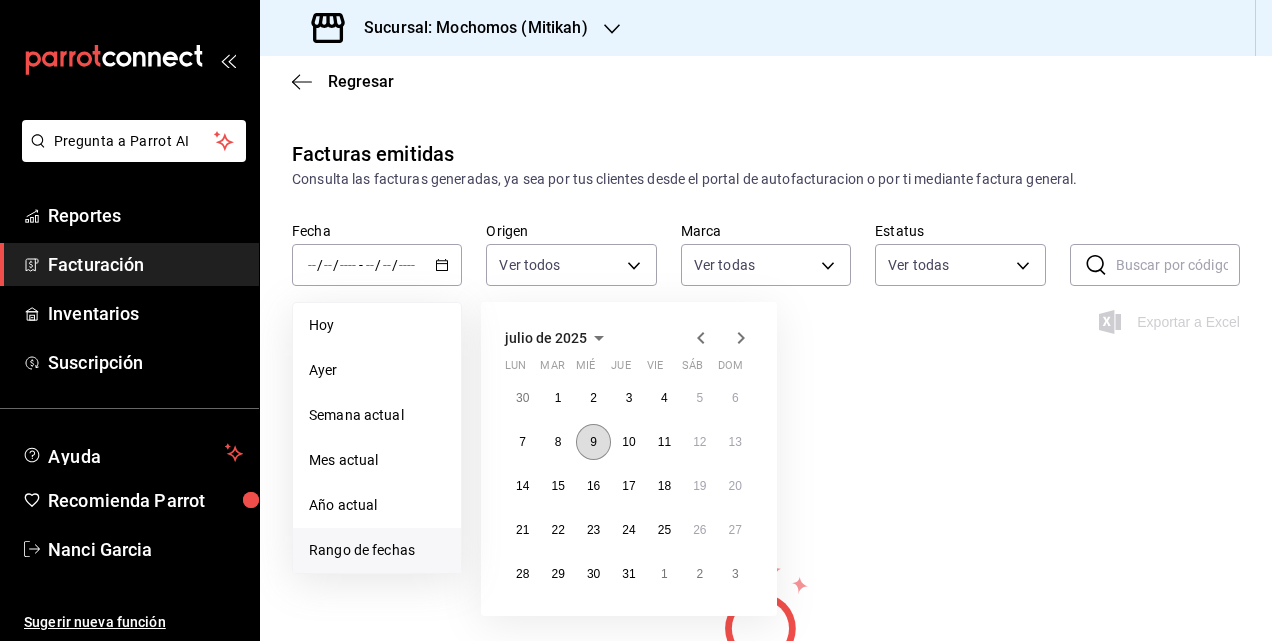 type 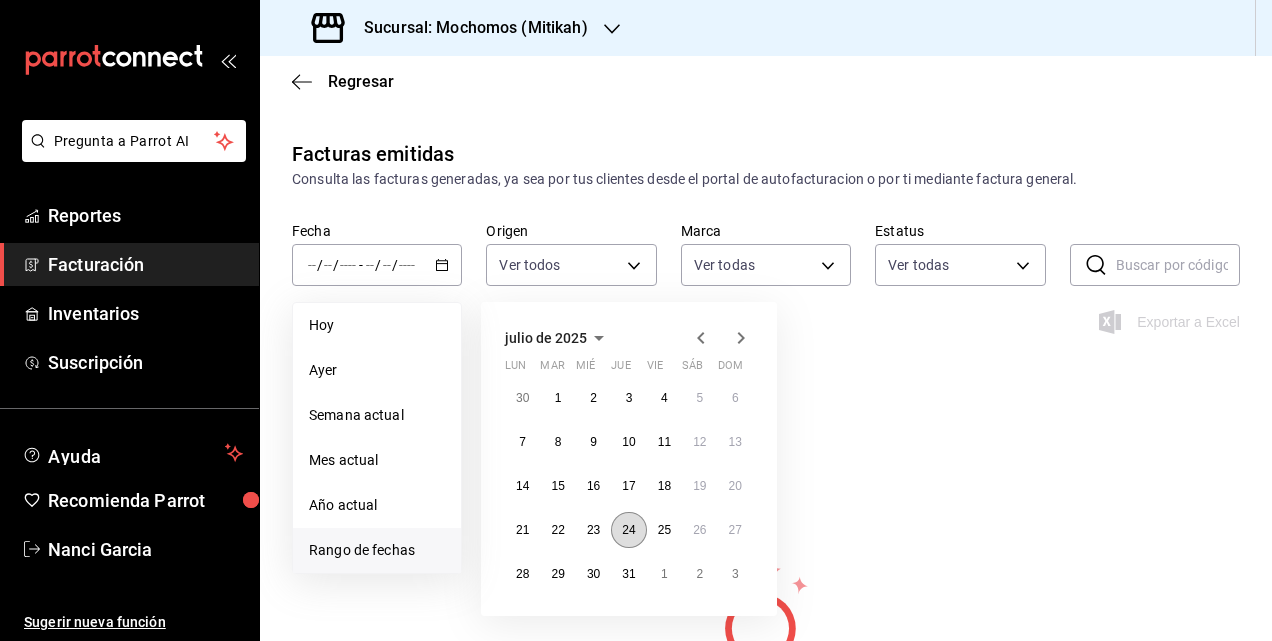 click on "24" at bounding box center [628, 530] 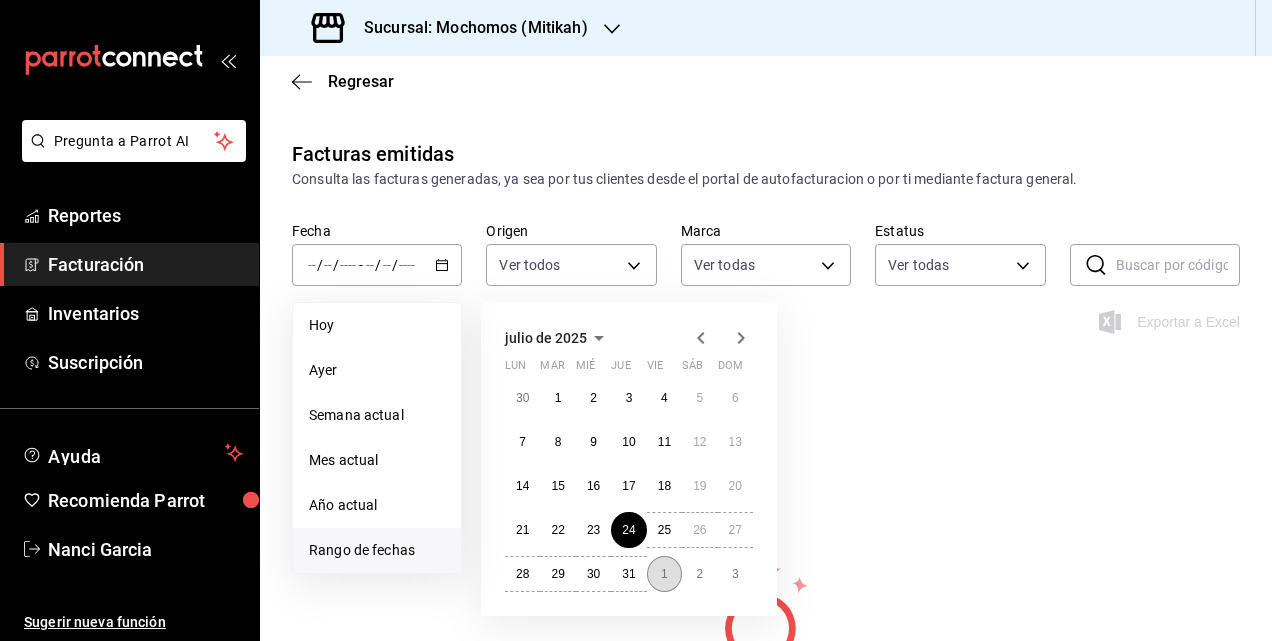 click on "1" at bounding box center (664, 574) 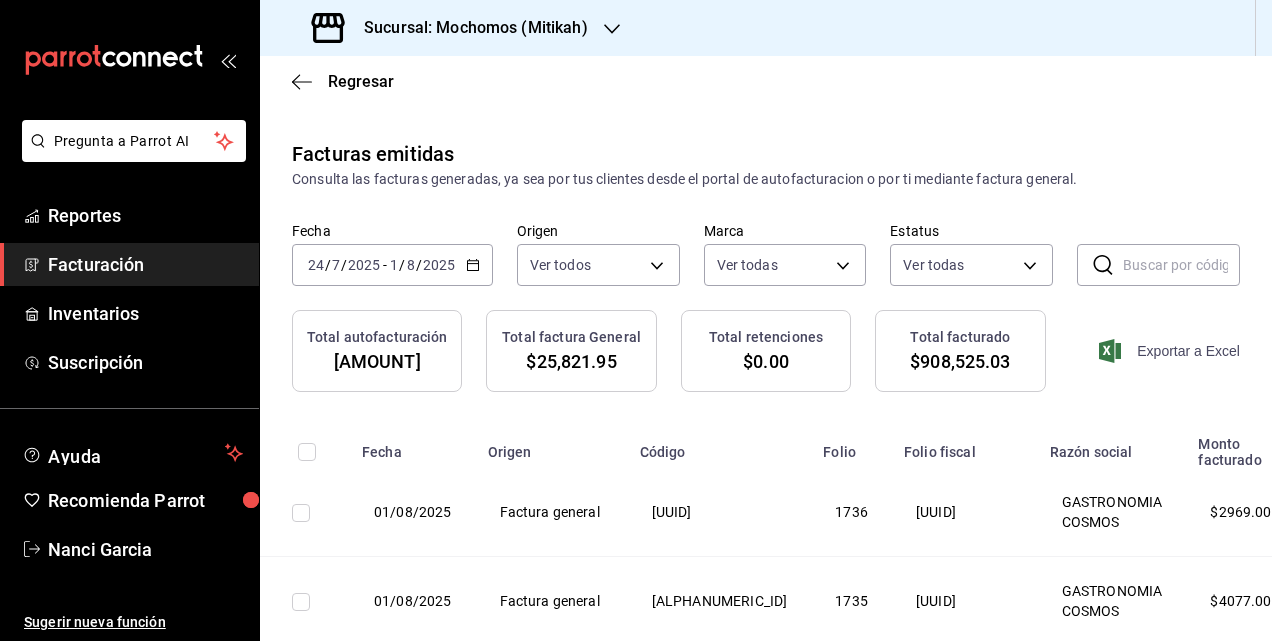 click on "Exportar a Excel" at bounding box center (1171, 351) 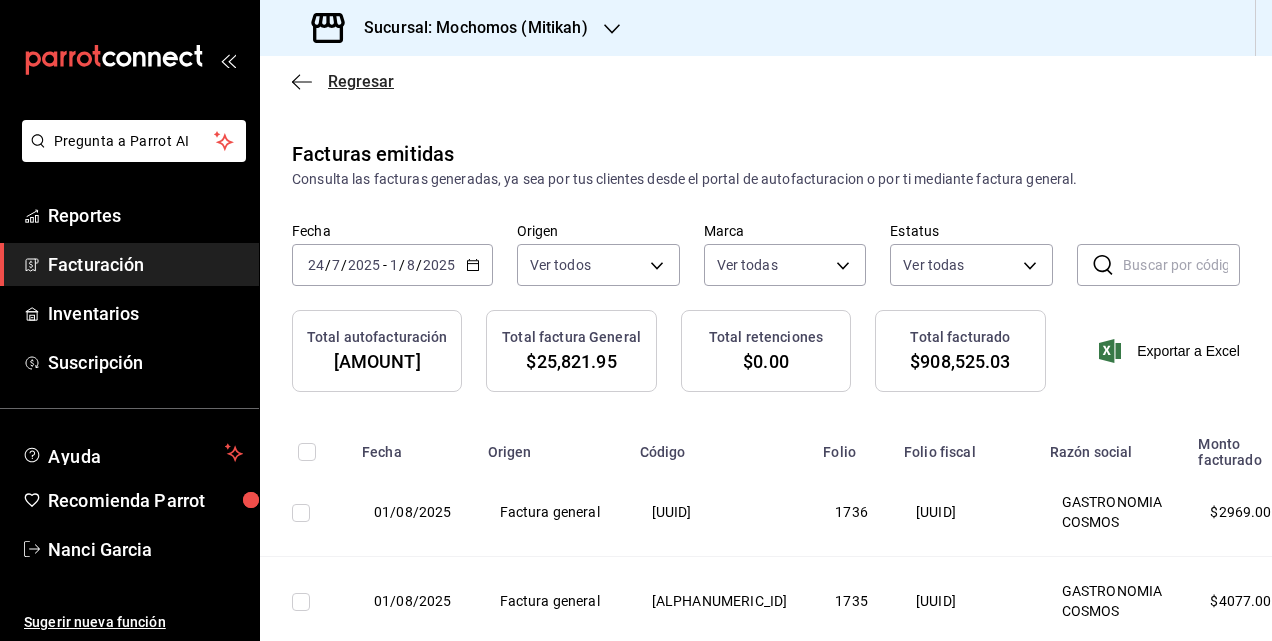click 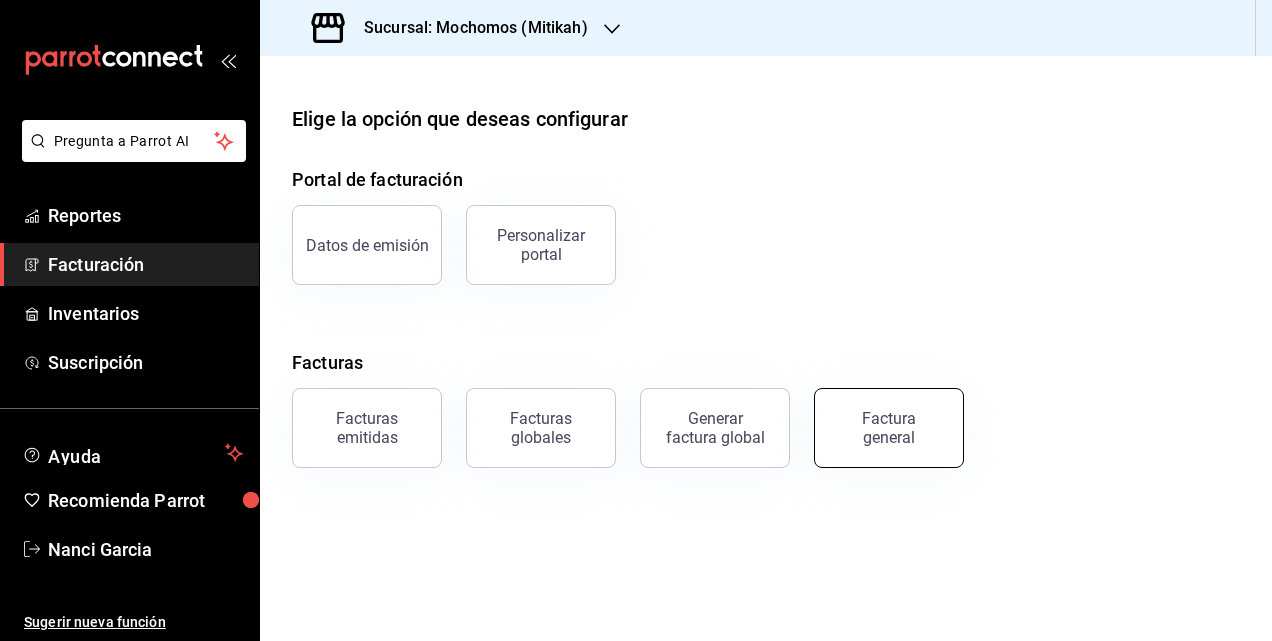click on "Factura general" at bounding box center [889, 428] 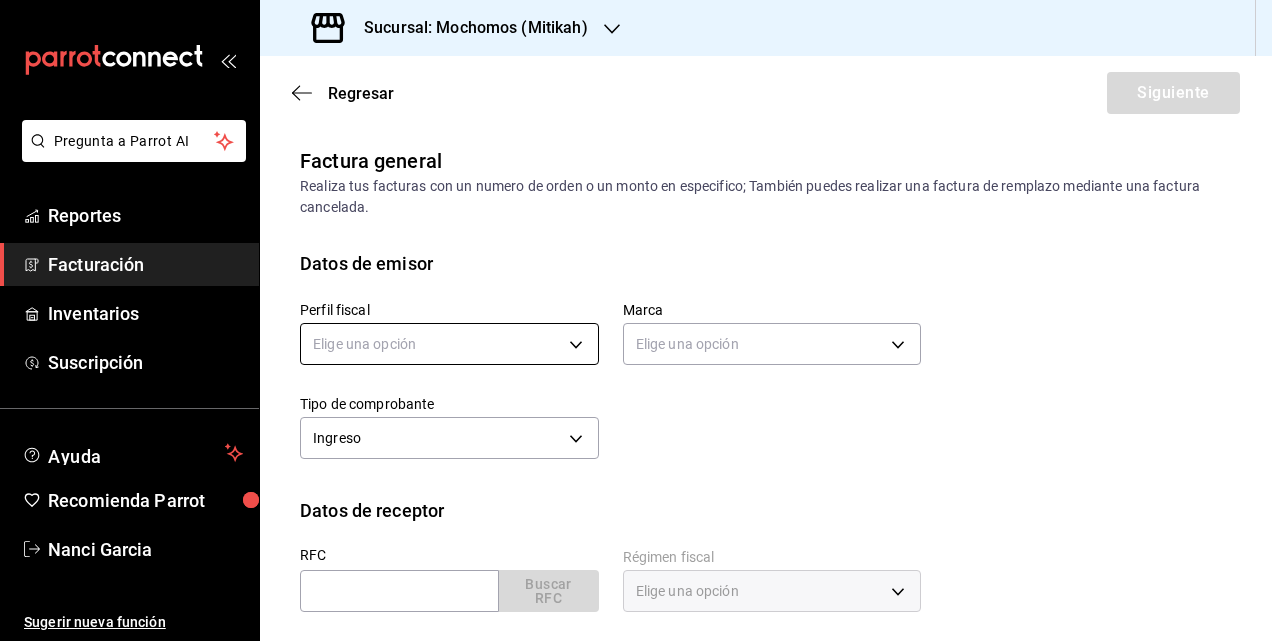 click on "Pregunta a Parrot AI Reportes Facturación Inventarios Suscripción Ayuda Recomienda Parrot [PERSON] Sugerir nueva función Sucursal: Mochomos (Mitikah) Regresar Siguiente Factura general Realiza tus facturas con un numero de orden o un monto en especifico; También puedes realizar una factura de remplazo mediante una factura cancelada. Datos de emisor Perfil fiscal Elige una opción Marca Elige una opción Tipo de comprobante Ingreso I Datos de receptor RFC Buscar RFC Régimen fiscal Elige una opción Uso de CFDI Elige una opción Correo electrónico Dirección Calle # exterior # interior Código postal [POSTAL_CODE] Estado ​Municipio ​ Colonia ​ GANA 1 MES GRATIS EN TU SUSCRIPCIÓN AQUÍ ¿Recuerdas cómo empezó tu restaurante? Hoy puedes ayudar a un colega a tener el mismo cambio que tú viviste. Recomienda Parrot directamente desde tu Portal Administrador. Es fácil y rápido. 🎁 Por cada restaurante que se una, ganas 1 mes gratis. Pregunta a Parrot AI Reportes Facturación Ayuda" at bounding box center (636, 320) 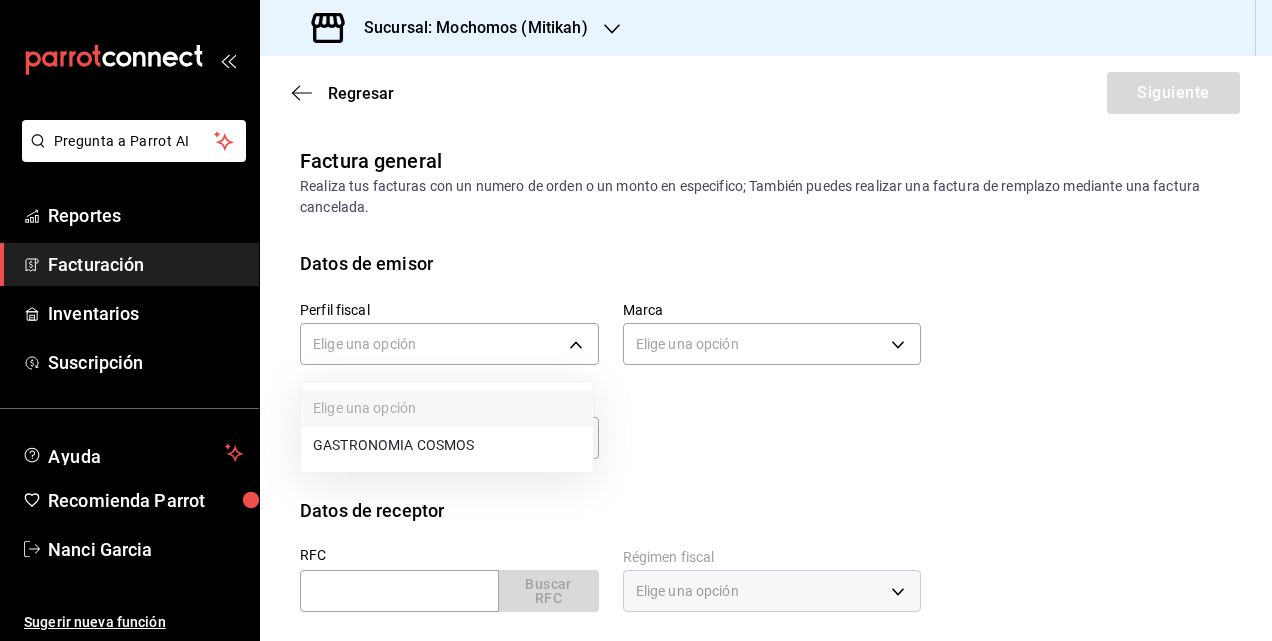 click on "GASTRONOMIA COSMOS" at bounding box center (447, 445) 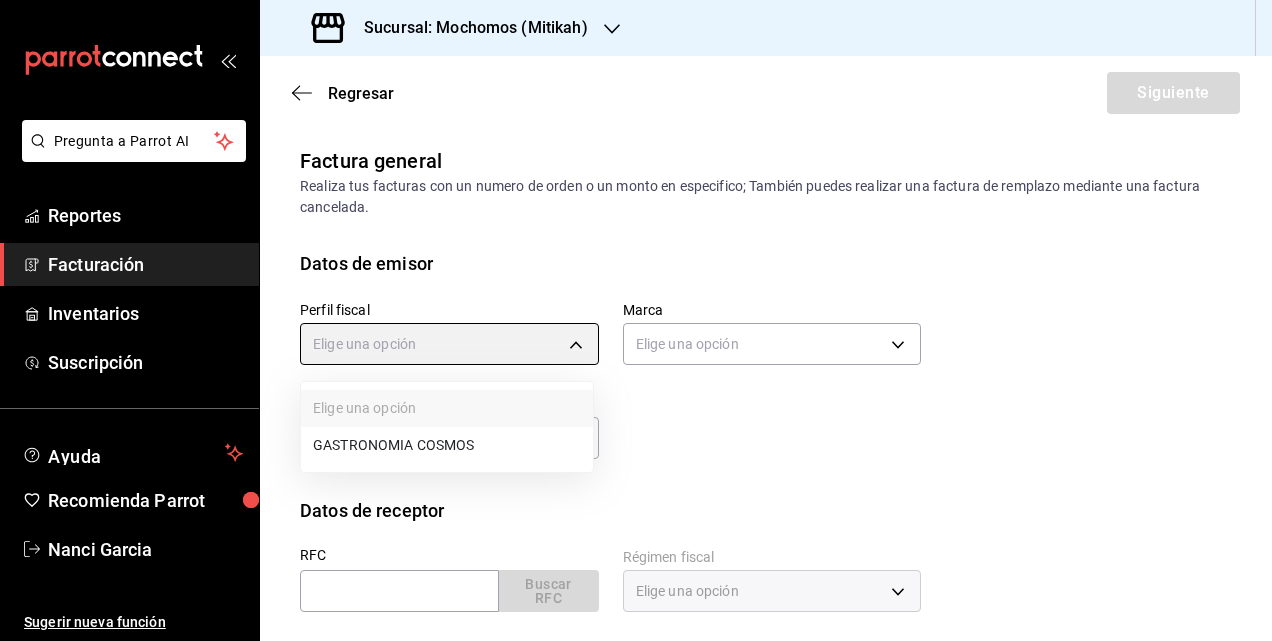 type on "0c8fd8de-9d62-478e-9dc8-04ccc48728b0" 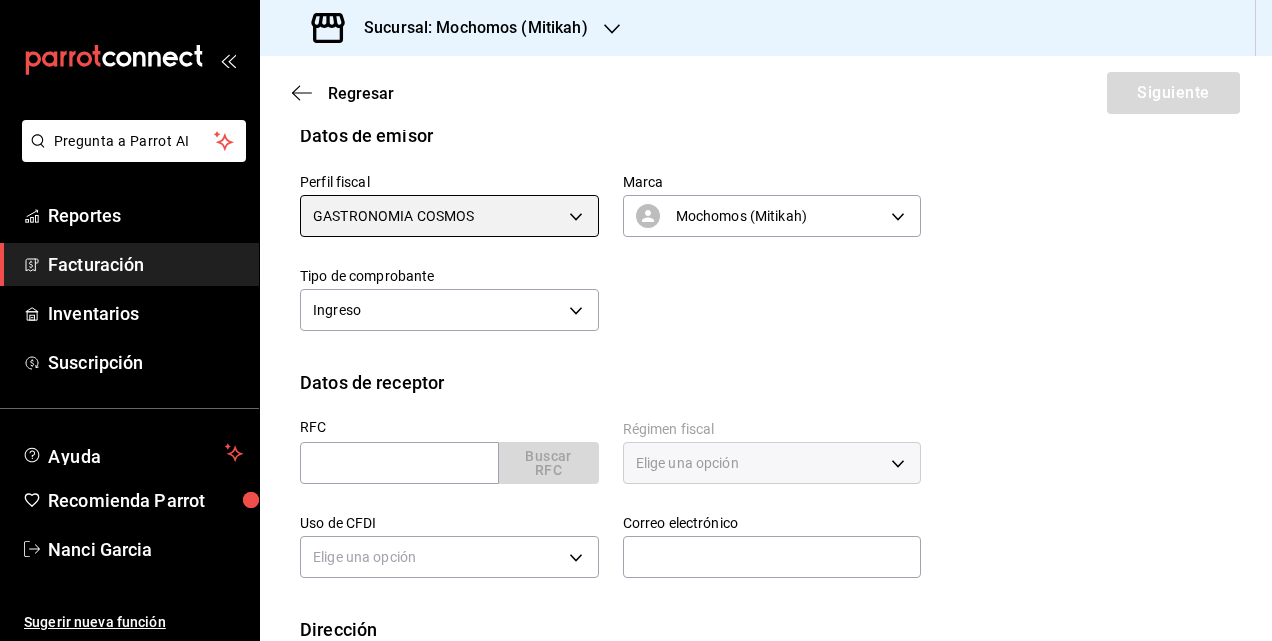 scroll, scrollTop: 252, scrollLeft: 0, axis: vertical 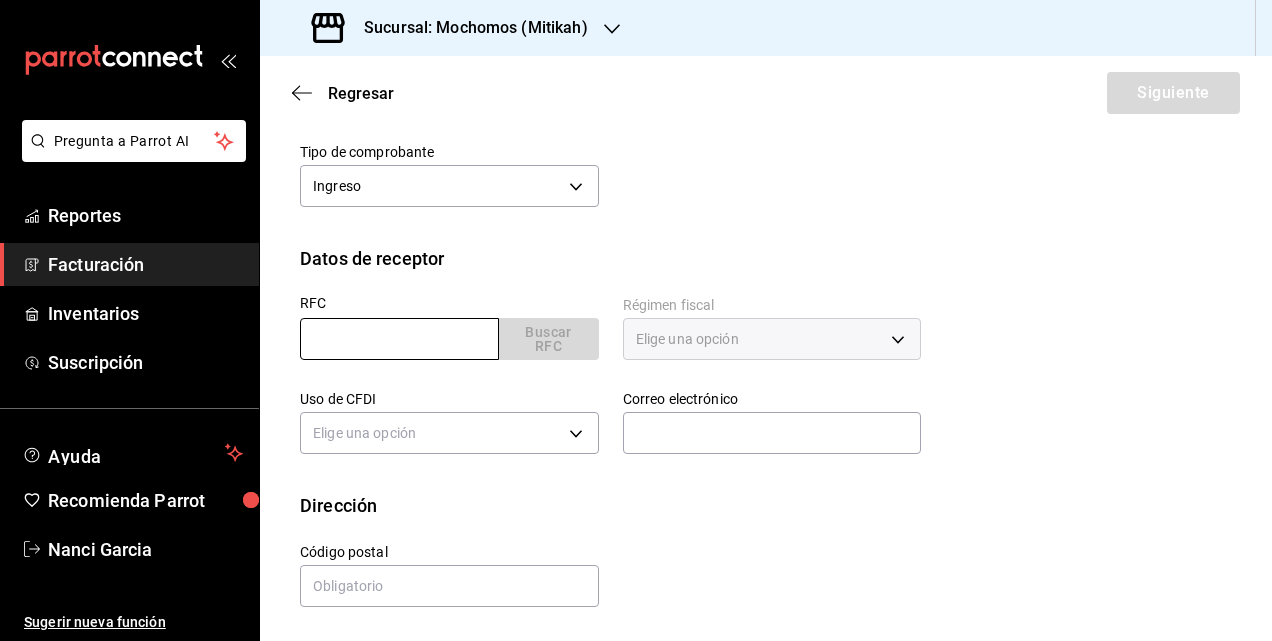 click at bounding box center (399, 339) 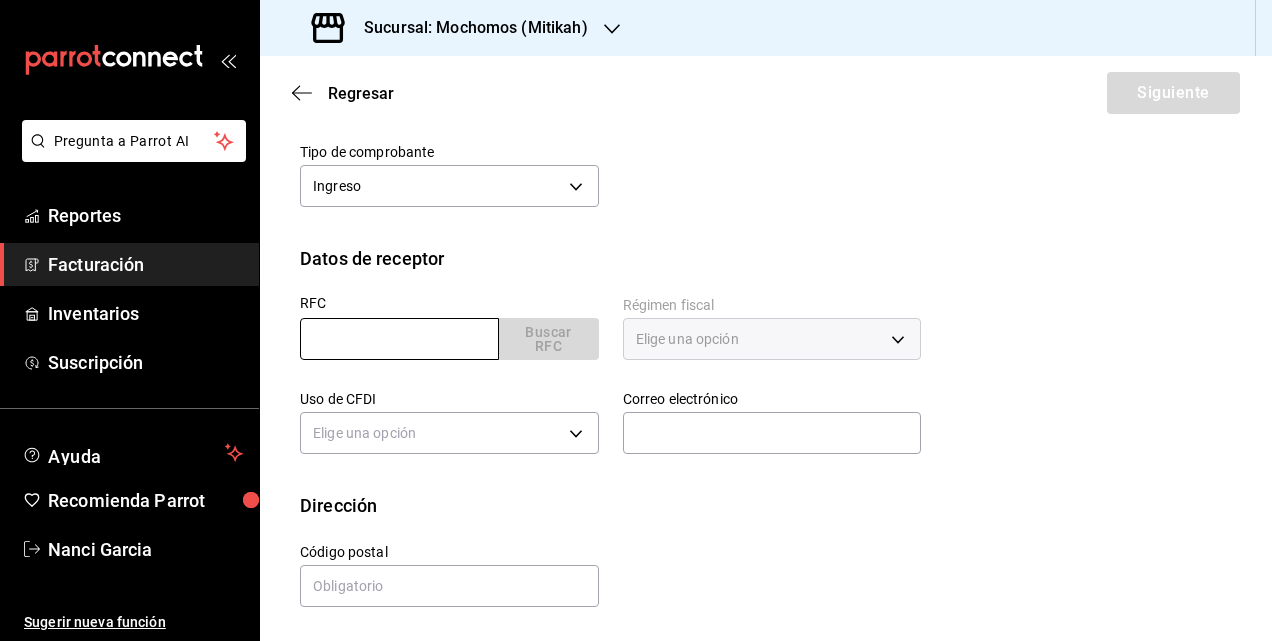 type on "NNM040713CM7" 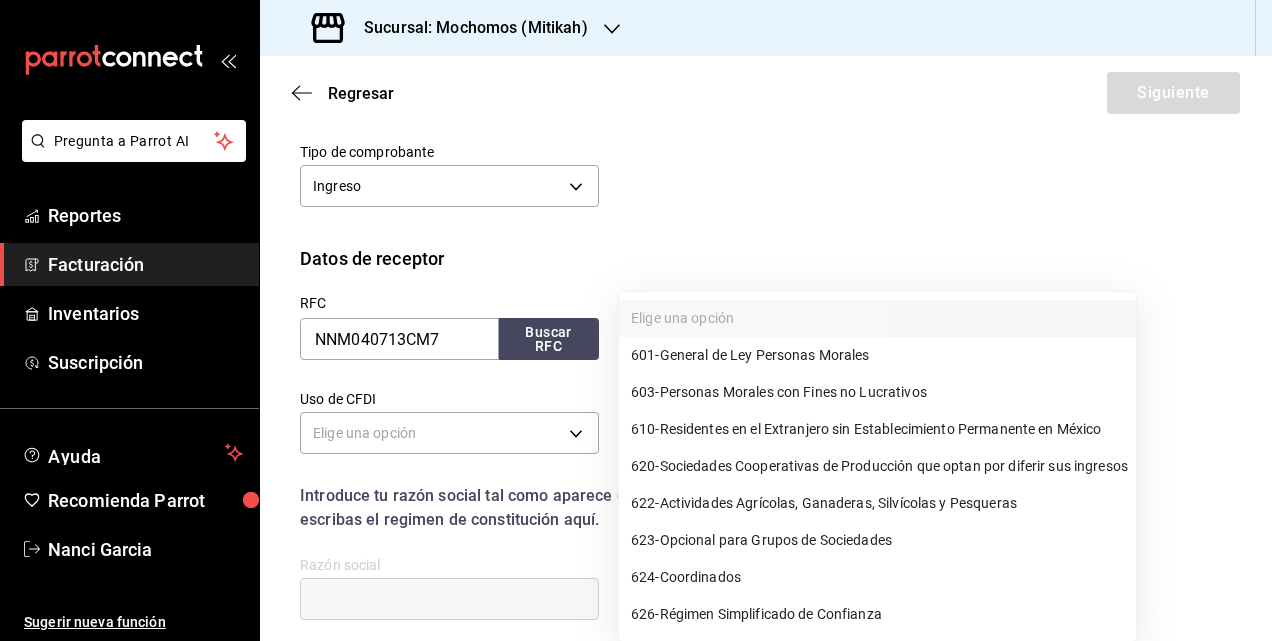 click on "Pregunta a Parrot AI Reportes Facturación Inventarios Suscripción Ayuda Recomienda Parrot [PERSON] Sugerir nueva función Sucursal: Mochomos (Mitikah) Regresar Siguiente Factura general Realiza tus facturas con un numero de orden o un monto en especifico; También puedes realizar una factura de remplazo mediante una factura cancelada. Datos de emisor Perfil fiscal GASTRONOMIA COSMOS [UUID] Marca Mochomos (Mitikah) [UUID] Tipo de comprobante Ingreso I Datos de receptor RFC NNM040713CM7 Buscar RFC Régimen fiscal Elige una opción Uso de CFDI Elige una opción Correo electrónico Introduce tu razón social tal como aparece en tu ćedula fiscal, es importante que no escribas el regimen de constitución aquí. company Razón social Dirección Calle # exterior # interior Código postal [POSTAL_CODE] Estado ​Municipio ​ Colonia ​ GANA 1 MES GRATIS EN TU SUSCRIPCIÓN AQUÍ Pregunta a Parrot AI Reportes Facturación Inventarios Ayuda" at bounding box center (636, 320) 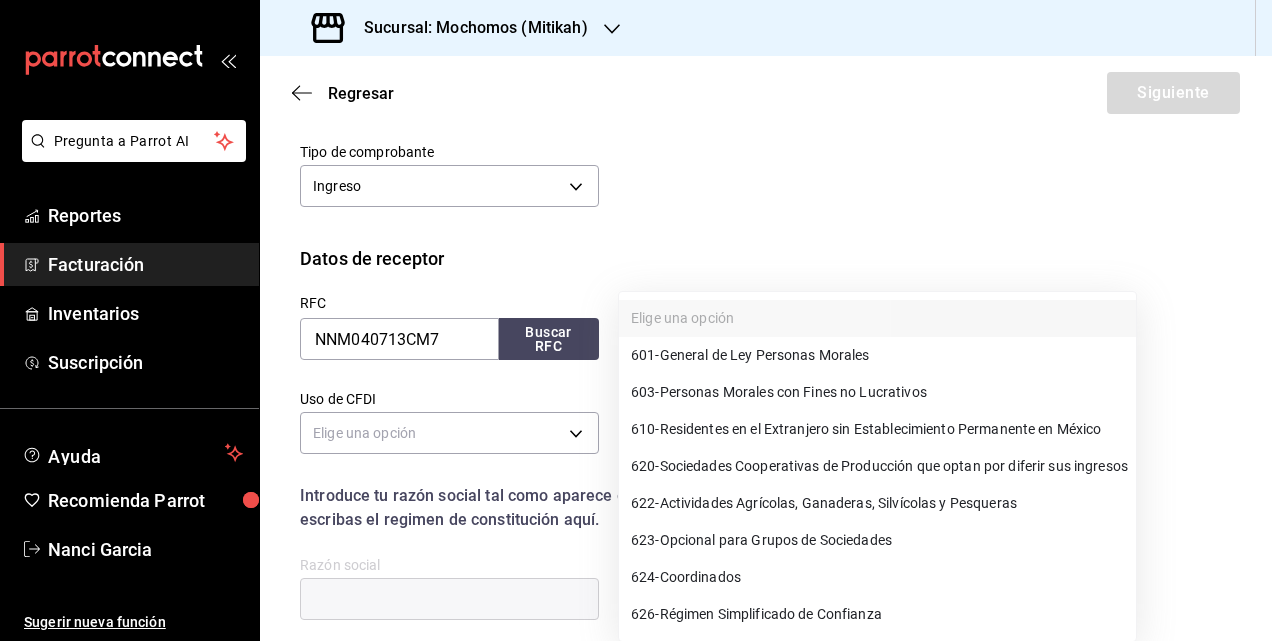 click on "601  -  General de Ley Personas Morales" at bounding box center (750, 355) 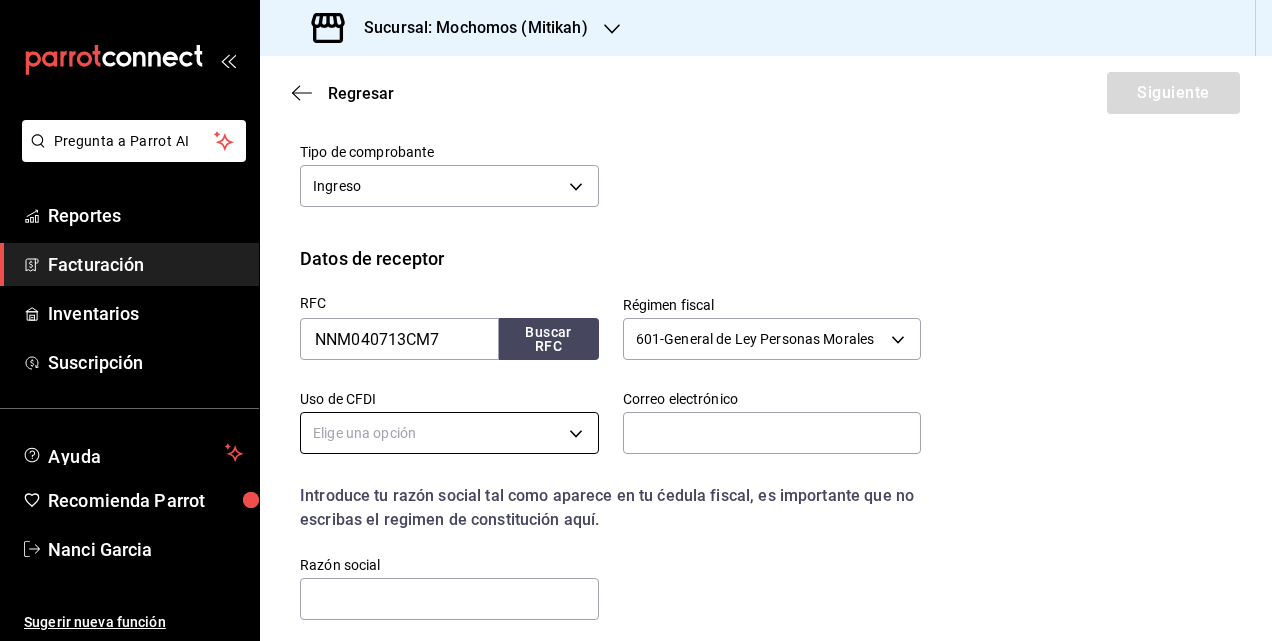 click on "Pregunta a Parrot AI Reportes Facturación Inventarios Suscripción Ayuda Recomienda Parrot [PERSON] Sugerir nueva función Sucursal: Mochomos (Mitikah) Regresar Siguiente Factura general Realiza tus facturas con un numero de orden o un monto en especifico; También puedes realizar una factura de remplazo mediante una factura cancelada. Datos de emisor Perfil fiscal GASTRONOMIA COSMOS [UUID] Marca Mochomos (Mitikah) [UUID] Tipo de comprobante Ingreso I Datos de receptor RFC NNM040713CM7 Buscar RFC Régimen fiscal 601 - General de Ley Personas Morales 601 Uso de CFDI Elige una opción Correo electrónico Introduce tu razón social tal como aparece en tu ćedula fiscal, es importante que no escribas el regimen de constitución aquí. company Razón social Dirección Calle # exterior # interior Código postal [POSTAL_CODE] Estado ​Municipio ​ Colonia ​ GANA 1 MES GRATIS EN TU SUSCRIPCIÓN AQUÍ Pregunta a Parrot AI Reportes Facturación" at bounding box center (636, 320) 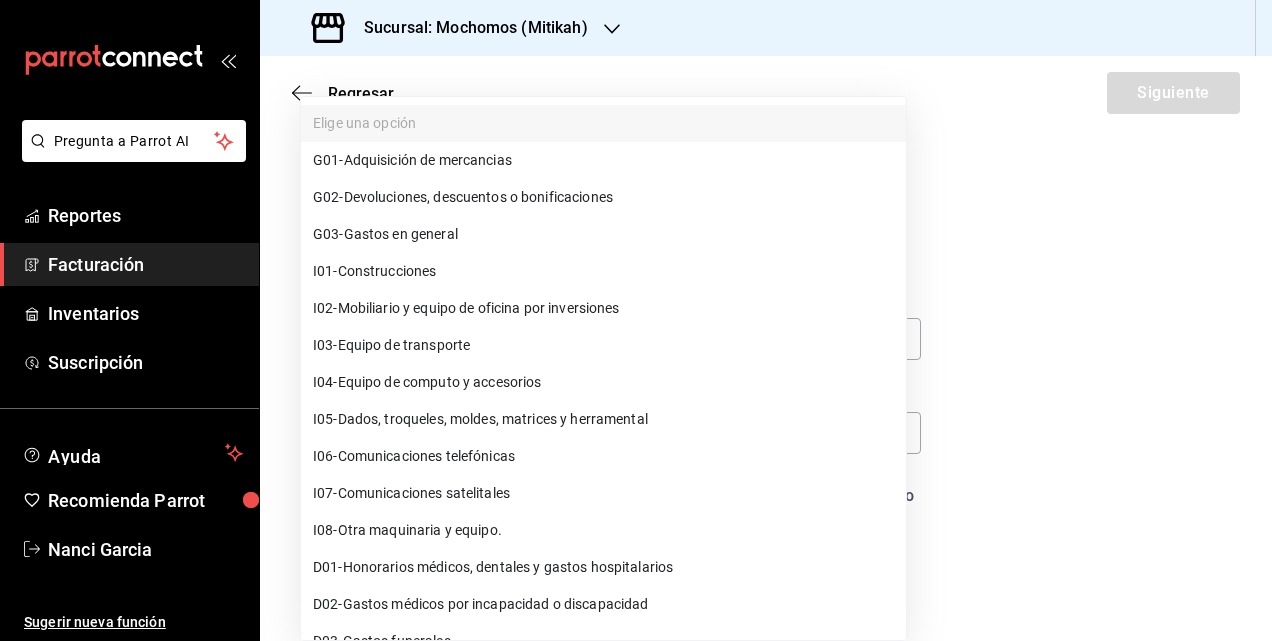 click on "G03  -  Gastos en general" at bounding box center [385, 234] 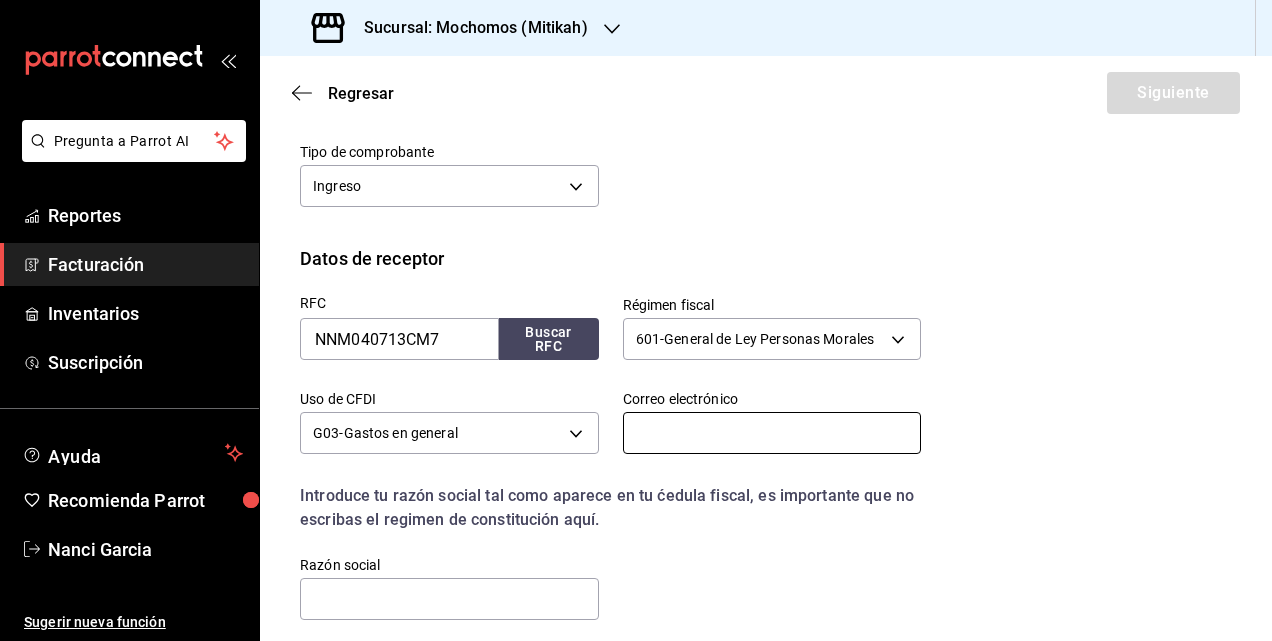 click at bounding box center (772, 433) 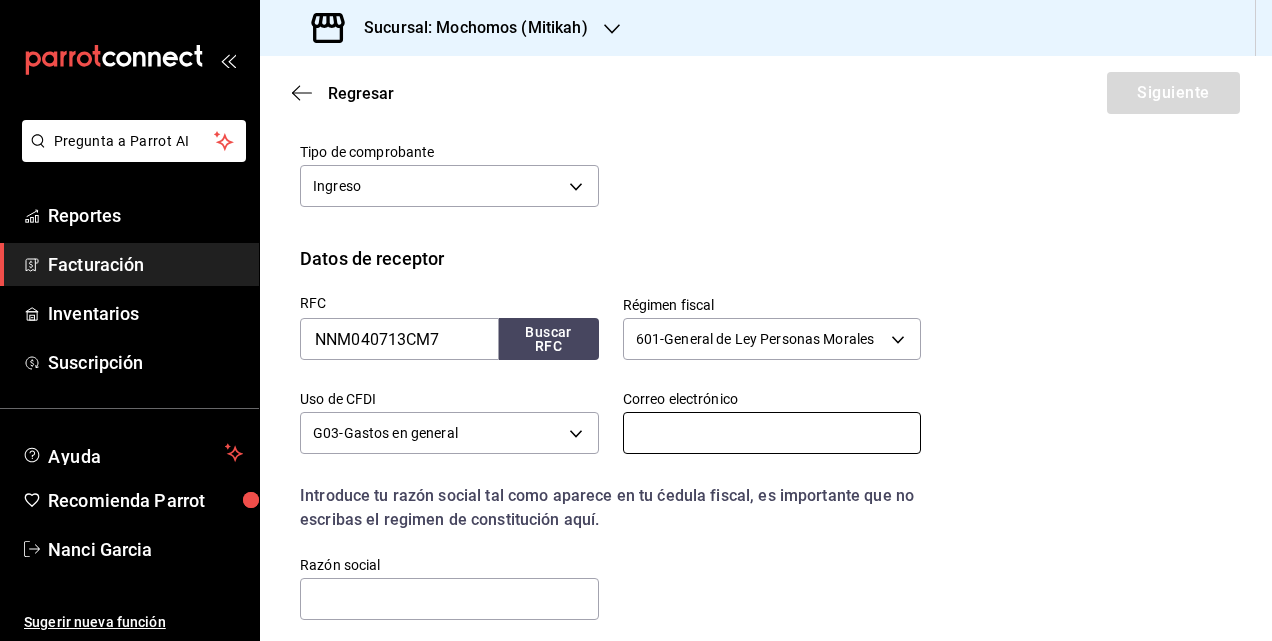 paste on "cajamochomosmitikah@example.com" 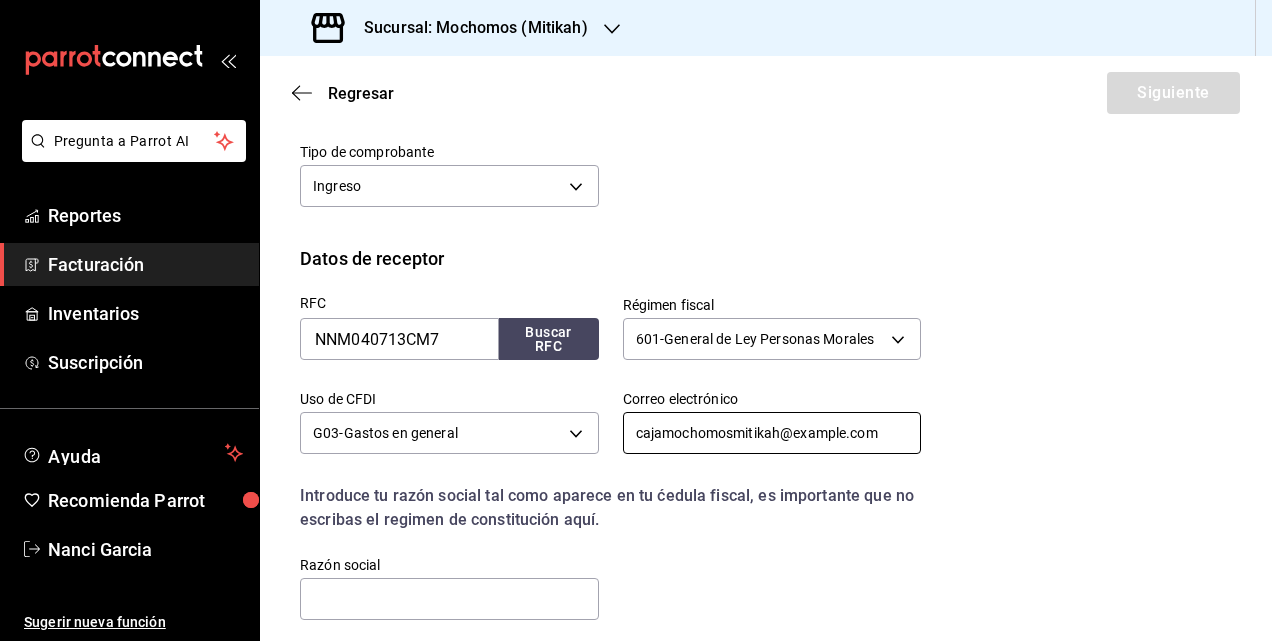 scroll, scrollTop: 416, scrollLeft: 0, axis: vertical 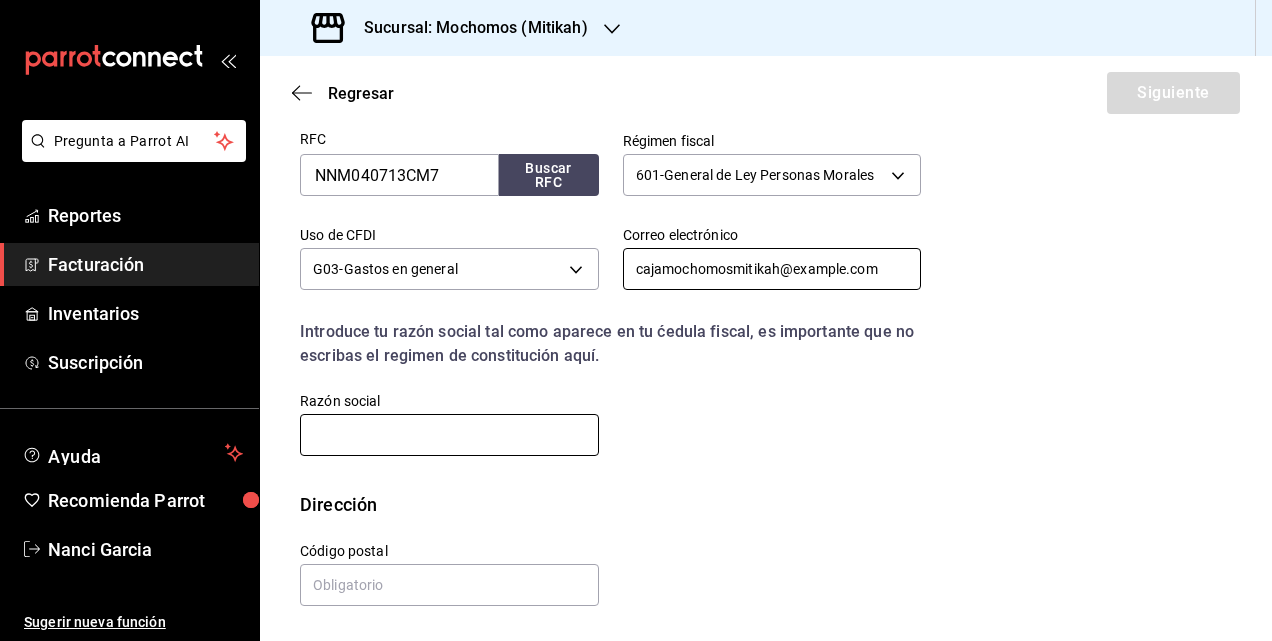 type on "cajamochomosmitikah@example.com" 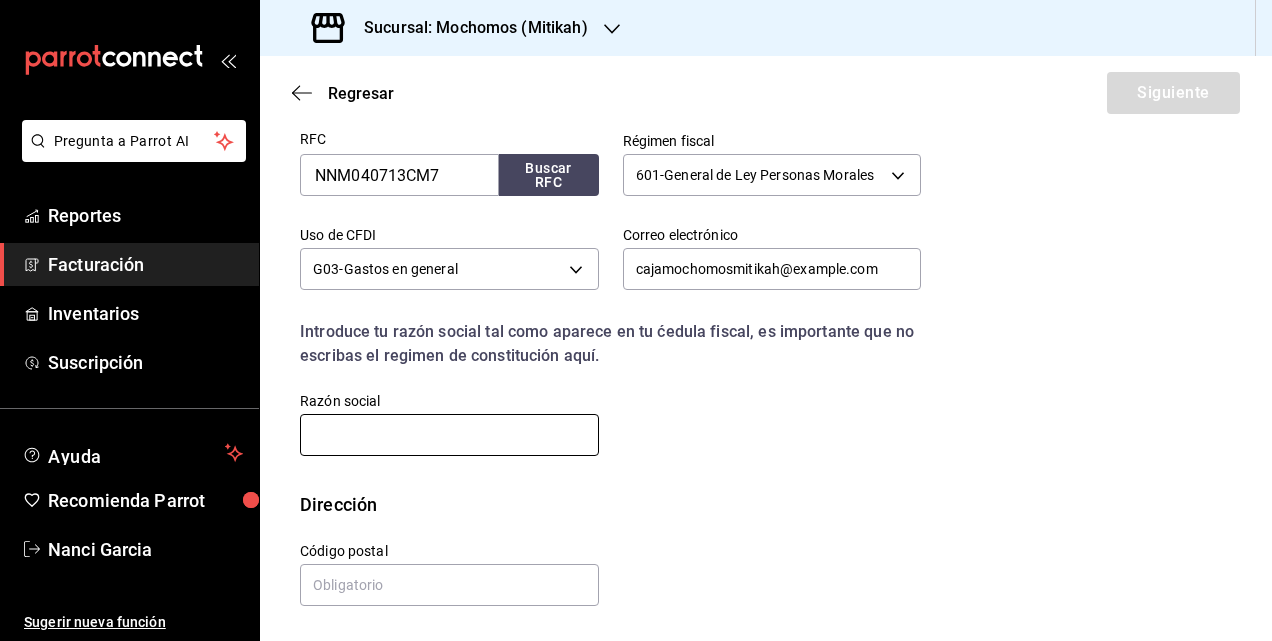click at bounding box center (449, 435) 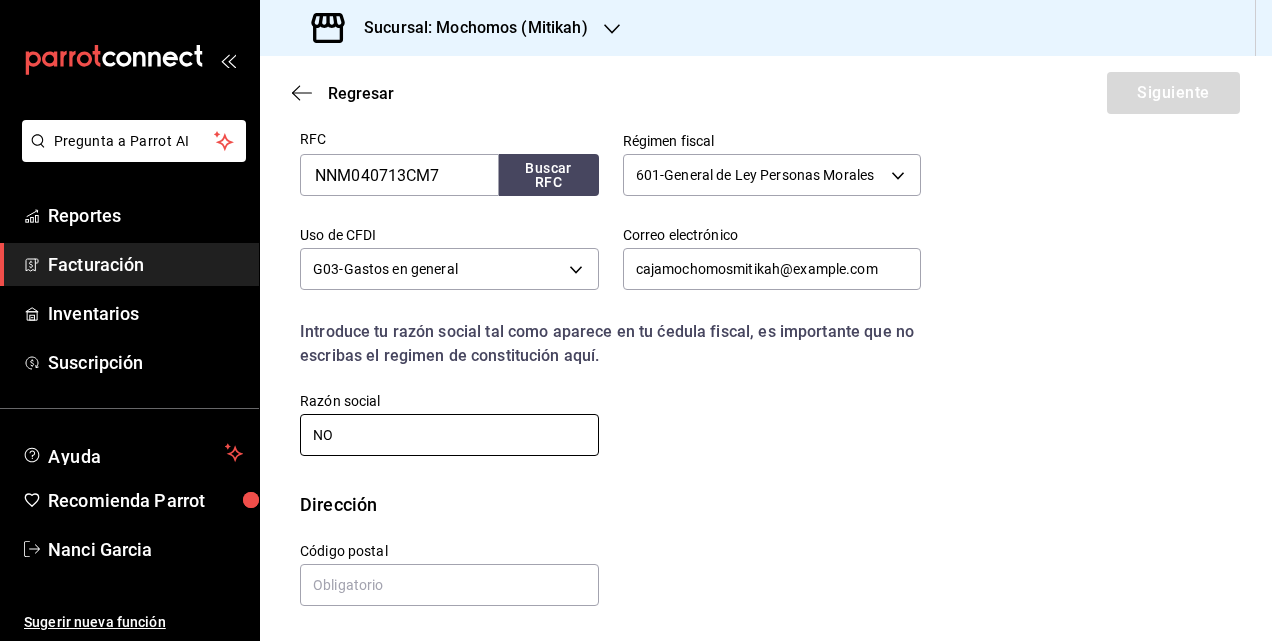 type on "NOVO NORDISK MEXICO" 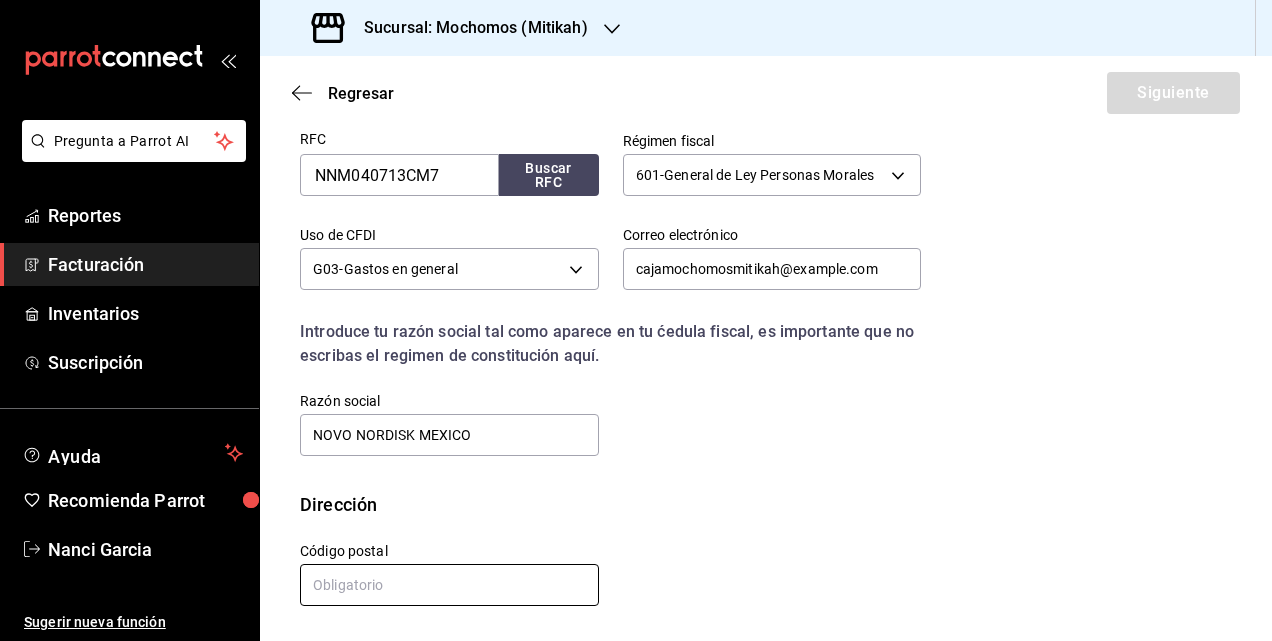 click at bounding box center [449, 585] 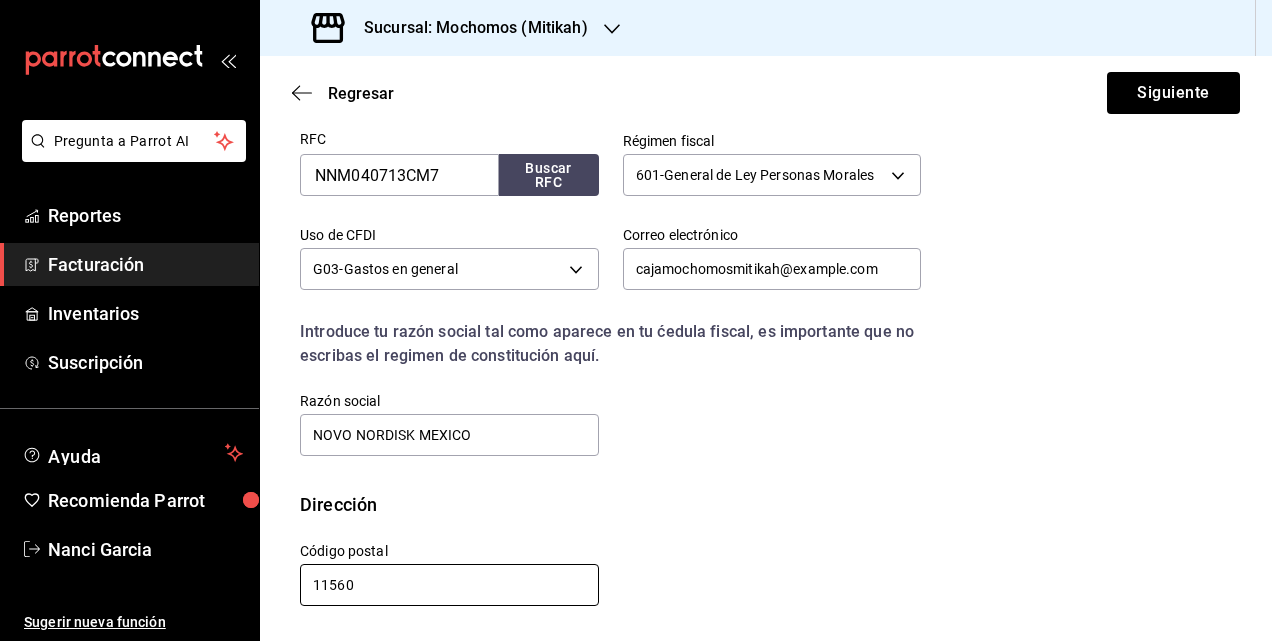 type on "11560" 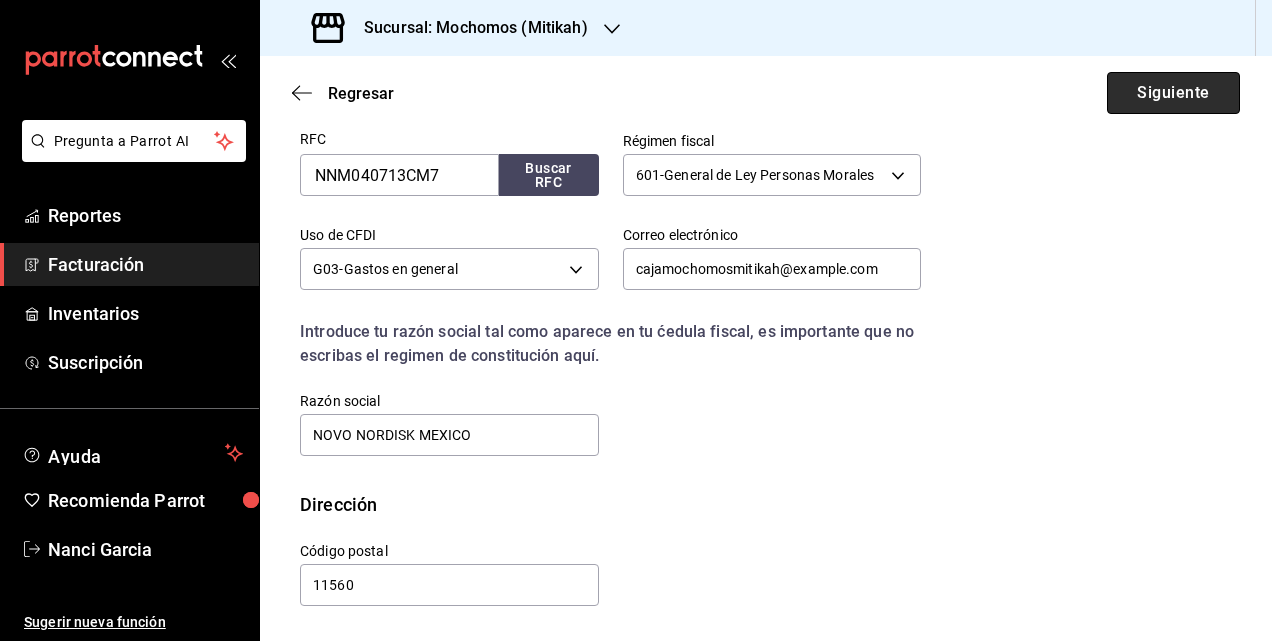 click on "Siguiente" at bounding box center [1173, 93] 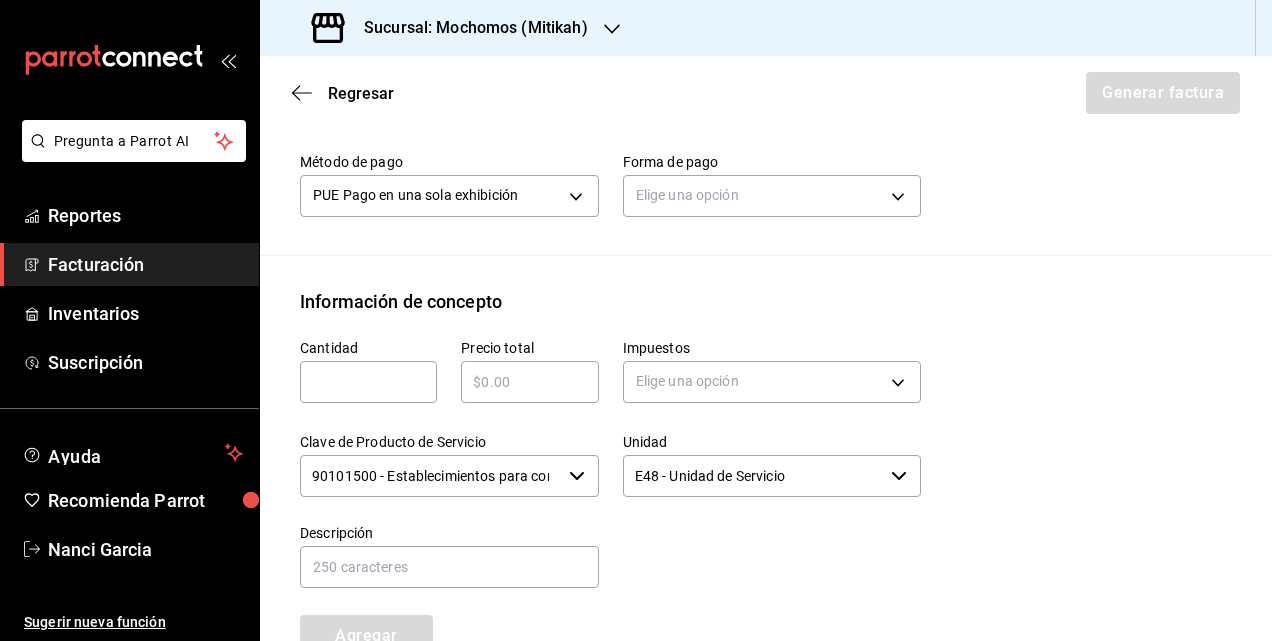scroll, scrollTop: 616, scrollLeft: 0, axis: vertical 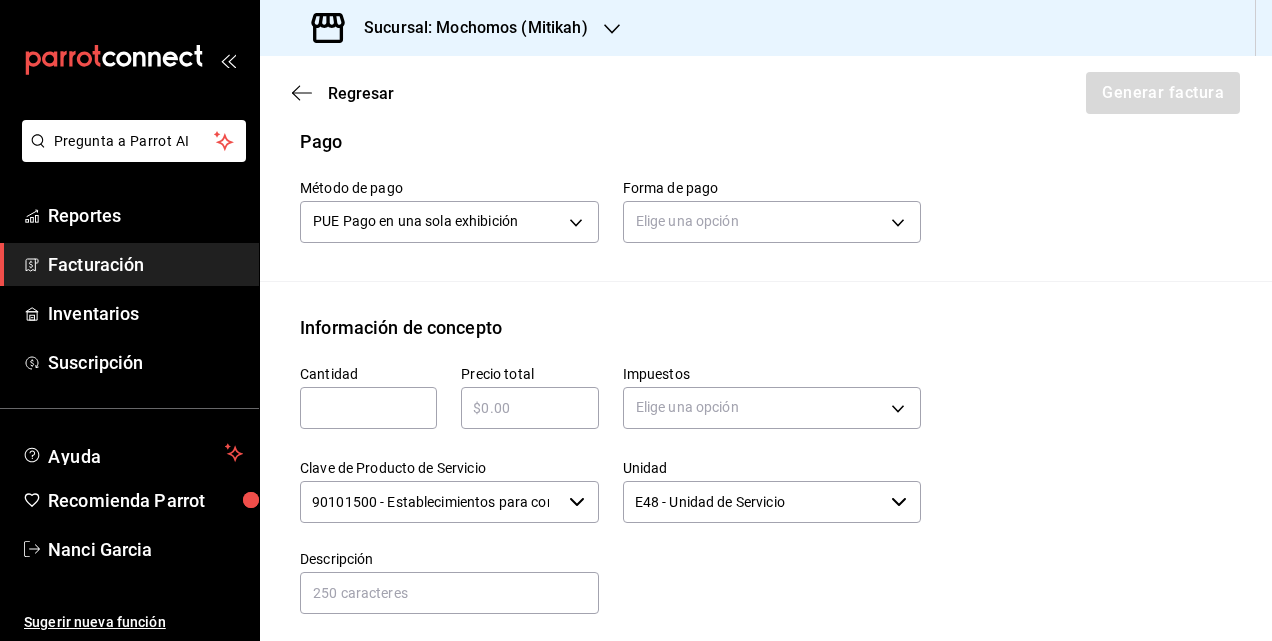 click on "Método de pago PUE   Pago en una sola exhibición PUE Forma de pago Elige una opción" at bounding box center (766, 218) 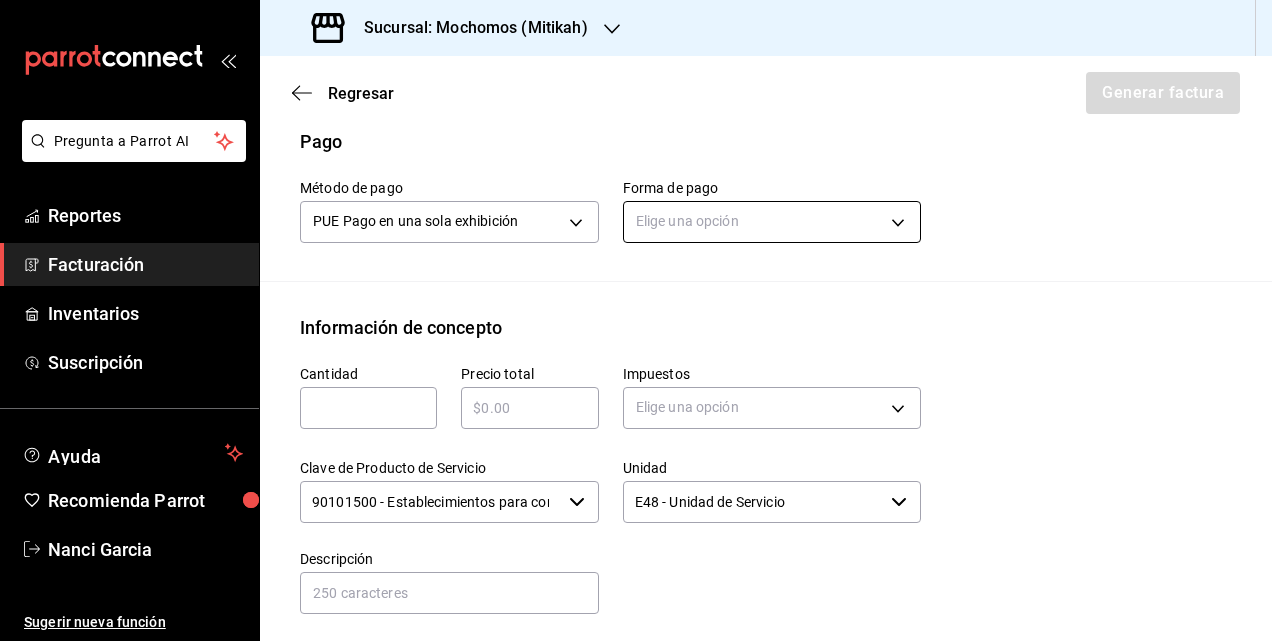 click on "Pregunta a Parrot AI Reportes Facturación Inventarios Suscripción Ayuda Recomienda Parrot [PERSON] Sugerir nueva función Sucursal: Mochomos (Mitikah) Regresar Generar factura Emisor Perfil fiscal GASTRONOMIA COSMOS Tipo de comprobante Ingreso Receptor Nombre / Razón social NOVO NORDISK MEXICO RFC Receptor NNM040713CM7 Régimen fiscal General de Ley Personas Morales Uso de CFDI G03: Gastos en general Correo electrónico [EMAIL] Elige cómo quieres agregar los conceptos a tu factura Manualmente Asociar orden Pago Método de pago PUE Pago en una sola exhibición PUE Forma de pago Elige una opción Información de concepto Cantidad ​ Precio total ​ Impuestos Elige una opción Clave de Producto de Servicio 90101500 - Establecimientos para comer y beber ​ Unidad E48 - Unidad de Servicio ​ Descripción Agregar IVA Total $0.00 IEPS Total $0.00 Subtotal $0.00 Total $0.00 Orden Cantidad Clave Unidad Monto Impuesto Subtotal Total Pregunta a Parrot AI Reportes" at bounding box center (636, 320) 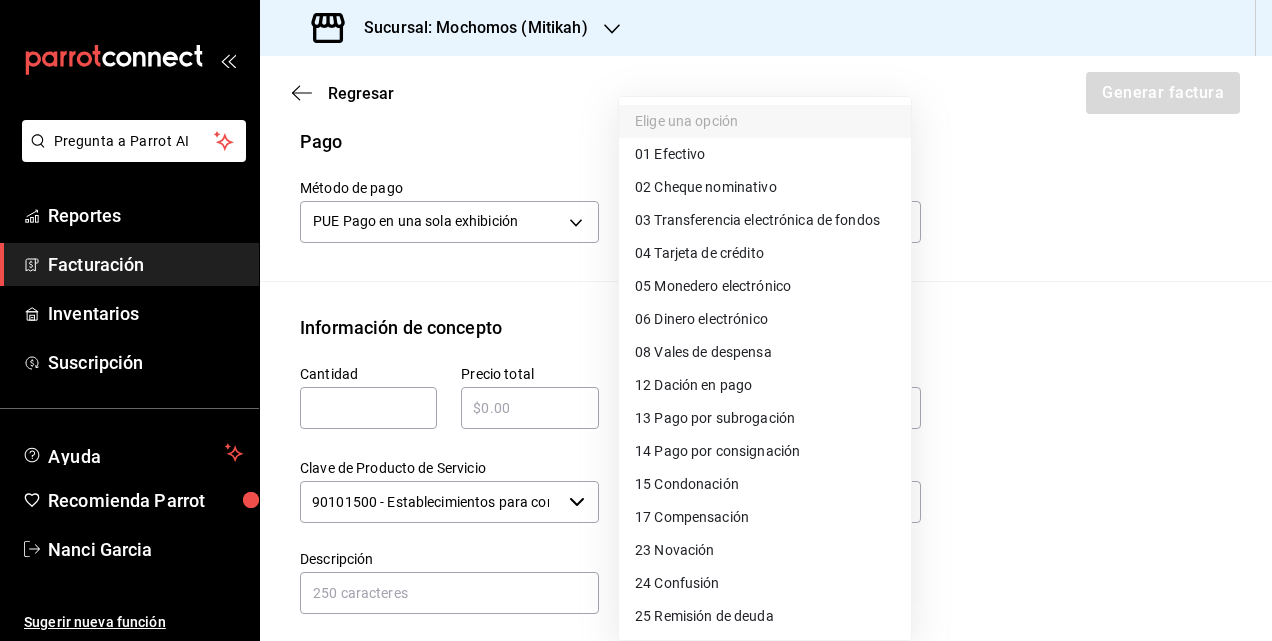 click on "04   Tarjeta de crédito" at bounding box center (699, 253) 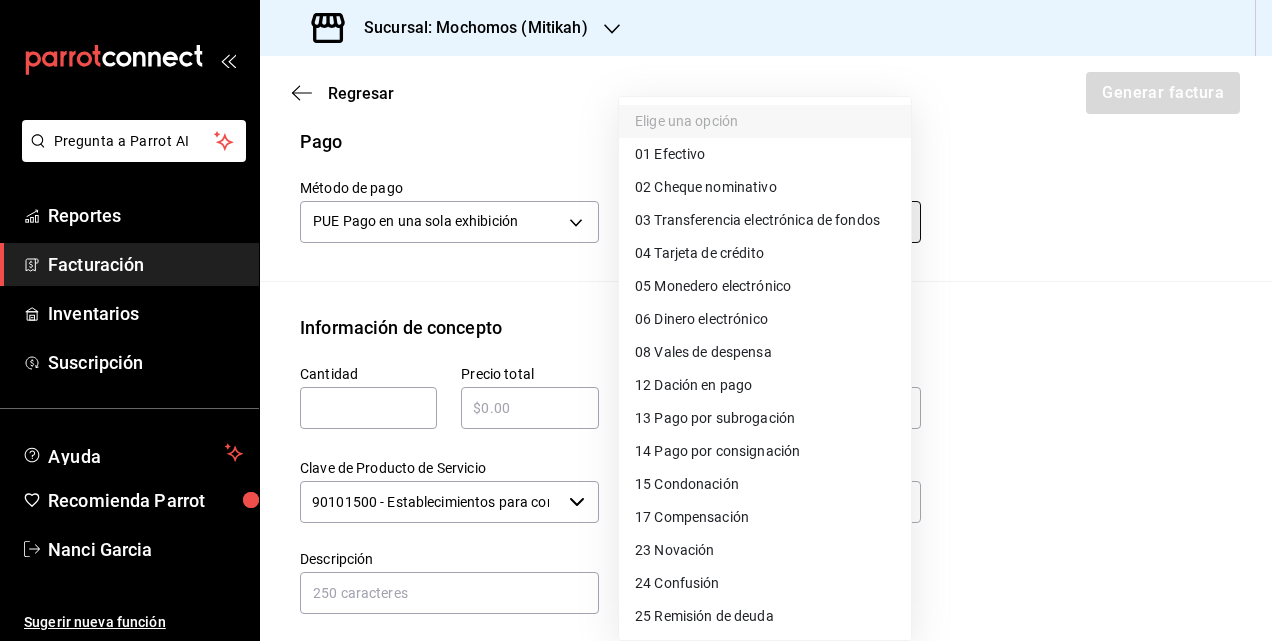 type on "04" 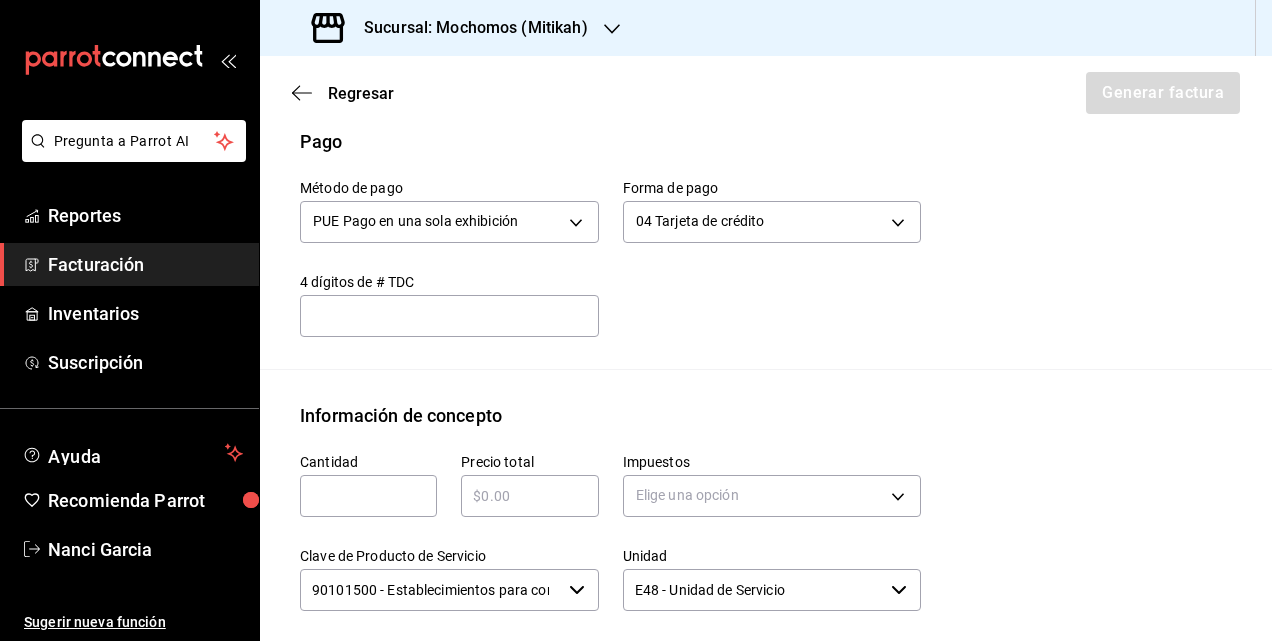 click at bounding box center (368, 496) 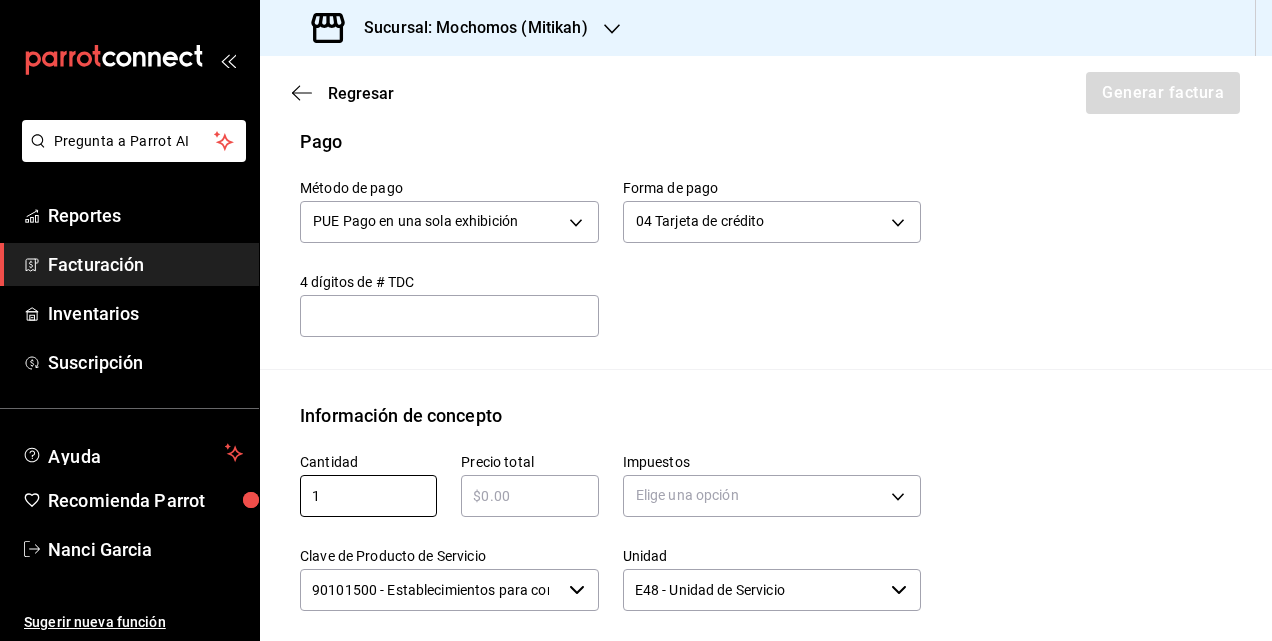 click at bounding box center [529, 496] 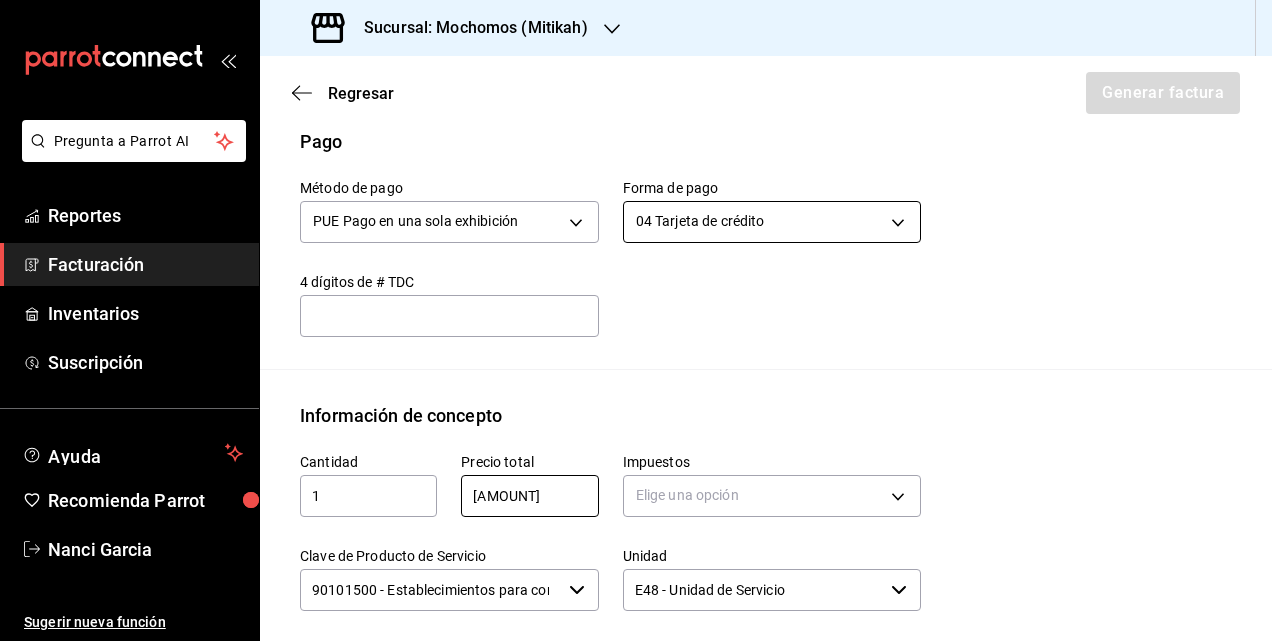type on "[AMOUNT]" 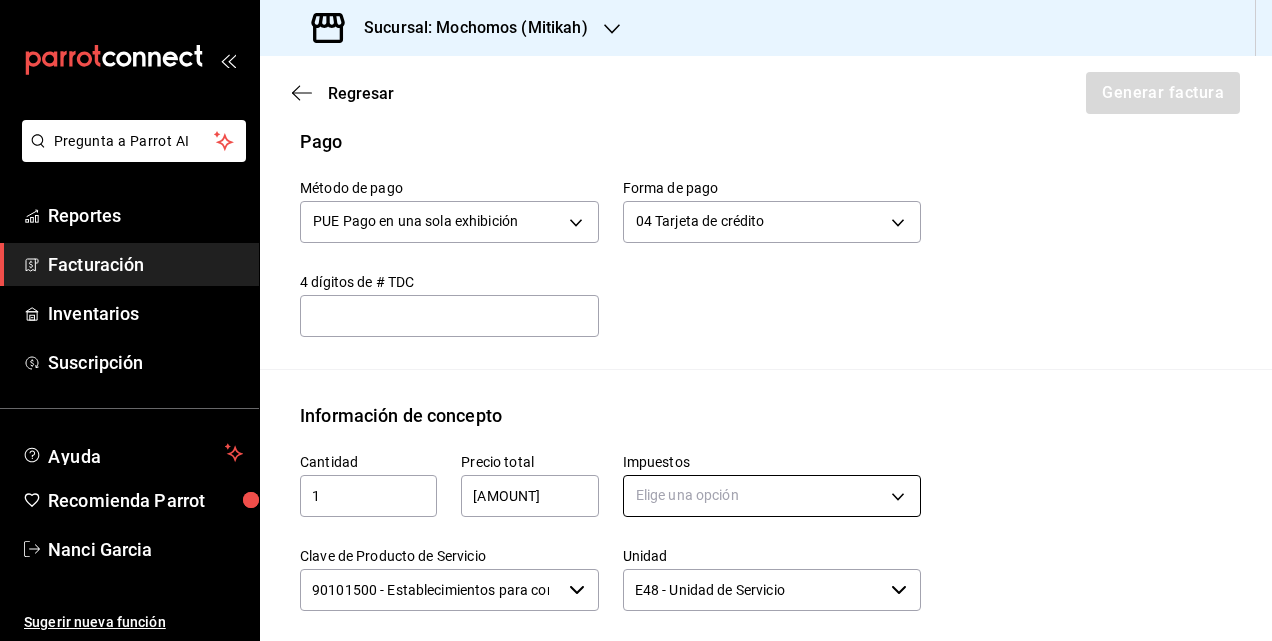 click on "Pregunta a Parrot AI Reportes Facturación Inventarios Suscripción Ayuda Recomienda Parrot Nanci Garcia Sugerir nueva función Sucursal: Mochomos (Mitikah) Regresar Generar factura Emisor Perfil fiscal GASTRONOMIA COSMOS Tipo de comprobante Ingreso Receptor Nombre / Razón social NOVO NORDISK MEXICO RFC Receptor NNM040713CM7 Régimen fiscal General de Ley Personas Morales Uso de CFDI G03: Gastos en general Correo electrónico cajamochomosmitikah@example.com Elige cómo quieres agregar los conceptos a tu factura Manualmente Asociar orden Pago Método de pago PUE Pago en una sola exhibición PUE Forma de pago 04 Tarjeta de crédito 04 4 dígitos de # TDC Información de concepto Cantidad 1 Precio total $3293 Impuestos Elige una opción Clave de Producto de Servicio 90101500 - Establecimientos para comer y beber Unidad E48 - Unidad de Servicio Descripción Agregar IVA Total $0.00 IEPS Total $0.00 Subtotal $0.00 Total $0.00 Orden Cantidad Clave Unidad Monto Impuesto Subtotal" at bounding box center (636, 320) 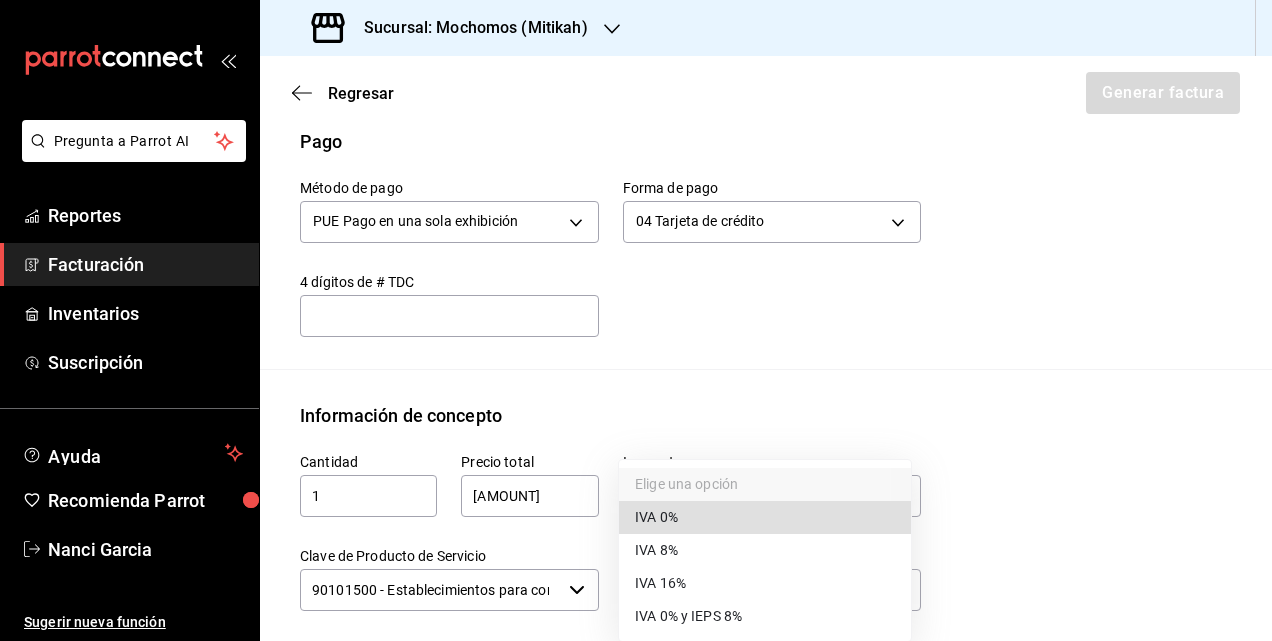 click on "IVA 16%" at bounding box center [660, 583] 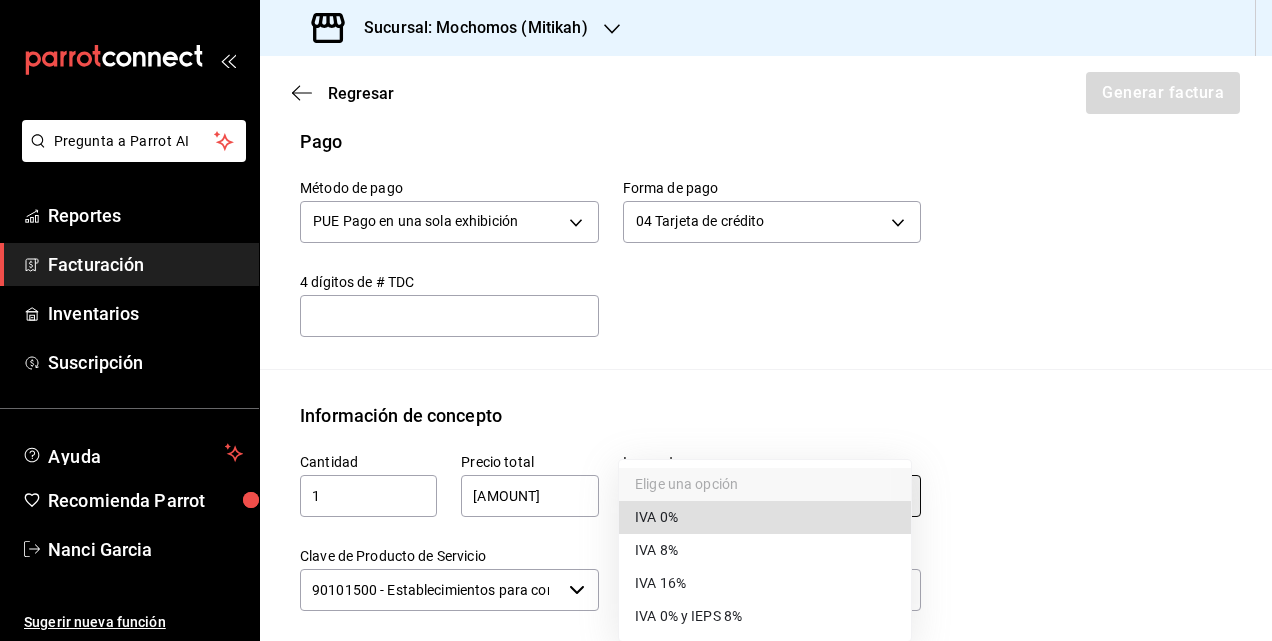 type on "IVA_16" 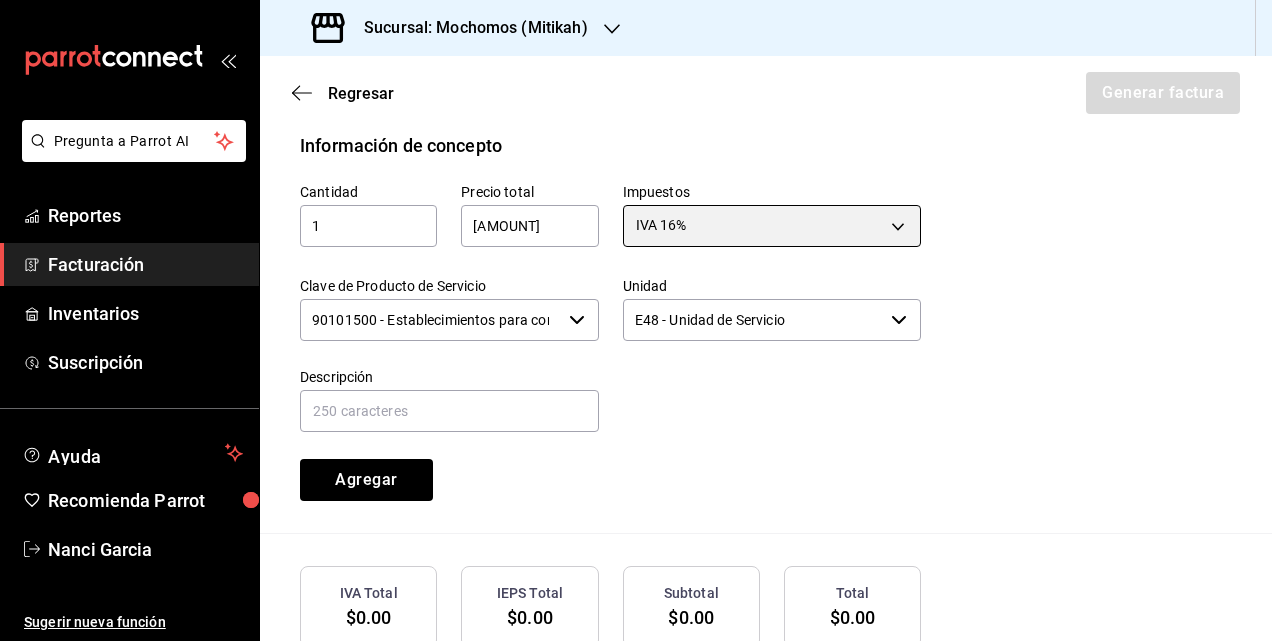 scroll, scrollTop: 1010, scrollLeft: 0, axis: vertical 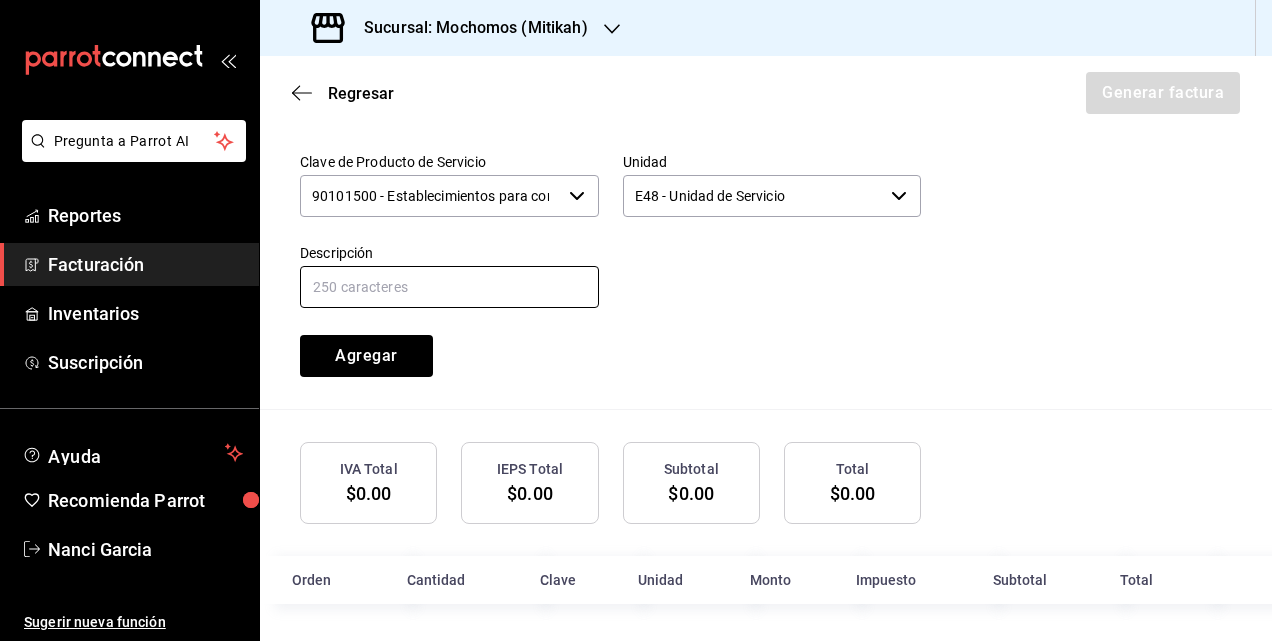 click at bounding box center (449, 287) 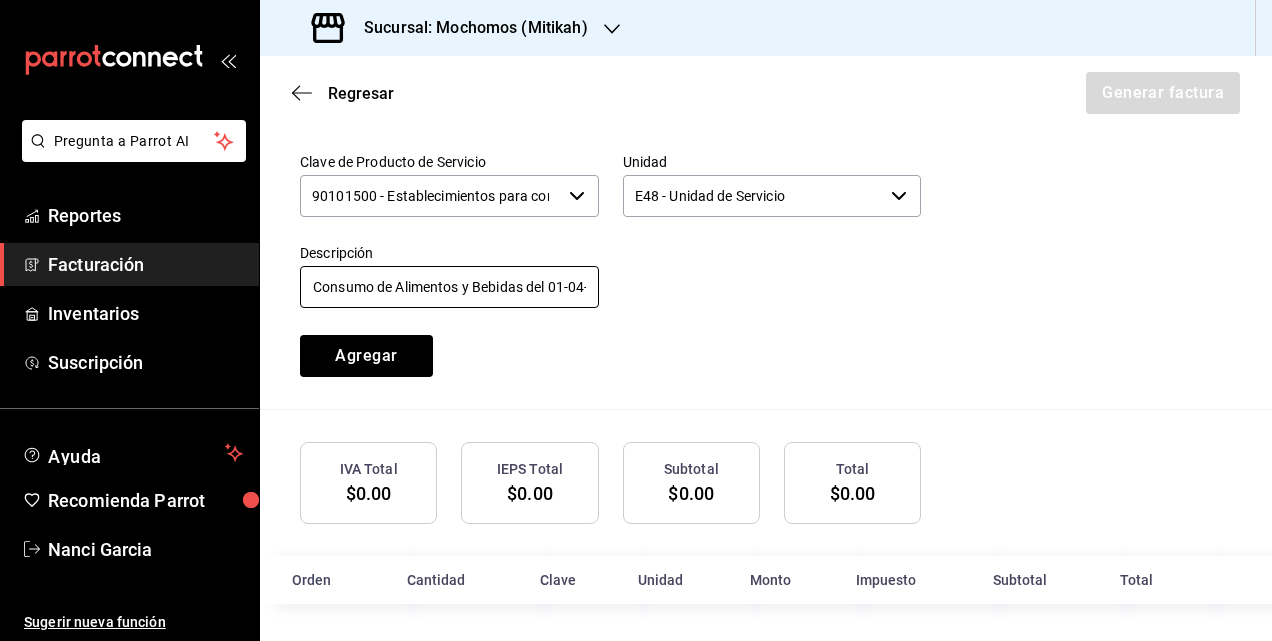 scroll, scrollTop: 0, scrollLeft: 27, axis: horizontal 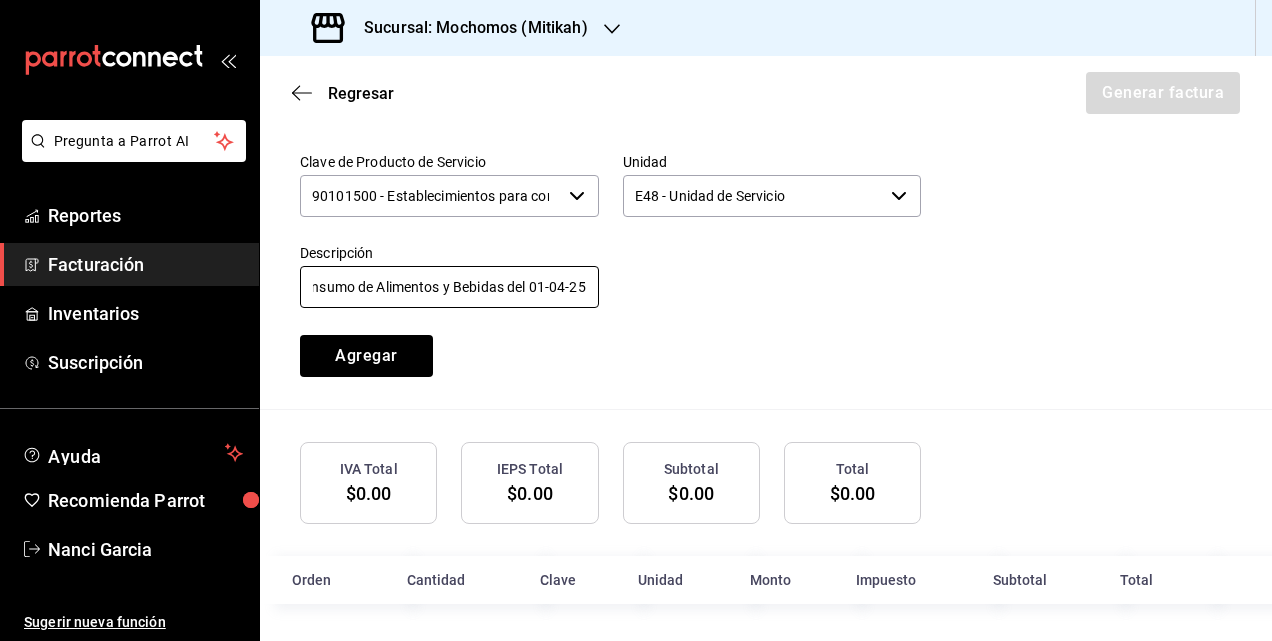 drag, startPoint x: 552, startPoint y: 286, endPoint x: 672, endPoint y: 301, distance: 120.93387 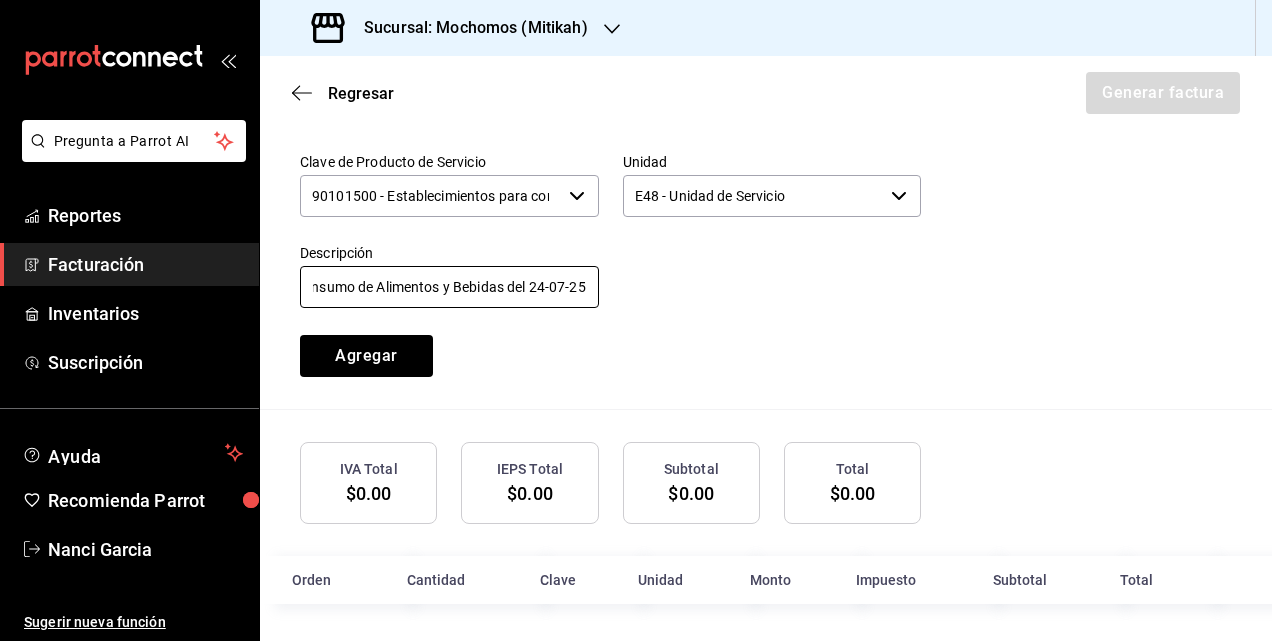 scroll, scrollTop: 0, scrollLeft: 27, axis: horizontal 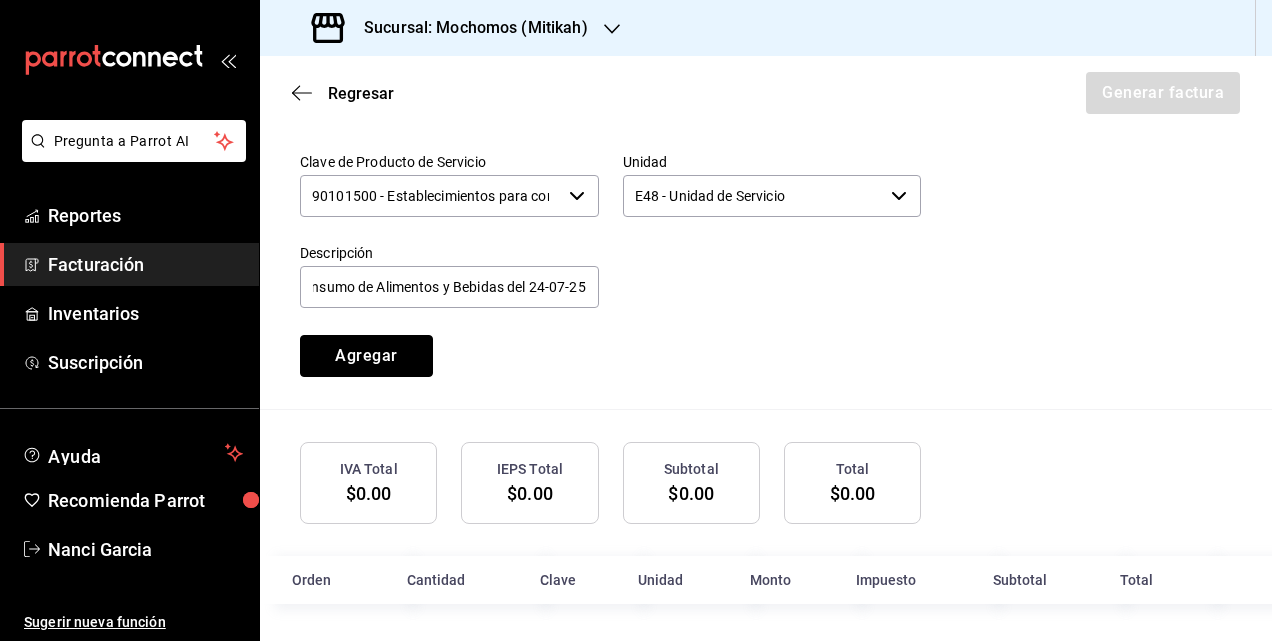 type 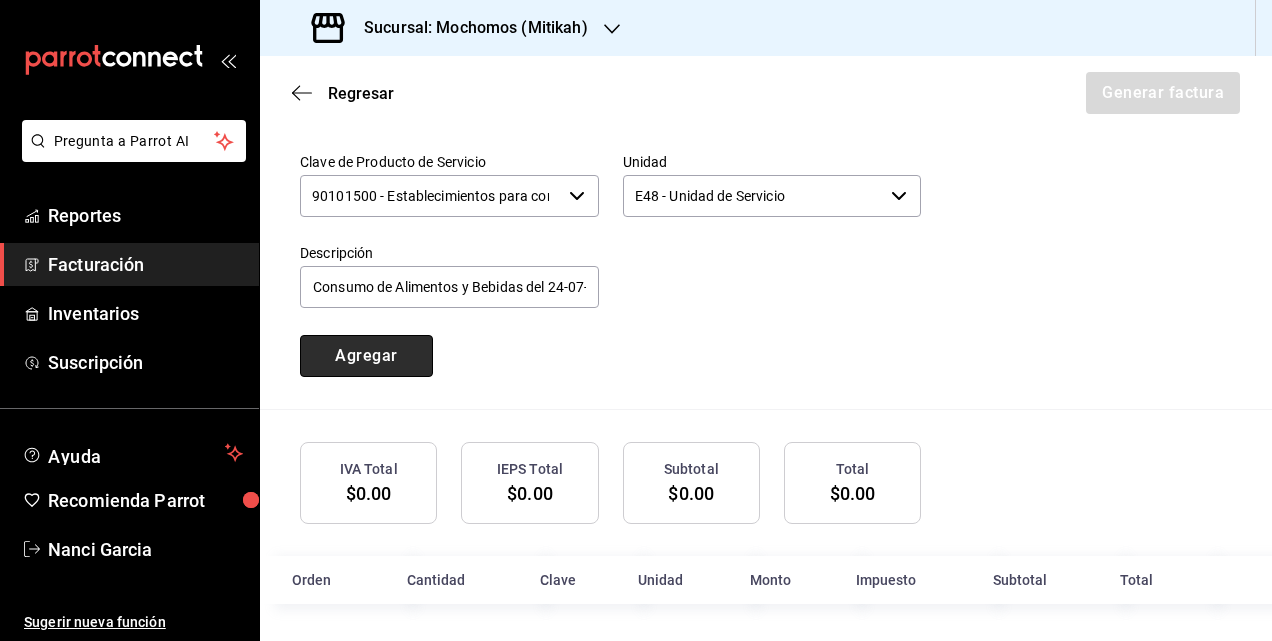 click on "Agregar" at bounding box center (366, 356) 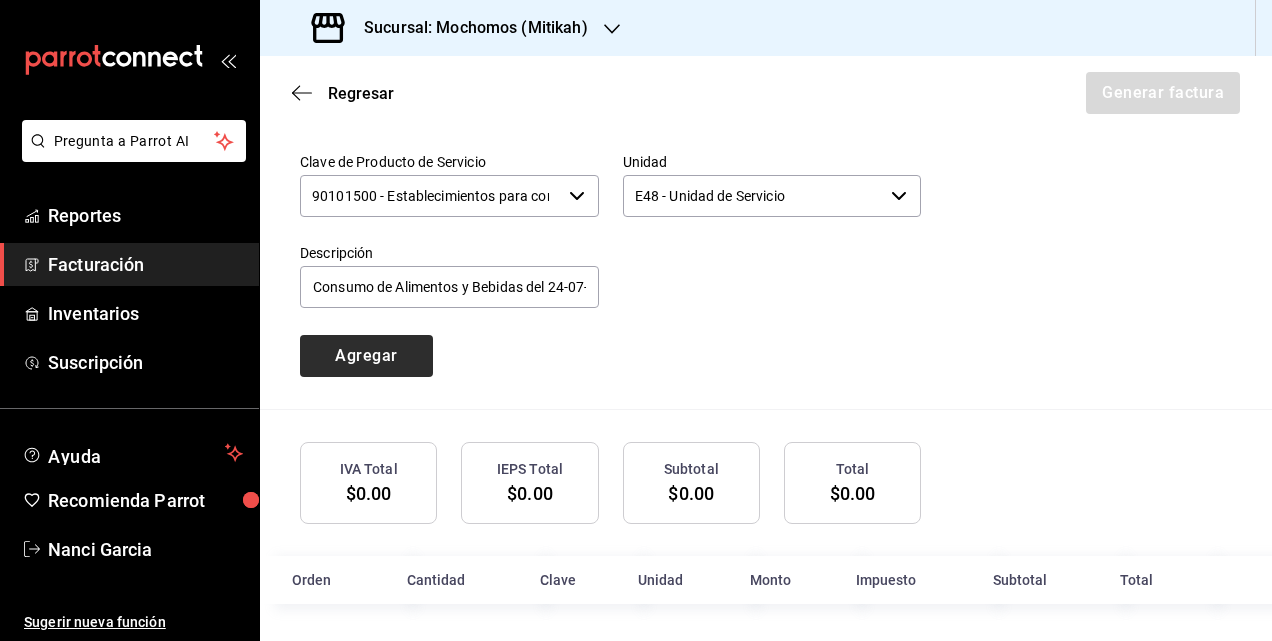 type 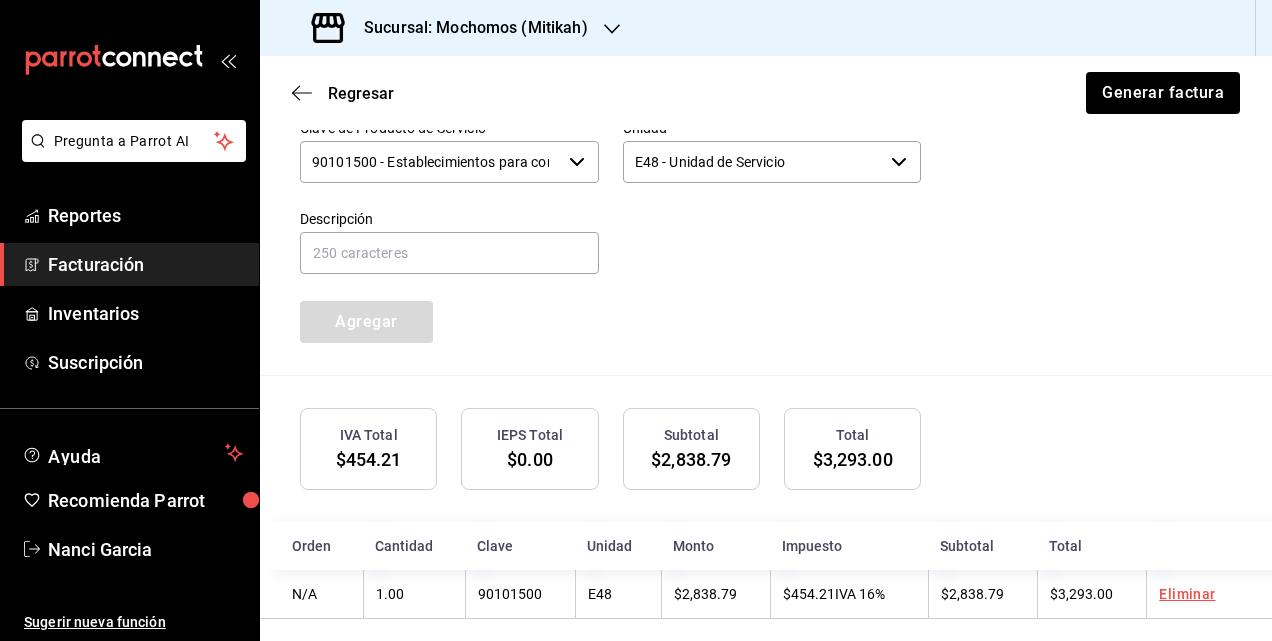 scroll, scrollTop: 1059, scrollLeft: 0, axis: vertical 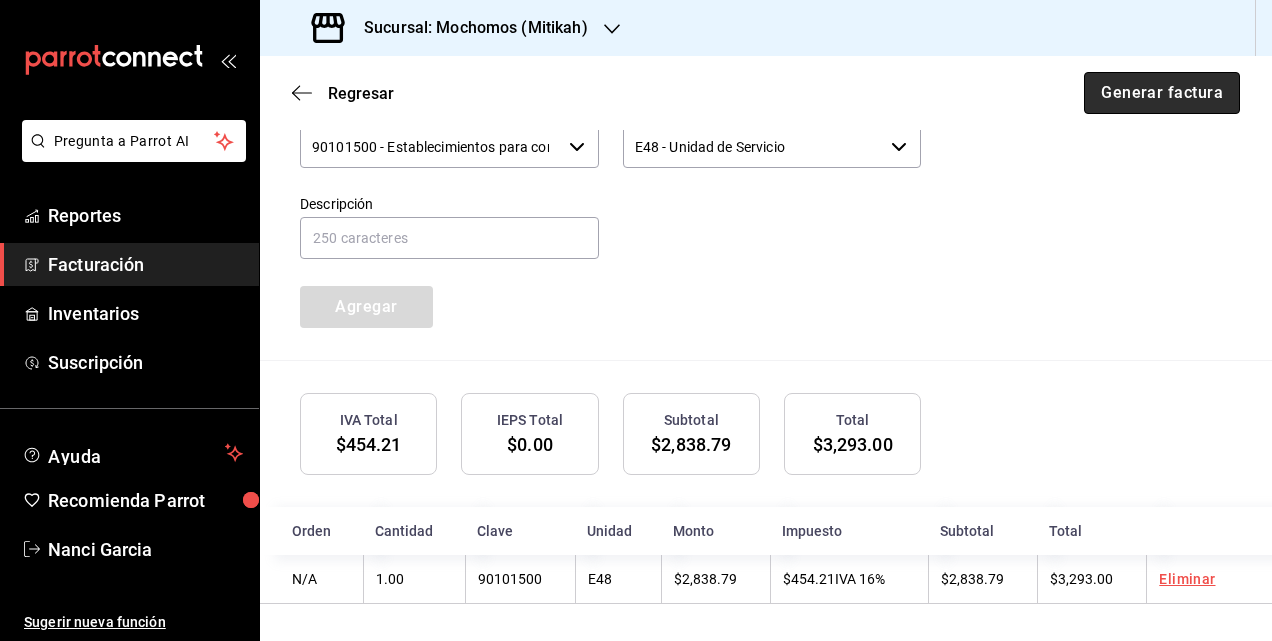 click on "Generar factura" at bounding box center [1162, 93] 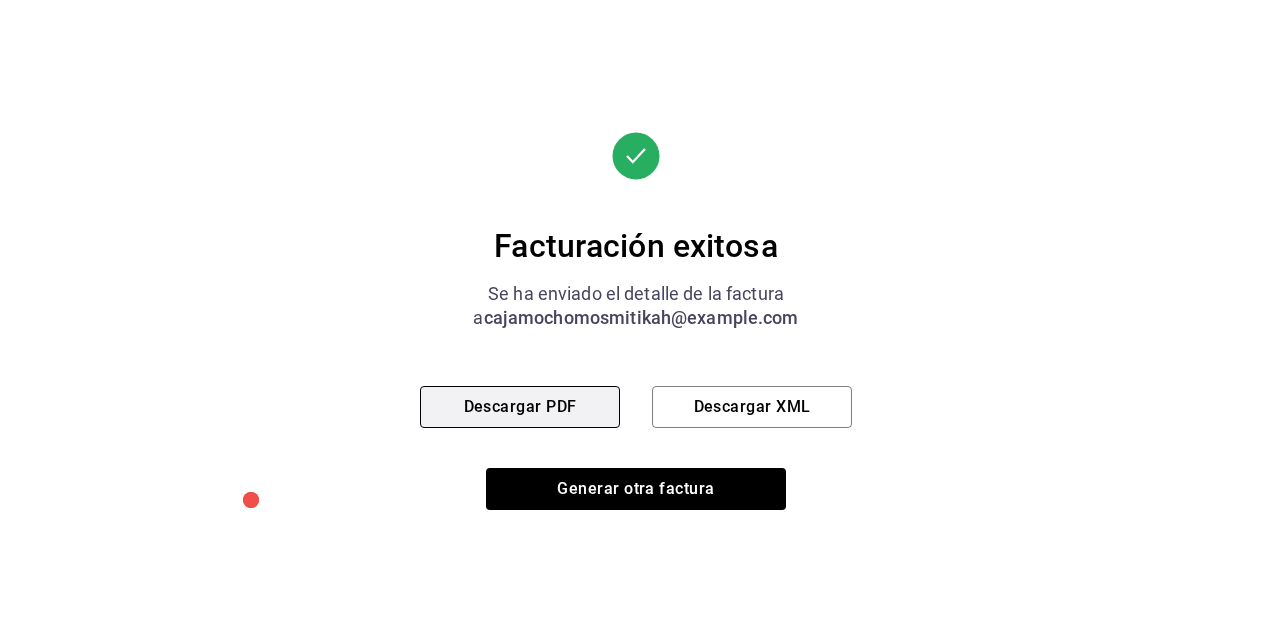 click on "Descargar PDF" at bounding box center (520, 407) 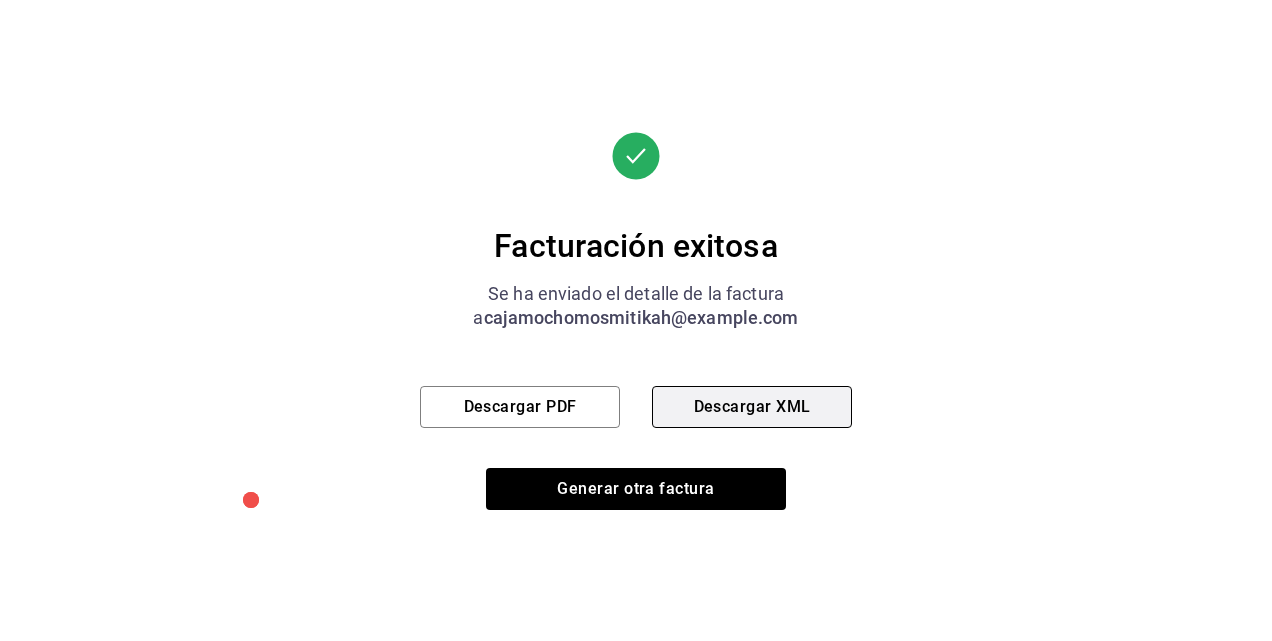click on "Descargar XML" at bounding box center (752, 407) 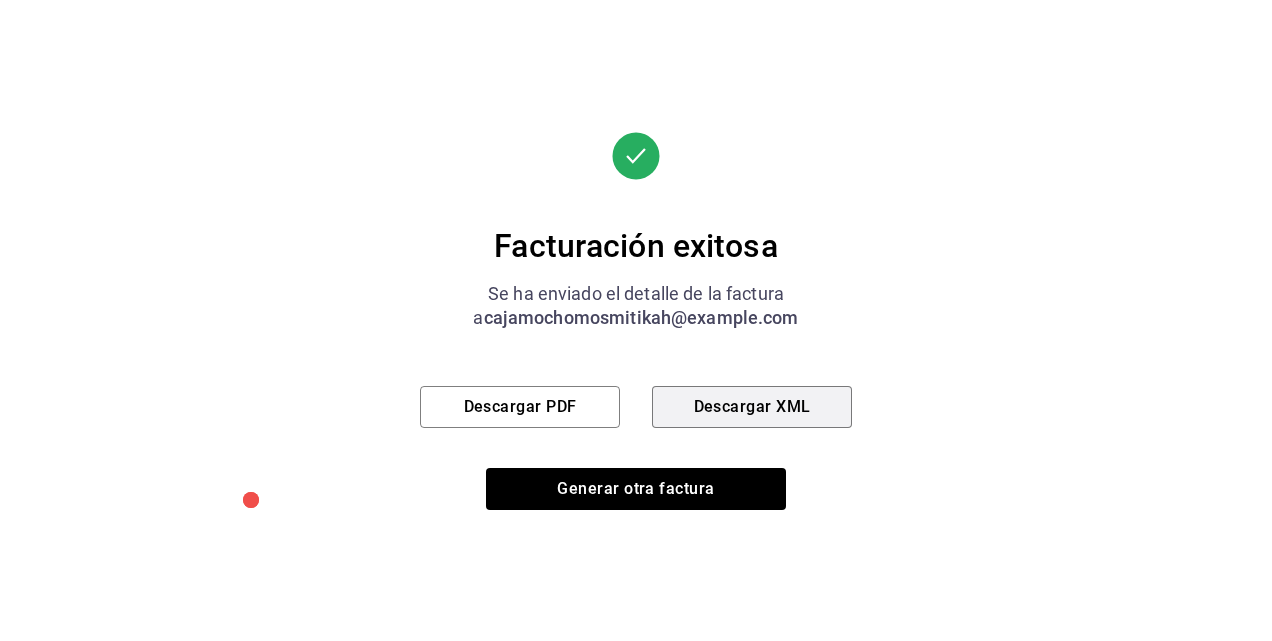 type 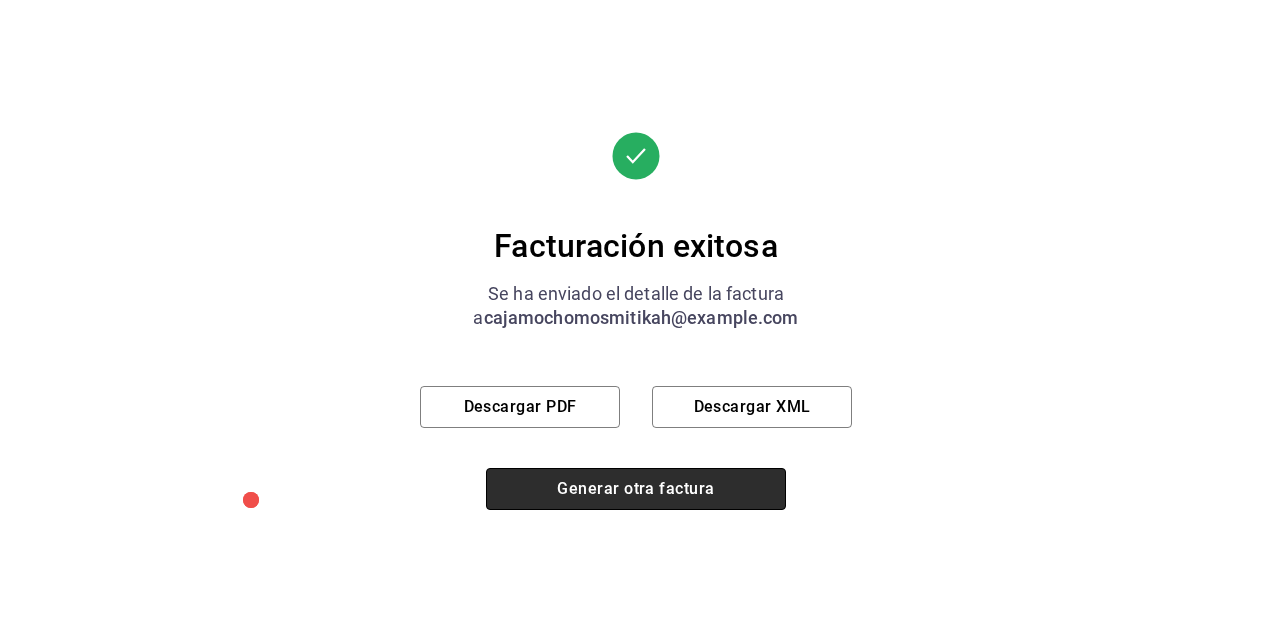 click on "Generar otra factura" at bounding box center [636, 489] 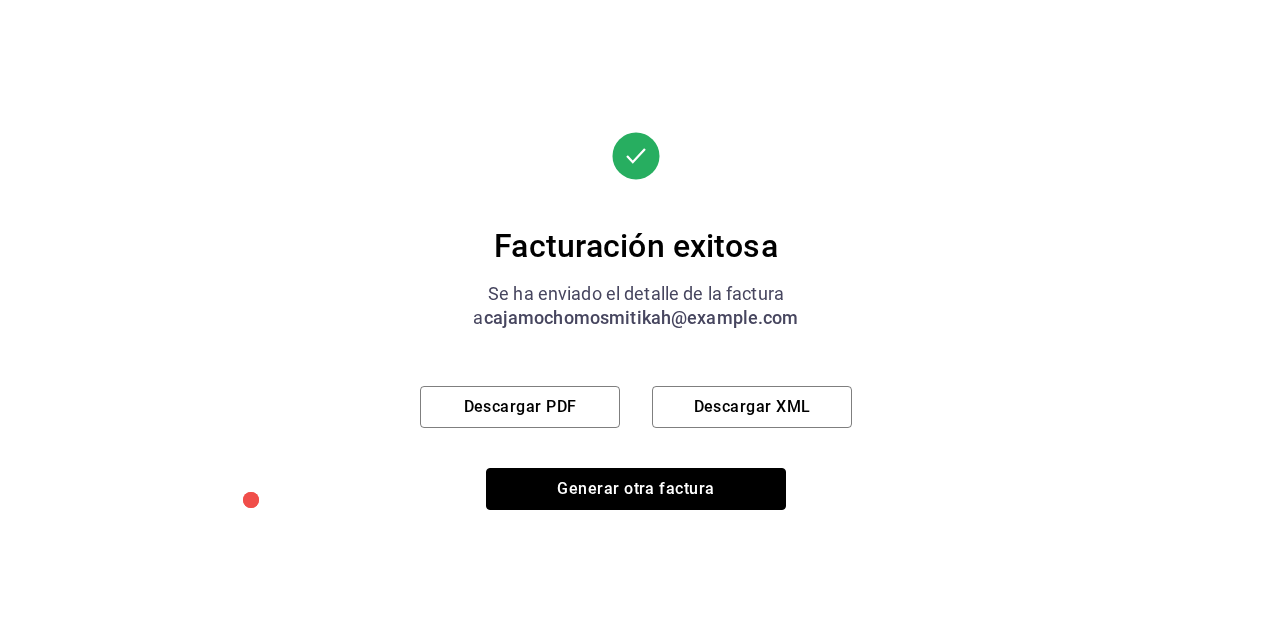 type 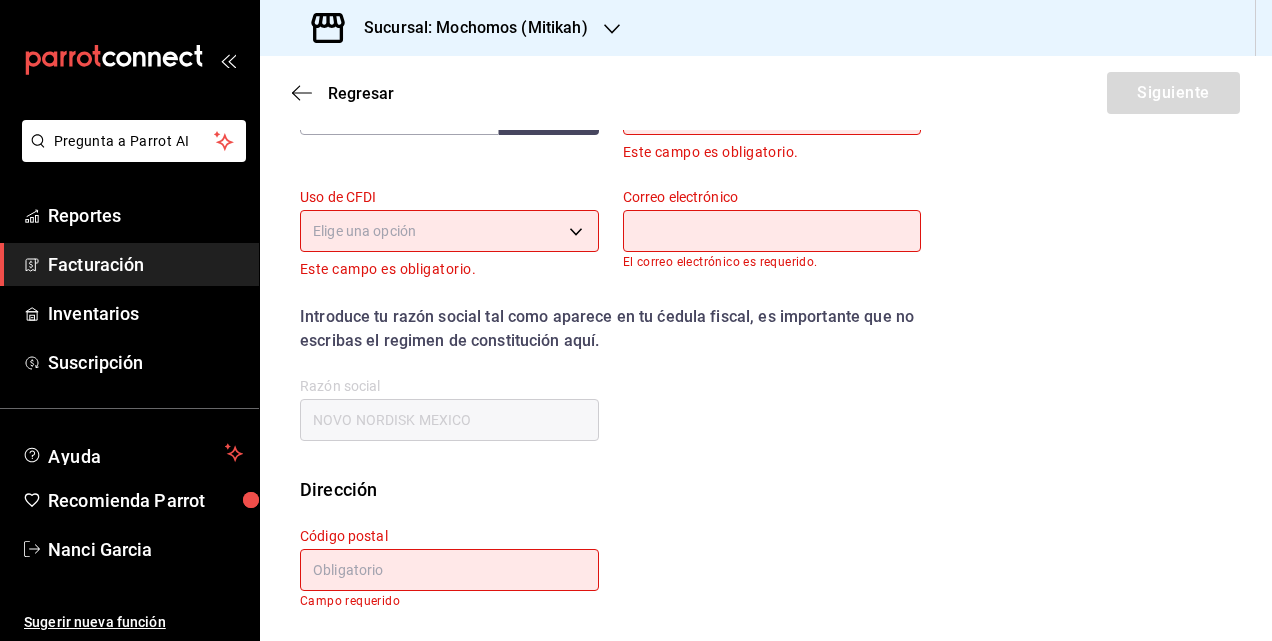 scroll, scrollTop: 252, scrollLeft: 0, axis: vertical 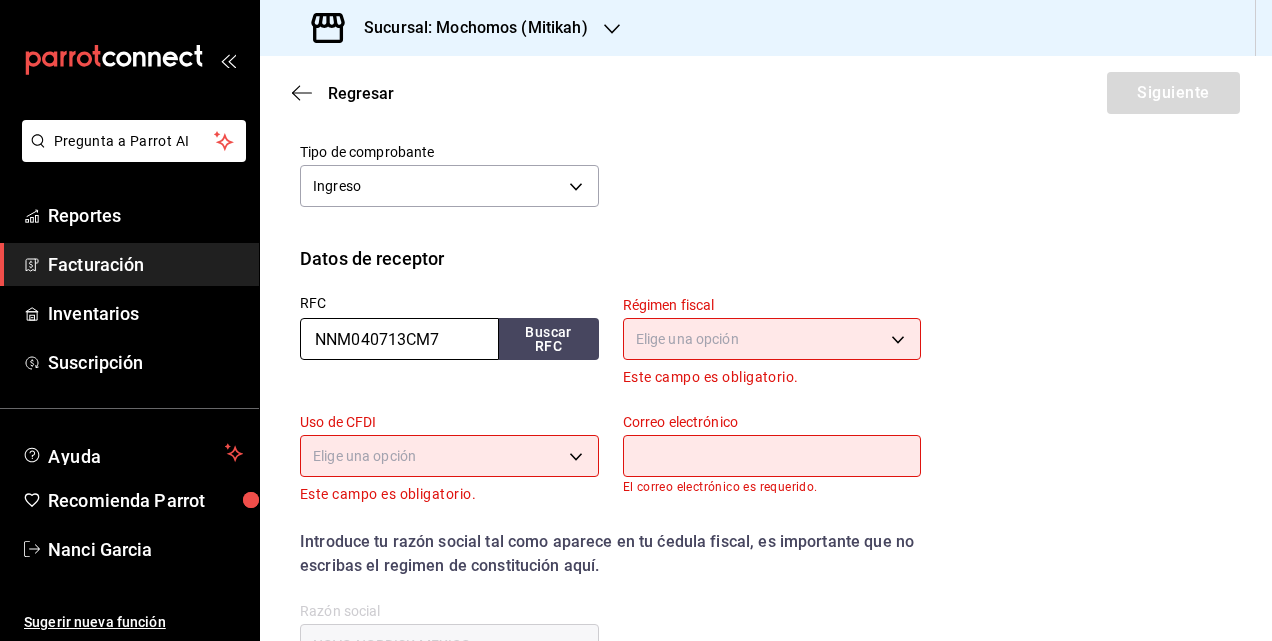 drag, startPoint x: 434, startPoint y: 324, endPoint x: 50, endPoint y: 286, distance: 385.87564 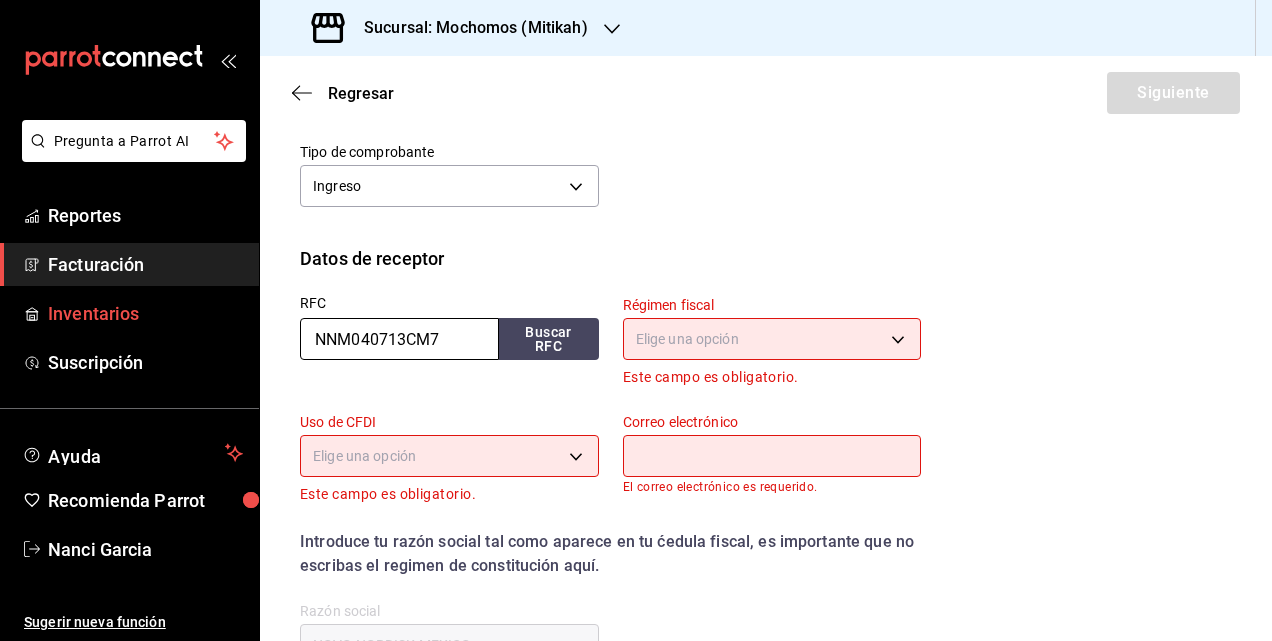 paste on "DIA131128GFA" 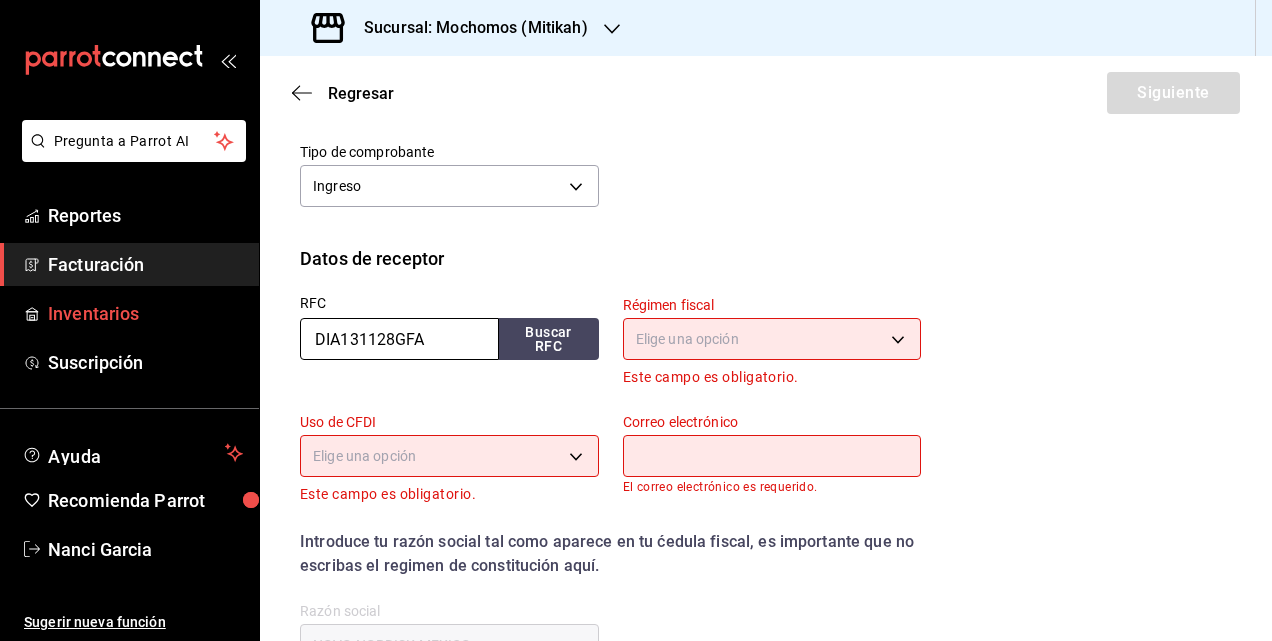 type 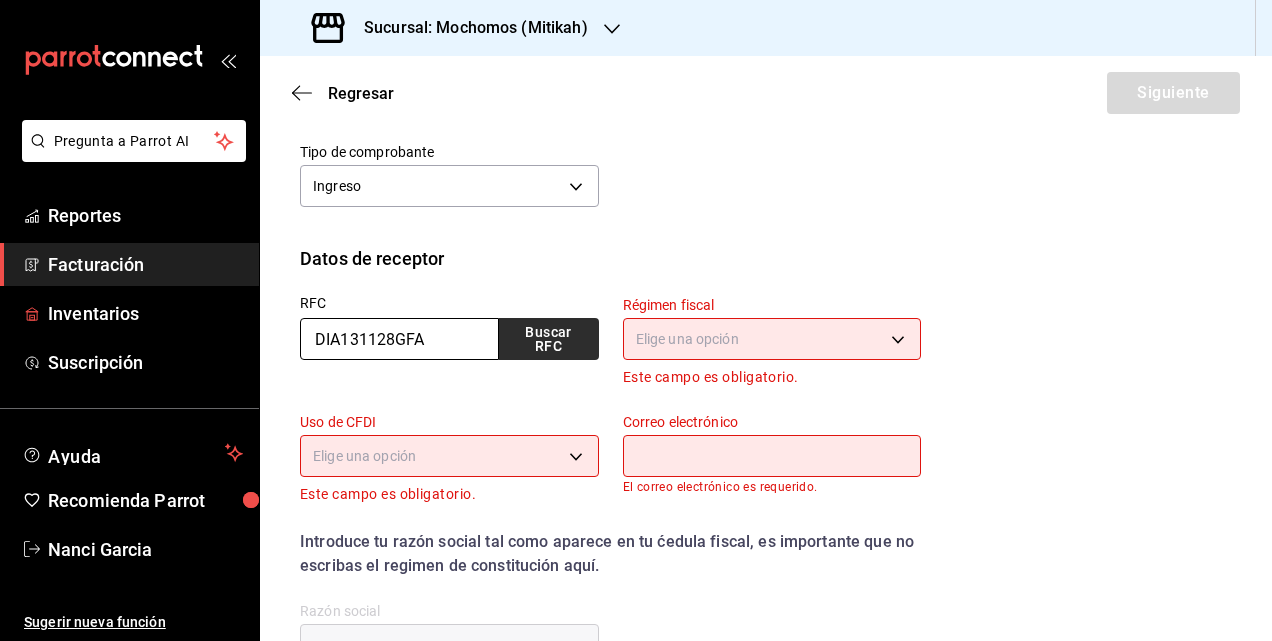 type on "DIA131128GFA" 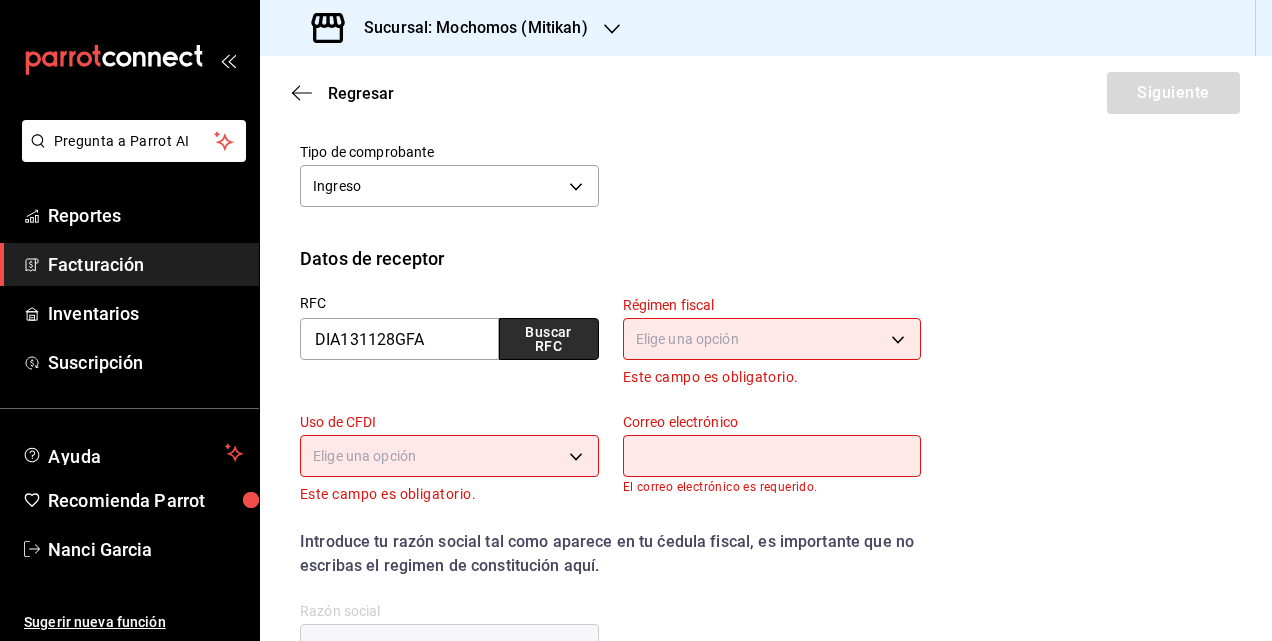 type 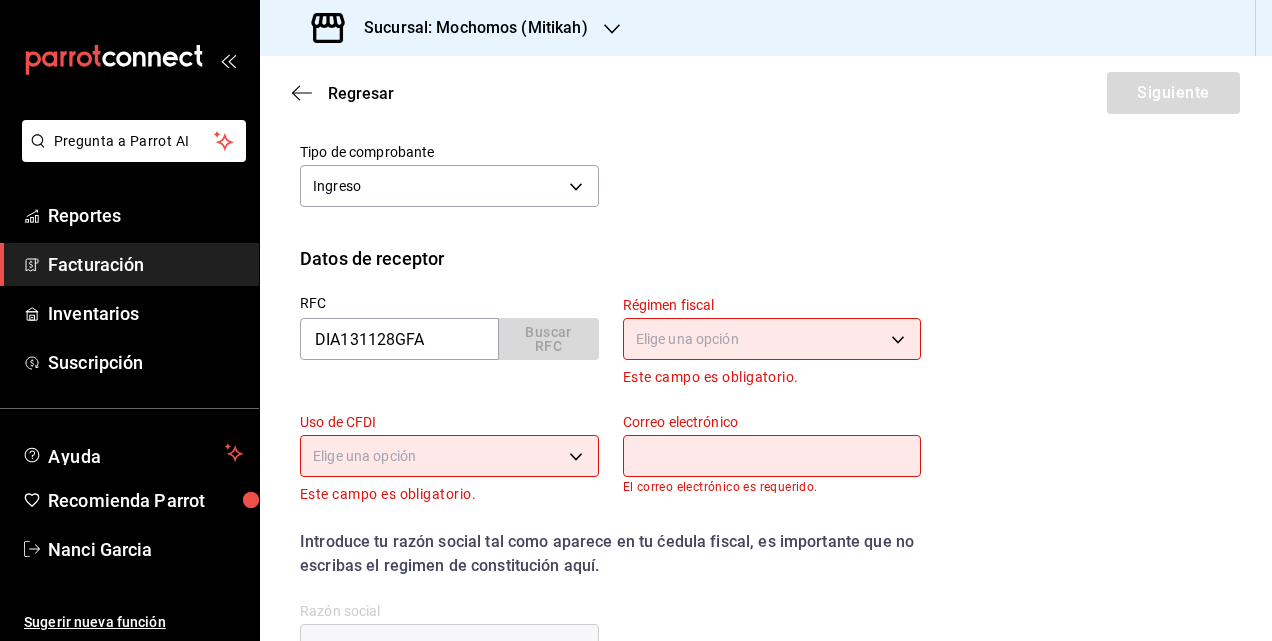 click on "Pregunta a Parrot AI Reportes Facturación Inventarios Suscripción Ayuda Recomienda Parrot Nanci Garcia Sugerir nueva función Sucursal: Mochomos (Mitikah) Regresar Siguiente Factura general Realiza tus facturas con un numero de orden o un monto en especifico; También puedes realizar una factura de remplazo mediante una factura cancelada. Datos de emisor Perfil fiscal GASTRONOMIA COSMOS 0c8fd8de-9d62-478e-9dc8-04ccc48728b0 Marca Mochomos (Mitikah) d0e5f648-281b-433d-bf08-9501e0541b8c Tipo de comprobante Ingreso I Datos de receptor RFC DIA131128GFA Buscar RFC Régimen fiscal Elige una opción Este campo es obligatorio. Uso de CFDI Elige una opción Este campo es obligatorio. Correo electrónico El correo electrónico es requerido. Introduce tu razón social tal como aparece en tu ćedula fiscal, es importante que no escribas el regimen de constitución aquí. company Razón social Dirección Calle # exterior # interior Código postal Campo requerido Estado ​Municipio ​ Colonia ​ Reportes" at bounding box center (636, 320) 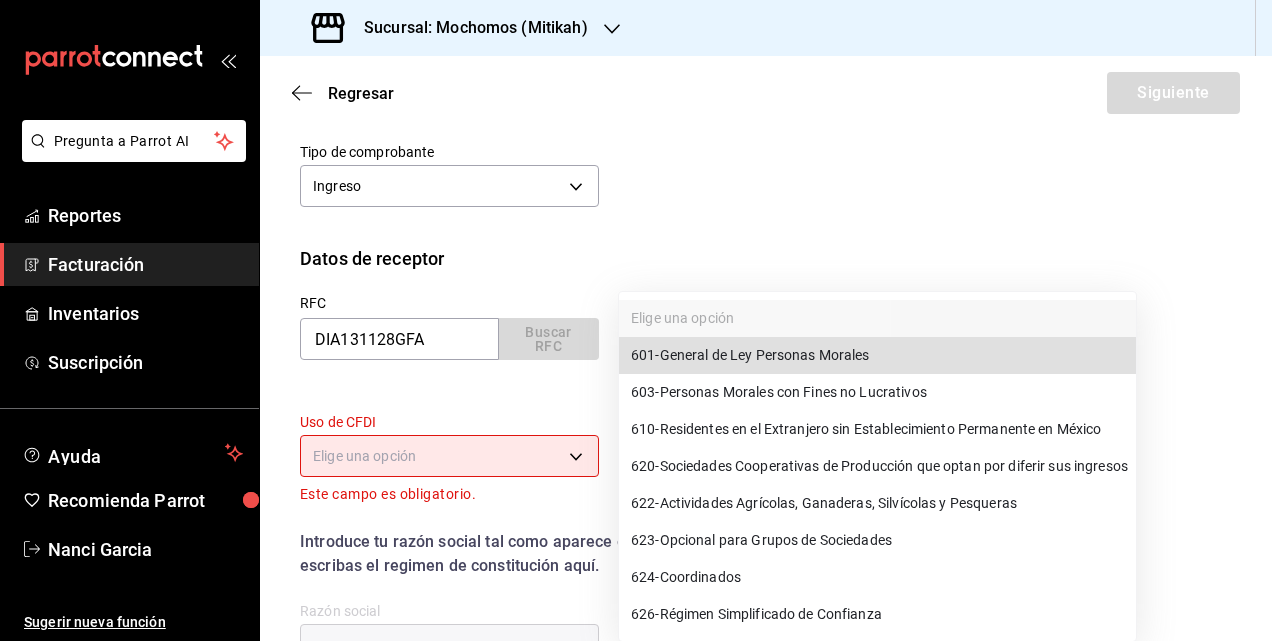 click on "601  -  General de Ley Personas Morales" at bounding box center (750, 355) 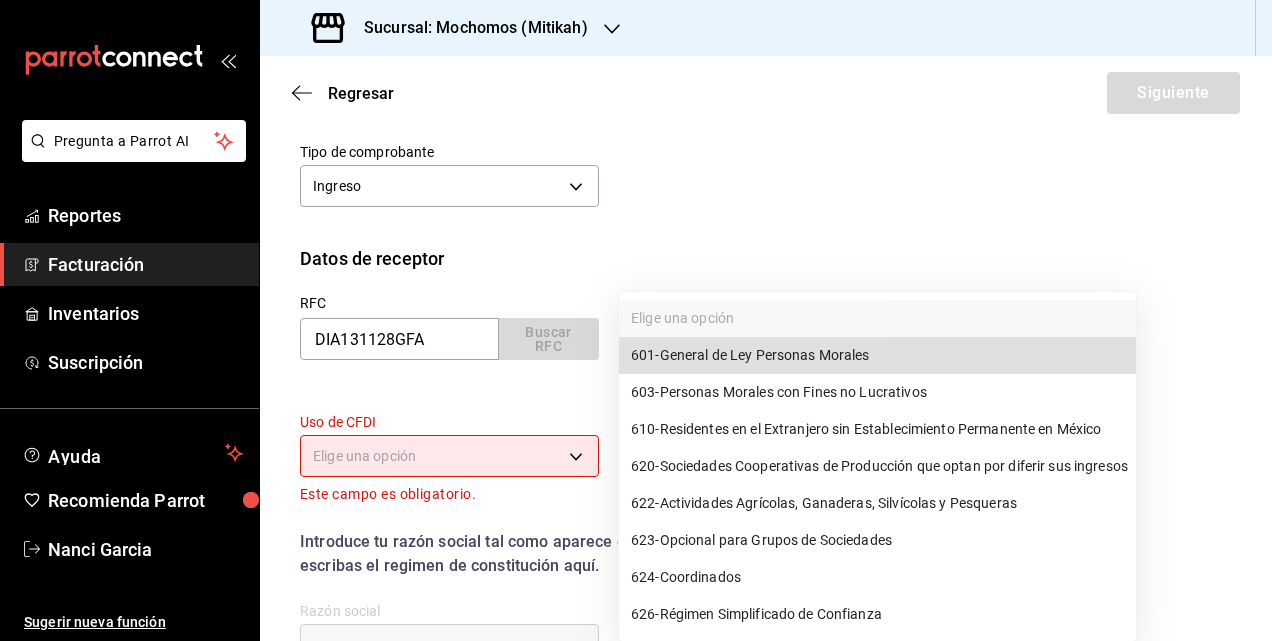 type on "601" 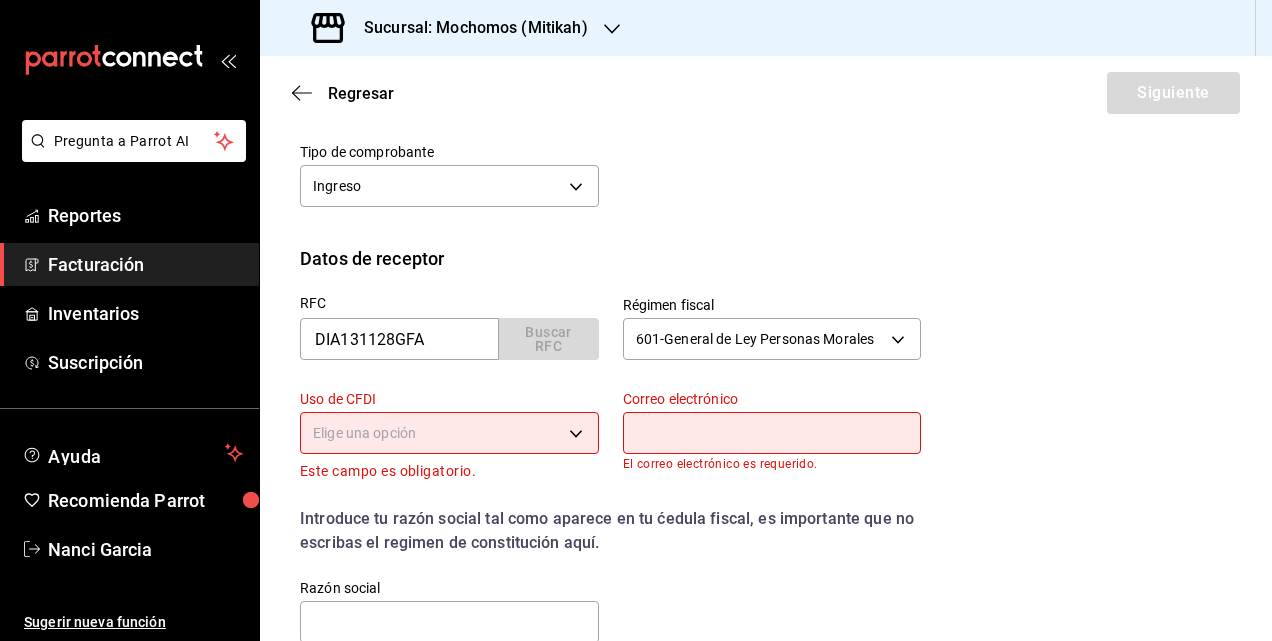 click on "Pregunta a Parrot AI Reportes Facturación Inventarios Suscripción Ayuda Recomienda Parrot [PERSON] Sugerir nueva función Sucursal: Mochomos (Mitikah) Regresar Siguiente Factura general Realiza tus facturas con un numero de orden o un monto en especifico; También puedes realizar una factura de remplazo mediante una factura cancelada. Datos de emisor Perfil fiscal GASTRONOMIA COSMOS [UUID] Marca Mochomos (Mitikah) [UUID] Tipo de comprobante Ingreso I Datos de receptor RFC DIA131128GFA Buscar RFC Régimen fiscal 601 - General de Ley Personas Morales 601 Uso de CFDI Elige una opción Este campo es obligatorio. Correo electrónico El correo electrónico es requerido. Introduce tu razón social tal como aparece en tu ćedula fiscal, es importante que no escribas el regimen de constitución aquí. company Razón social Dirección Calle # exterior # interior Código postal Campo requerido Estado ​ Municipio ​ Colonia ​ Reportes" at bounding box center [636, 320] 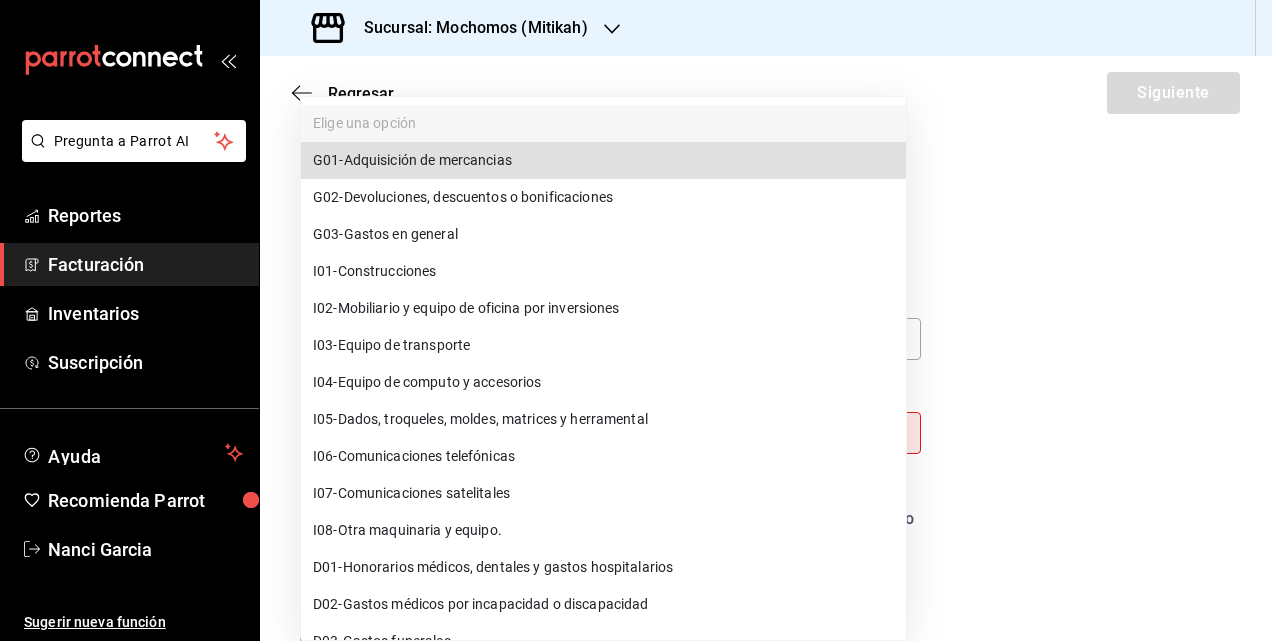 click on "G03  -  Gastos en general" at bounding box center [385, 234] 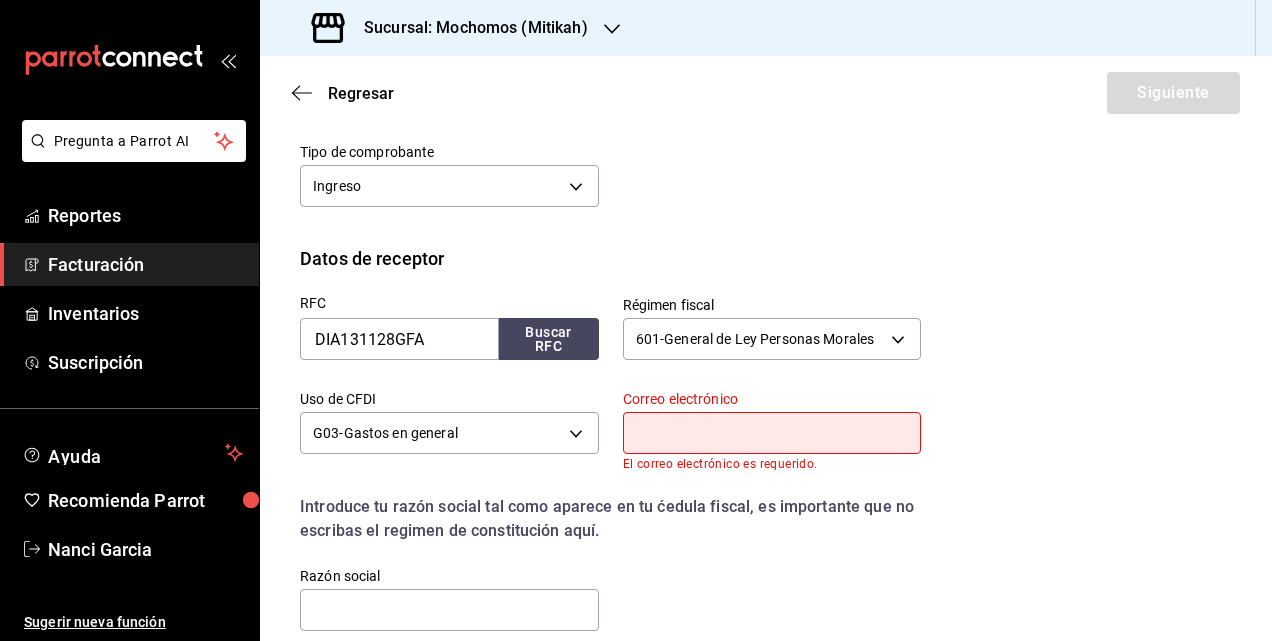 click at bounding box center [772, 433] 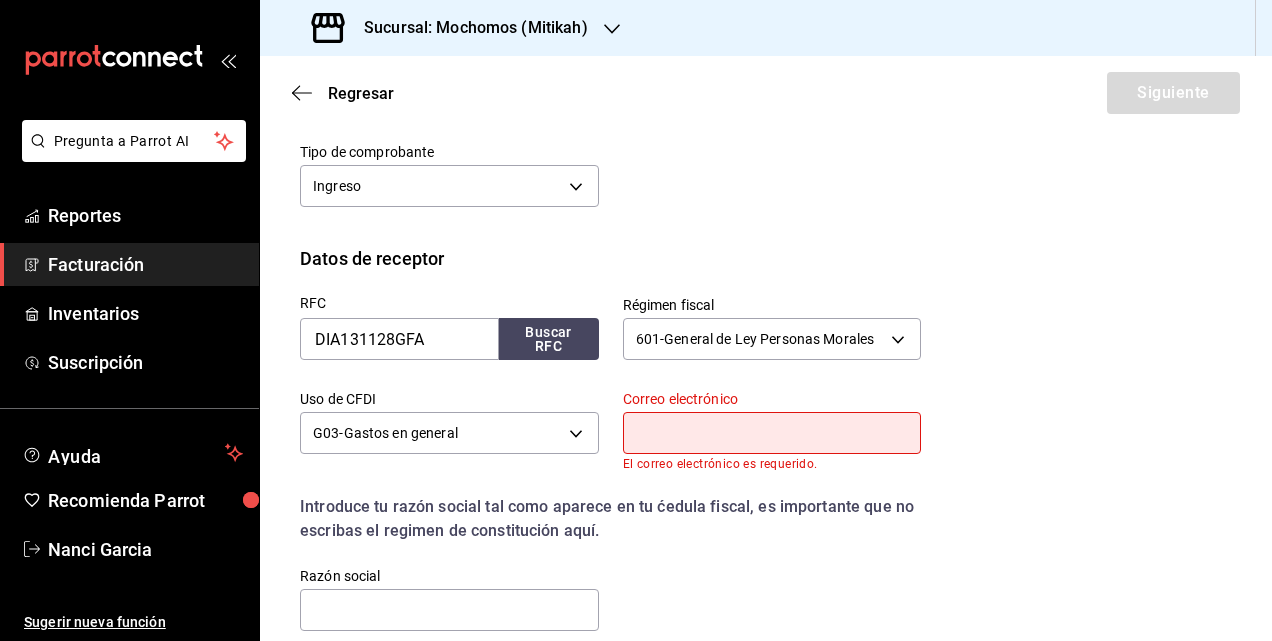 paste on "cajamochomosmitikah@example.com" 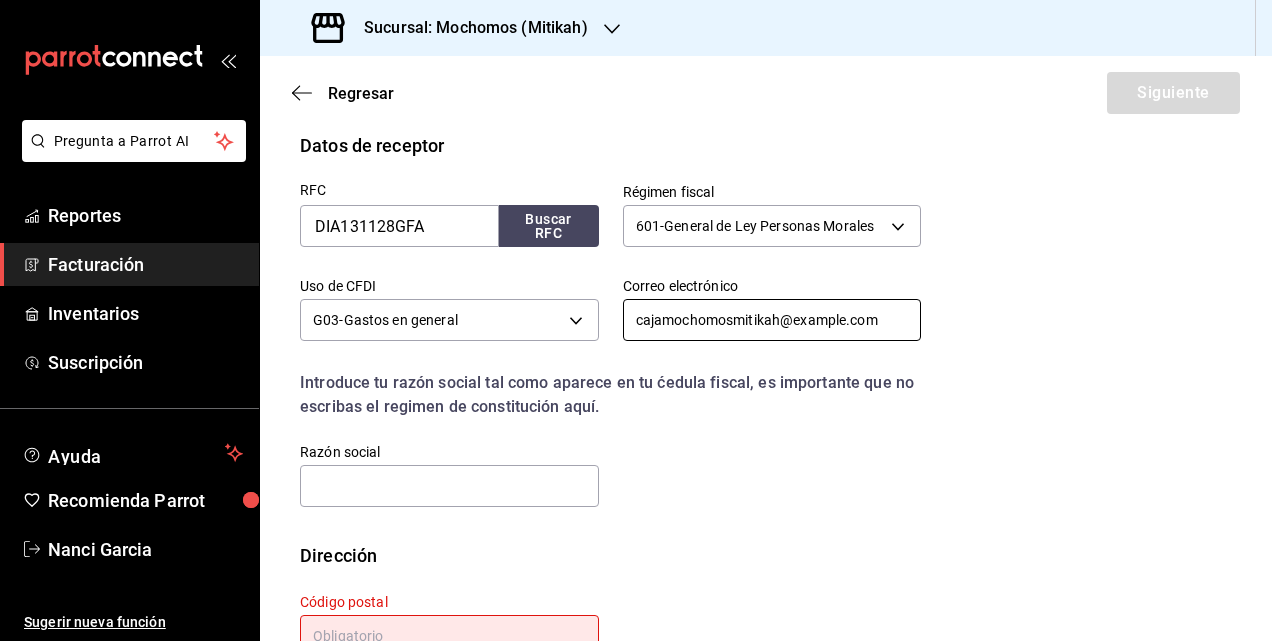 scroll, scrollTop: 430, scrollLeft: 0, axis: vertical 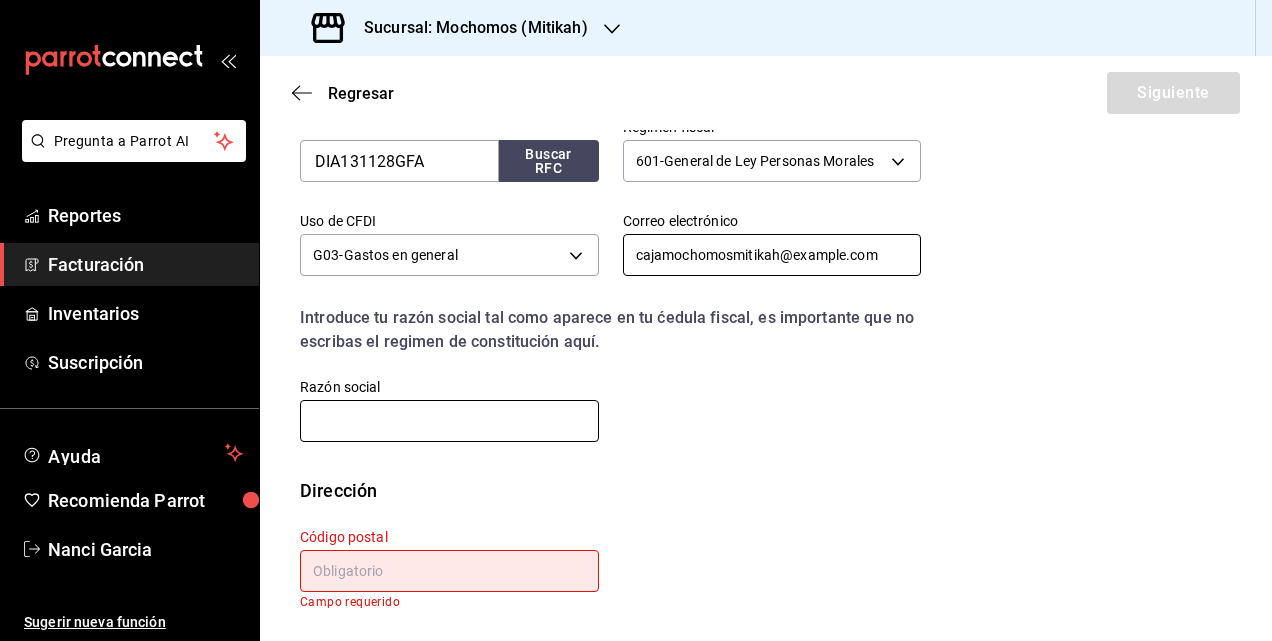 type on "cajamochomosmitikah@example.com" 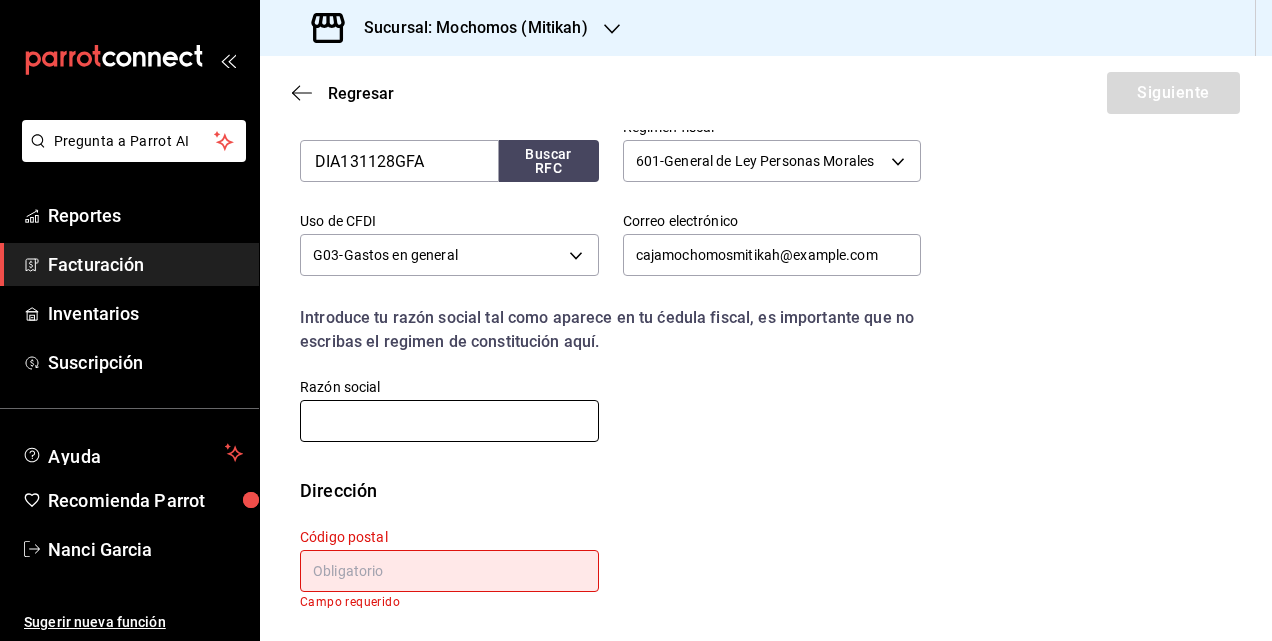 click at bounding box center (449, 421) 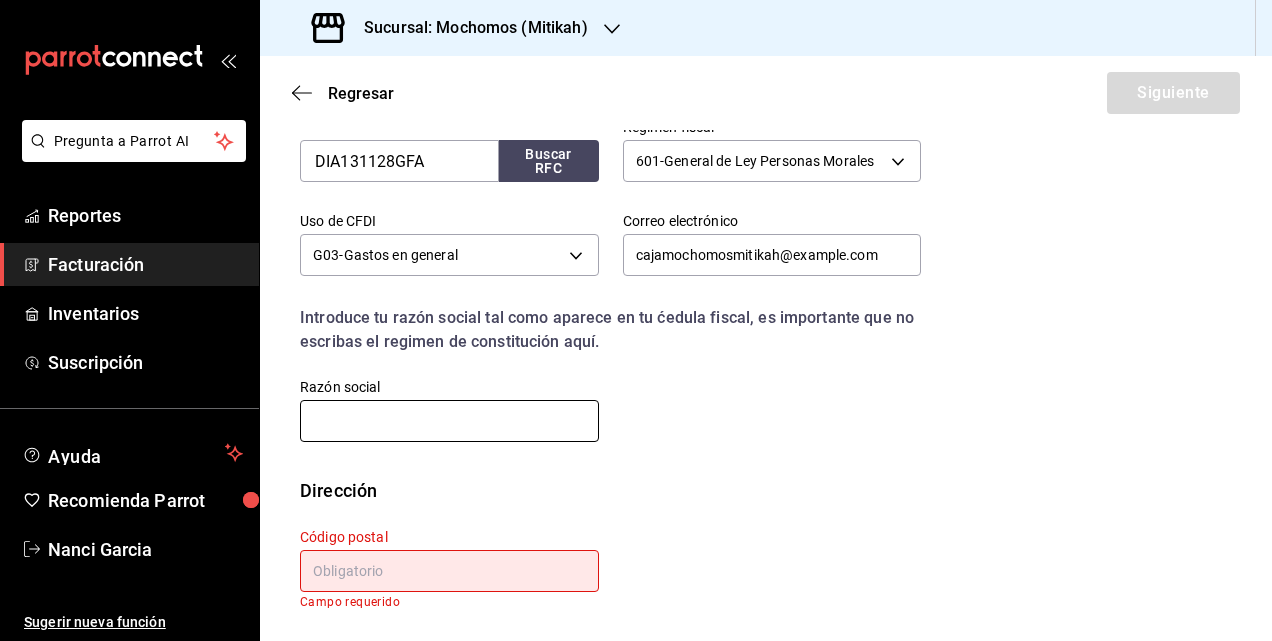 paste on "[BRAND]" 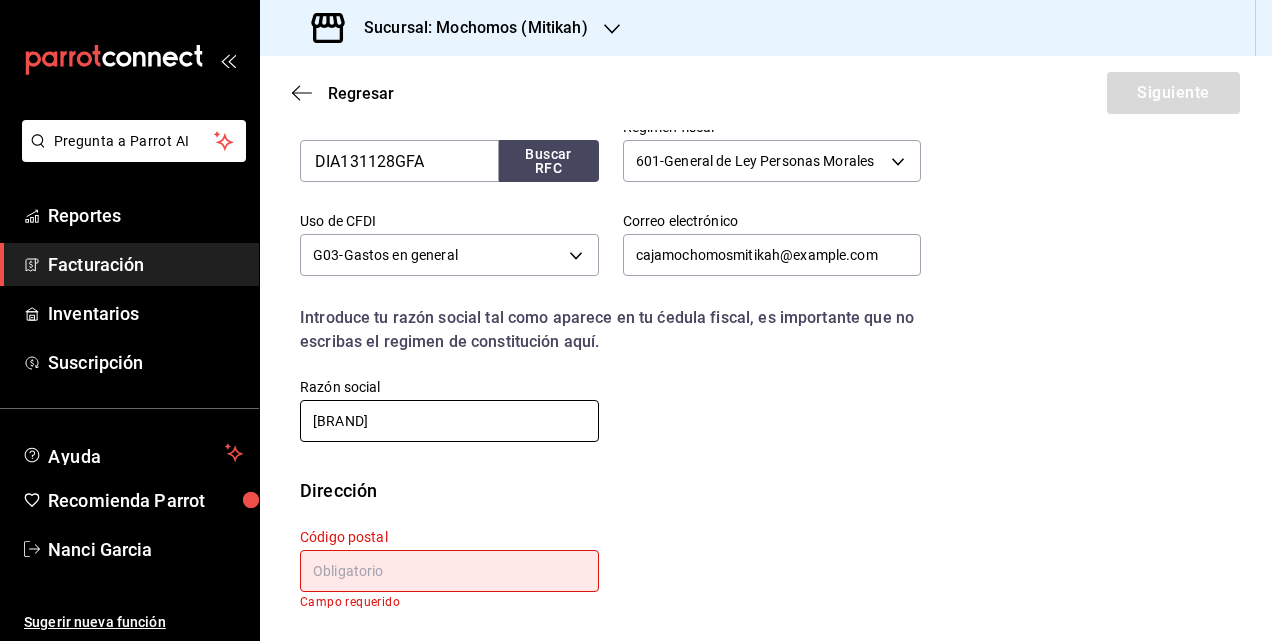 type on "[BRAND]" 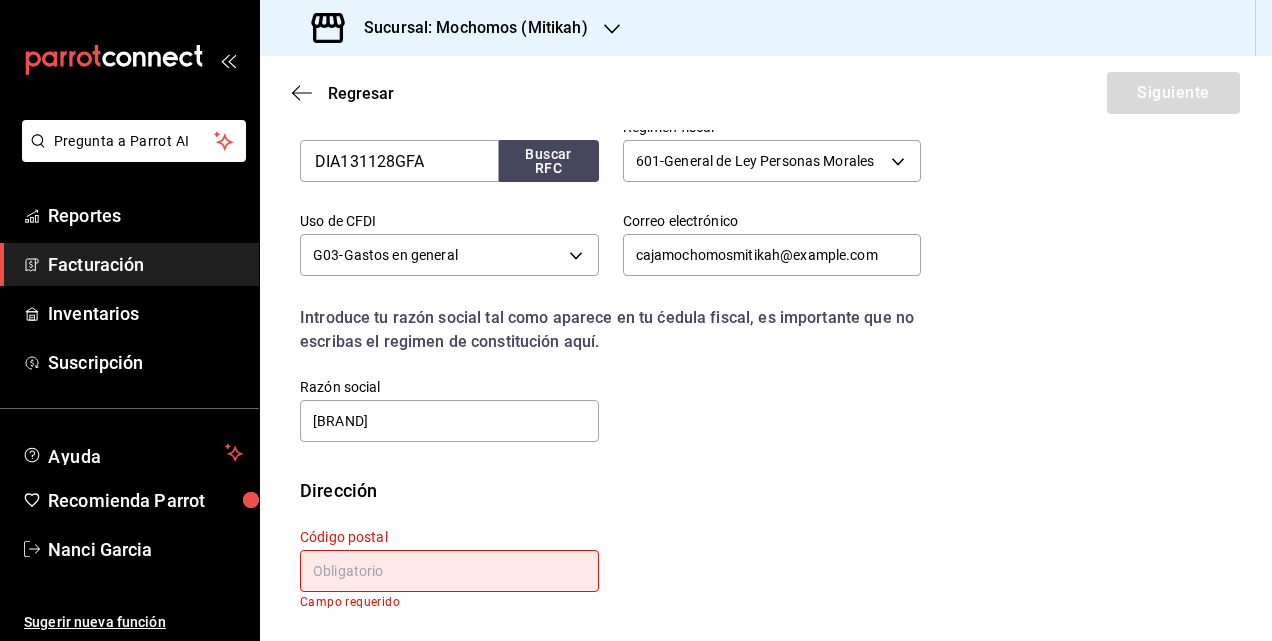 drag, startPoint x: 396, startPoint y: 546, endPoint x: 392, endPoint y: 561, distance: 15.524175 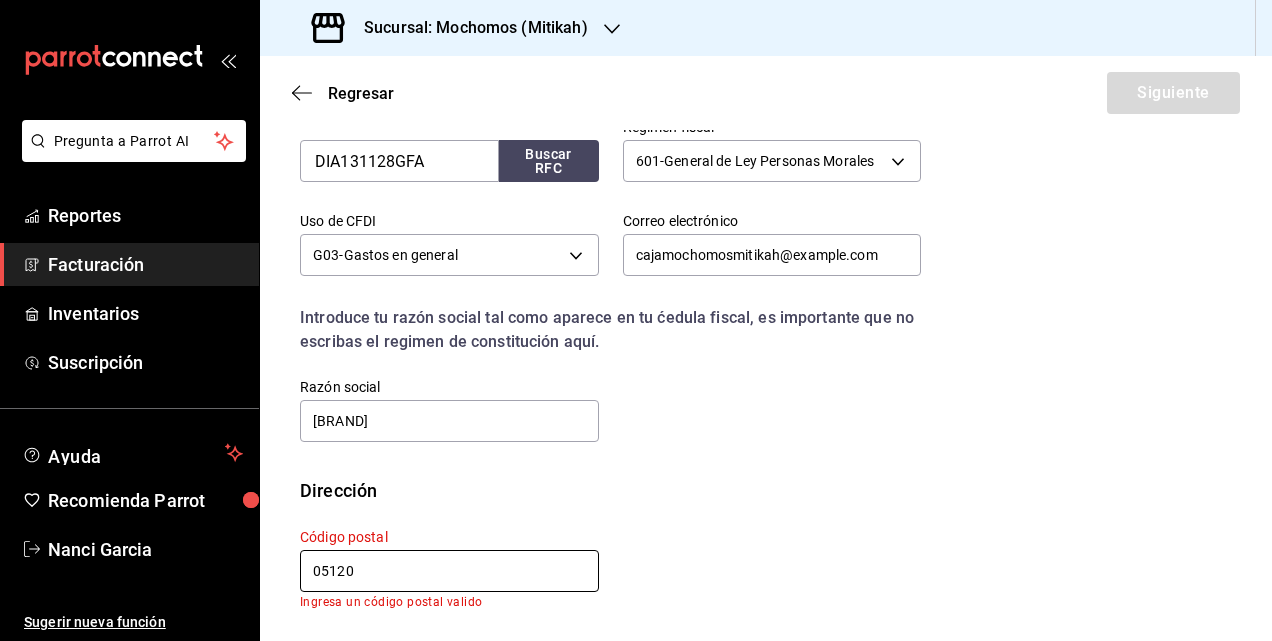 scroll, scrollTop: 416, scrollLeft: 0, axis: vertical 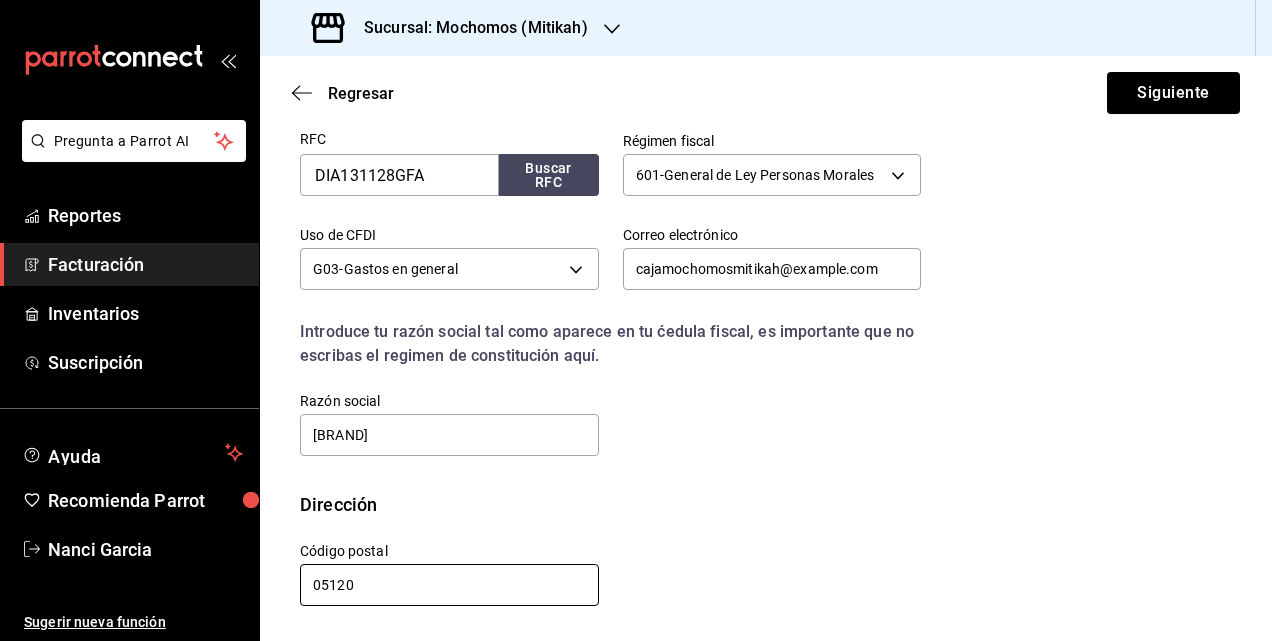 type on "05120" 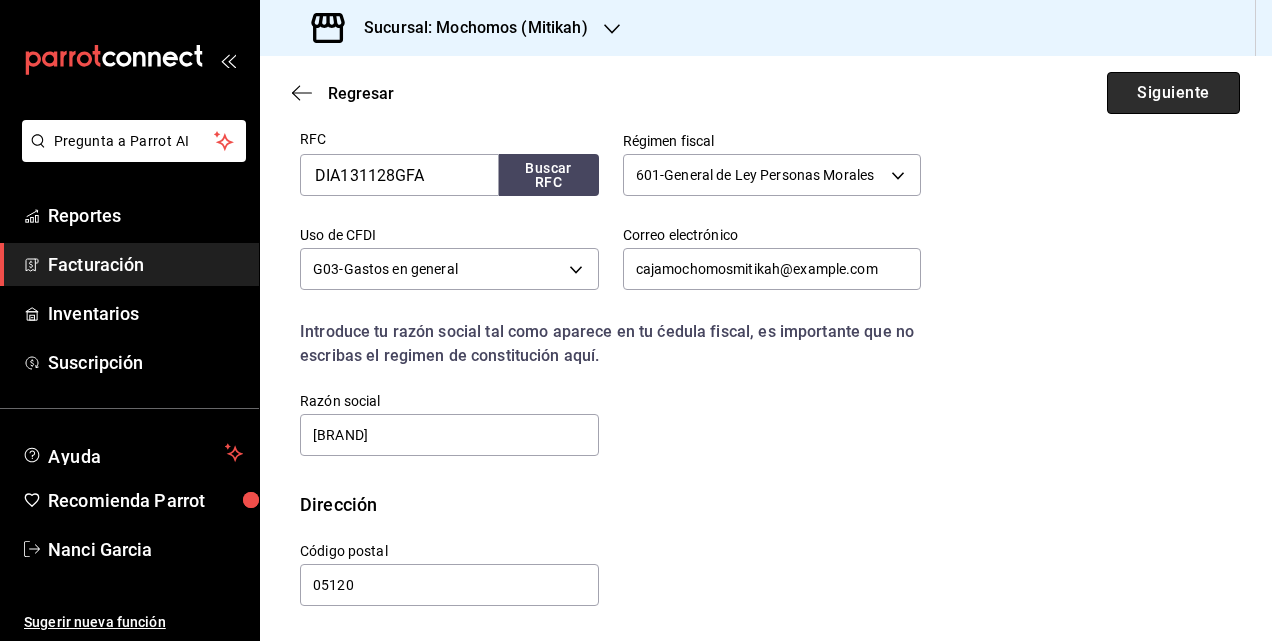 drag, startPoint x: 1157, startPoint y: 88, endPoint x: 1152, endPoint y: 102, distance: 14.866069 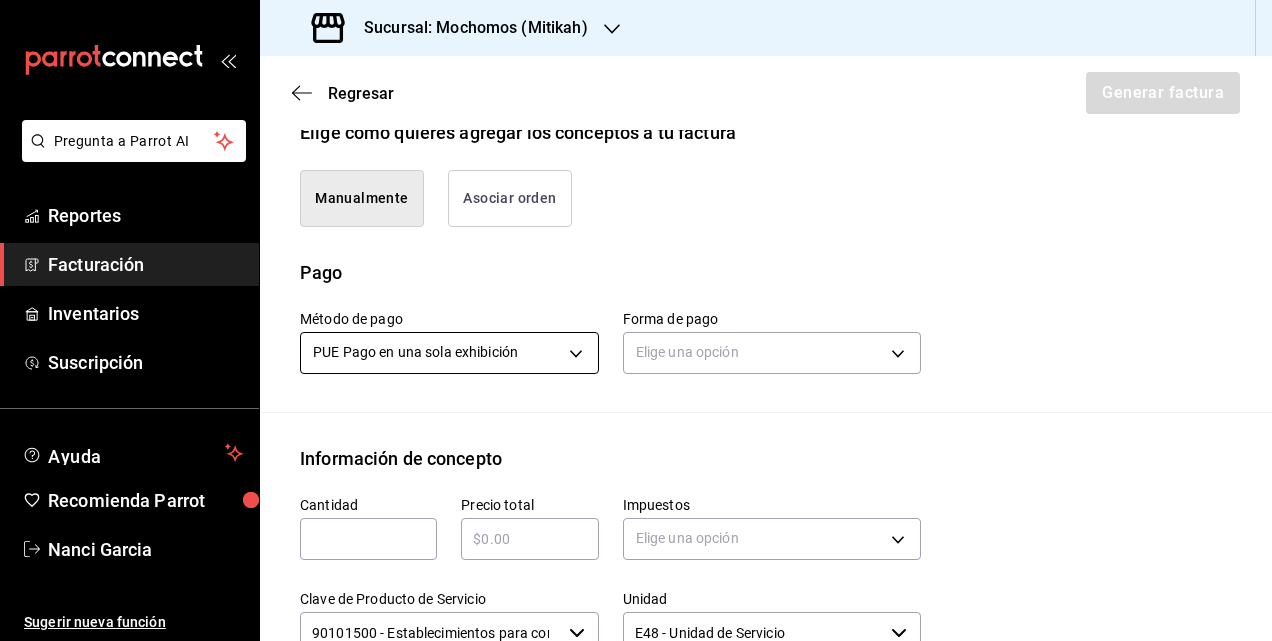 scroll, scrollTop: 516, scrollLeft: 0, axis: vertical 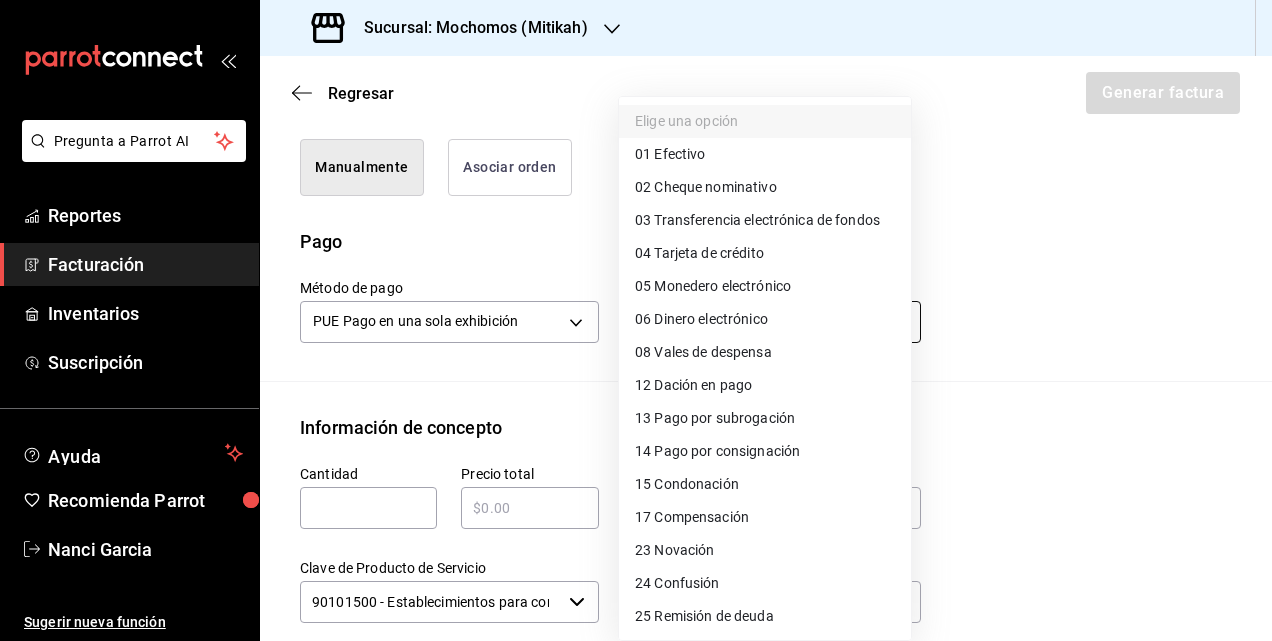 click on "Pregunta a Parrot AI Reportes Facturación Inventarios Suscripción Ayuda Recomienda Parrot [PERSON] Sugerir nueva función Sucursal: Mochomos (Mitikah) Regresar Generar factura Emisor Perfil fiscal GASTRONOMIA COSMOS Tipo de comprobante Ingreso Receptor Nombre / Razón social DIAFIMEX RFC Receptor DIA131128GFA Régimen fiscal General de Ley Personas Morales Uso de CFDI G03: Gastos en general Correo electrónico [EMAIL] Elige cómo quieres agregar los conceptos a tu factura Manualmente Asociar orden Pago Método de pago PUE Pago en una sola exhibición PUE Forma de pago Elige una opción Información de concepto Cantidad ​ Precio total ​ Impuestos Elige una opción Clave de Producto de Servicio 90101500 - Establecimientos para comer y beber ​ Unidad E48 - Unidad de Servicio ​ Descripción Agregar IVA Total $0.00 IEPS Total $0.00 Subtotal $0.00 Total $0.00 Orden Cantidad Clave Unidad Monto Impuesto Subtotal Total GANA 1 MES GRATIS EN TU SUSCRIPCIÓN AQUÍ" at bounding box center [636, 320] 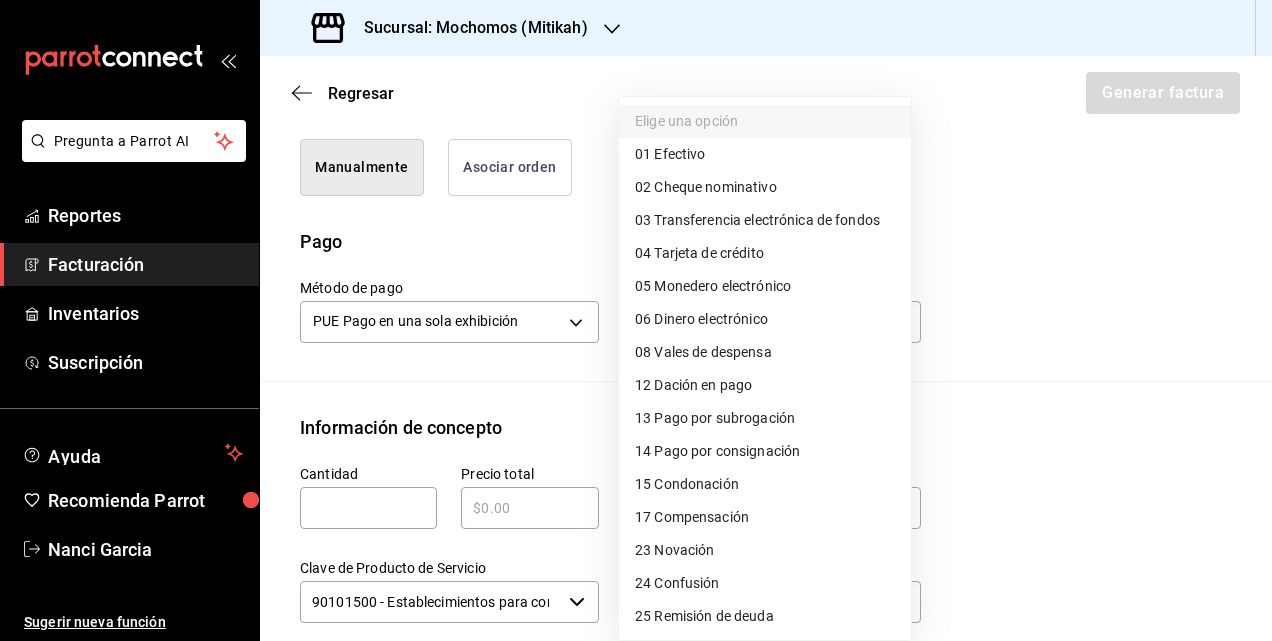 click on "04   Tarjeta de crédito" at bounding box center (699, 253) 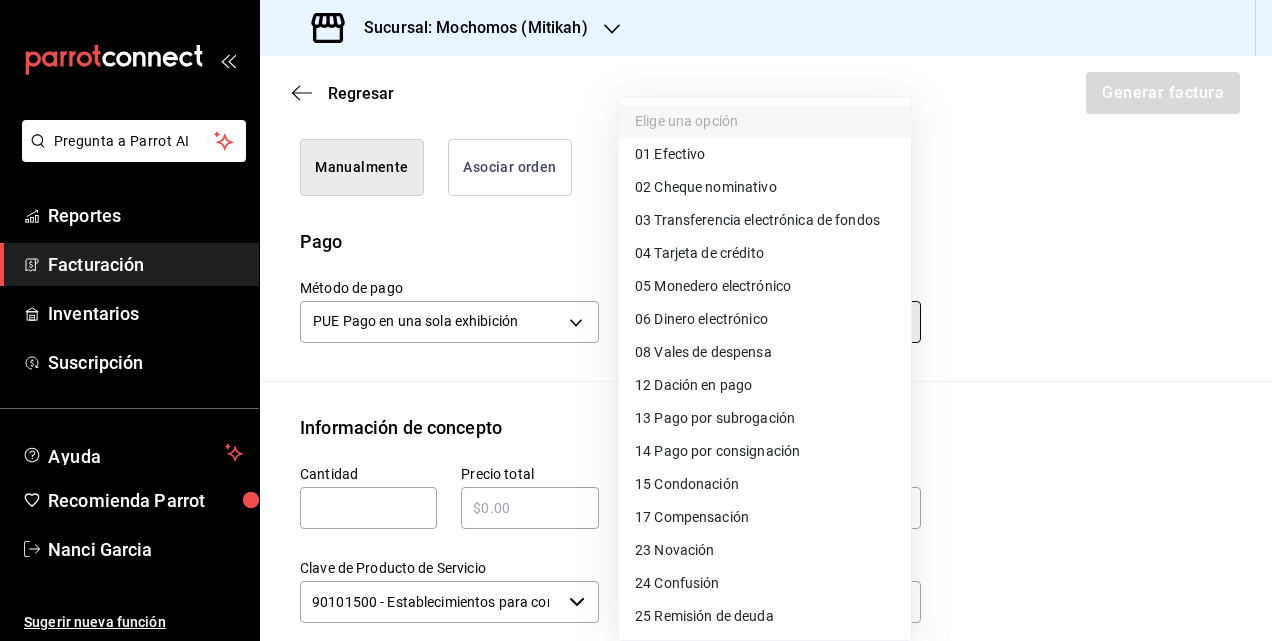 type on "04" 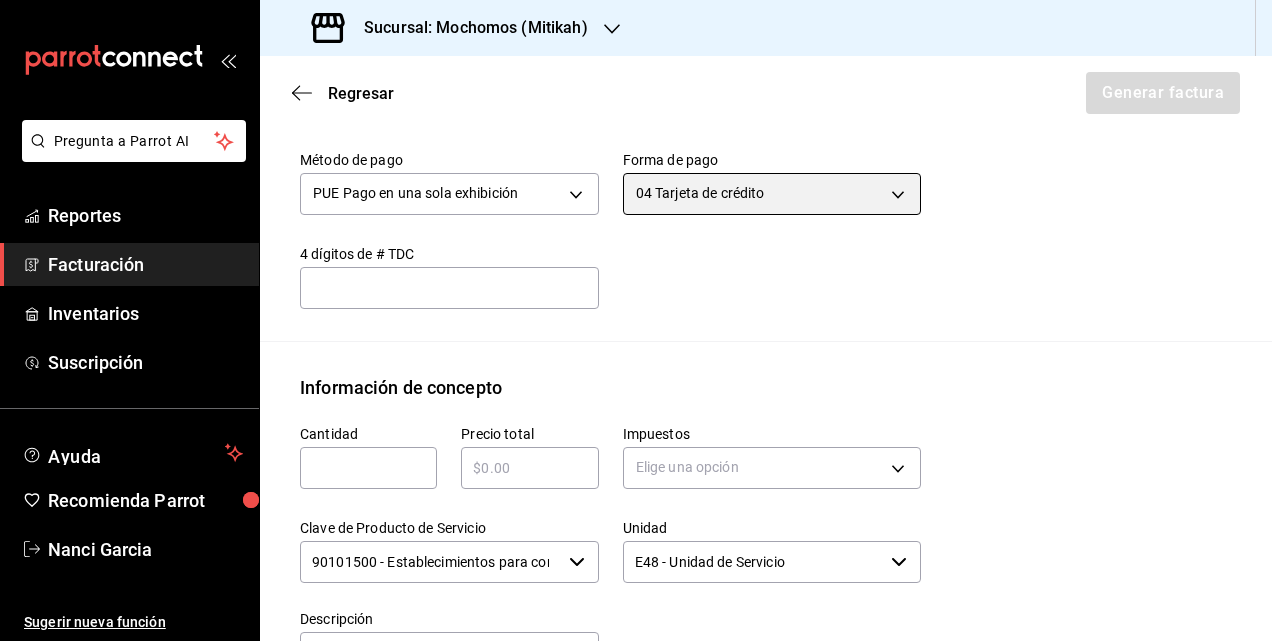scroll, scrollTop: 716, scrollLeft: 0, axis: vertical 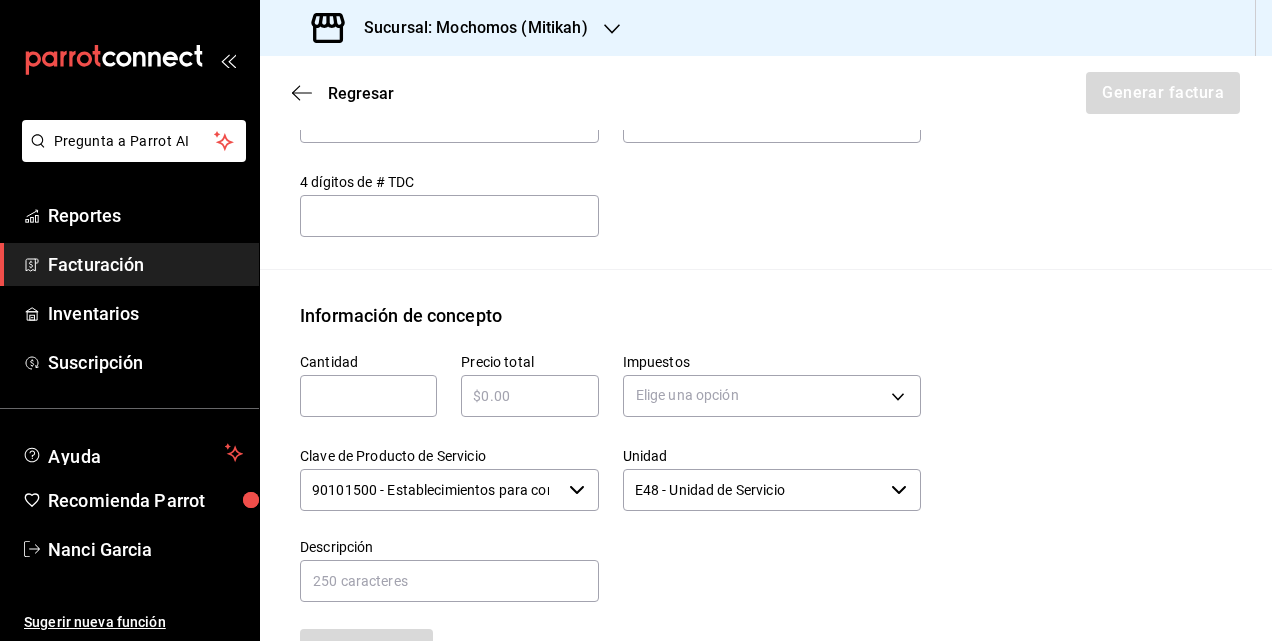 click at bounding box center (368, 396) 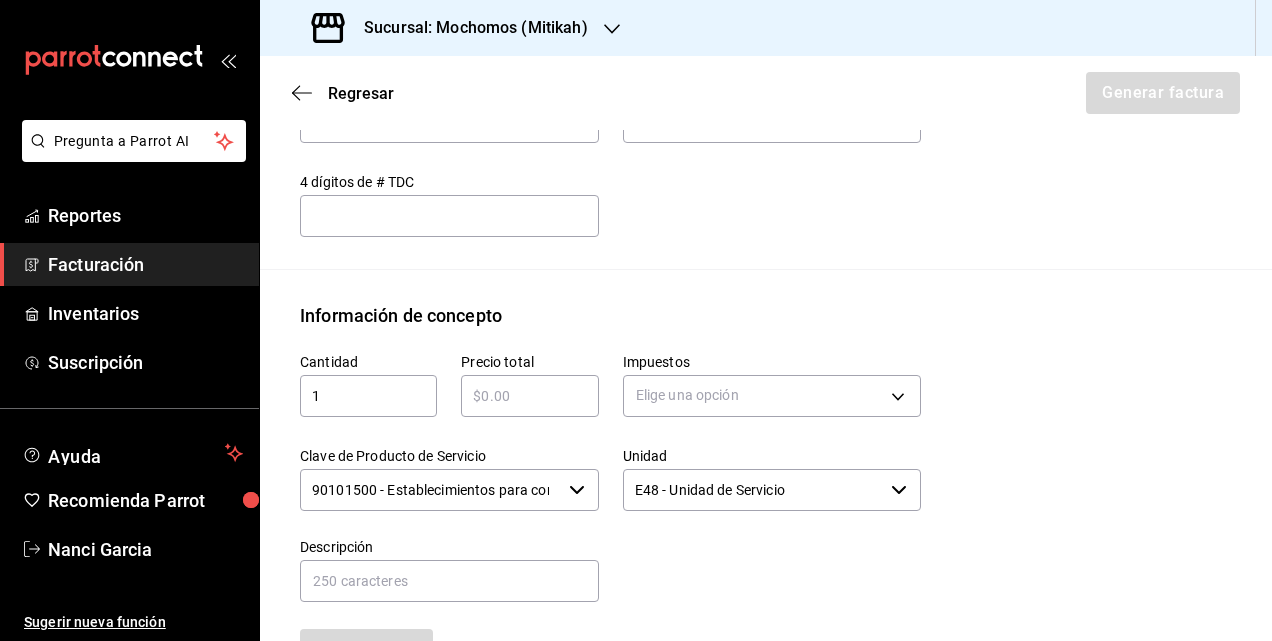 type on "[AMOUNT]" 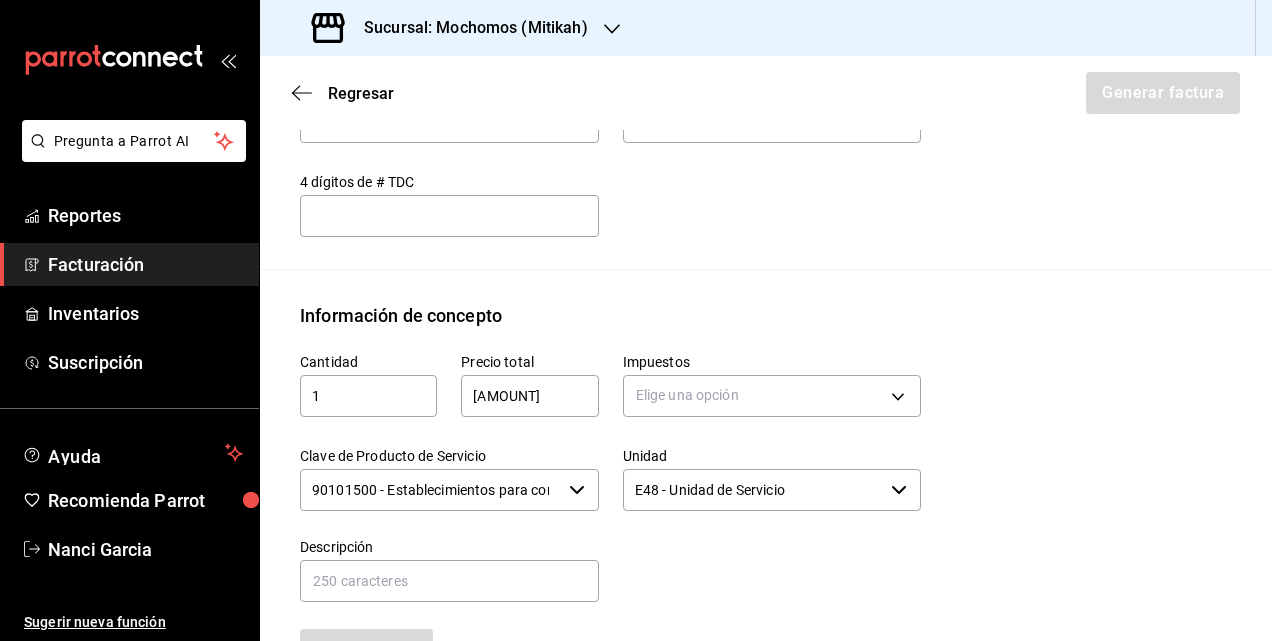 type on "IVA_16" 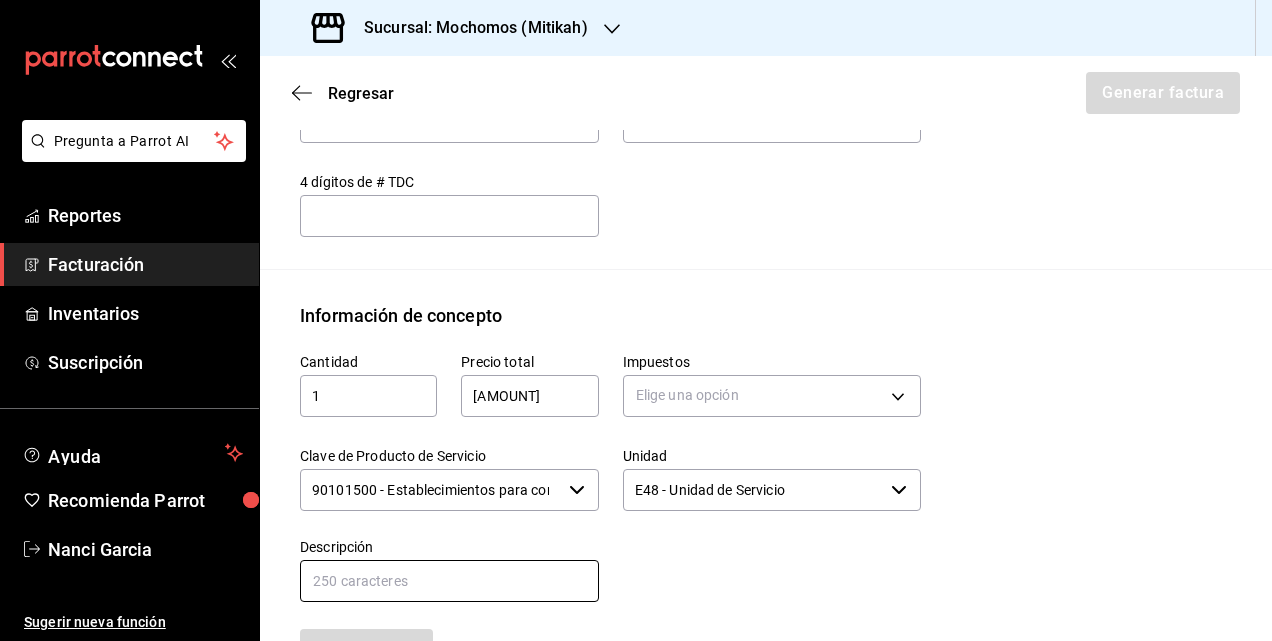 type on "Consumo de Alimentos y Bebidas del 24-07-25" 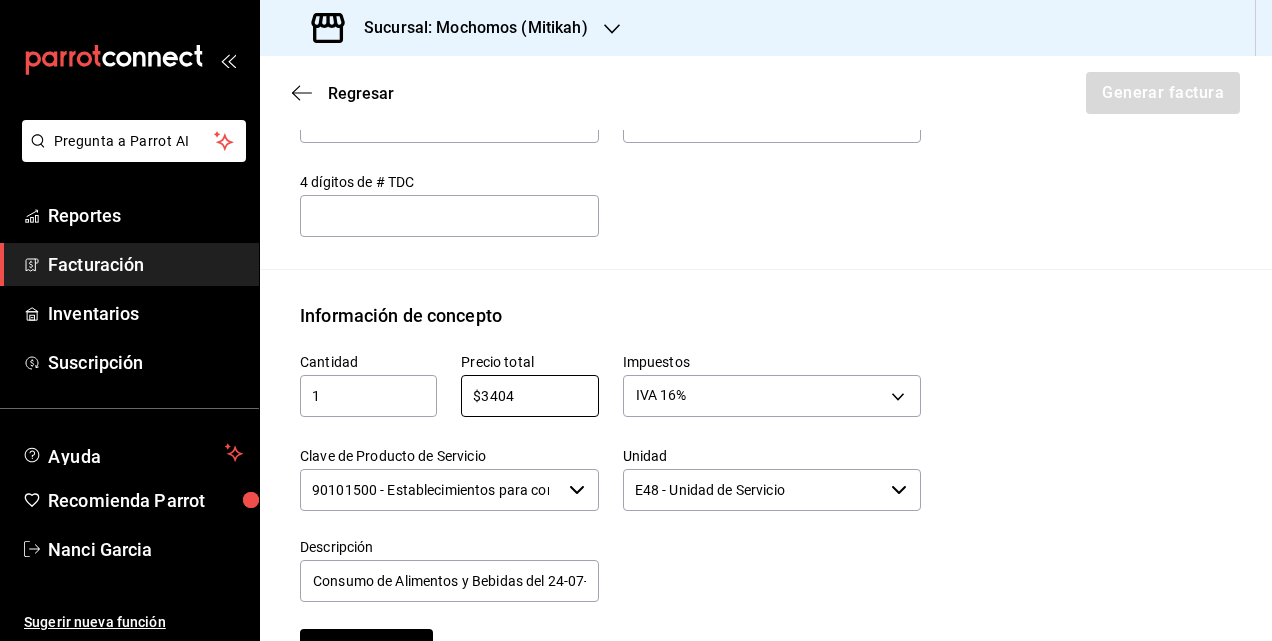 type on "$3404" 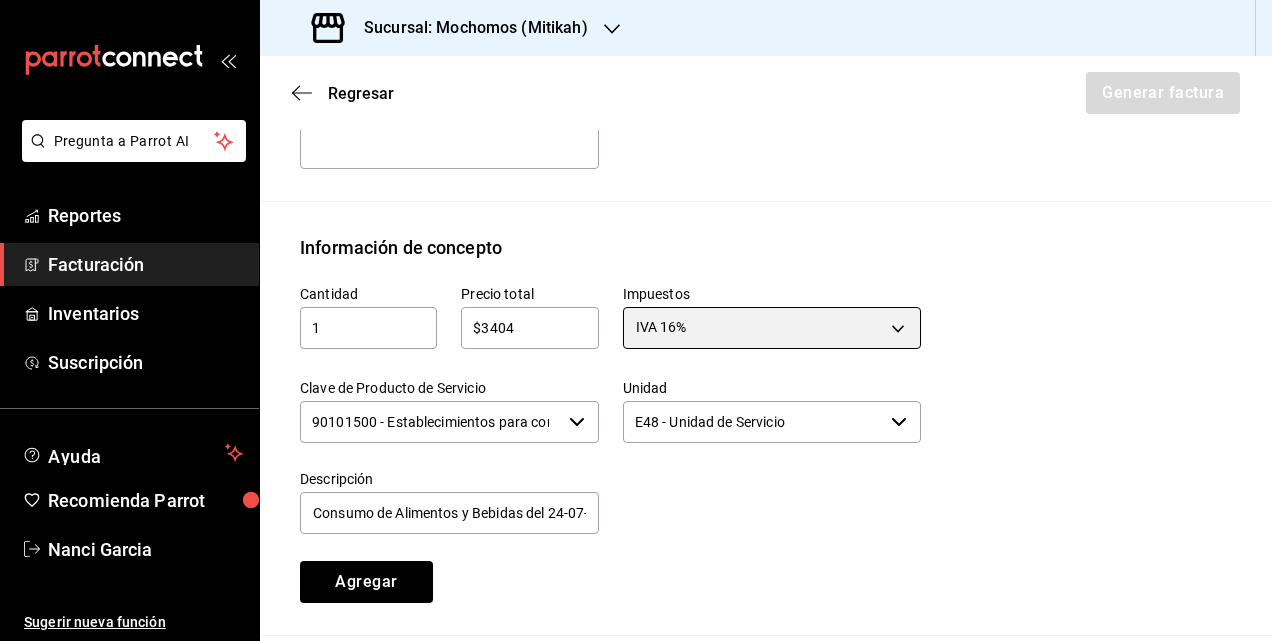 scroll, scrollTop: 816, scrollLeft: 0, axis: vertical 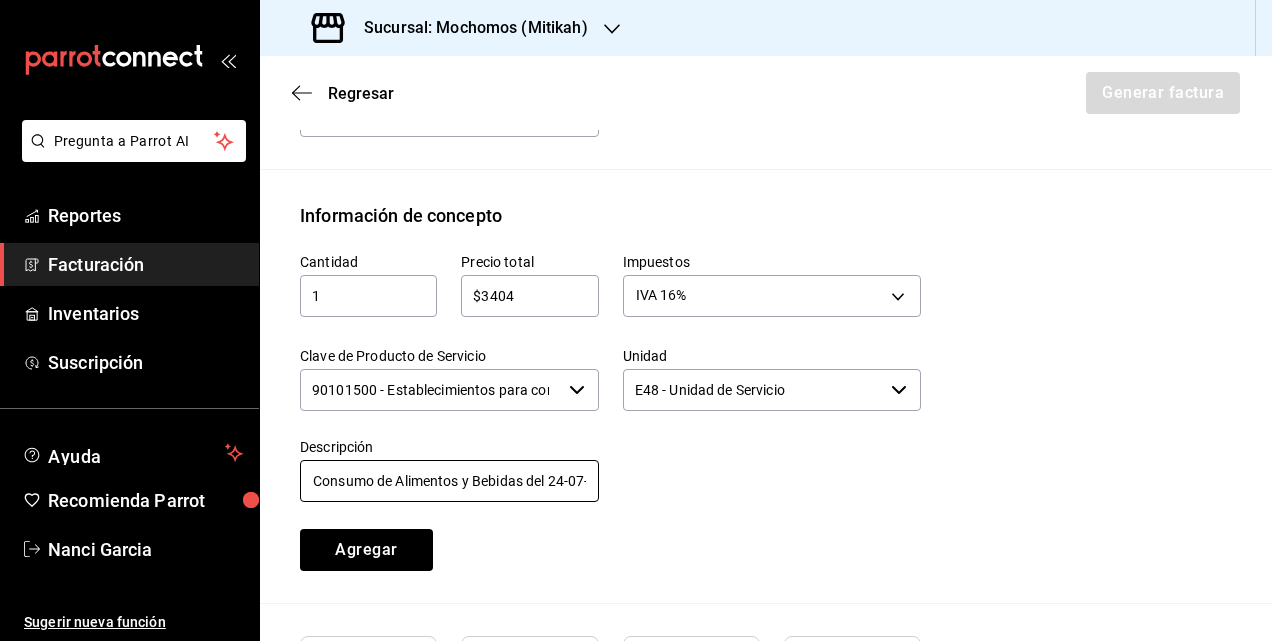 click on "Consumo de Alimentos y Bebidas del 24-07-25" at bounding box center [449, 481] 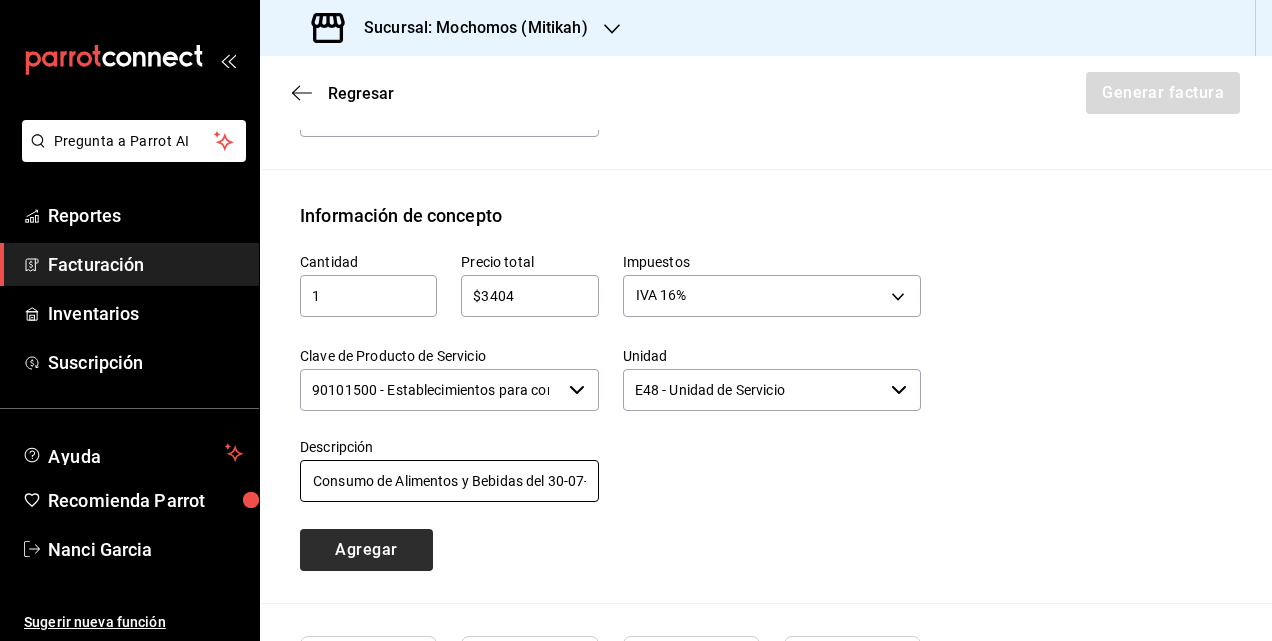 type on "Consumo de Alimentos y Bebidas del 30-07-25" 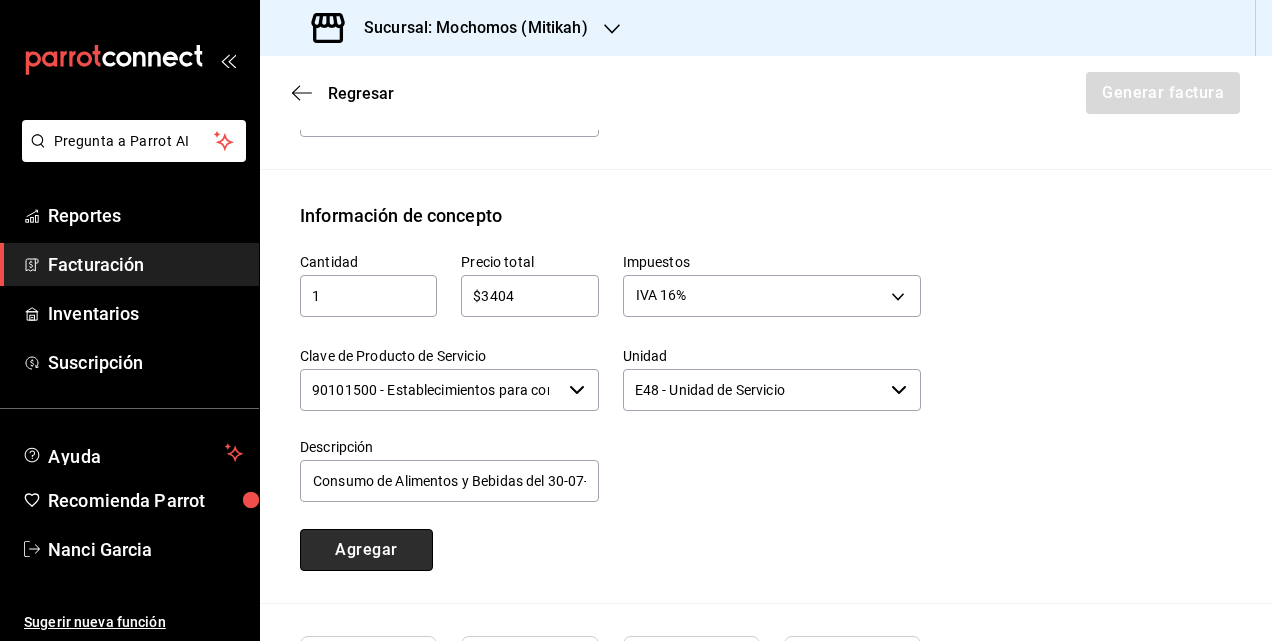 click on "Agregar" at bounding box center [366, 550] 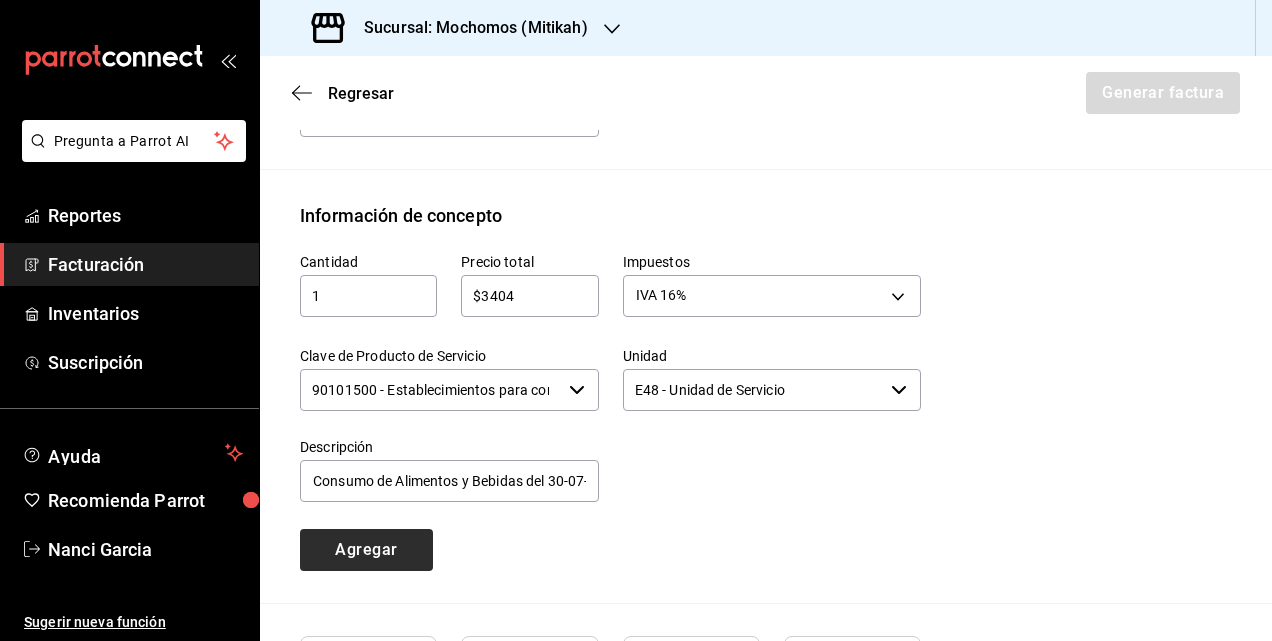 type 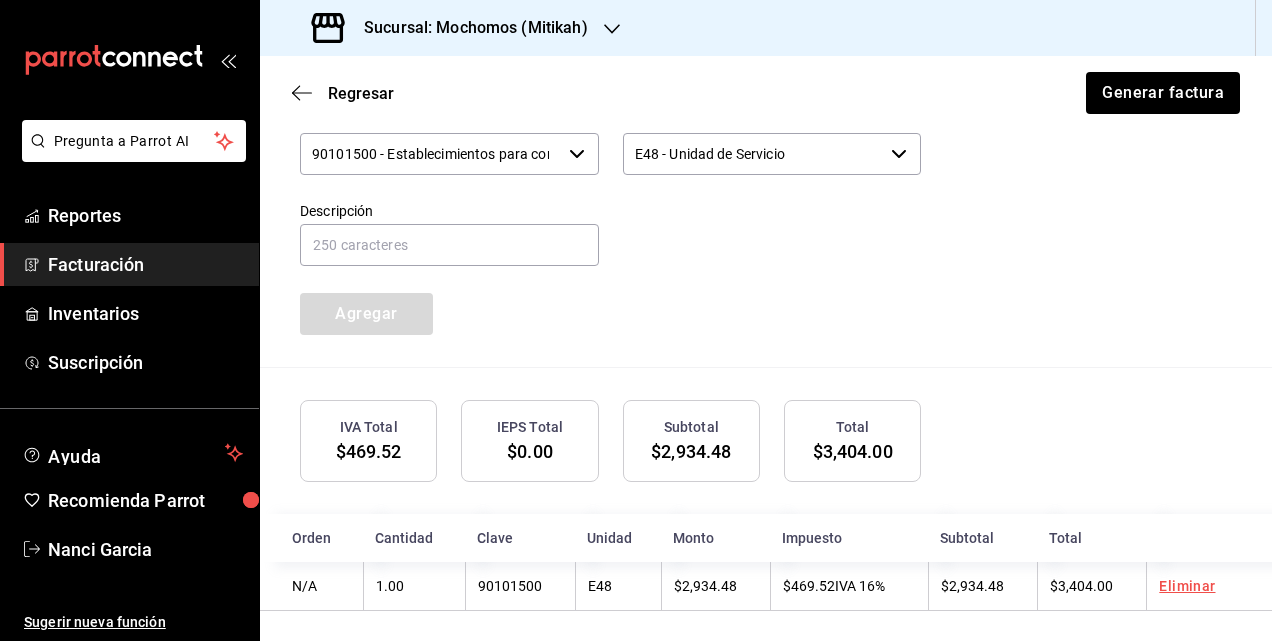 scroll, scrollTop: 1059, scrollLeft: 0, axis: vertical 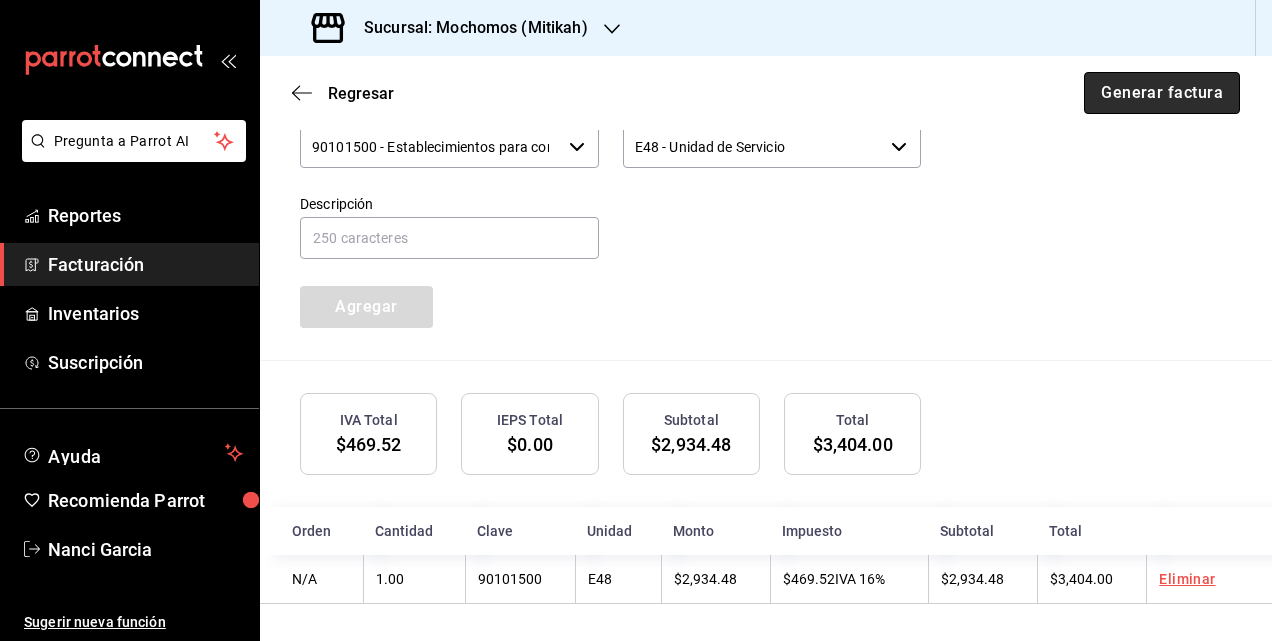 click on "Generar factura" at bounding box center [1162, 93] 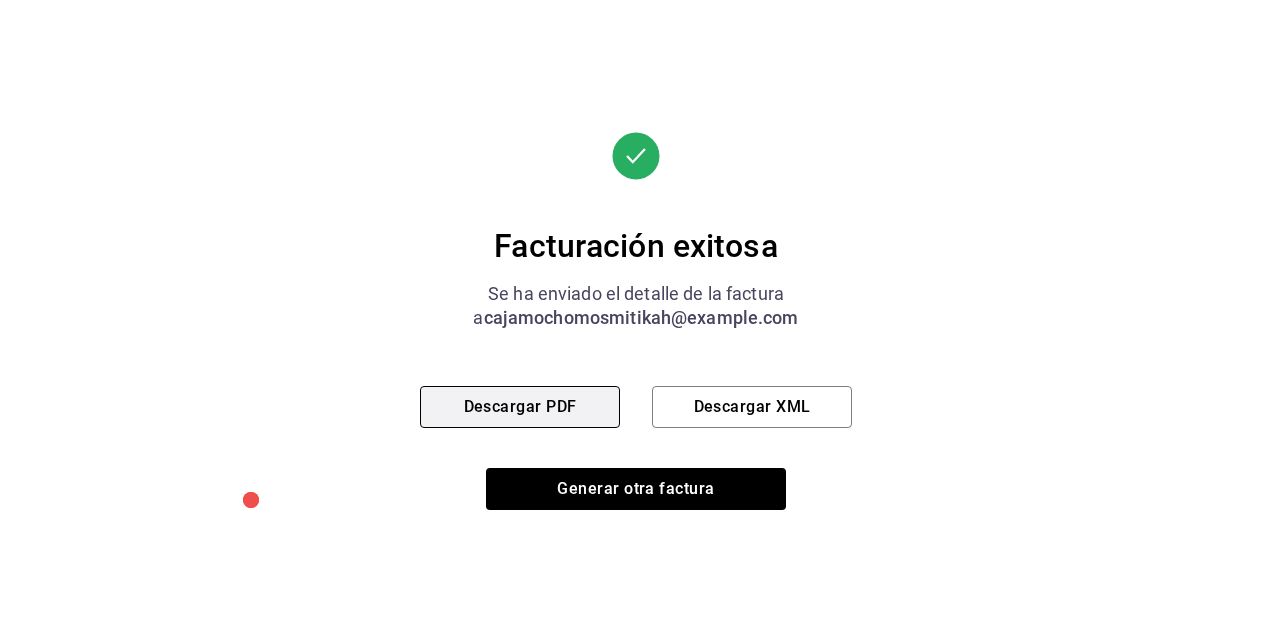 click on "Descargar PDF" at bounding box center [520, 407] 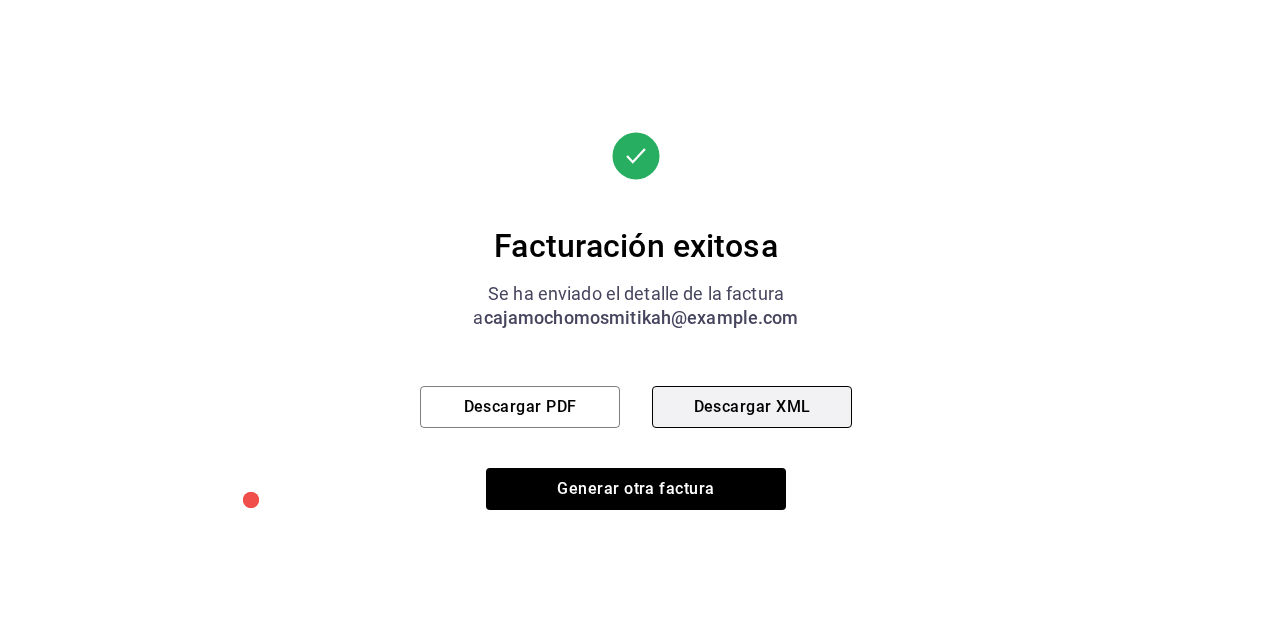 click on "Descargar XML" at bounding box center [752, 407] 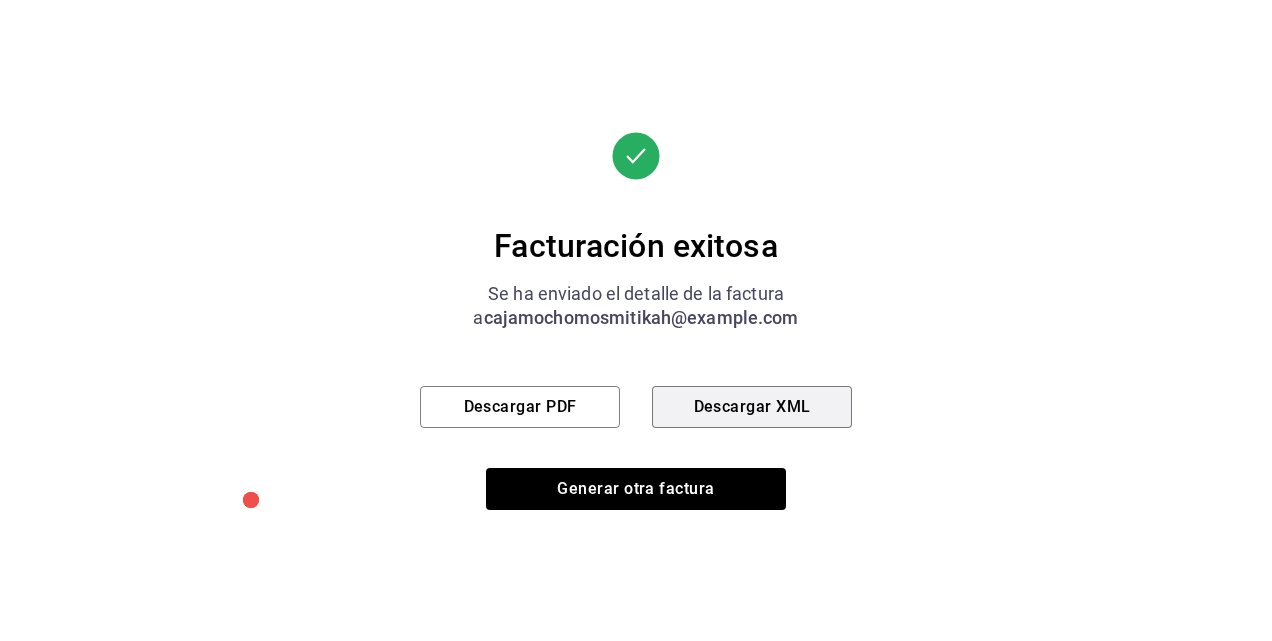 type 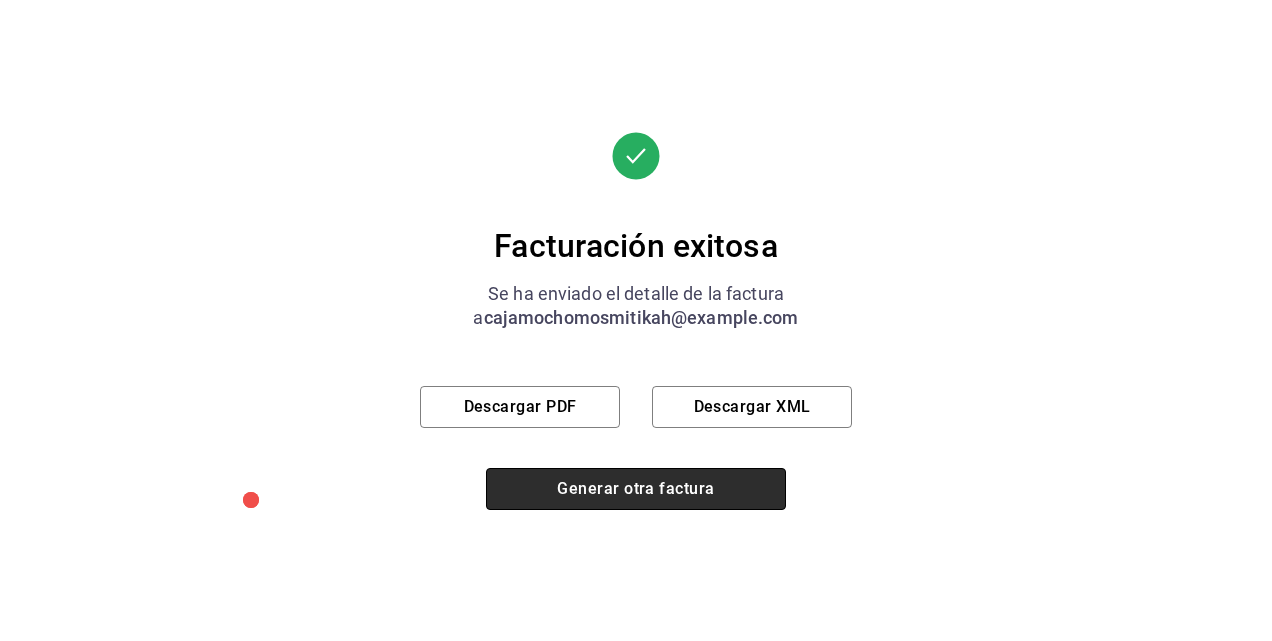 click on "Generar otra factura" at bounding box center (636, 489) 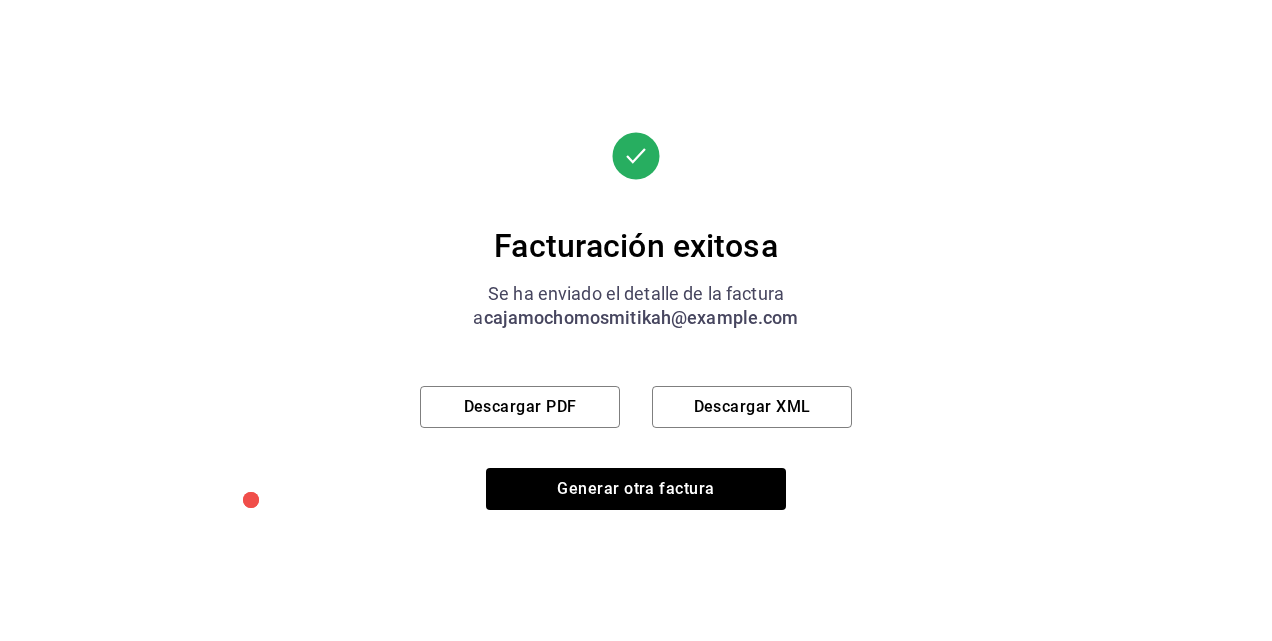 scroll, scrollTop: 252, scrollLeft: 0, axis: vertical 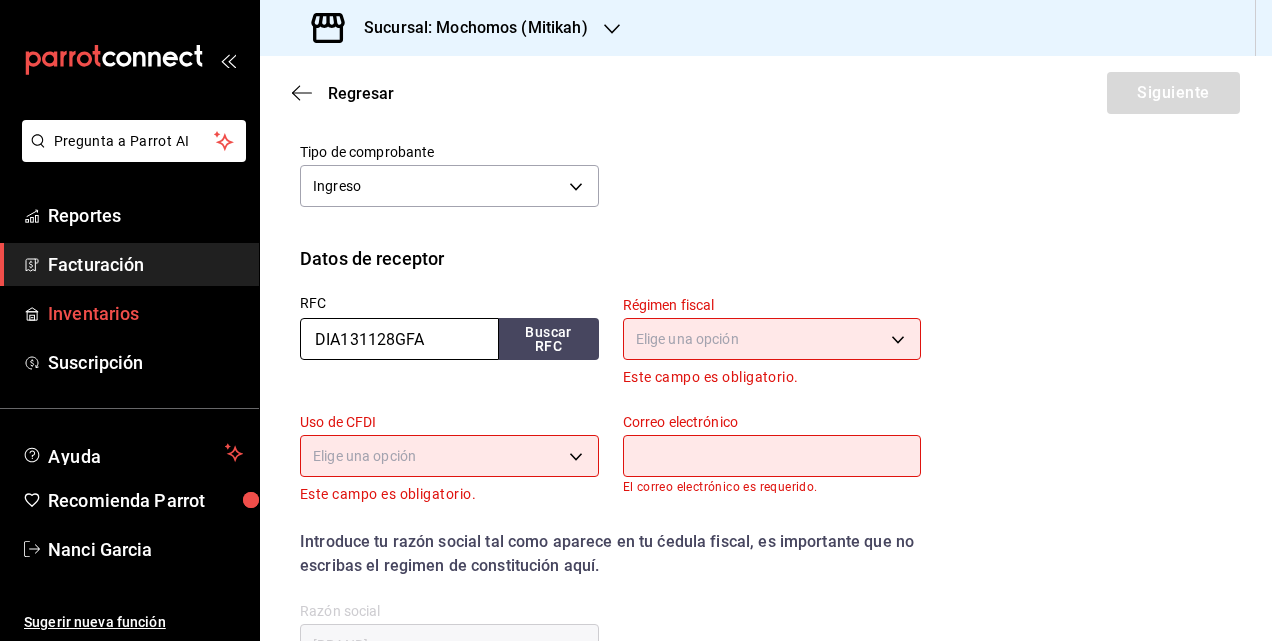 drag, startPoint x: 454, startPoint y: 338, endPoint x: 64, endPoint y: 308, distance: 391.15213 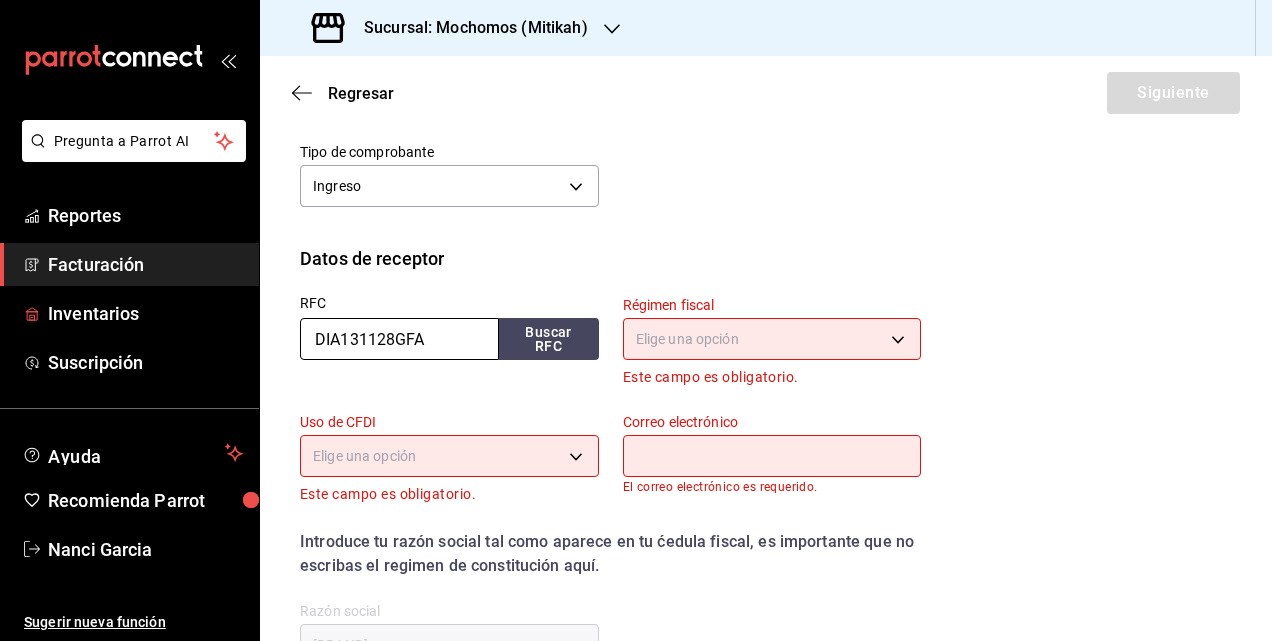 paste on "CEN9812024W6" 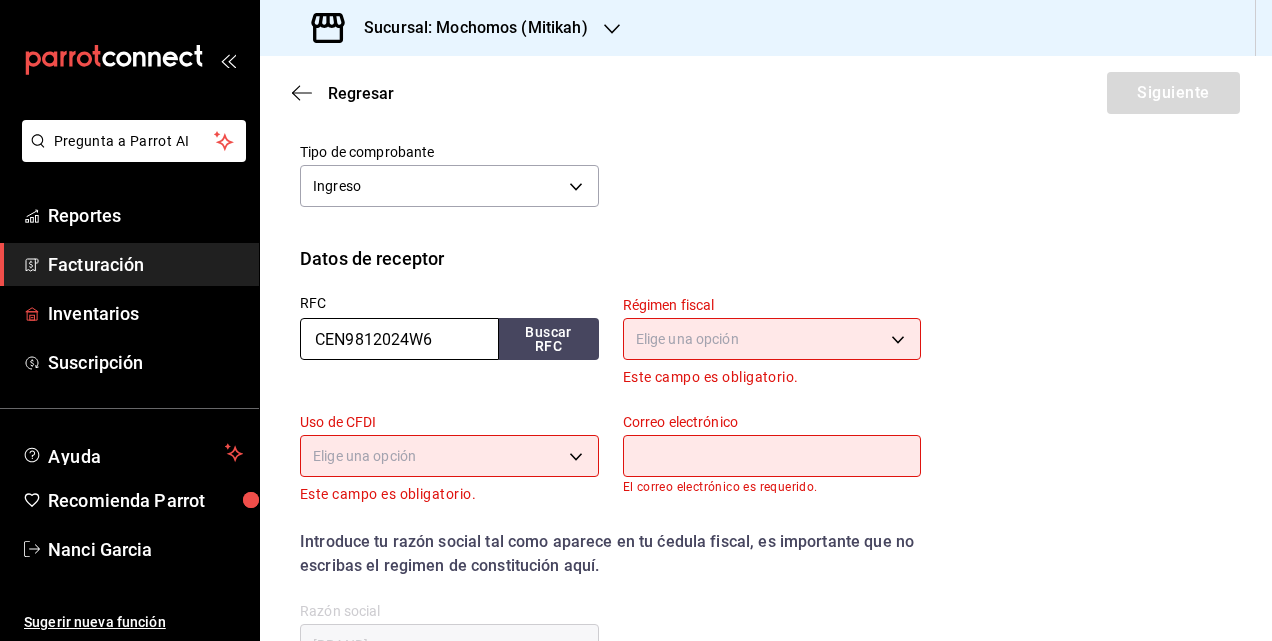 type 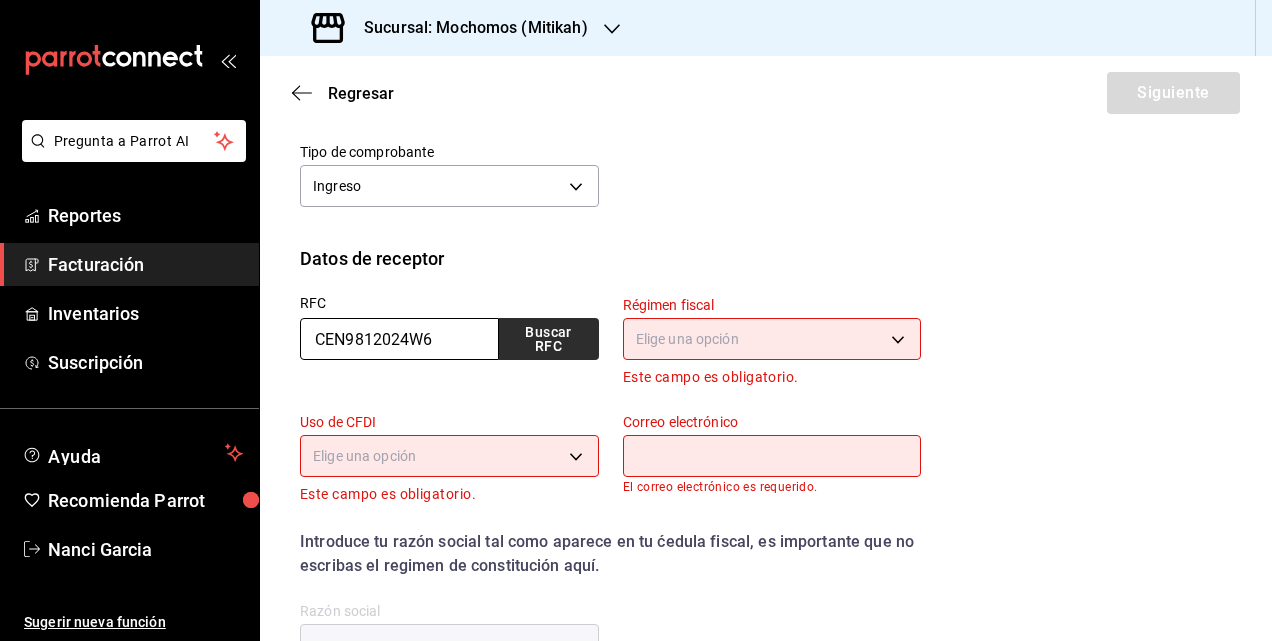 type on "CEN9812024W6" 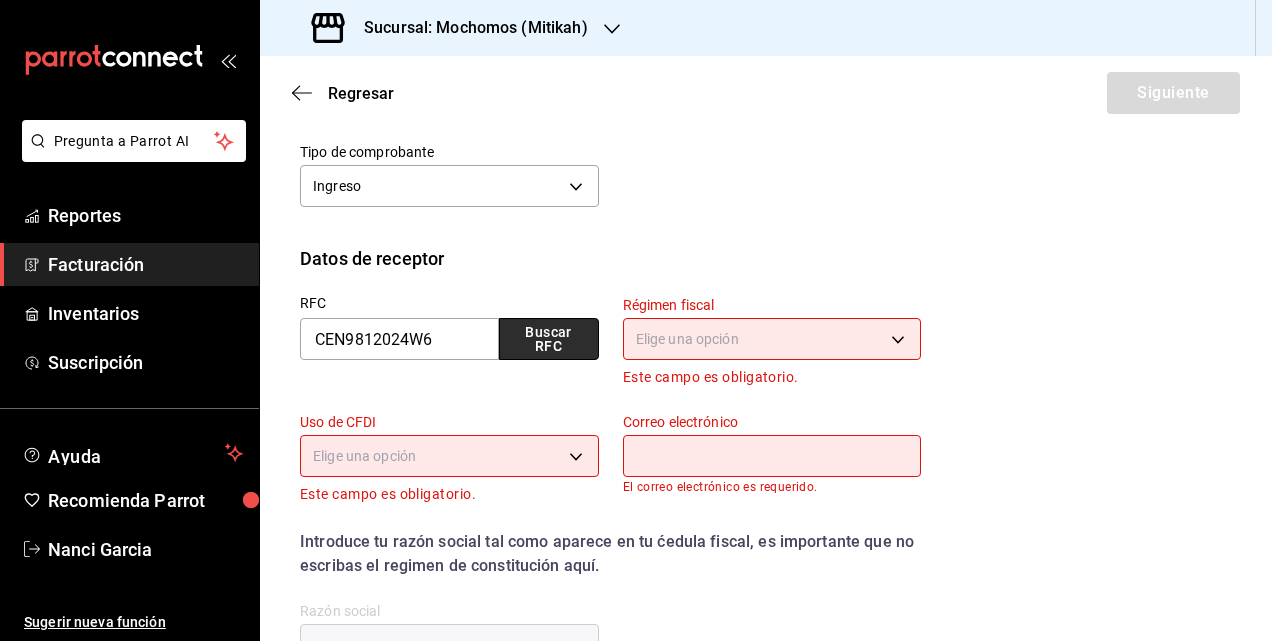 click on "Buscar RFC" at bounding box center (549, 339) 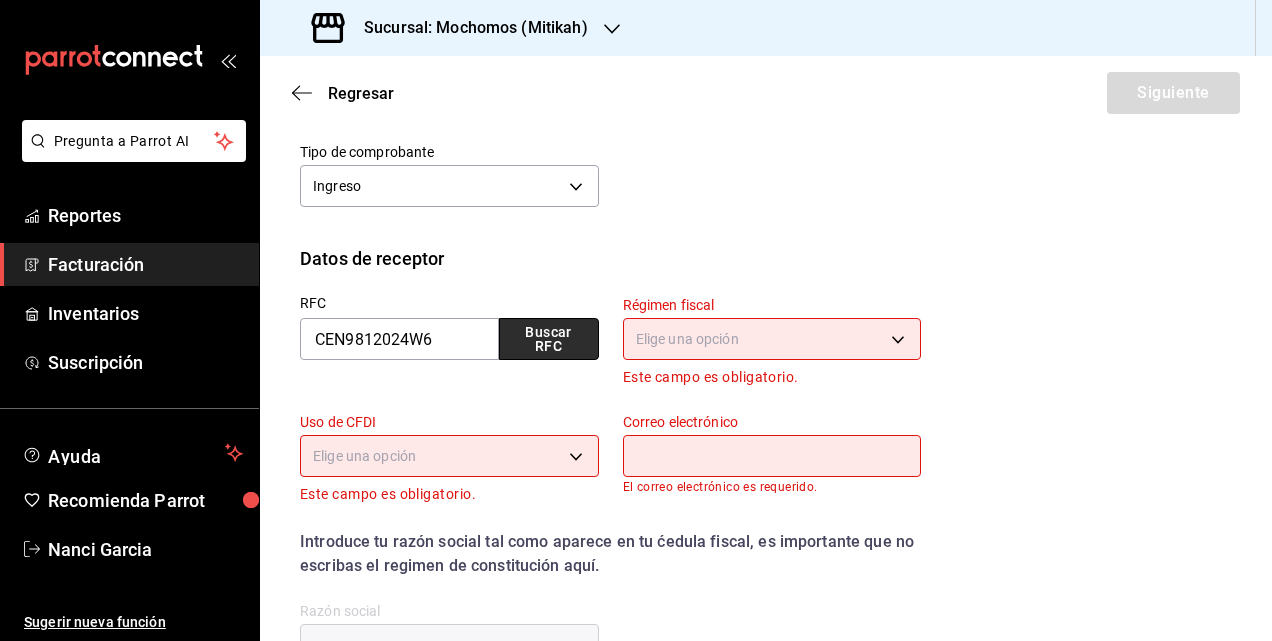 click on "Buscar RFC" at bounding box center [549, 339] 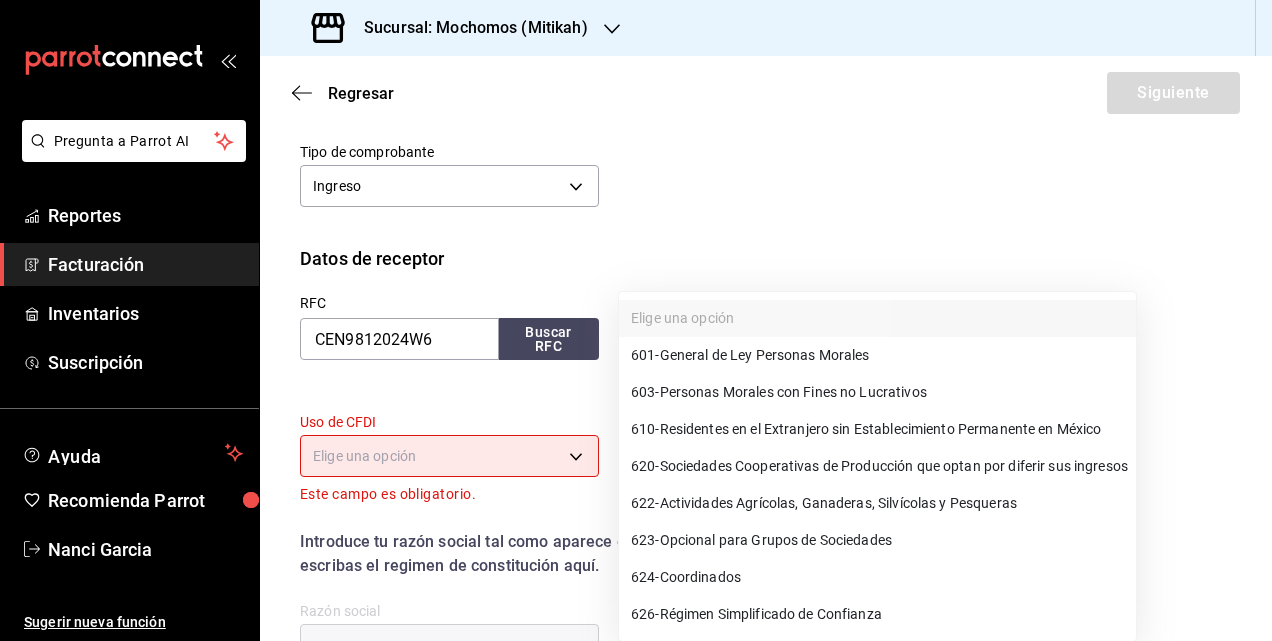 click on "Pregunta a Parrot AI Reportes Facturación Inventarios Suscripción Ayuda Recomienda Parrot [PERSON] Sugerir nueva función Sucursal: Mochomos (Mitikah) Regresar Siguiente Factura general Realiza tus facturas con un numero de orden o un monto en especifico; También puedes realizar una factura de remplazo mediante una factura cancelada. Datos de emisor Perfil fiscal GASTRONOMIA COSMOS [UUID] Marca Mochomos (Mitikah) [UUID] Tipo de comprobante Ingreso I Datos de receptor RFC CEN9812024W6 Buscar RFC Régimen fiscal Elige una opción Este campo es obligatorio. Uso de CFDI Elige una opción Este campo es obligatorio. Correo electrónico El correo electrónico es requerido. Introduce tu razón social tal como aparece en tu ćedula fiscal, es importante que no escribas el regimen de constitución aquí. company Razón social Dirección Calle # exterior # interior Código postal Campo requerido Estado ​ Municipio ​ Colonia ​ Reportes" at bounding box center (636, 320) 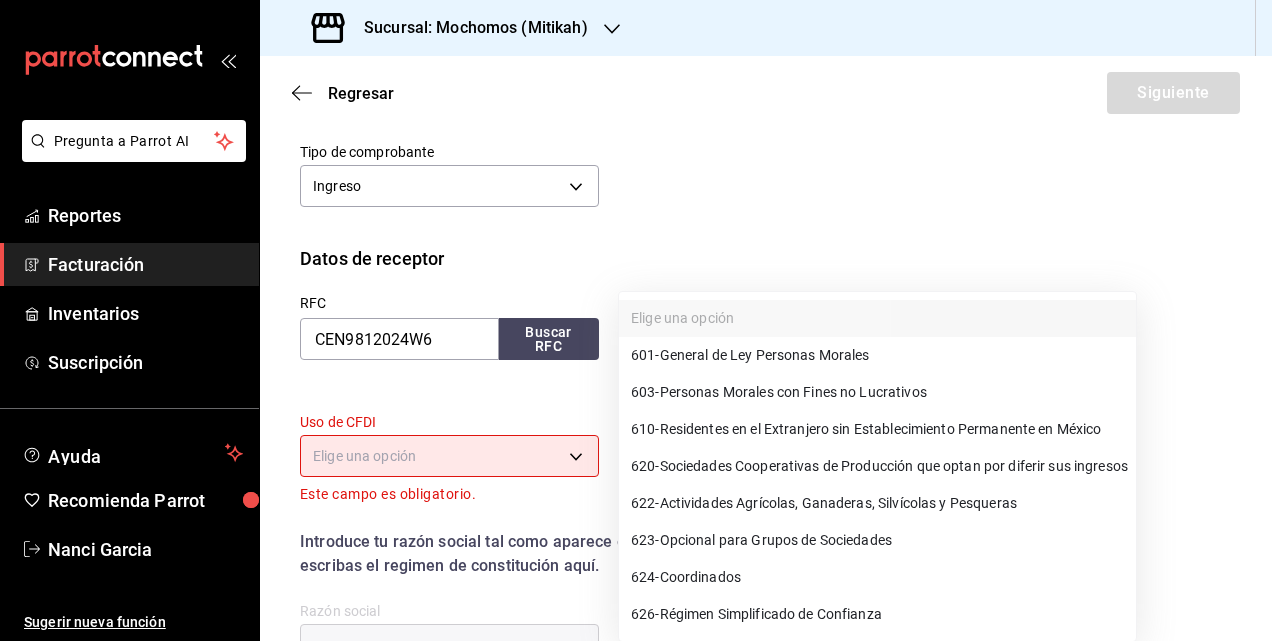 click on "601  -  General de Ley Personas Morales" at bounding box center [750, 355] 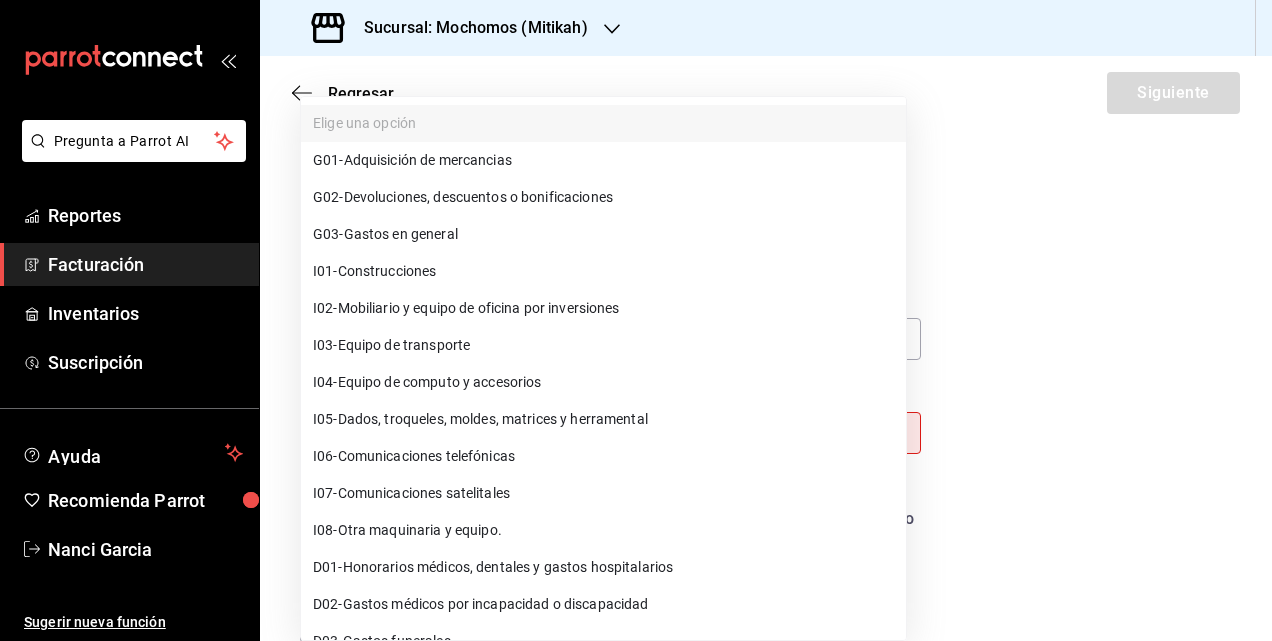 click on "Pregunta a Parrot AI Reportes Facturación Inventarios Suscripción Ayuda Recomienda Parrot [PERSON] Sugerir nueva función Sucursal: Mochomos (Mitikah) Regresar Siguiente Factura general Realiza tus facturas con un numero de orden o un monto en especifico; También puedes realizar una factura de remplazo mediante una factura cancelada. Datos de emisor Perfil fiscal GASTRONOMIA COSMOS [UUID] Marca Mochomos (Mitikah) [UUID] Tipo de comprobante Ingreso I Datos de receptor RFC CEN9812024W6 Buscar RFC Régimen fiscal 601 - General de Ley Personas Morales 601 Uso de CFDI Elige una opción Este campo es obligatorio. Correo electrónico El correo electrónico es requerido. Introduce tu razón social tal como aparece en tu ćedula fiscal, es importante que no escribas el regimen de constitución aquí. company Razón social Dirección Calle # exterior # interior Código postal [POSTAL_CODE] Campo requerido Estado ​Municipio ​ Colonia ​ Reportes" at bounding box center [636, 320] 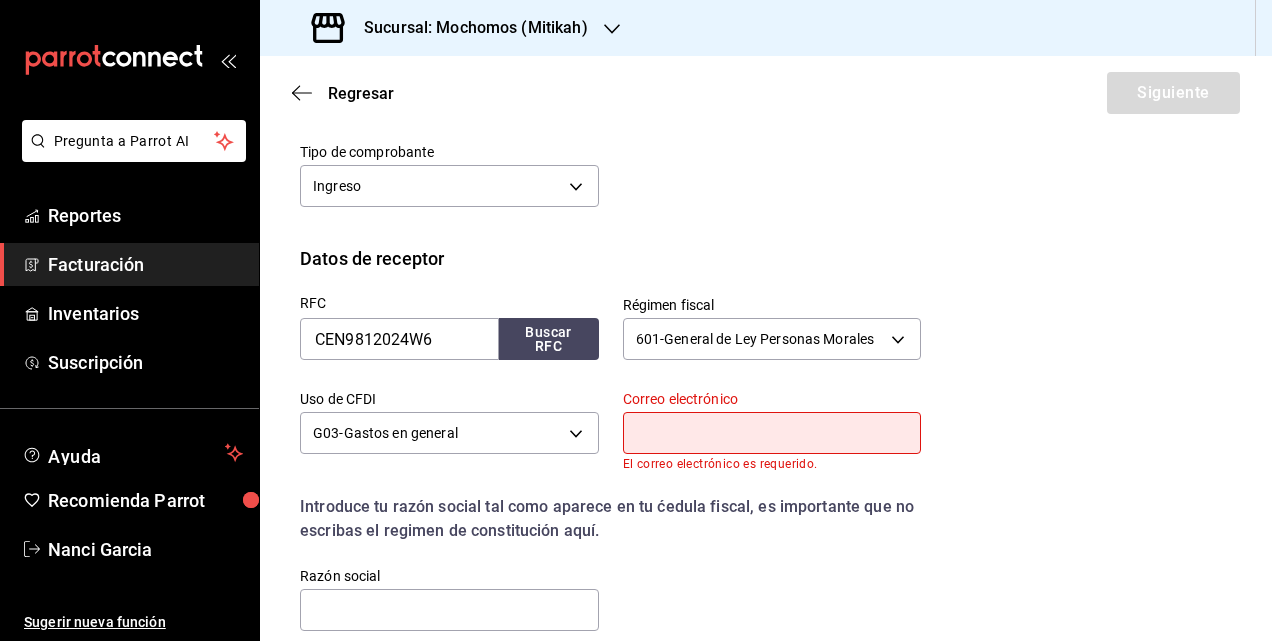 click at bounding box center [772, 433] 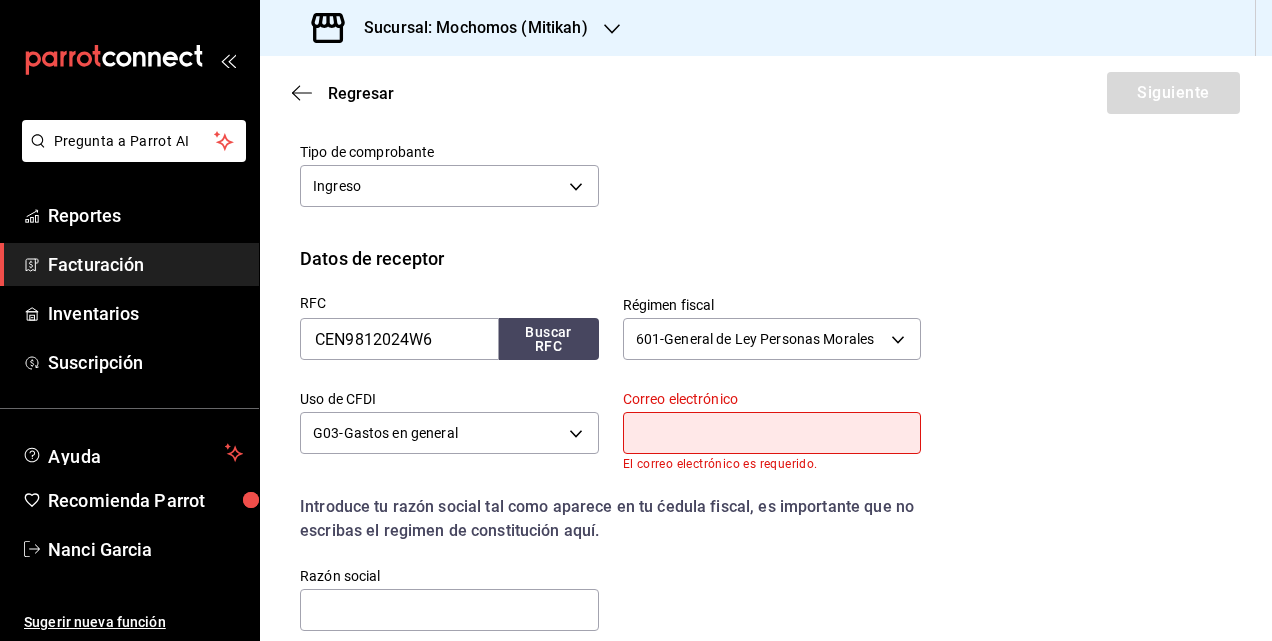 type on "cajamochomosmitikah@example.com" 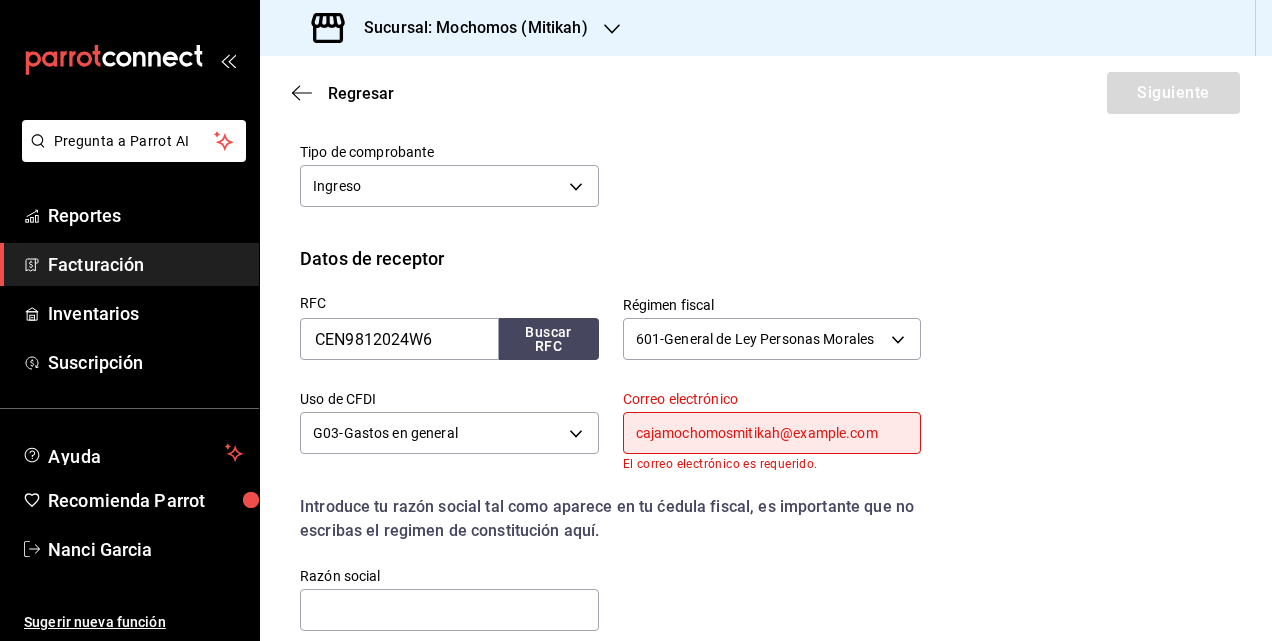 type on "05120" 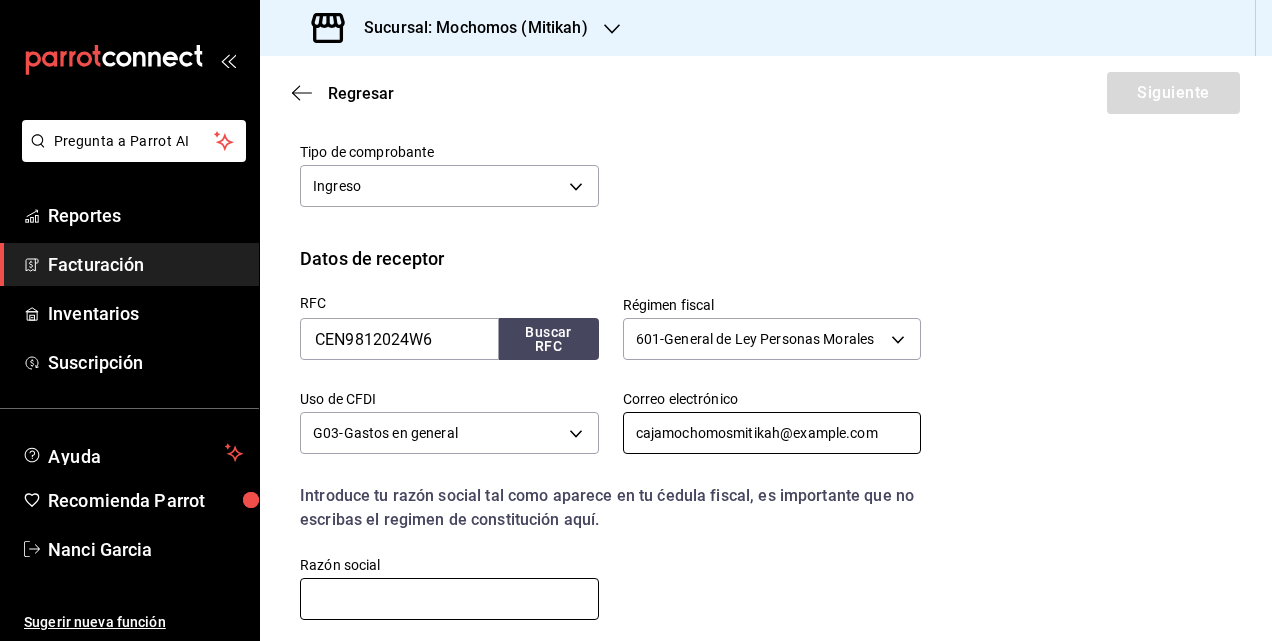 scroll, scrollTop: 352, scrollLeft: 0, axis: vertical 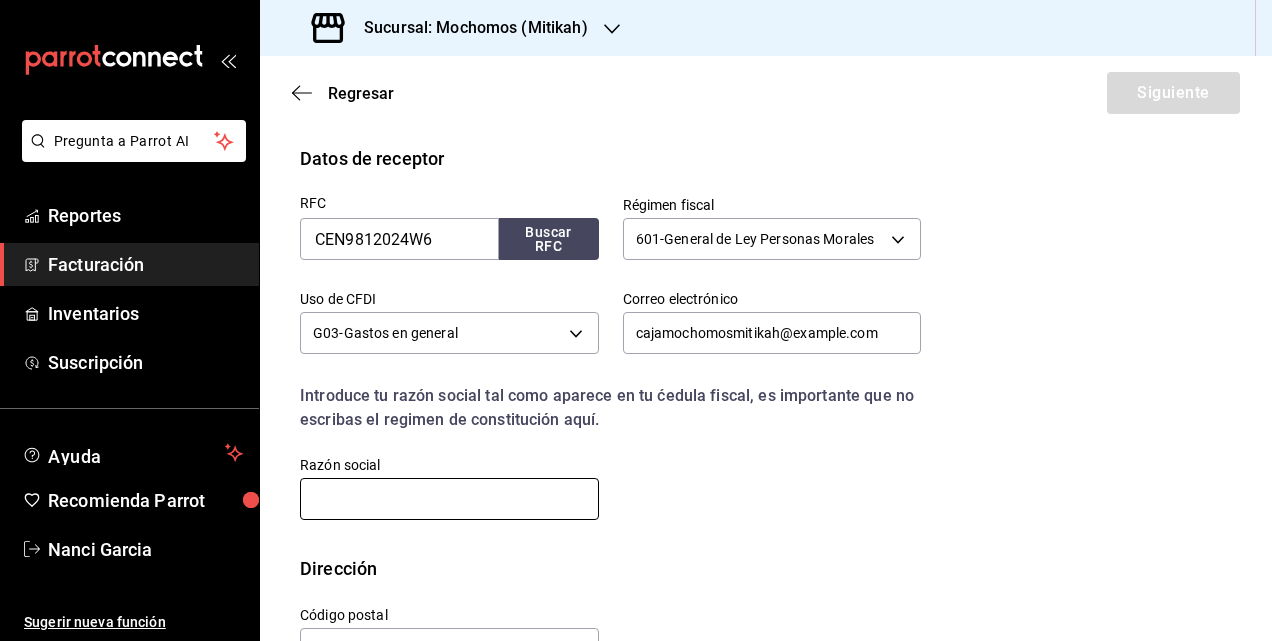 click at bounding box center [449, 499] 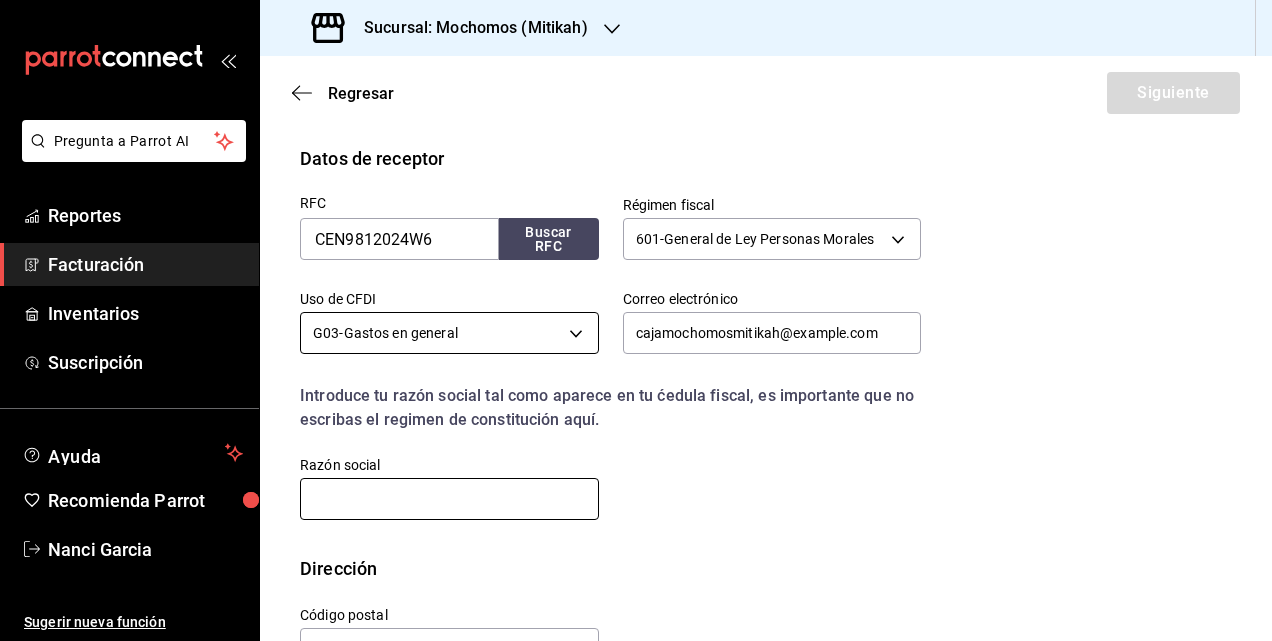 paste on "CORPORATIVO ENCISO" 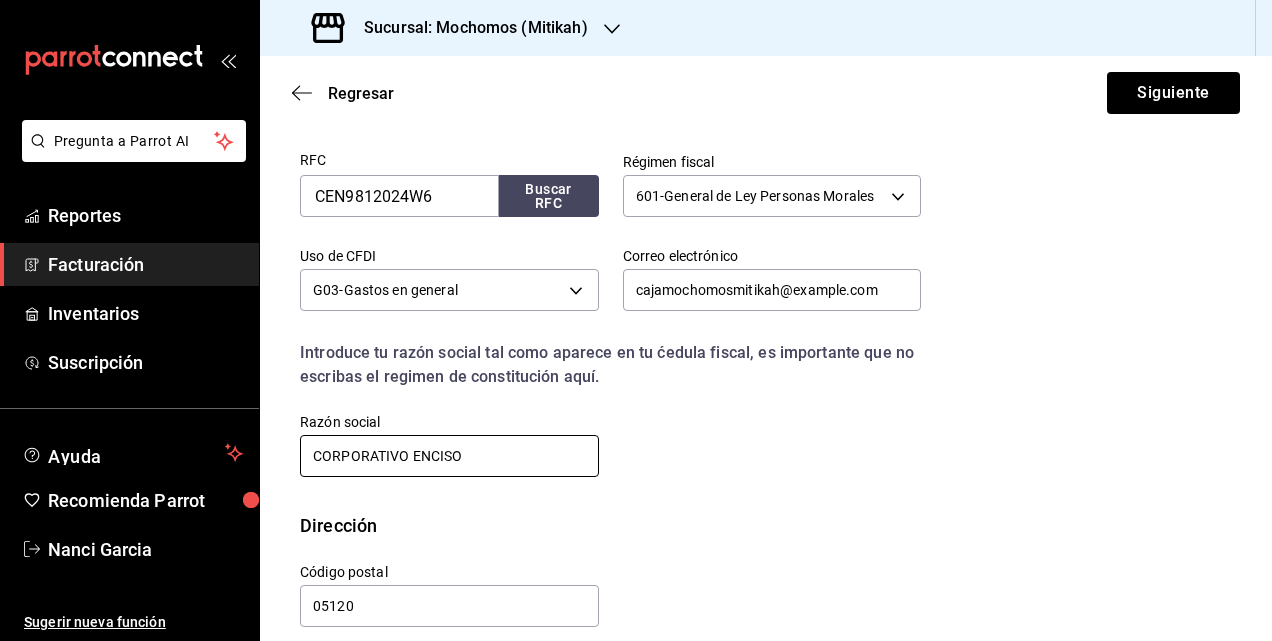 scroll, scrollTop: 416, scrollLeft: 0, axis: vertical 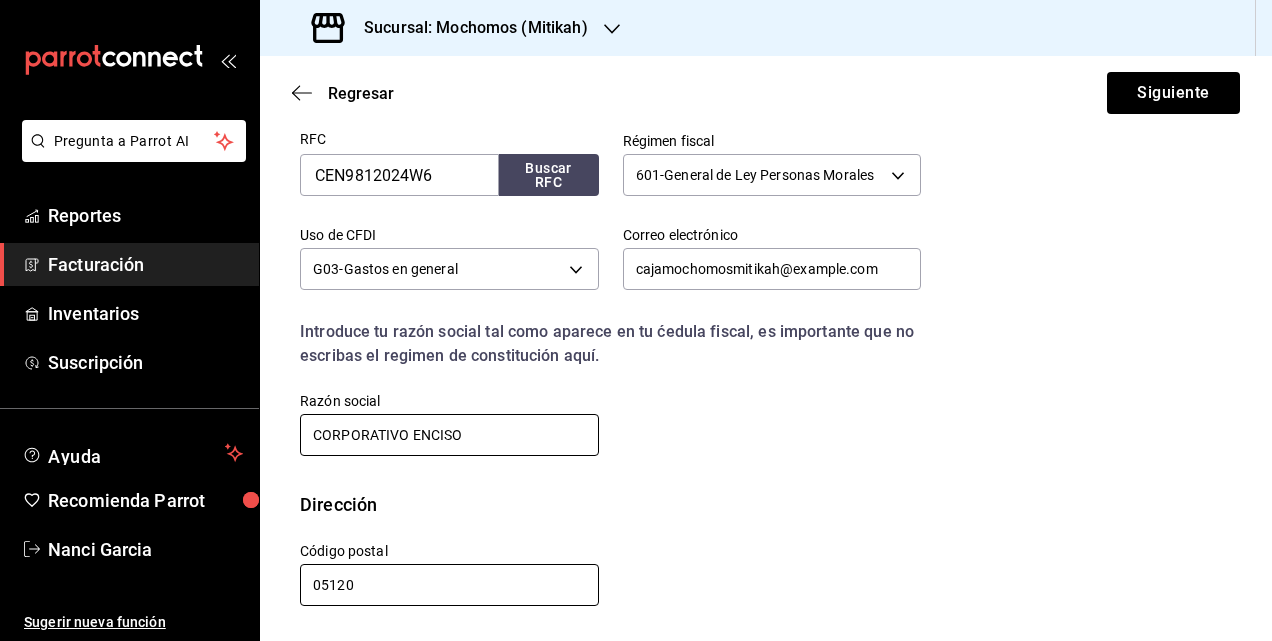 type on "CORPORATIVO ENCISO" 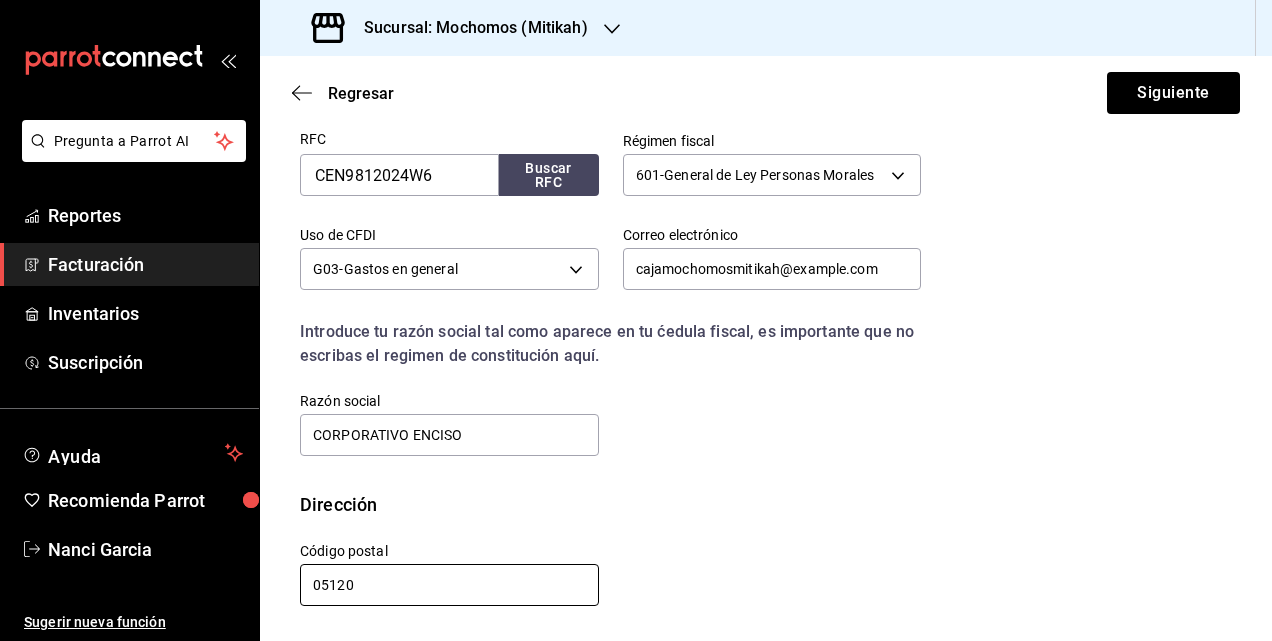click on "05120" at bounding box center (449, 585) 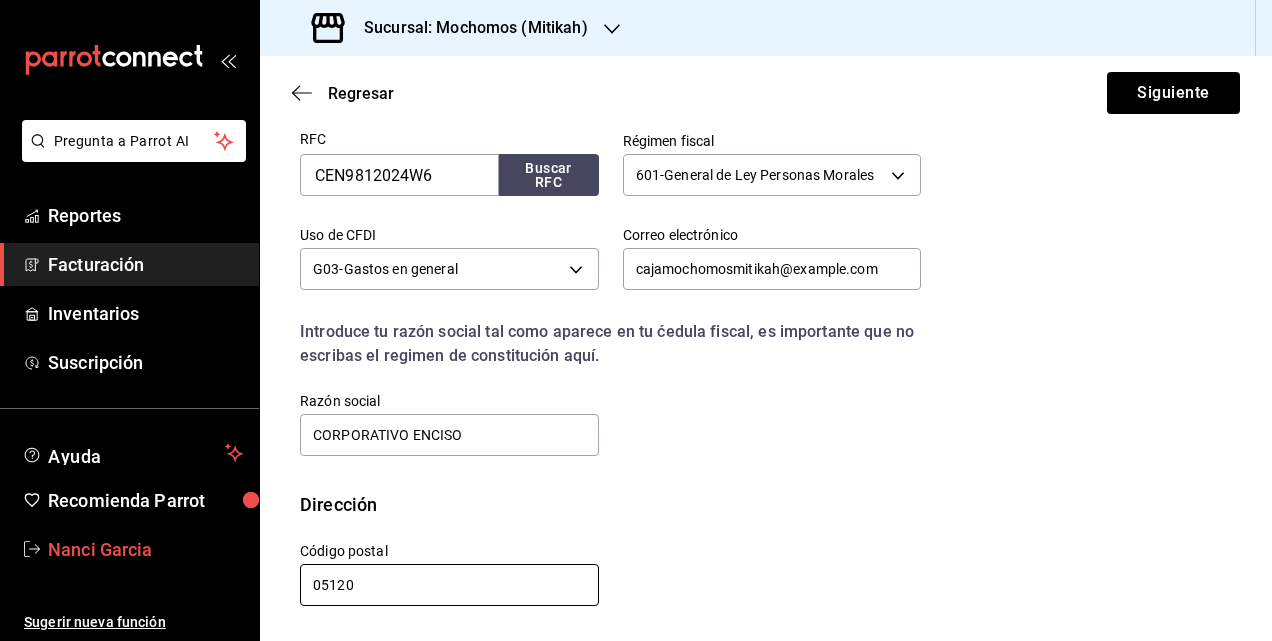 drag, startPoint x: 141, startPoint y: 567, endPoint x: 115, endPoint y: 556, distance: 28.231188 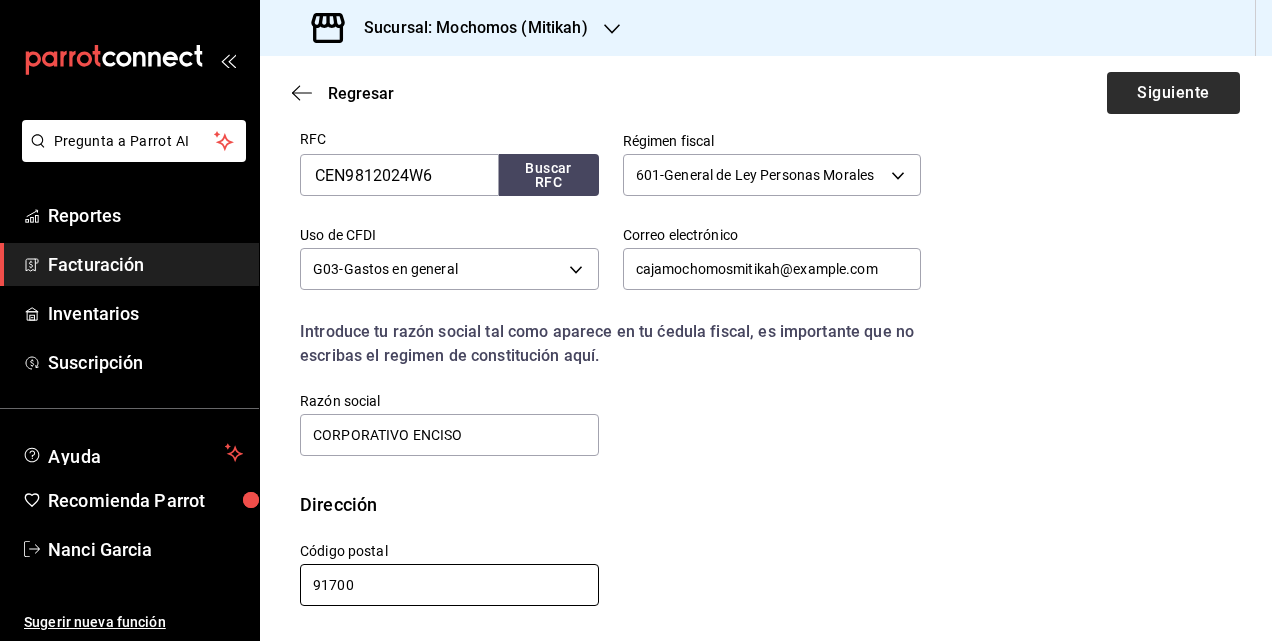 type on "91700" 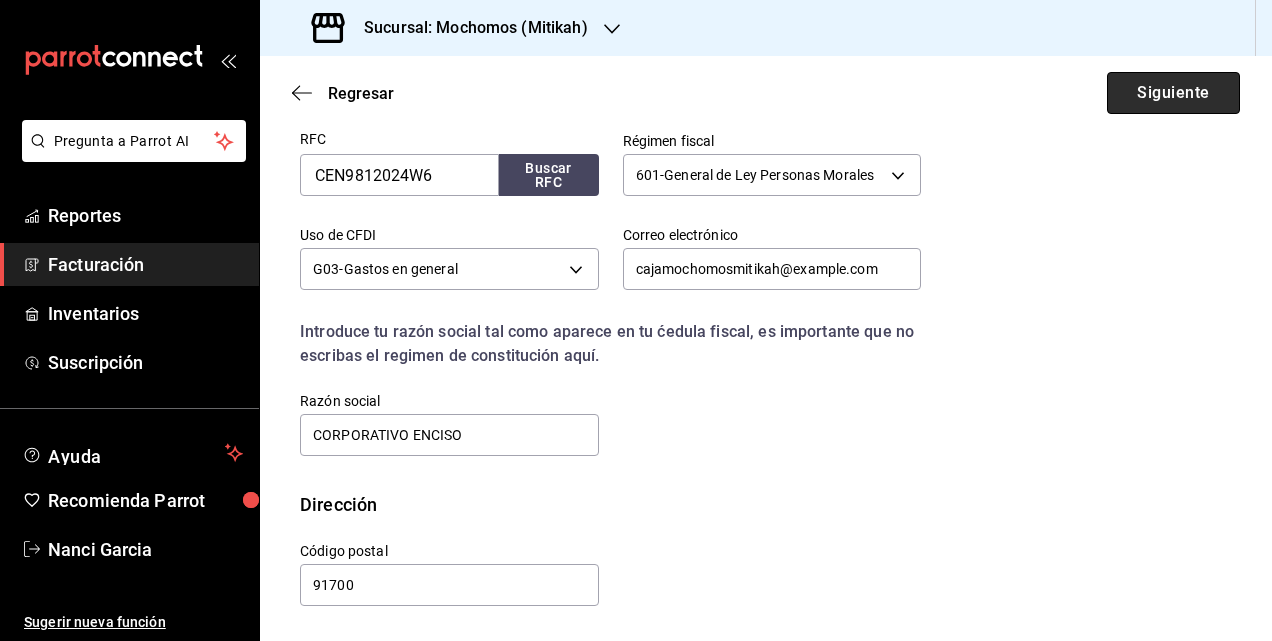 click on "Siguiente" at bounding box center (1173, 93) 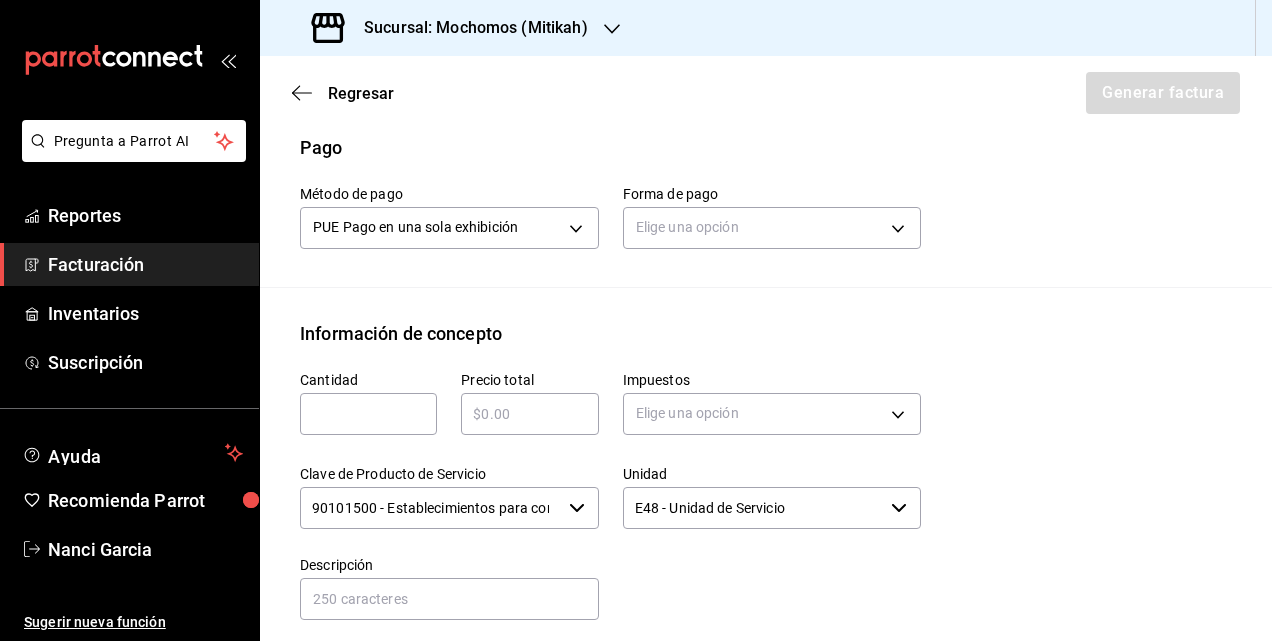 scroll, scrollTop: 616, scrollLeft: 0, axis: vertical 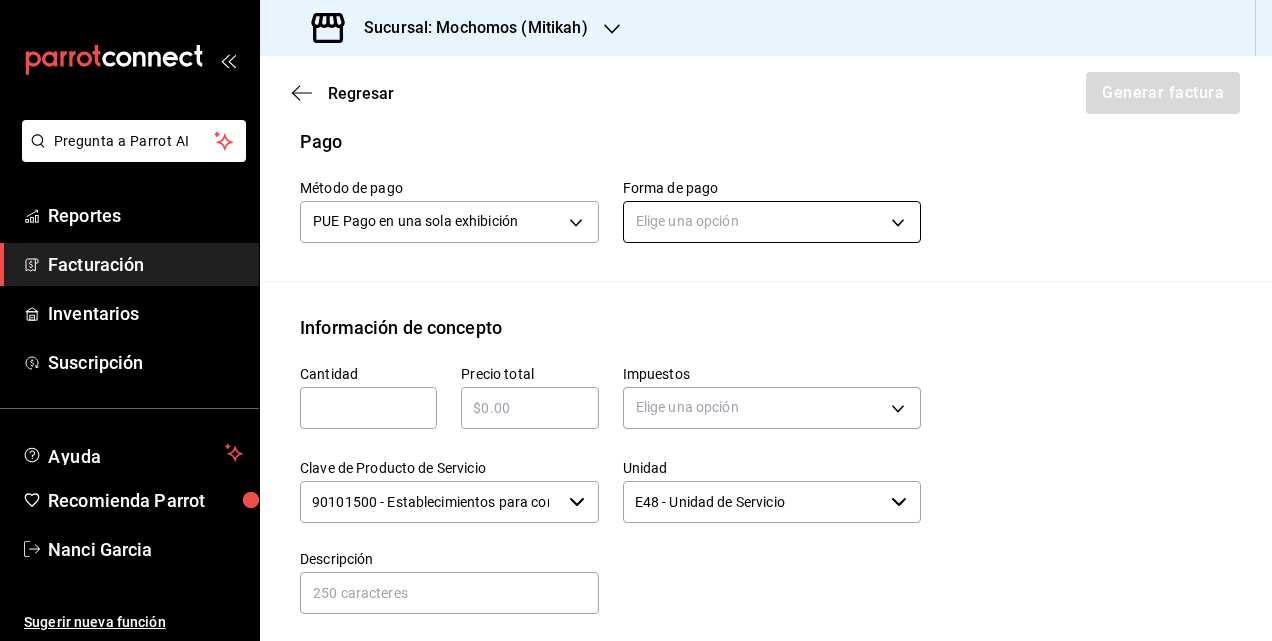 click on "Pregunta a Parrot AI Reportes Facturación Inventarios Suscripción Ayuda Recomienda Parrot Nanci Garcia Sugerir nueva función Sucursal: Mochomos (Mitikah) Regresar Generar factura Emisor Perfil fiscal GASTRONOMIA COSMOS Tipo de comprobante Ingreso Receptor Nombre / Razón social CORPORATIVO ENCISO RFC Receptor CEN9812024W6 Régimen fiscal General de Ley Personas Morales Uso de CFDI G03: Gastos en general Correo electrónico cajamochomosmitikah@example.com Elige cómo quieres agregar los conceptos a tu factura Manualmente Asociar orden Pago Método de pago PUE Pago en una sola exhibición PUE Forma de pago Elige una opción Información de concepto Cantidad Precio total Impuestos Elige una opción Clave de Producto de Servicio 90101500 - Establecimientos para comer y beber Unidad E48 - Unidad de Servicio Descripción Agregar IVA Total $0.00 IEPS Total $0.00 Subtotal $0.00 Total $0.00 Orden Cantidad Clave Unidad Monto Impuesto Total" at bounding box center [636, 320] 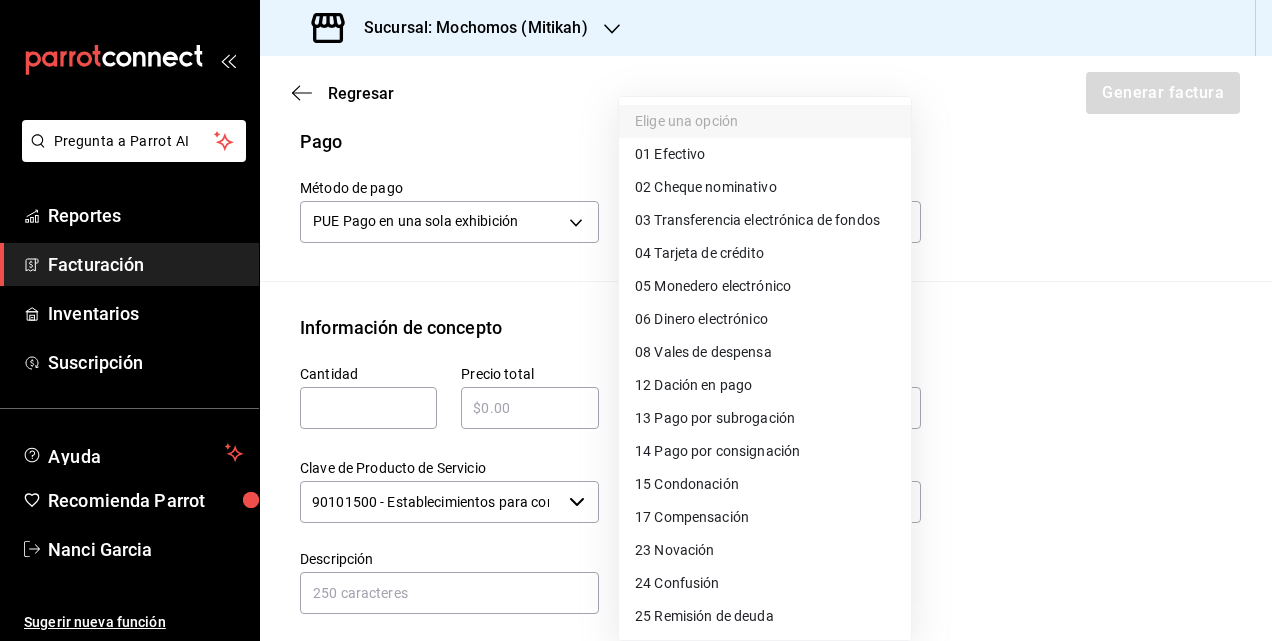 click on "04   Tarjeta de crédito" at bounding box center [699, 253] 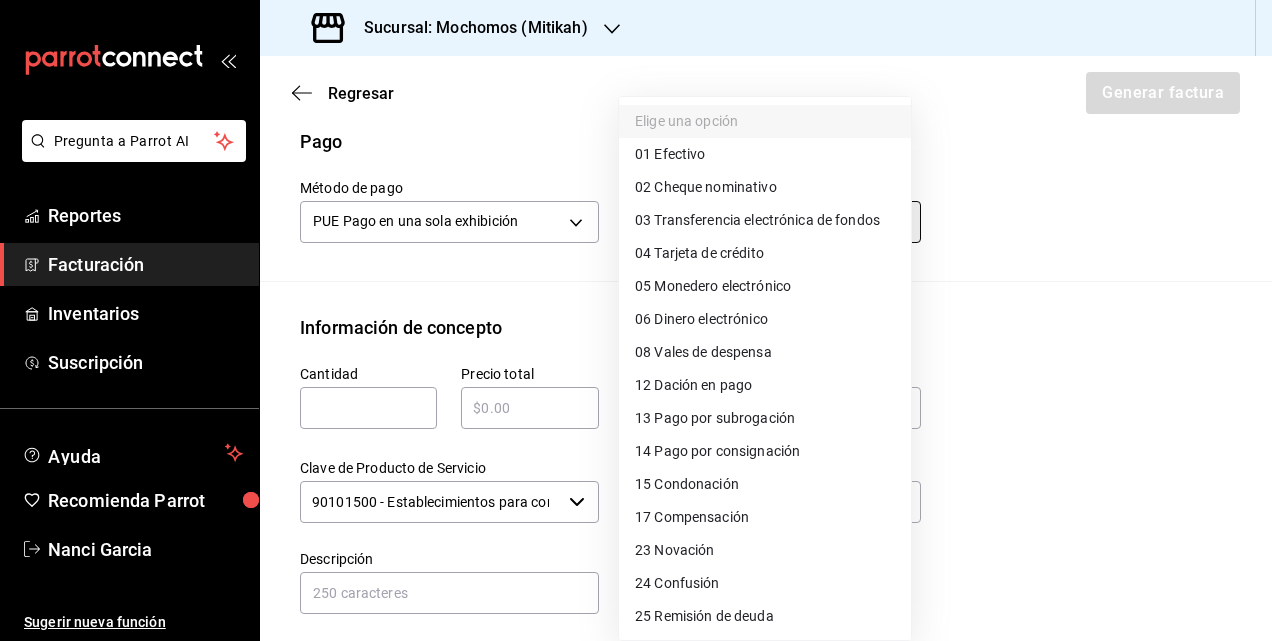 type on "04" 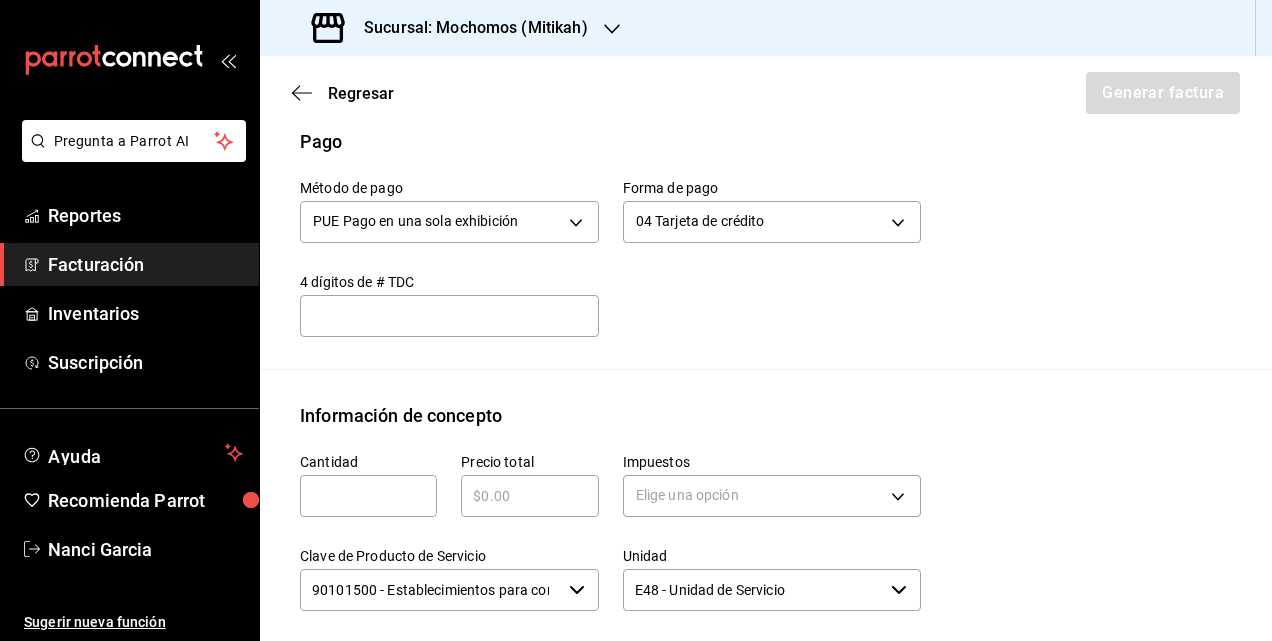 click at bounding box center [368, 496] 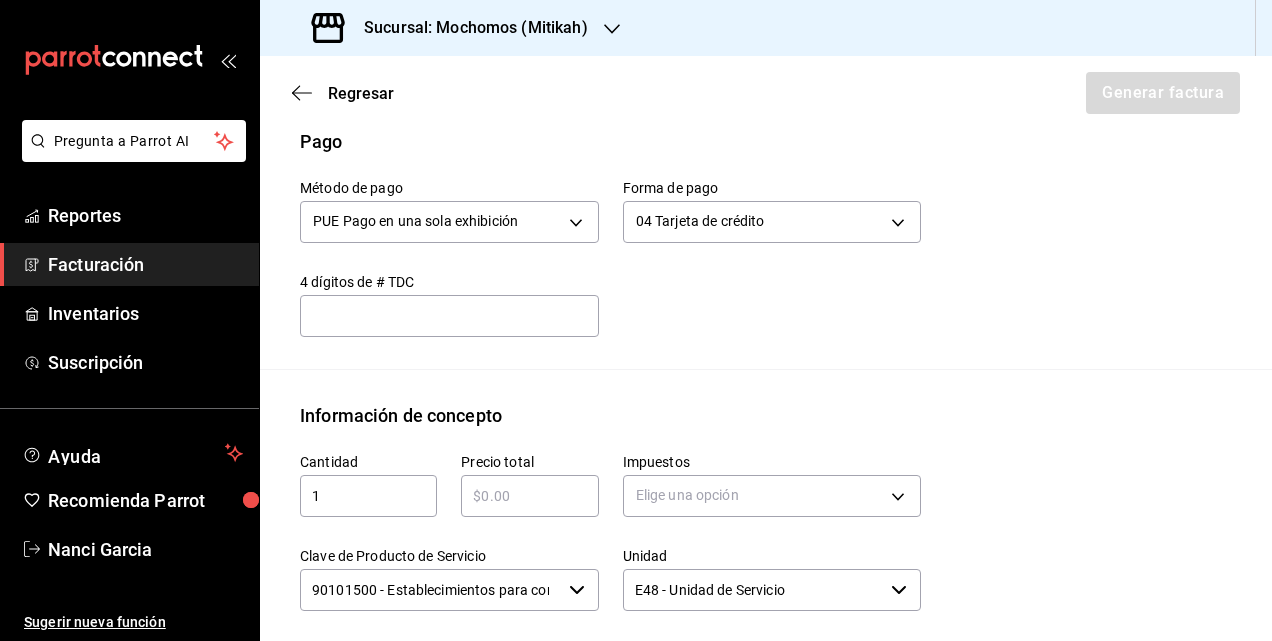 type on "[AMOUNT]" 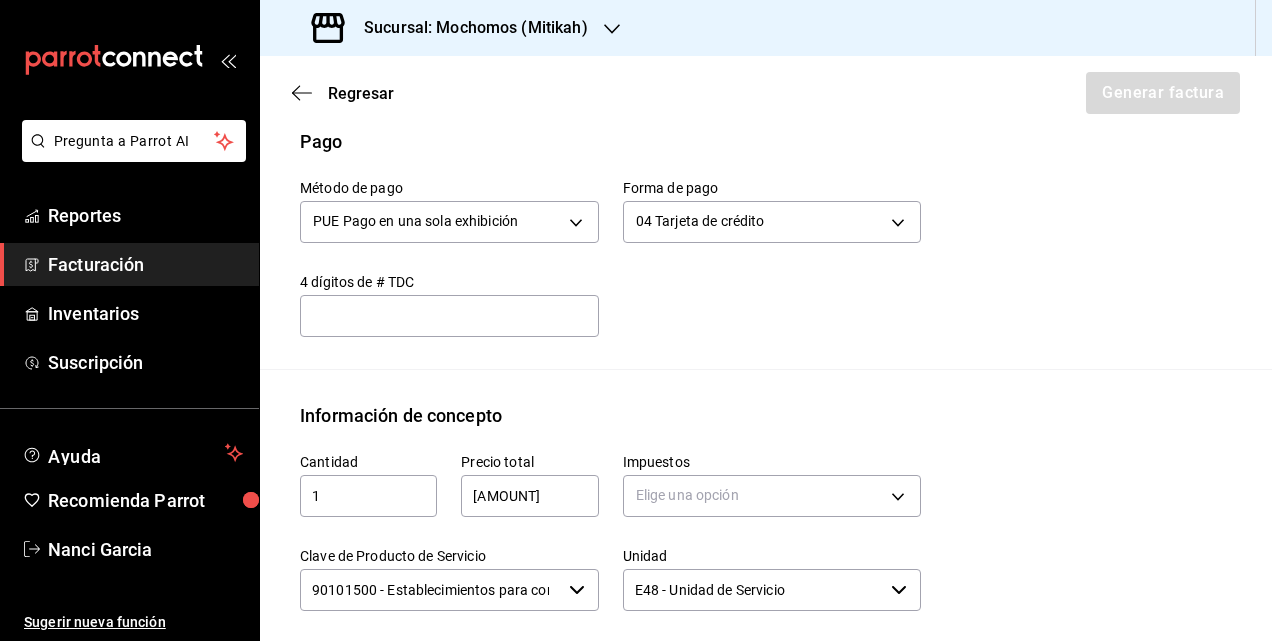 type 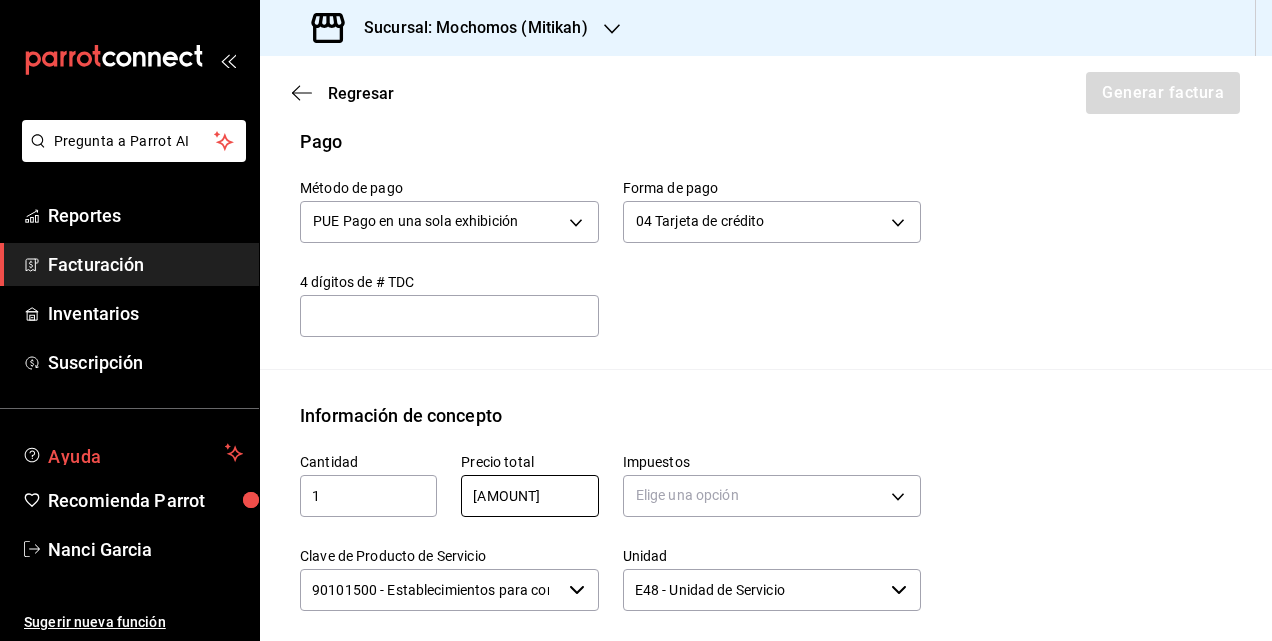 drag, startPoint x: 527, startPoint y: 490, endPoint x: 222, endPoint y: 453, distance: 307.23605 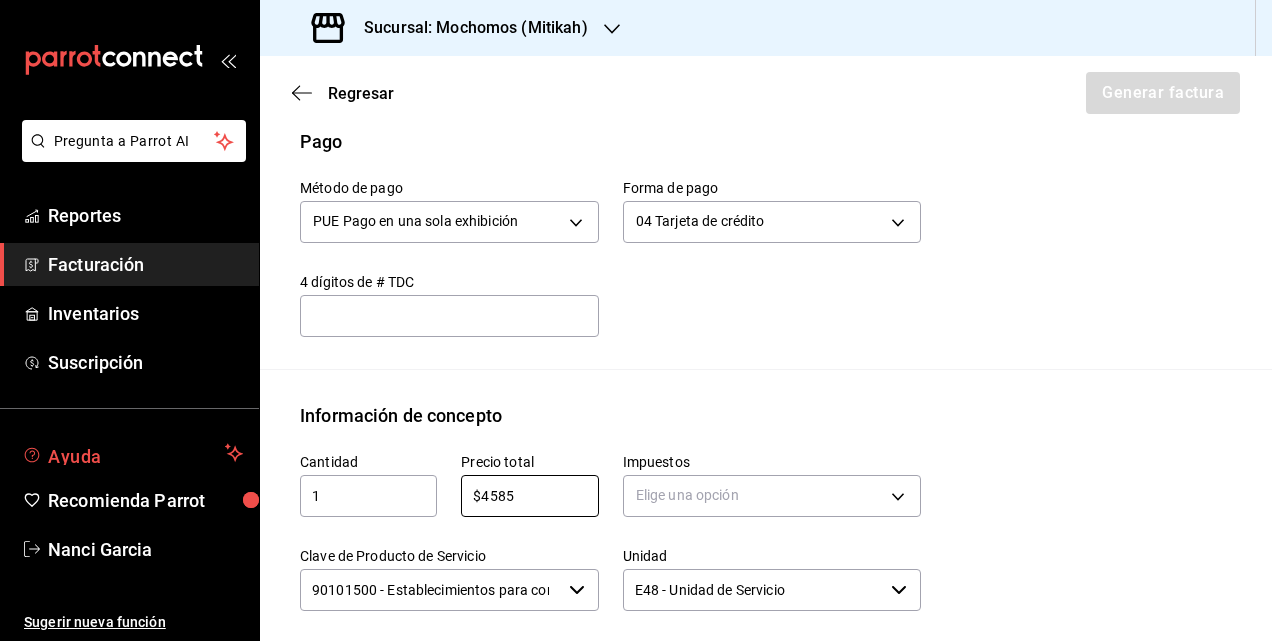 type on "$4585" 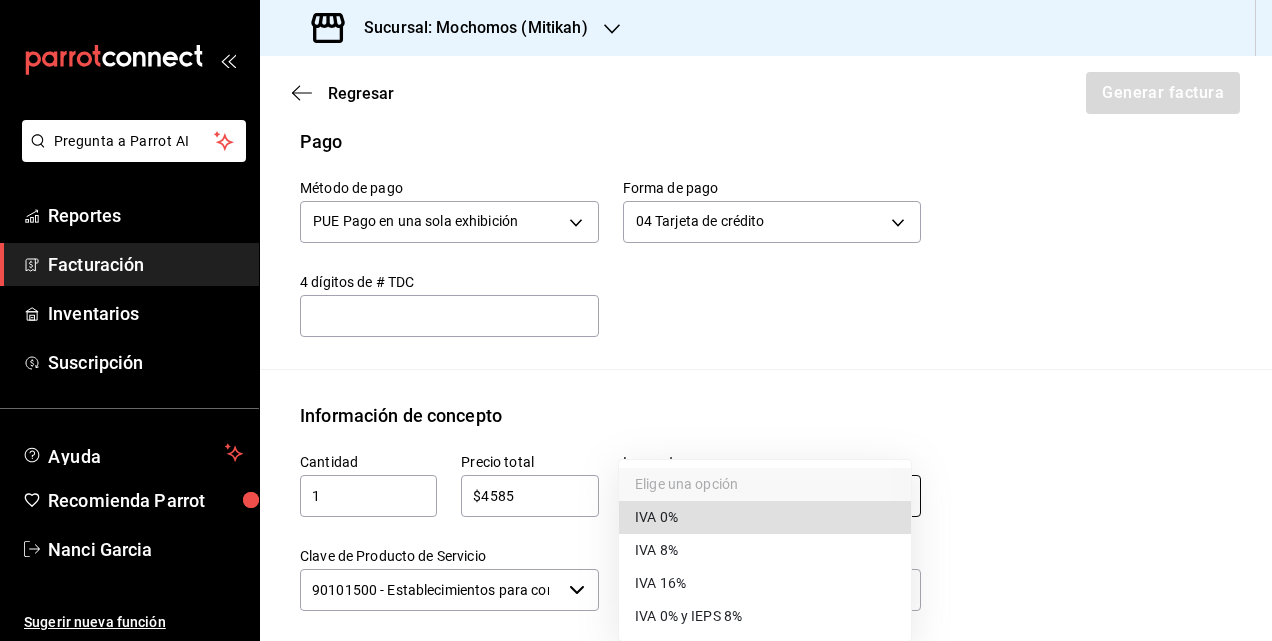 click on "Pregunta a Parrot AI Reportes Facturación Inventarios Suscripción Ayuda Recomienda Parrot Nanci Garcia Sugerir nueva función Sucursal: Mochomos (Mitikah) Regresar Generar factura Emisor Perfil fiscal GASTRONOMIA COSMOS Tipo de comprobante Ingreso Receptor Nombre / Razón social CORPORATIVOENCISO RFC Receptor CEN9812024W6 Régimen fiscal General de Ley Personas Morales Uso de CFDI G03: Gastos en general Correo electrónico cajamochomosmitikah@example.com Elige cómo quieres agregar los conceptos a tu factura Manualmente Asociar orden Pago Método de pago PUE Pago en una sola exhibición PUE Forma de pago 04 Tarjeta de crédito 04 4 dígitos de # TDC Información de concepto Cantidad 1 Precio total $4585 Impuestos Elige una opción Clave de Producto de Servicio 90101500 - Establecimientos para comer y beber Unidad E48 - Unidad de Servicio Descripción Consumo de Alimentos y Bebidas del 24-07-25 Agregar IVA Total $0.00 IEPS Total $0.00 Subtotal $0.00 Total $0.00 Orden" at bounding box center [636, 320] 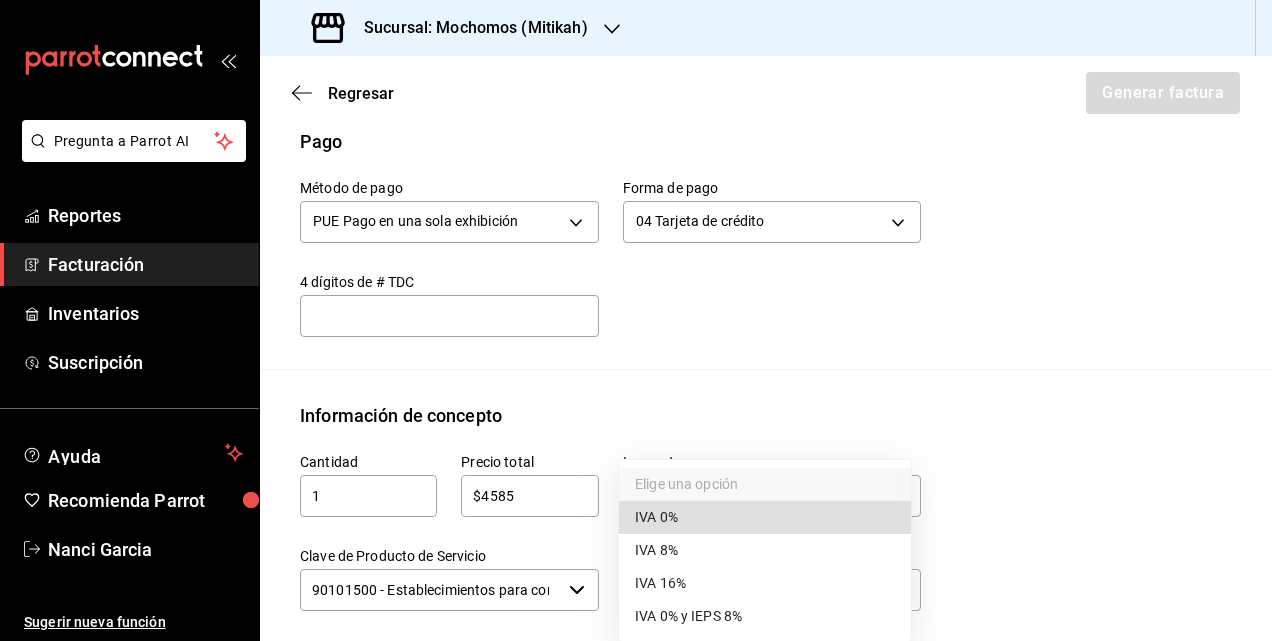 click on "IVA 16%" at bounding box center (765, 583) 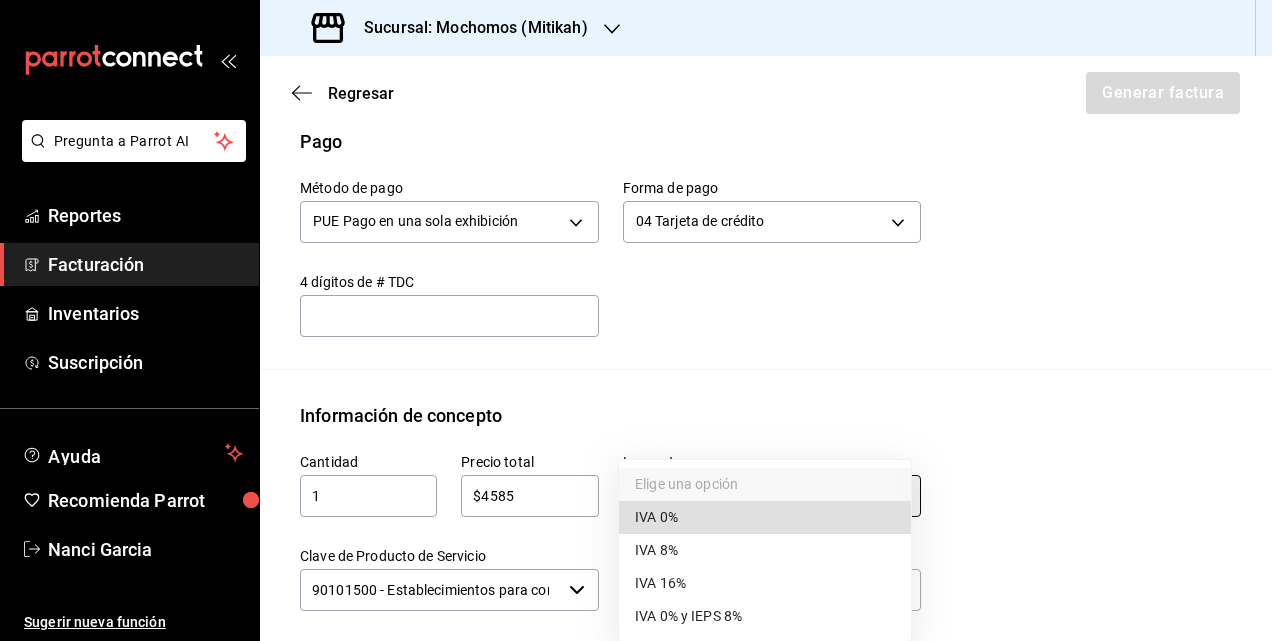 type on "IVA_16" 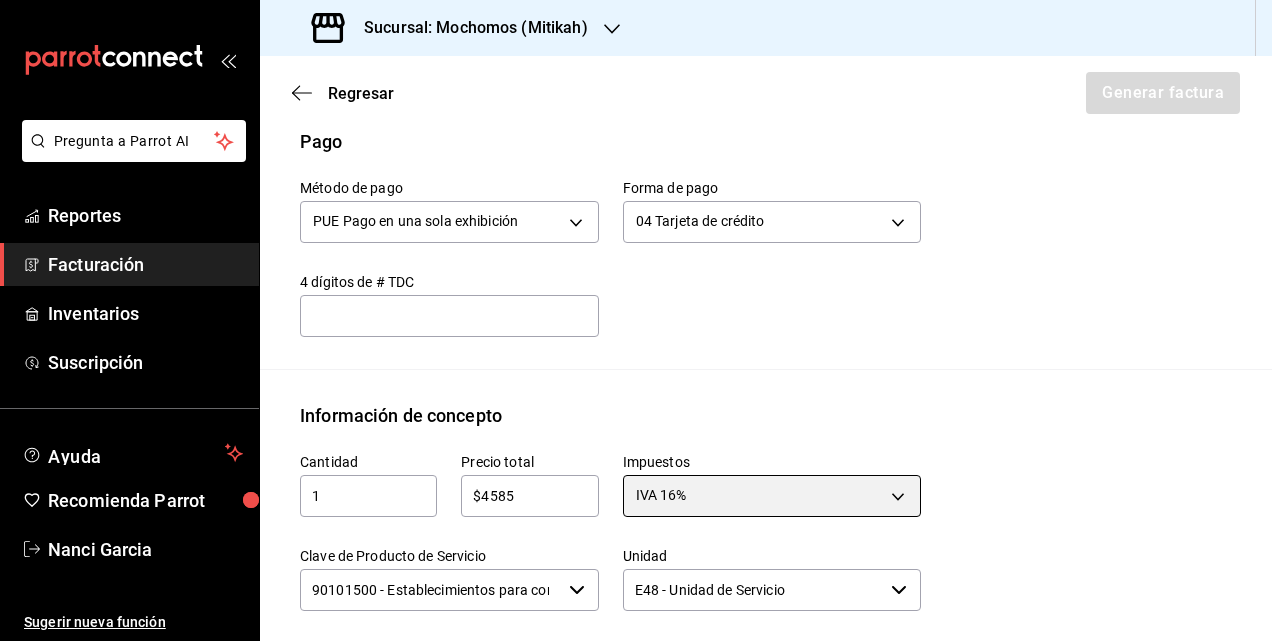 scroll, scrollTop: 816, scrollLeft: 0, axis: vertical 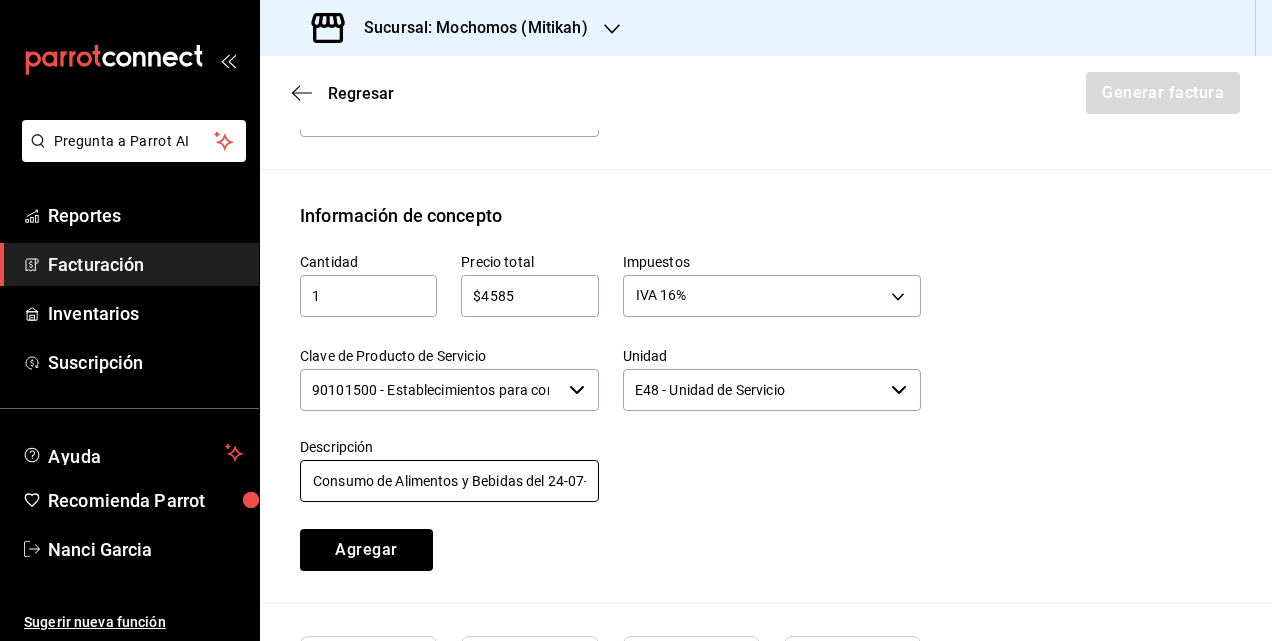 click on "Consumo de Alimentos y Bebidas del 24-07-25" at bounding box center [449, 481] 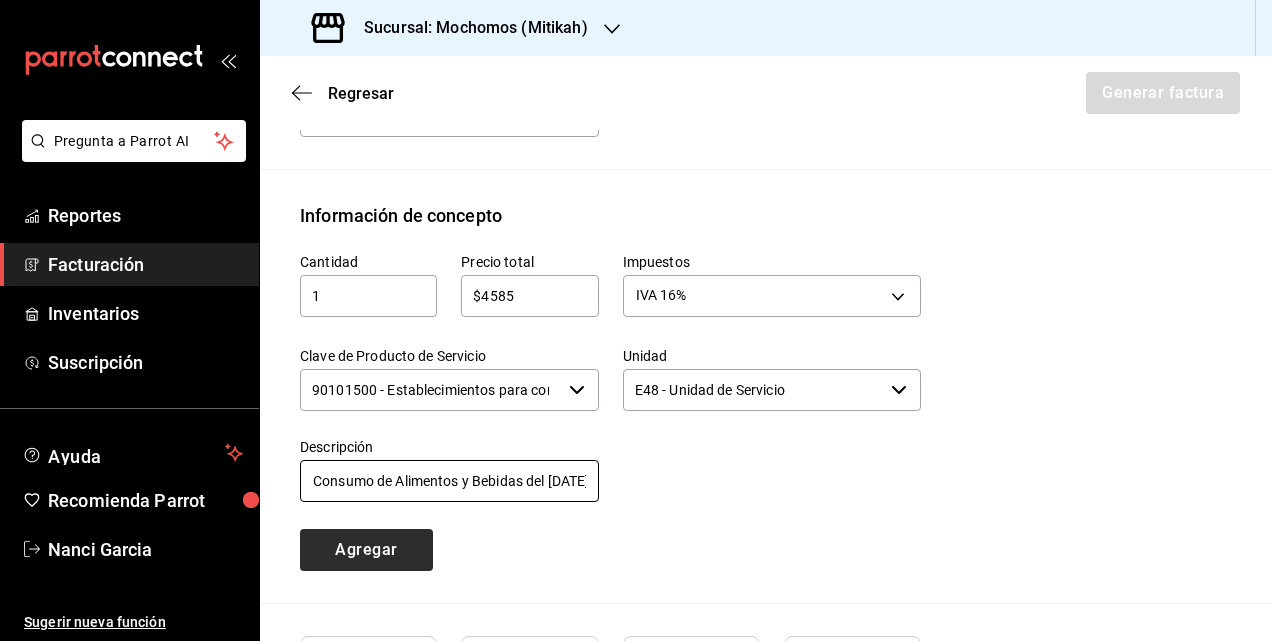 type on "Consumo de Alimentos y Bebidas del [DATE]" 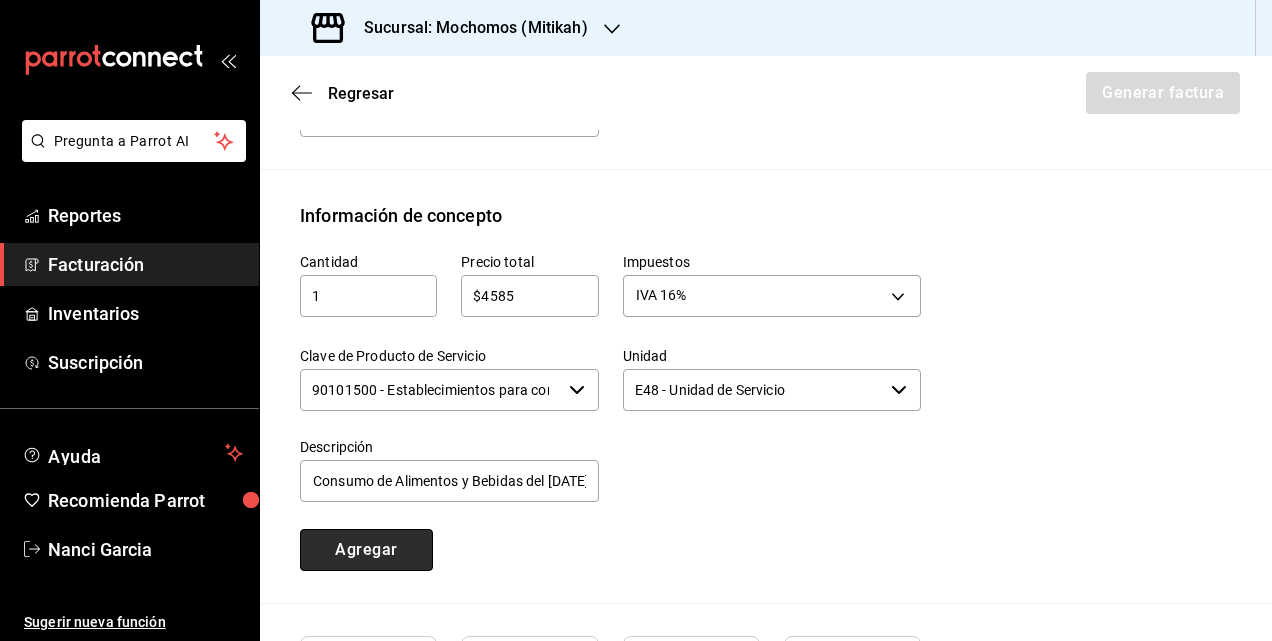 click on "Agregar" at bounding box center [366, 550] 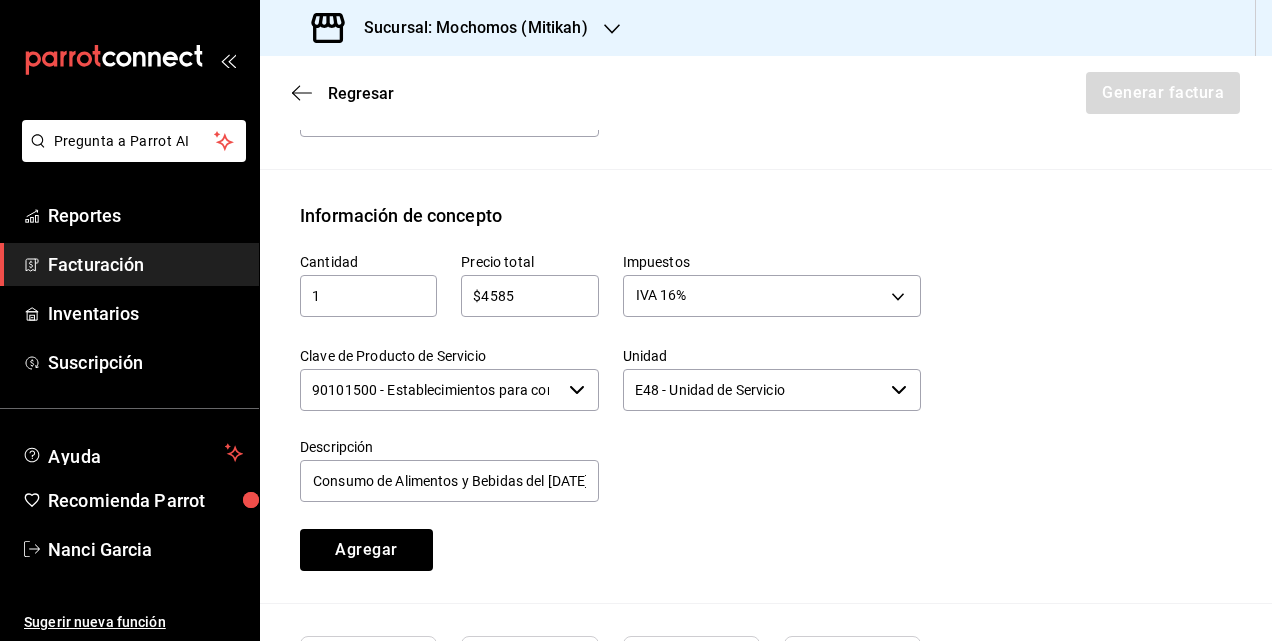 type 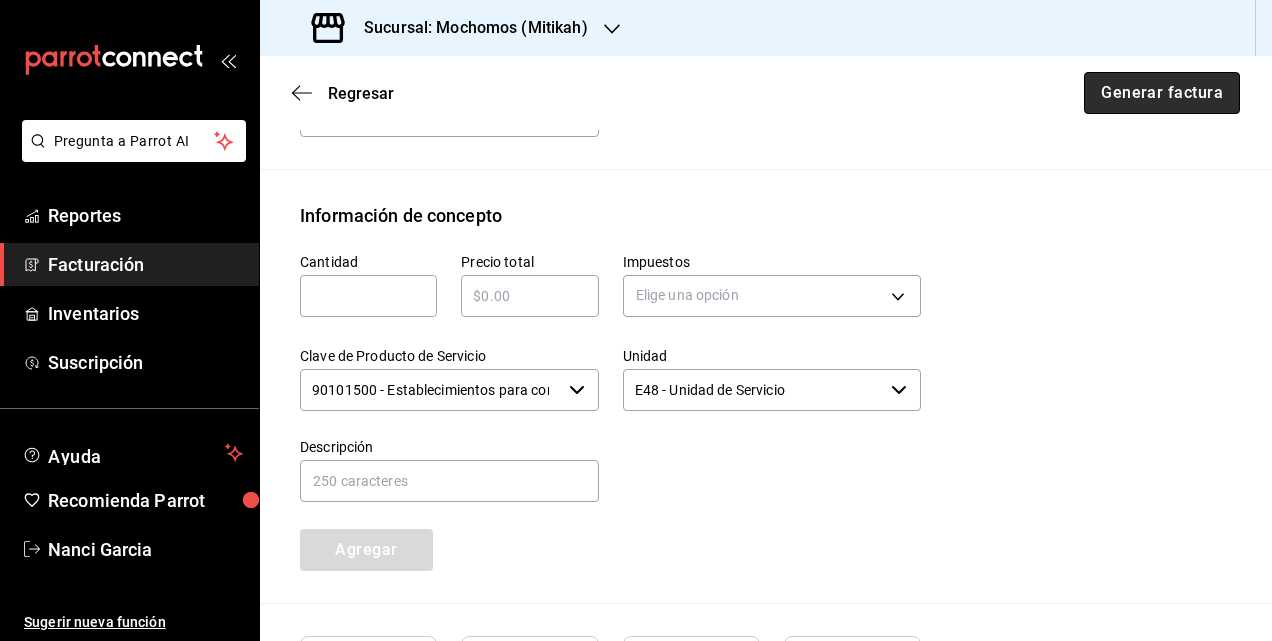 click on "Generar factura" at bounding box center (1162, 93) 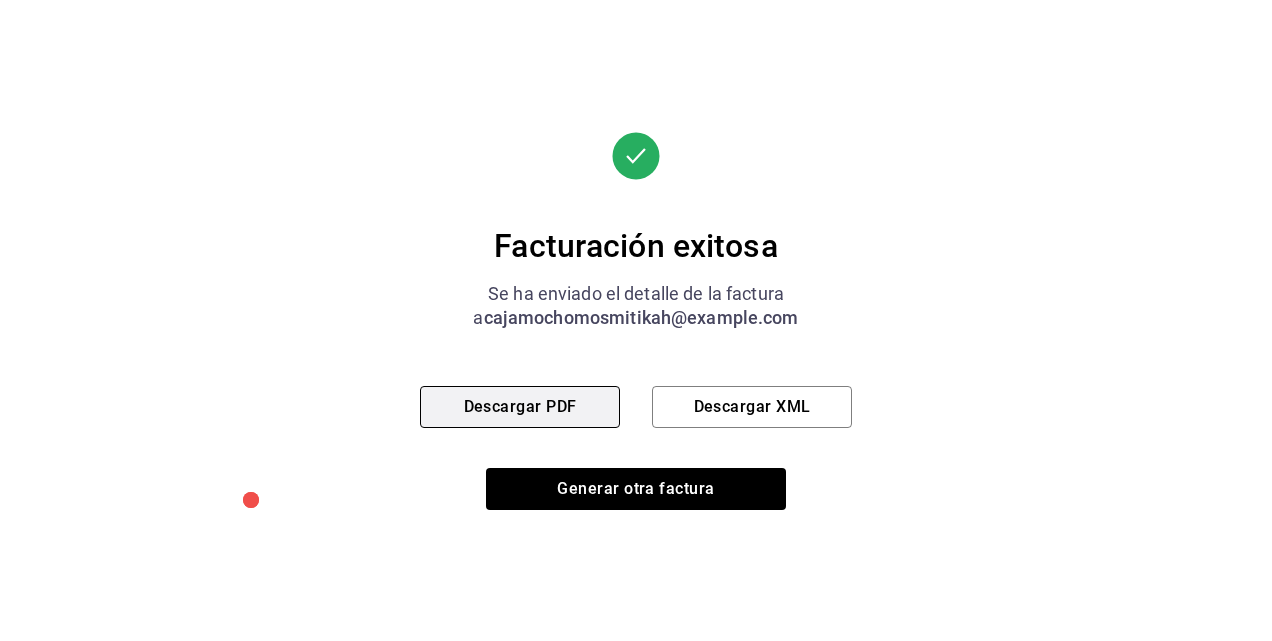 click on "Descargar PDF" at bounding box center (520, 407) 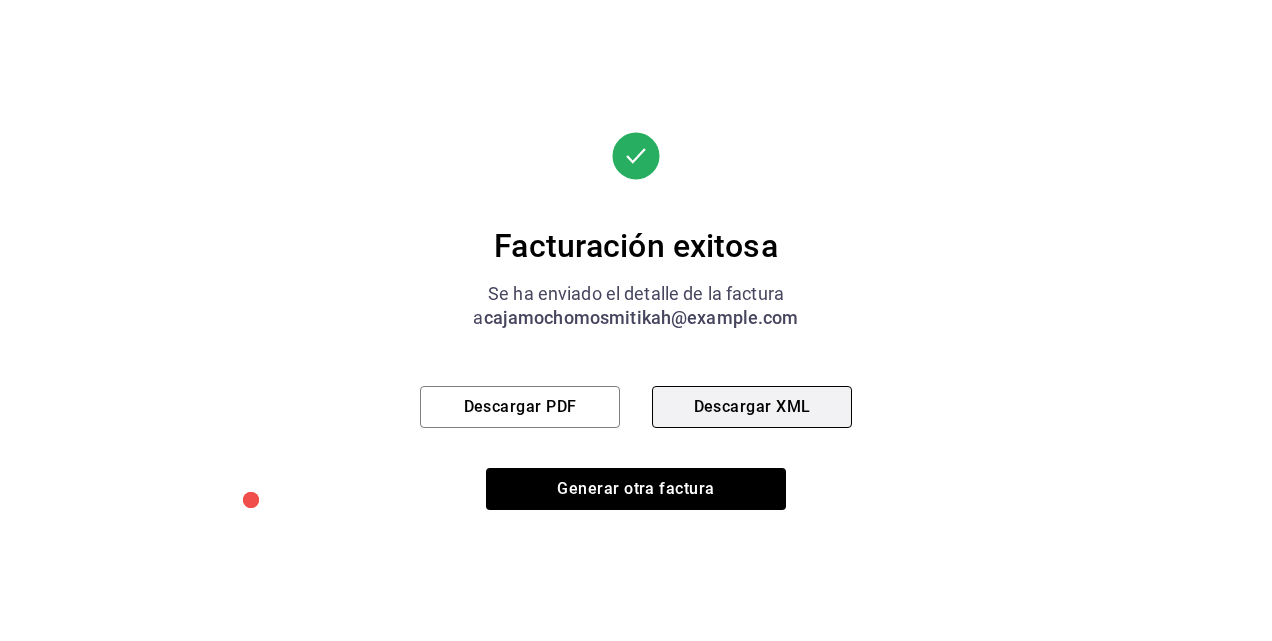 click on "Descargar XML" at bounding box center [752, 407] 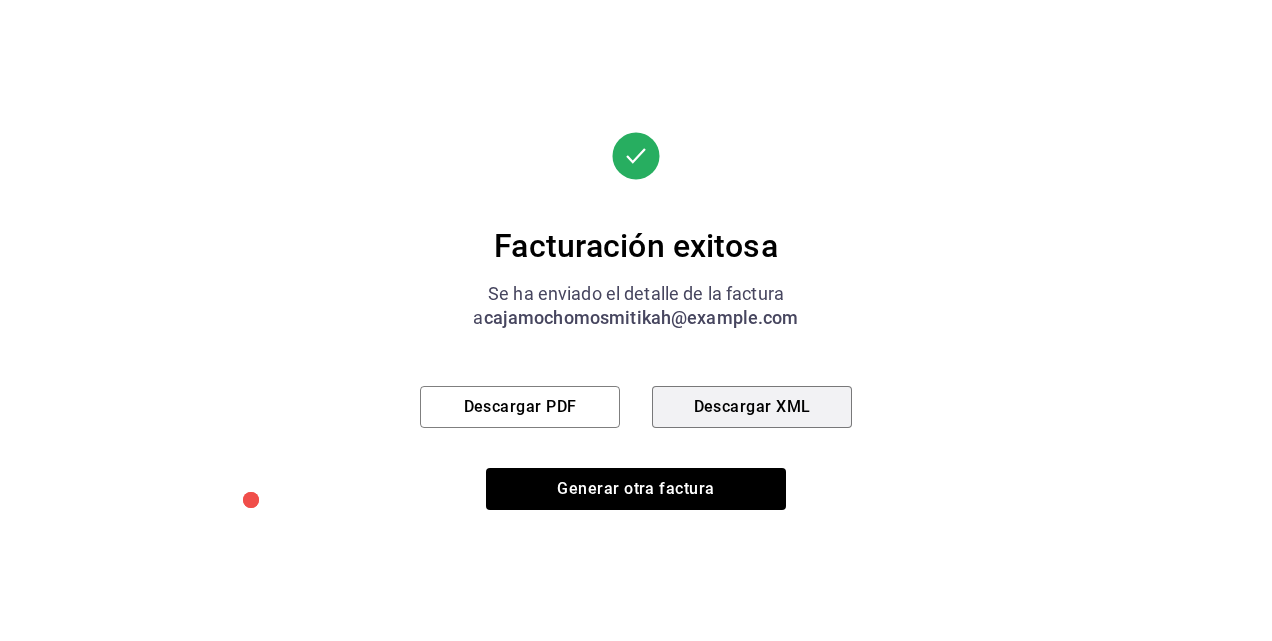 type 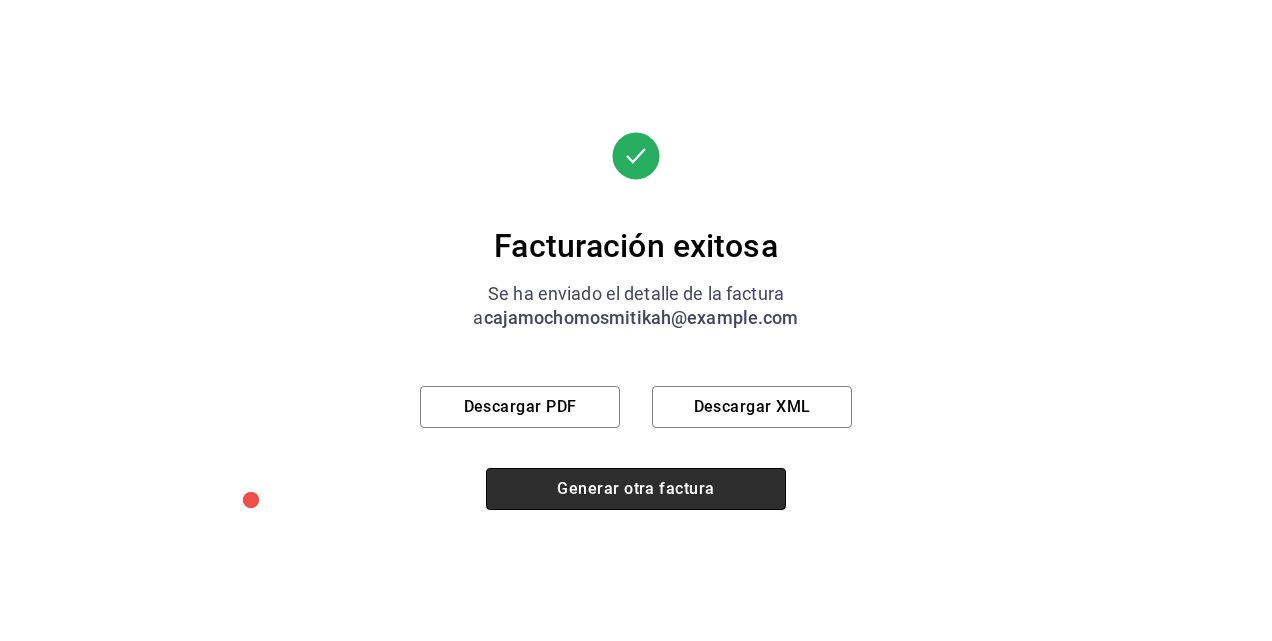 click on "Generar otra factura" at bounding box center (636, 489) 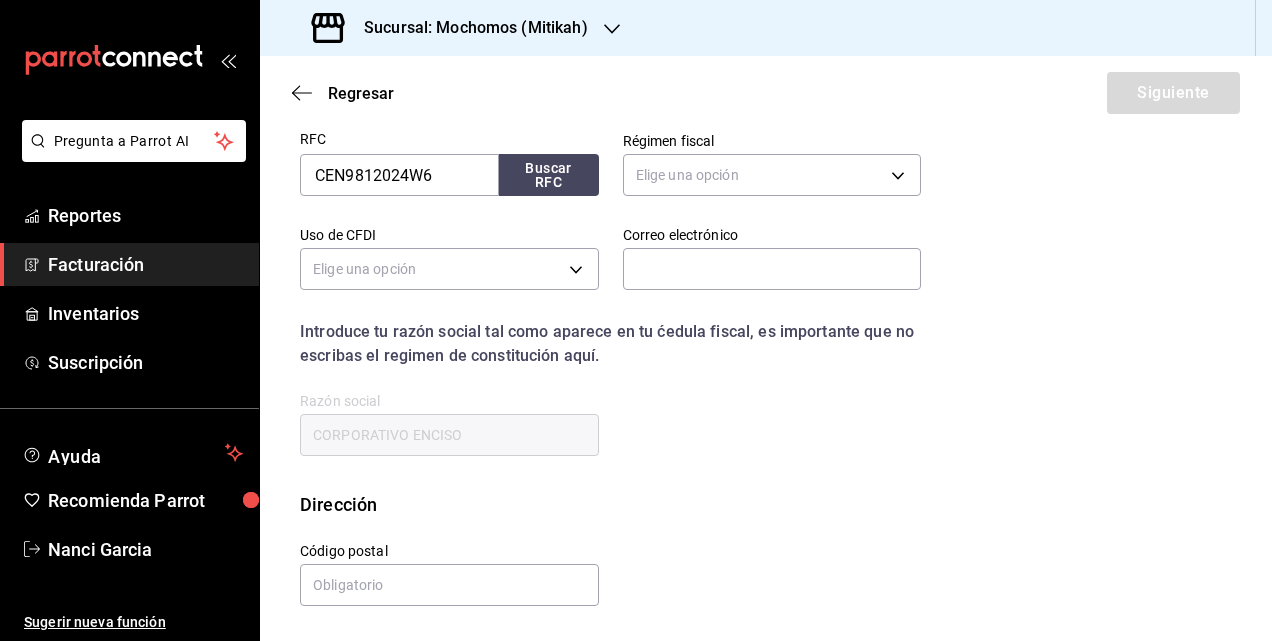 scroll, scrollTop: 252, scrollLeft: 0, axis: vertical 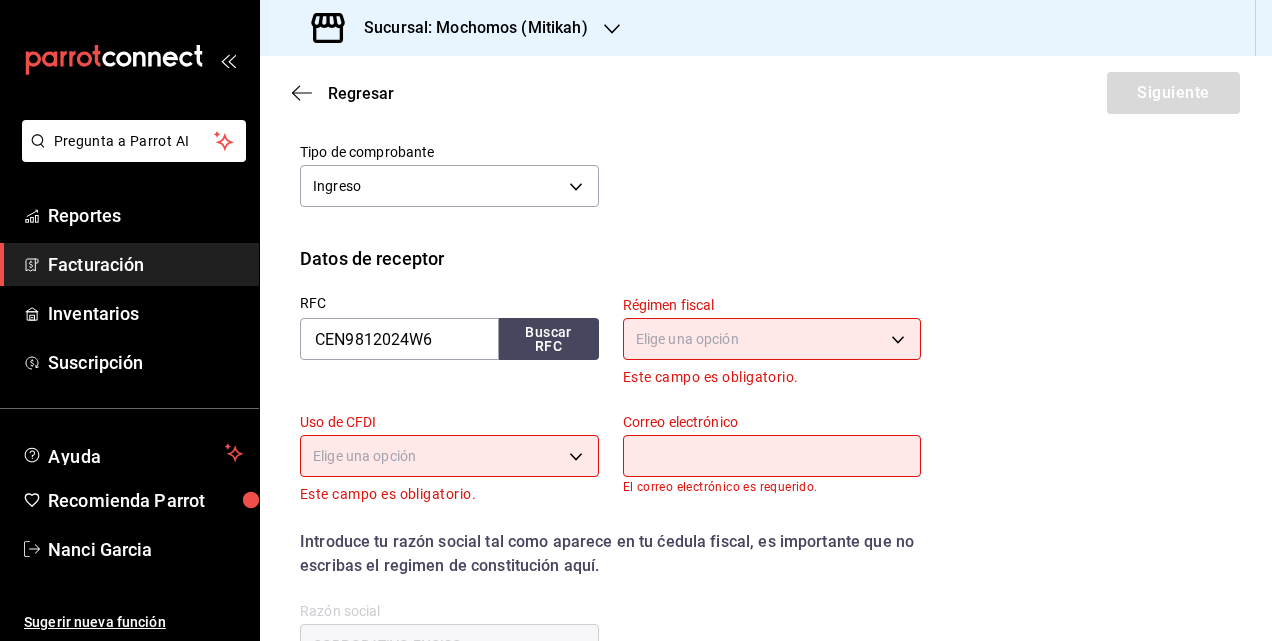 click on "Sucursal: Mochomos (Mitikah)" at bounding box center (452, 28) 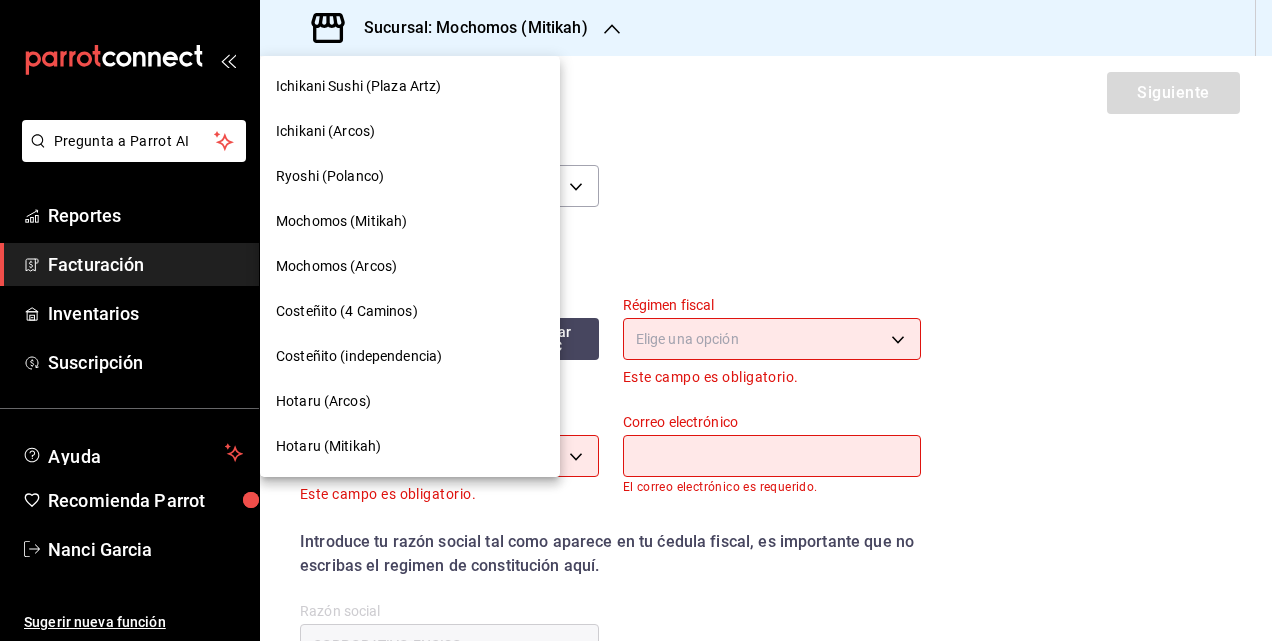 click on "Ryoshi (Polanco)" at bounding box center (410, 176) 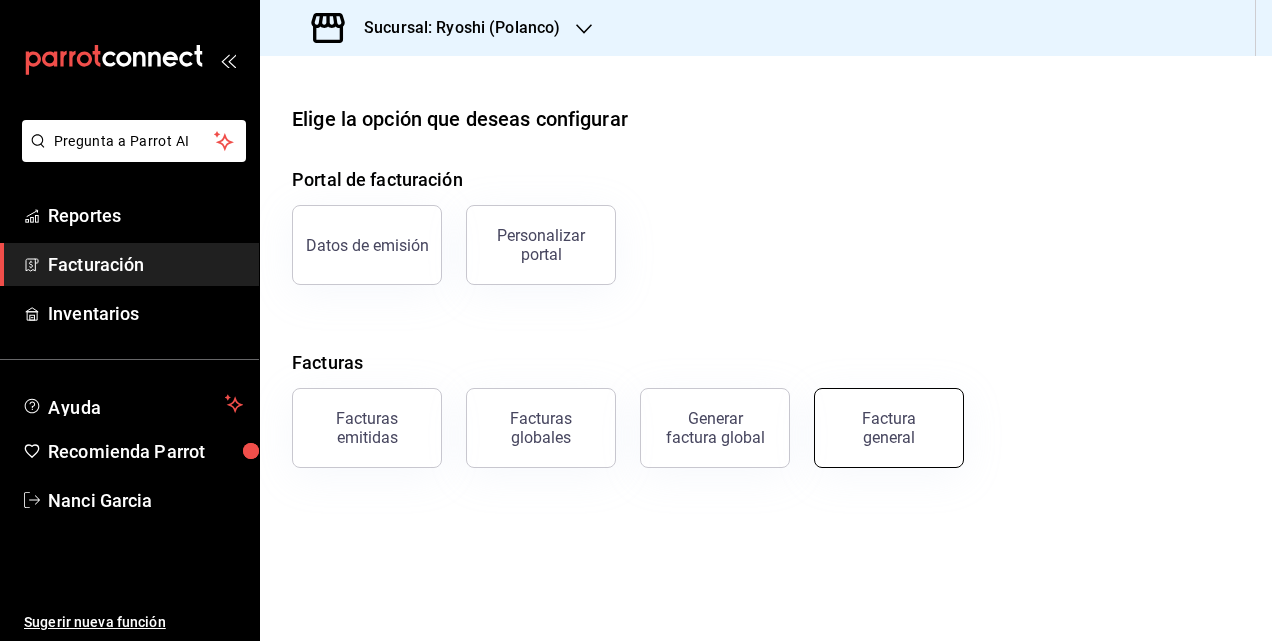 click on "Factura general" at bounding box center (889, 428) 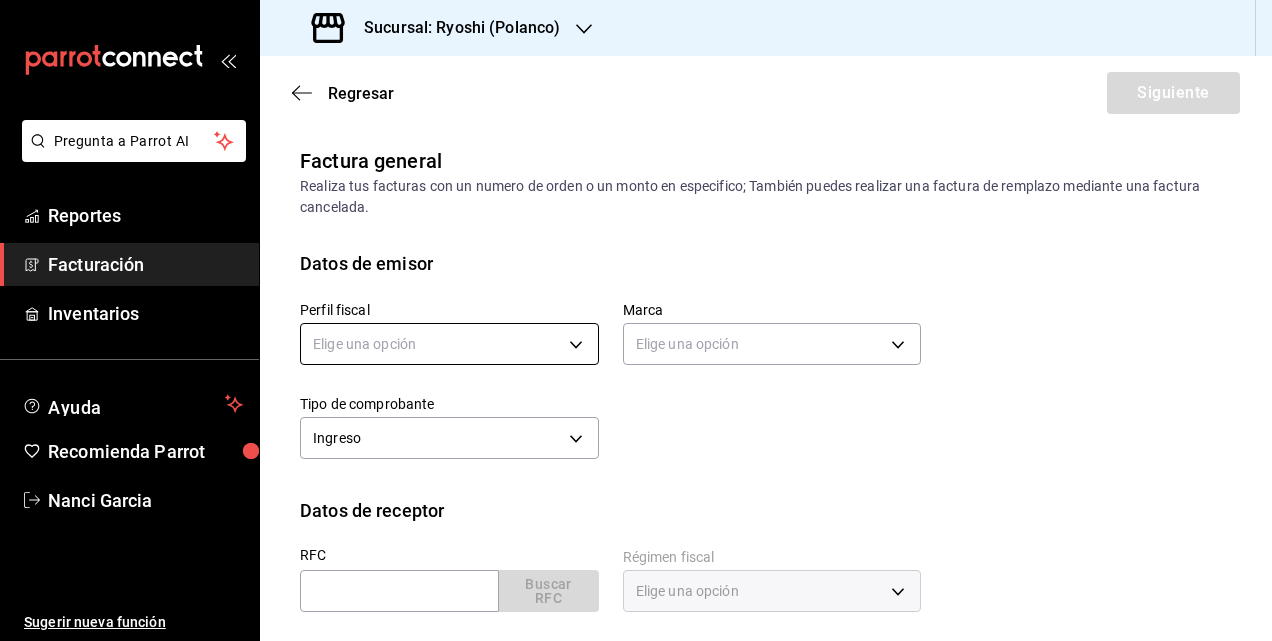 click on "Pregunta a Parrot AI Reportes Facturación Inventarios Ayuda Recomienda Parrot Nanci Garcia Sugerir nueva función Sucursal: Ryoshi (Polanco) Regresar Siguiente Factura general Realiza tus facturas con un numero de orden o un monto en especifico; También puedes realizar una factura de remplazo mediante una factura cancelada. Datos de emisor Perfil fiscal Elige una opción Marca Elige una opción Tipo de comprobante Ingreso I Datos de receptor RFC Buscar RFC Régimen fiscal Elige una opción Uso de CFDI Elige una opción Correo electrónico Dirección Calle # exterior # interior Código postal Estado Municipio Colonia GANA 1 MES GRATIS EN TU SUSCRIPCIÓN AQUÍ ¿Recuerdas cómo empezó tu restaurante? Hoy puedes ayudar a un colega a tener el mismo cambio que tú viviste. Recomienda Parrot directamente desde tu Portal Administrador. Es fácil y rápido. 🎁 Por cada restaurante que se una, ganas 1 mes gratis. Pregunta a Parrot AI Reportes Facturación Inventarios Ayuda" at bounding box center (636, 320) 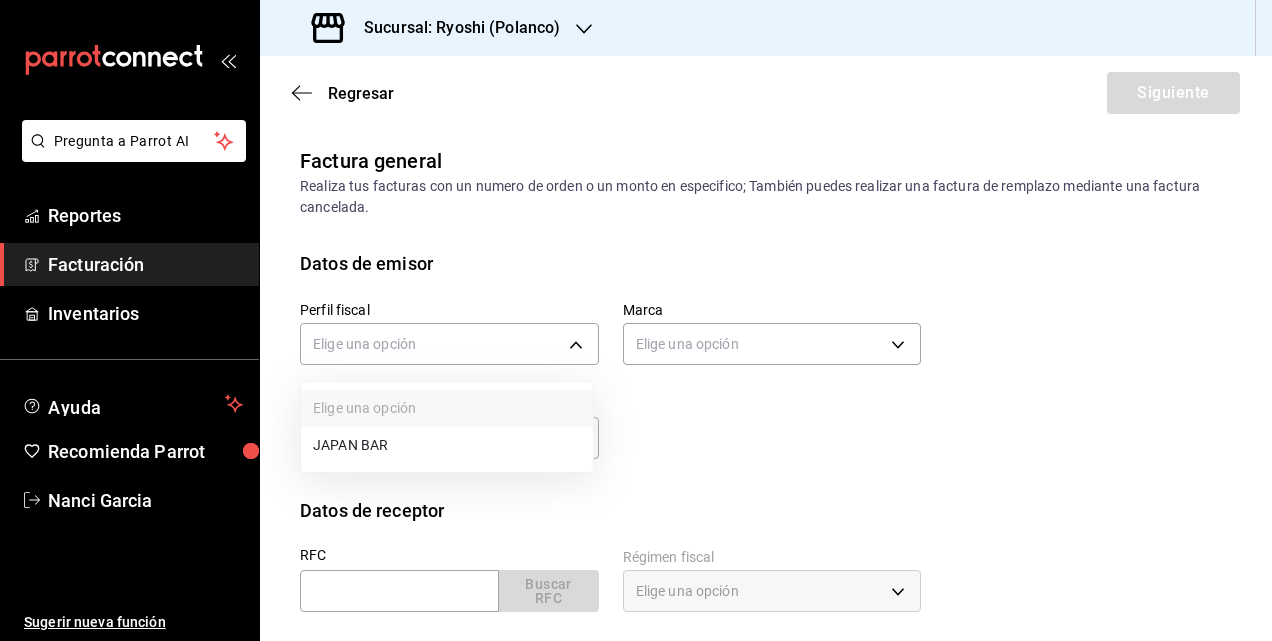 click on "JAPAN BAR" at bounding box center [447, 445] 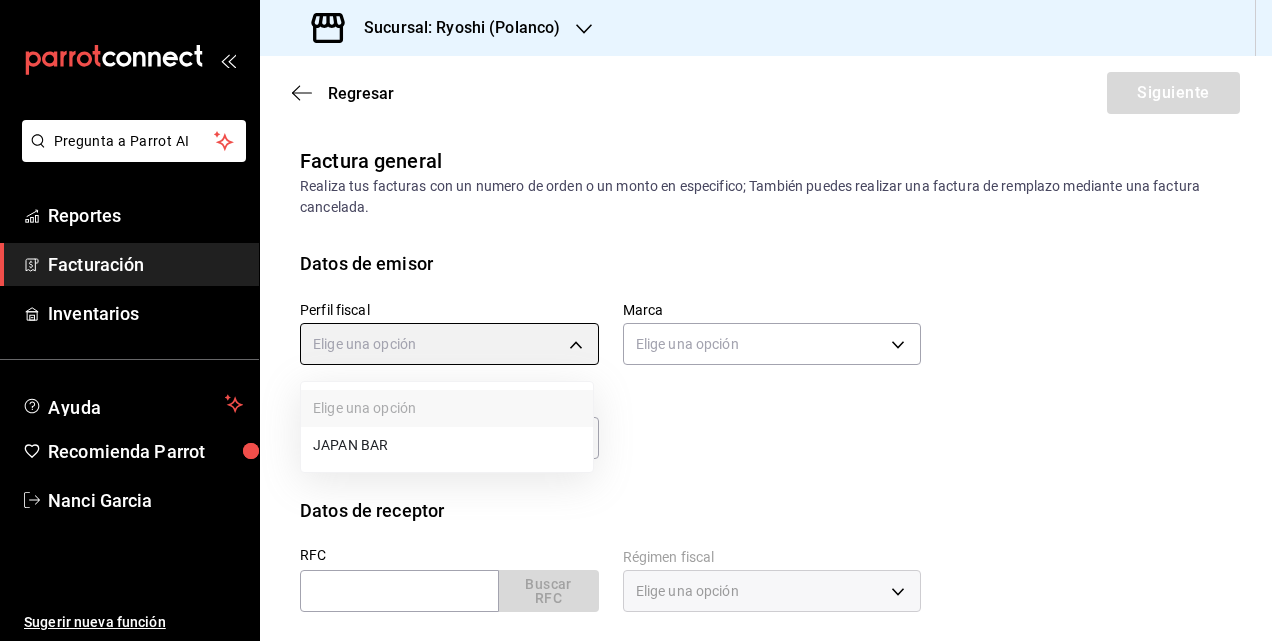 type on "c98cacb0-d3b9-4e39-abbf-ac42bbb95db4" 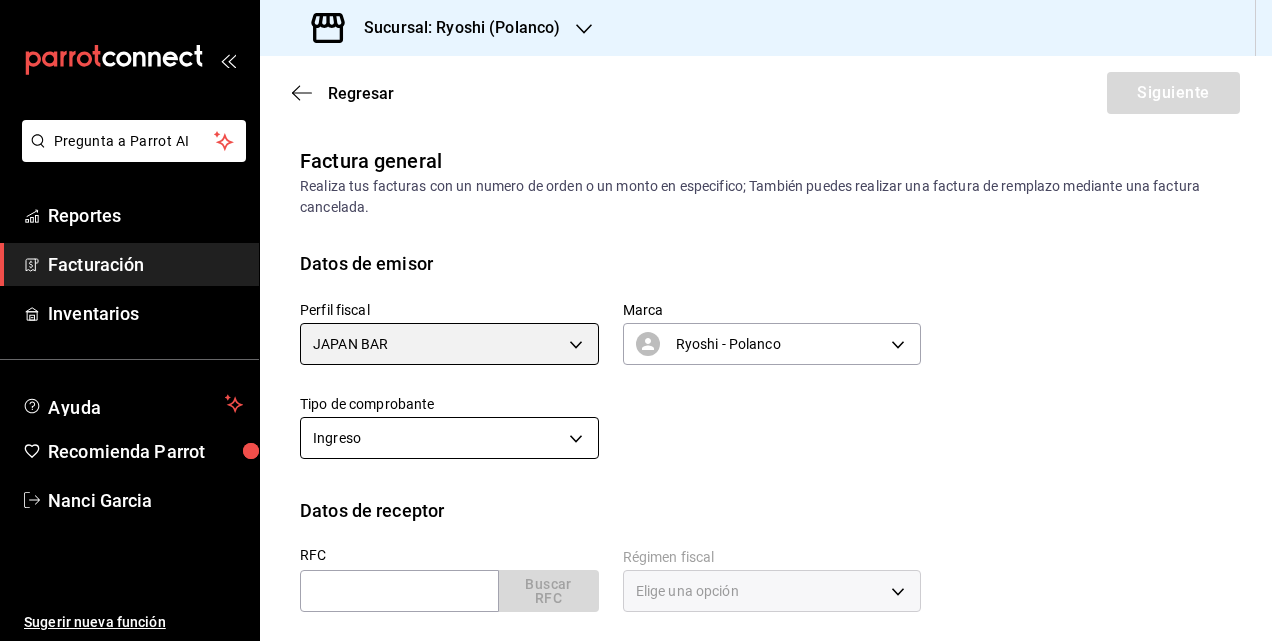 scroll, scrollTop: 200, scrollLeft: 0, axis: vertical 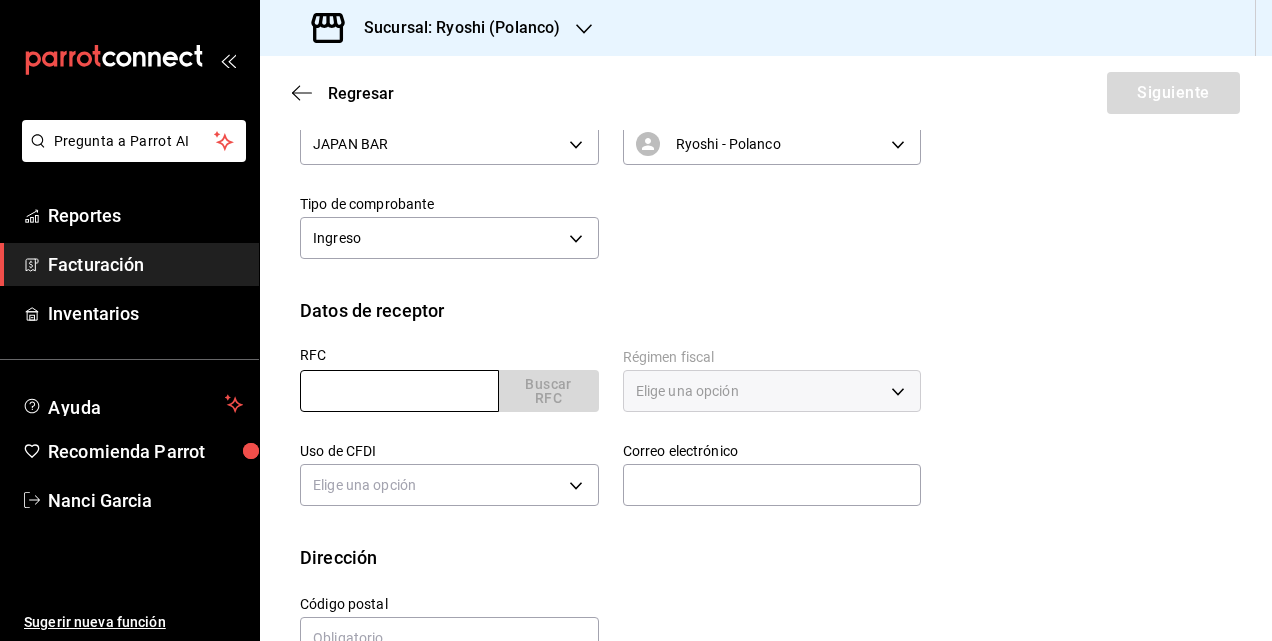 click at bounding box center (399, 391) 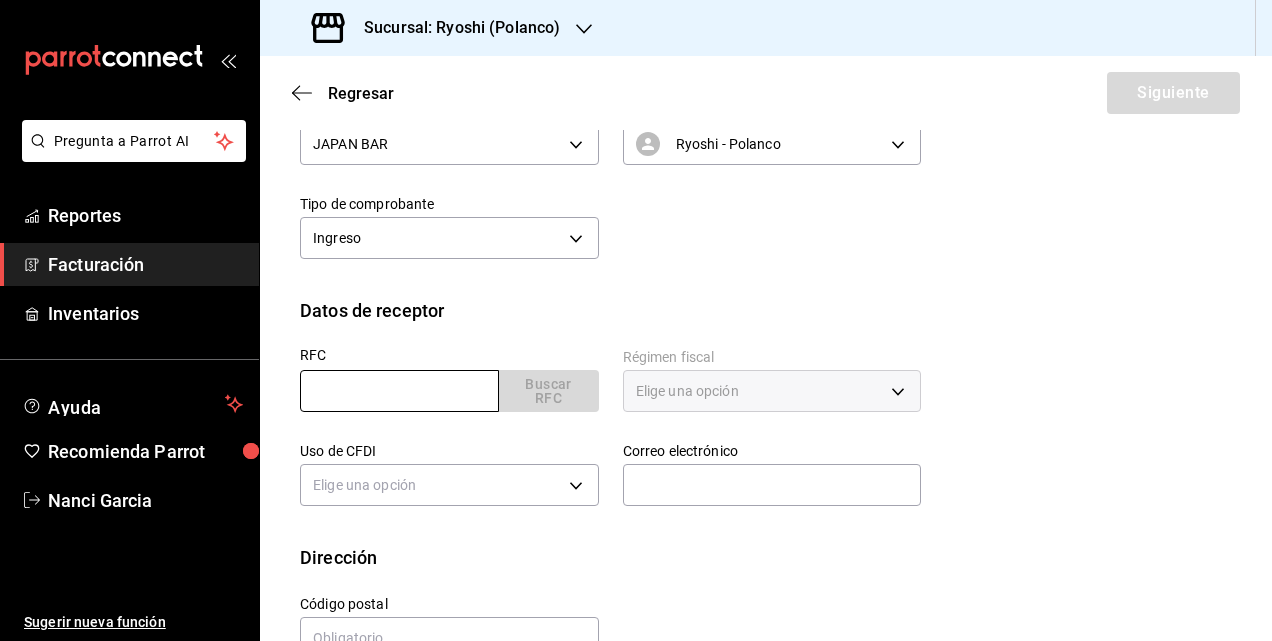 paste on "CEM880726UZA" 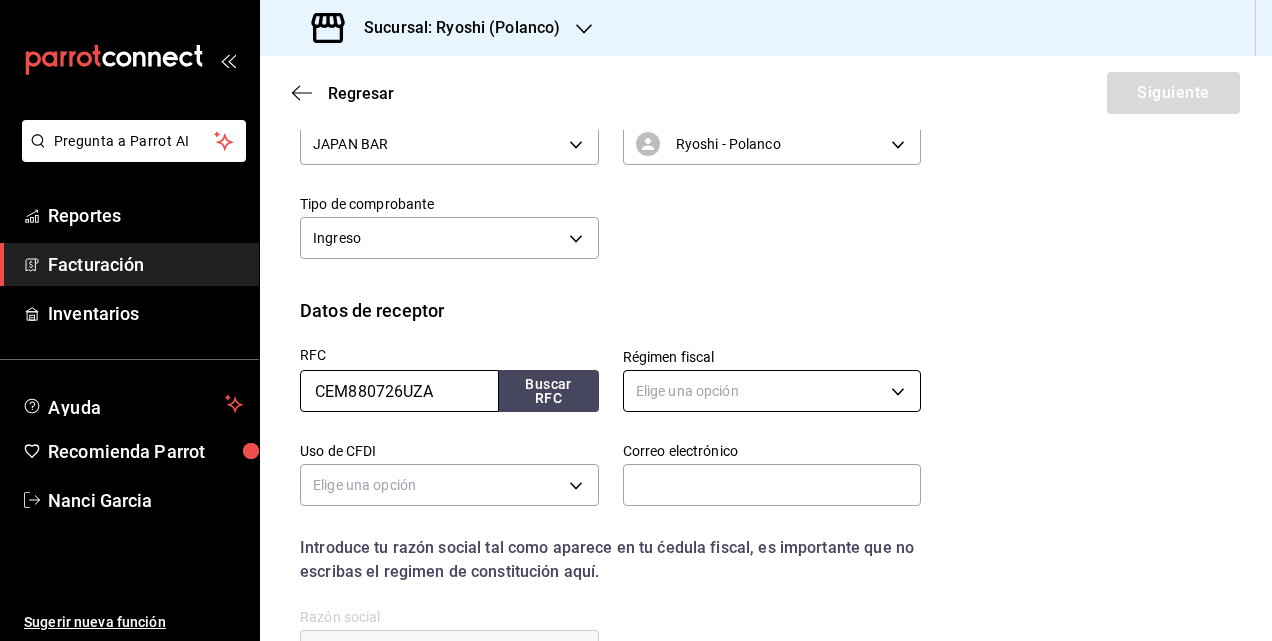 type on "CEM880726UZA" 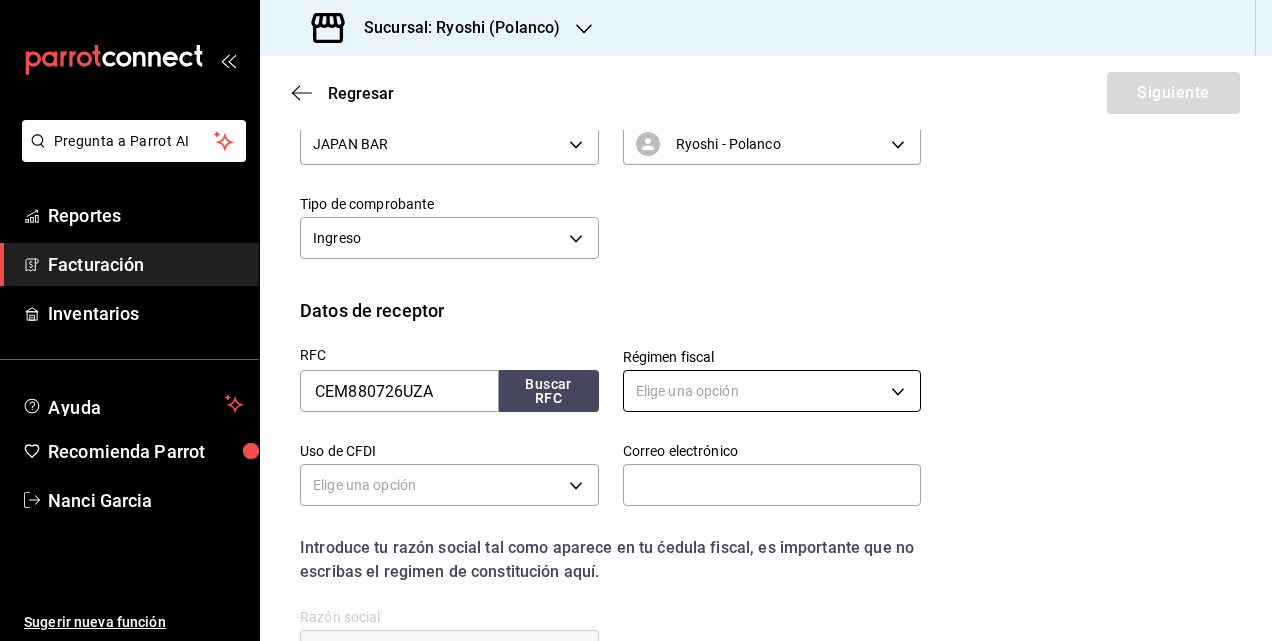 click on "Pregunta a Parrot AI Reportes Facturación Inventarios Ayuda Recomienda Parrot Nanci Garcia Sugerir nueva función Sucursal: Ryoshi (Polanco) Regresar Siguiente Factura general Realiza tus facturas con un numero de orden o un monto en especifico; También puedes realizar una factura de remplazo mediante una factura cancelada. Datos de emisor Perfil fiscal JAPAN BAR [UUID] Marca Ryoshi - Polanco [UUID] Tipo de comprobante Ingreso I Datos de receptor RFC CEM880726UZA Buscar RFC Régimen fiscal Elige una opción Uso de CFDI Elige una opción Correo electrónico Introduce tu razón social tal como aparece en tu ćedula fiscal, es importante que no escribas el regimen de constitución aquí. company Razón social Dirección Calle # exterior # interior Código postal Estado Municipio Colonia GANA 1 MES GRATIS EN TU SUSCRIPCIÓN AQUÍ Pregunta a Parrot AI Reportes Facturación Inventarios Ayuda Recomienda Parrot Nanci Garcia" at bounding box center [636, 320] 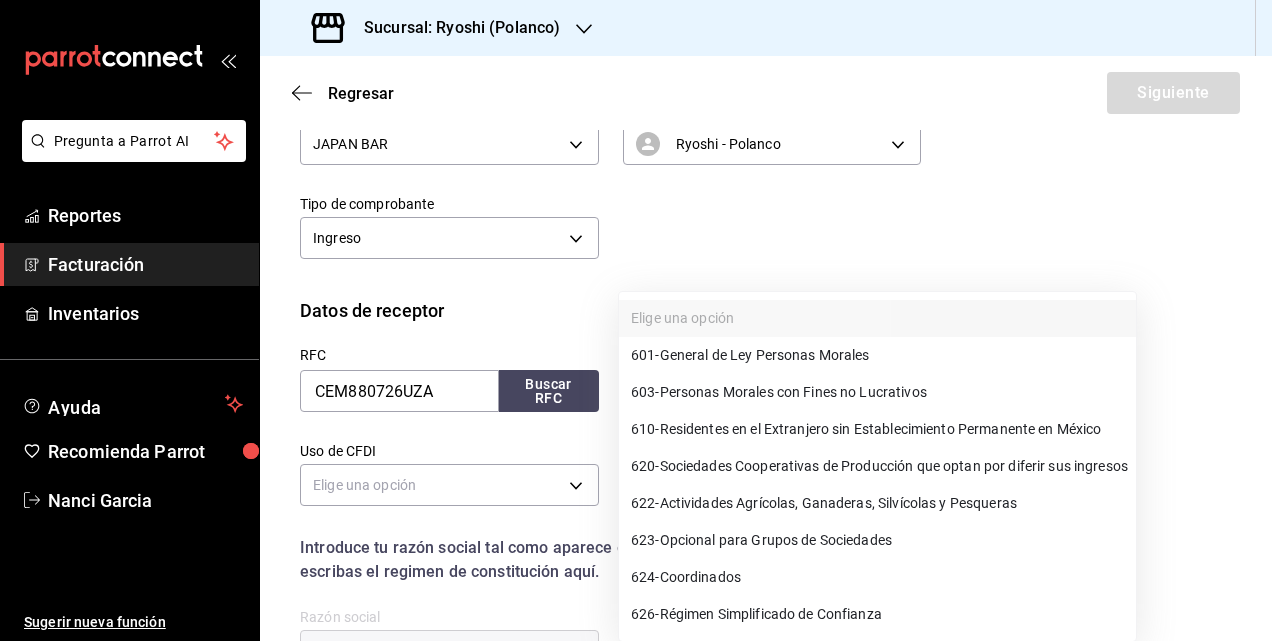 click on "601  -  General de Ley Personas Morales" at bounding box center [750, 355] 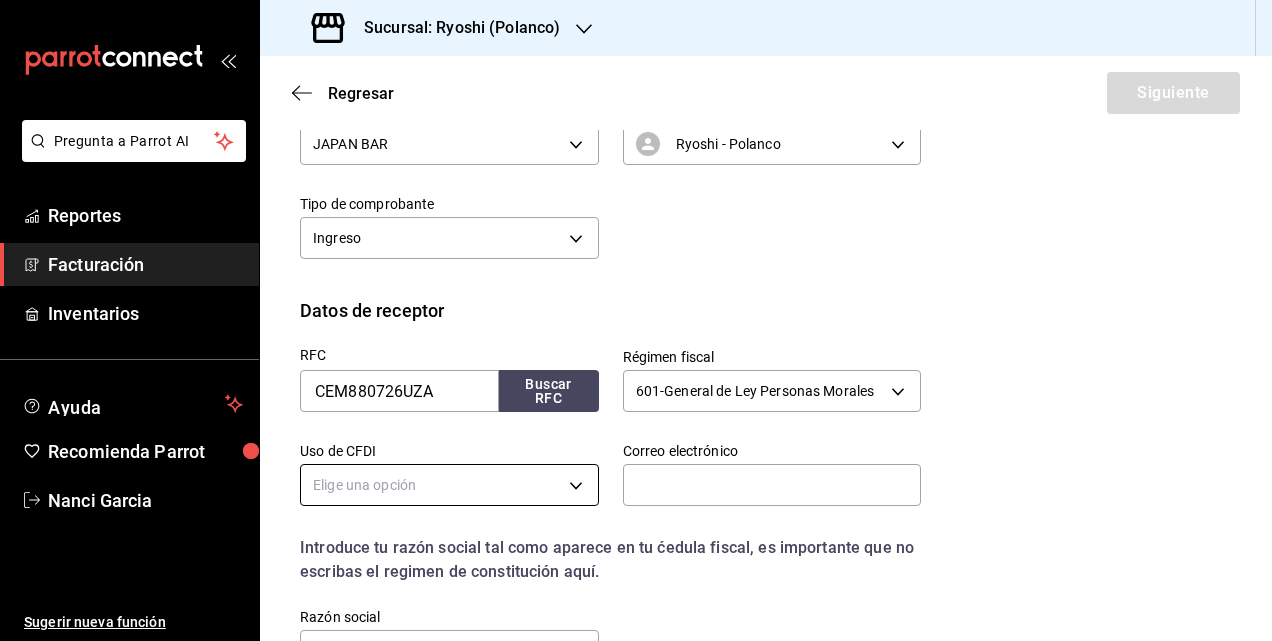 click on "Pregunta a Parrot AI Reportes Facturación Inventarios Ayuda Recomienda Parrot Nanci Garcia Sugerir nueva función Sucursal: Ryoshi (Polanco) Regresar Siguiente Factura general Realiza tus facturas con un numero de orden o un monto en especifico; También puedes realizar una factura de remplazo mediante una factura cancelada. Datos de emisor Perfil fiscal JAPAN BAR [UUID] Marca Ryoshi - Polanco [UUID] Tipo de comprobante Ingreso I Datos de receptor RFC CEM880726UZA Buscar RFC Régimen fiscal 601 - General de Ley Personas Morales 601 Uso de CFDI Elige una opción Correo electrónico Introduce tu razón social tal como aparece en tu ćedula fiscal, es importante que no escribas el regimen de constitución aquí. company Razón social Dirección Calle # exterior # interior Código postal Estado Municipio Colonia GANA 1 MES GRATIS EN TU SUSCRIPCIÓN AQUÍ Pregunta a Parrot AI Reportes Facturación Inventarios Ayuda" at bounding box center (636, 320) 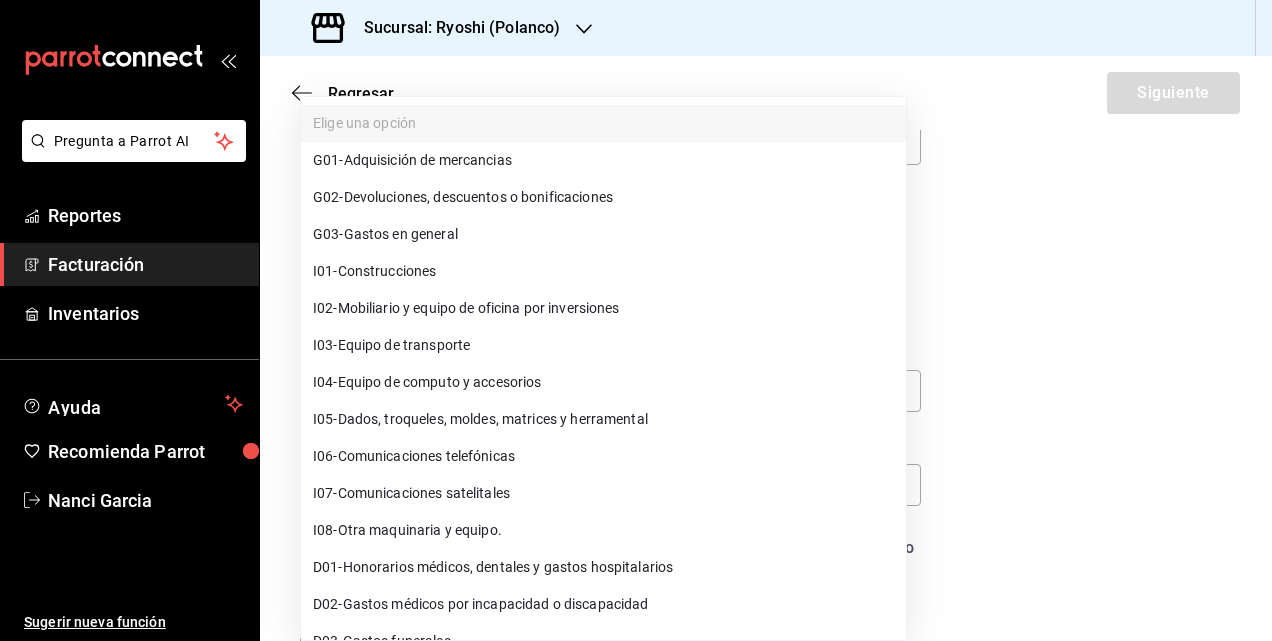 click on "G03  -  Gastos en general" at bounding box center [385, 234] 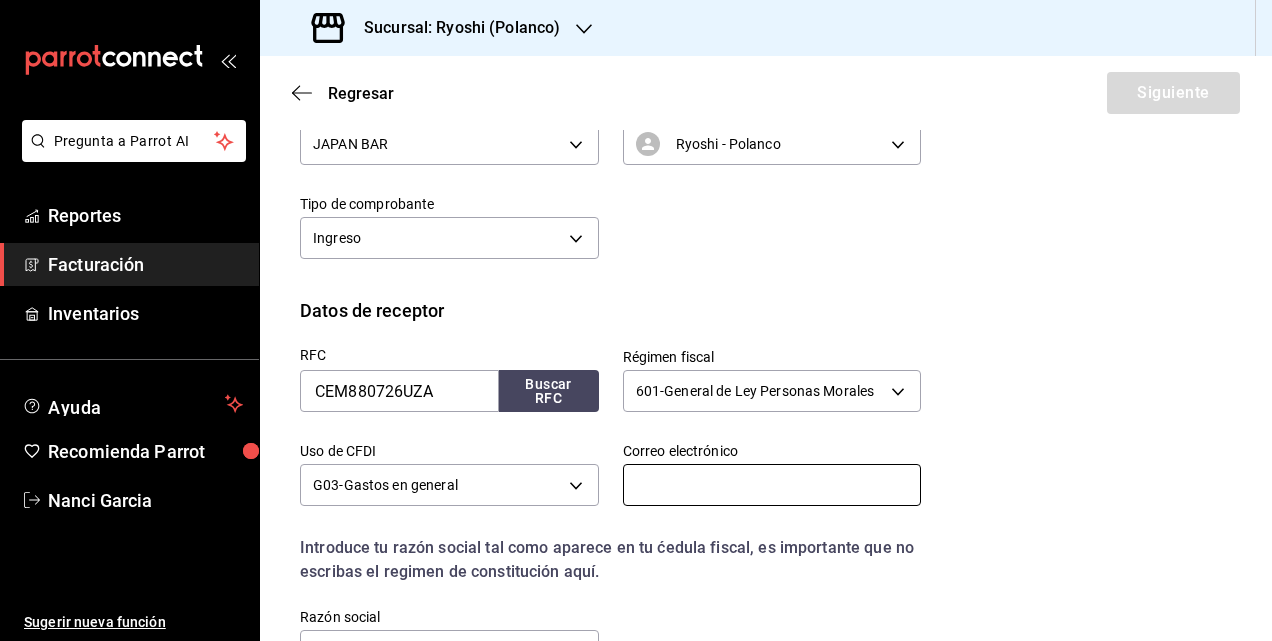 click at bounding box center [772, 485] 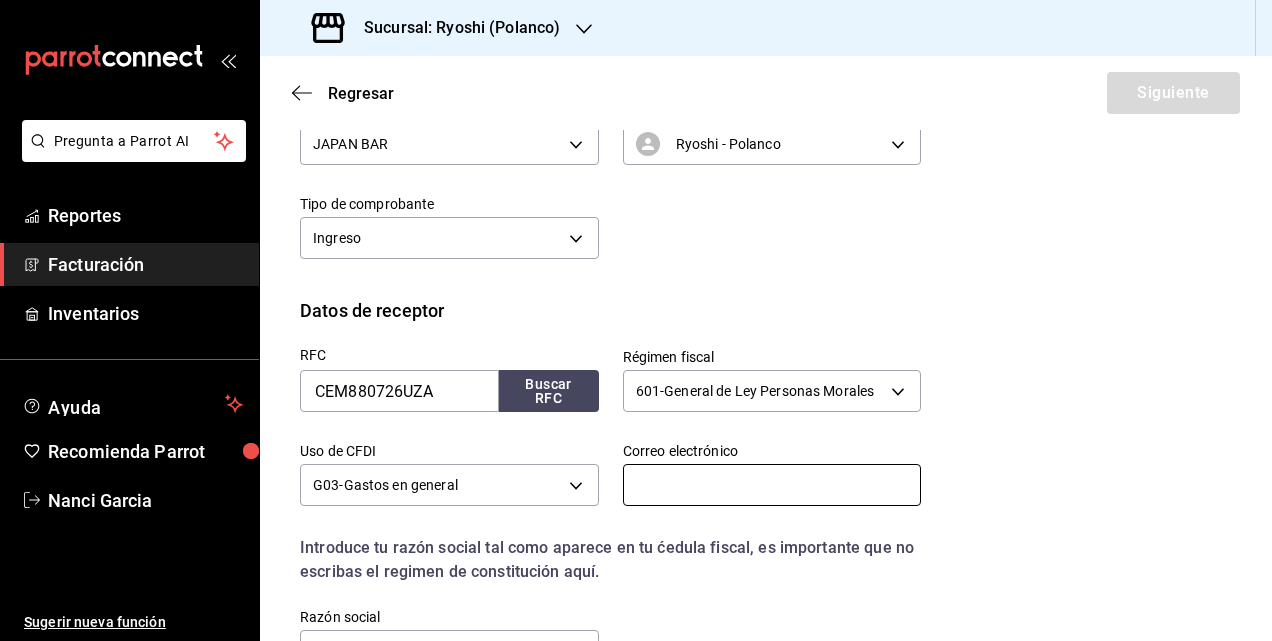 paste on "CEMEX" 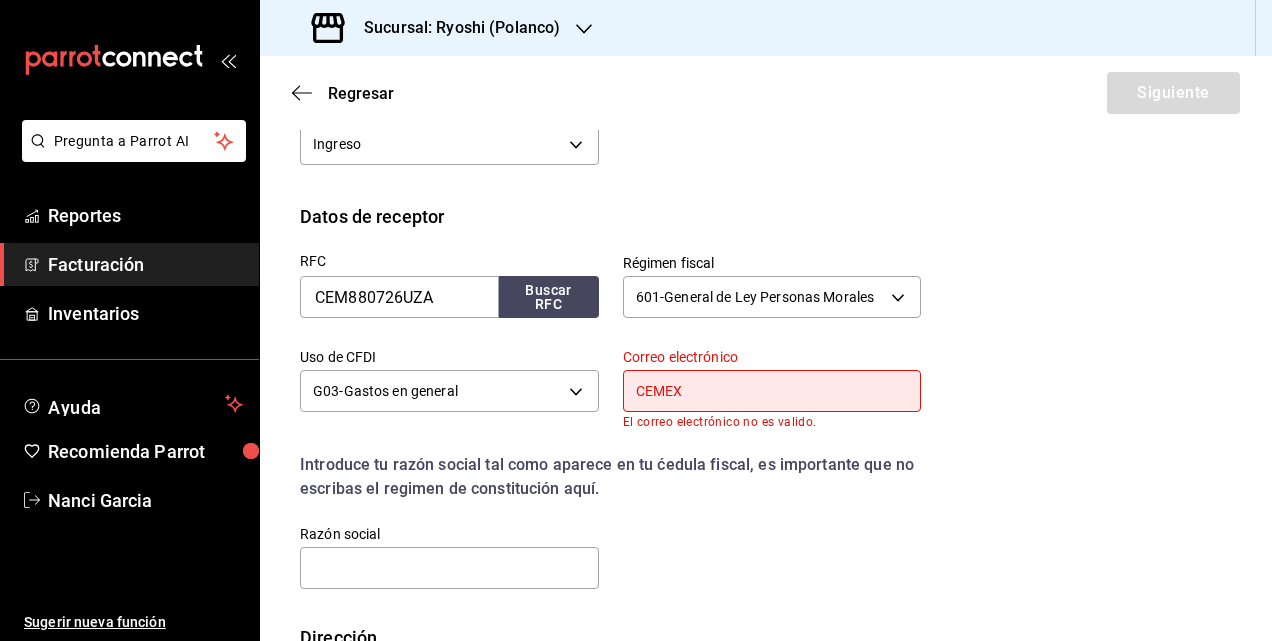 scroll, scrollTop: 427, scrollLeft: 0, axis: vertical 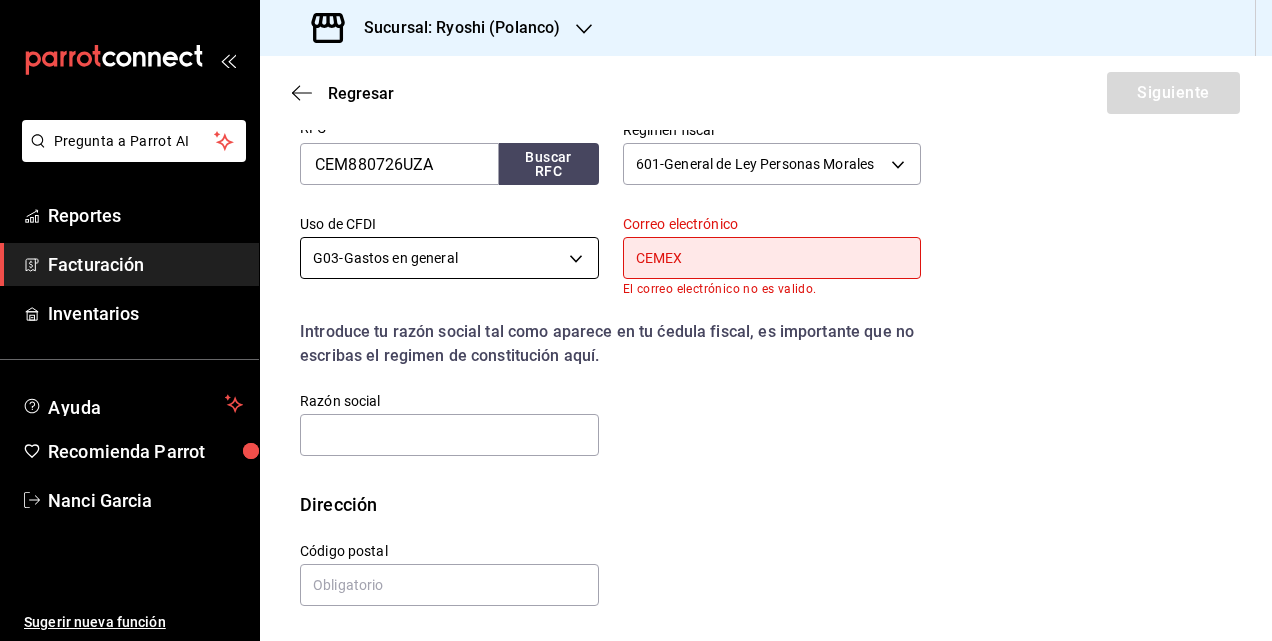 drag, startPoint x: 634, startPoint y: 265, endPoint x: 578, endPoint y: 265, distance: 56 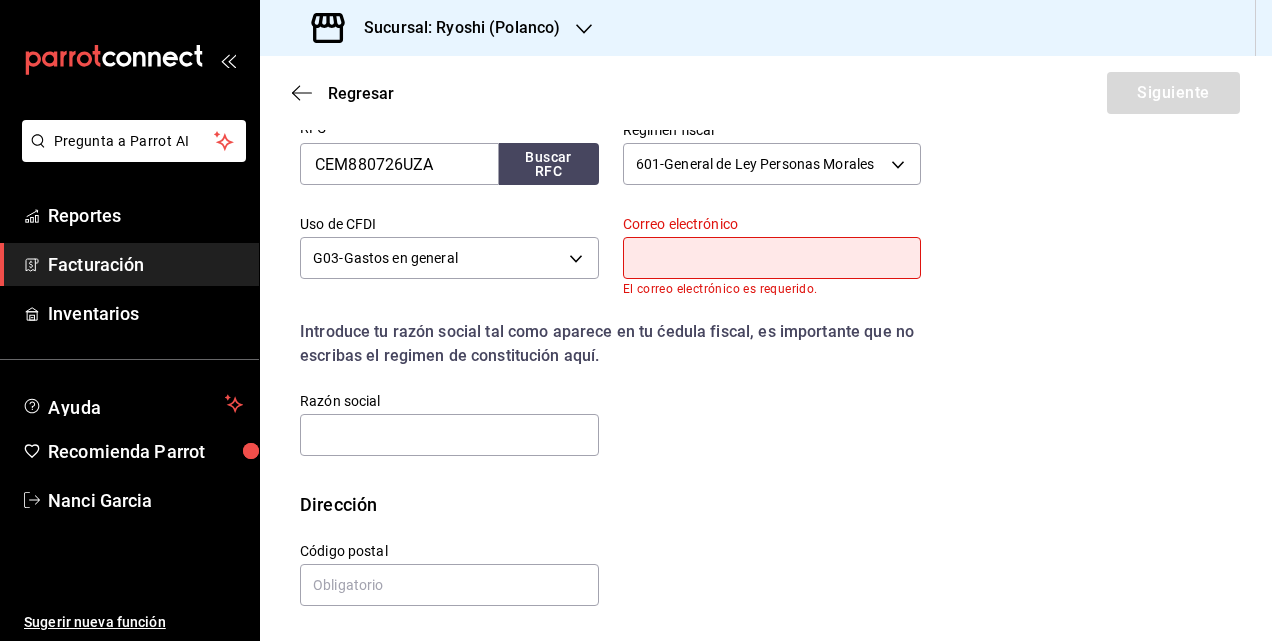 paste on "[EMAIL]" 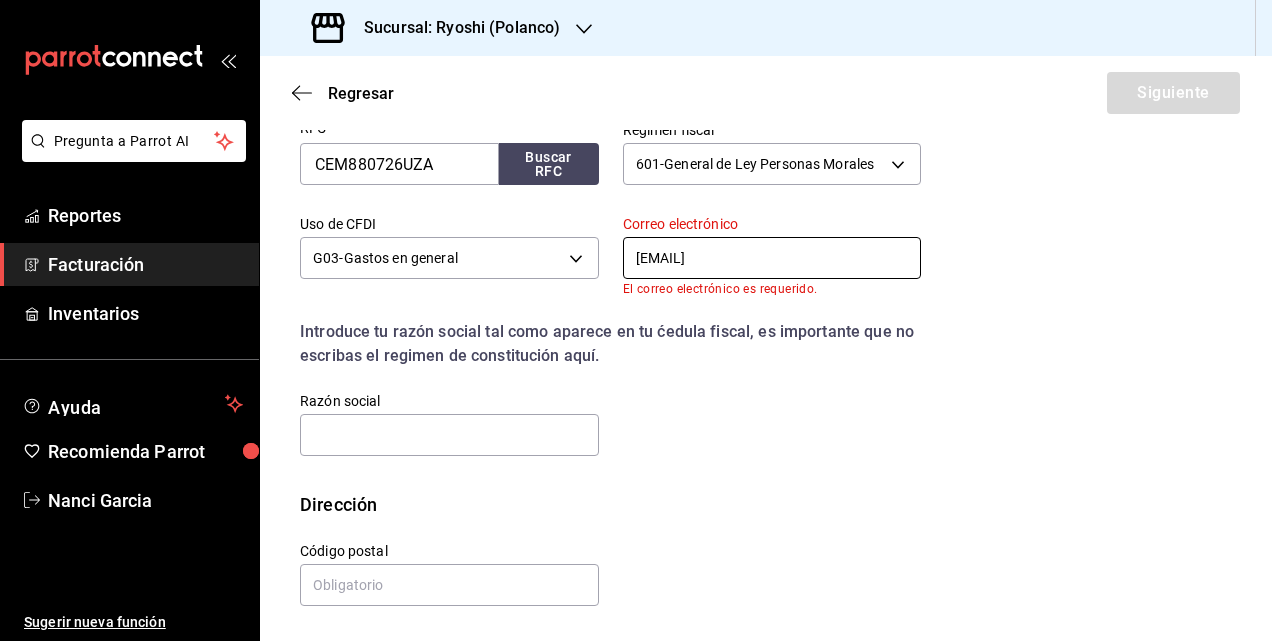 scroll, scrollTop: 416, scrollLeft: 0, axis: vertical 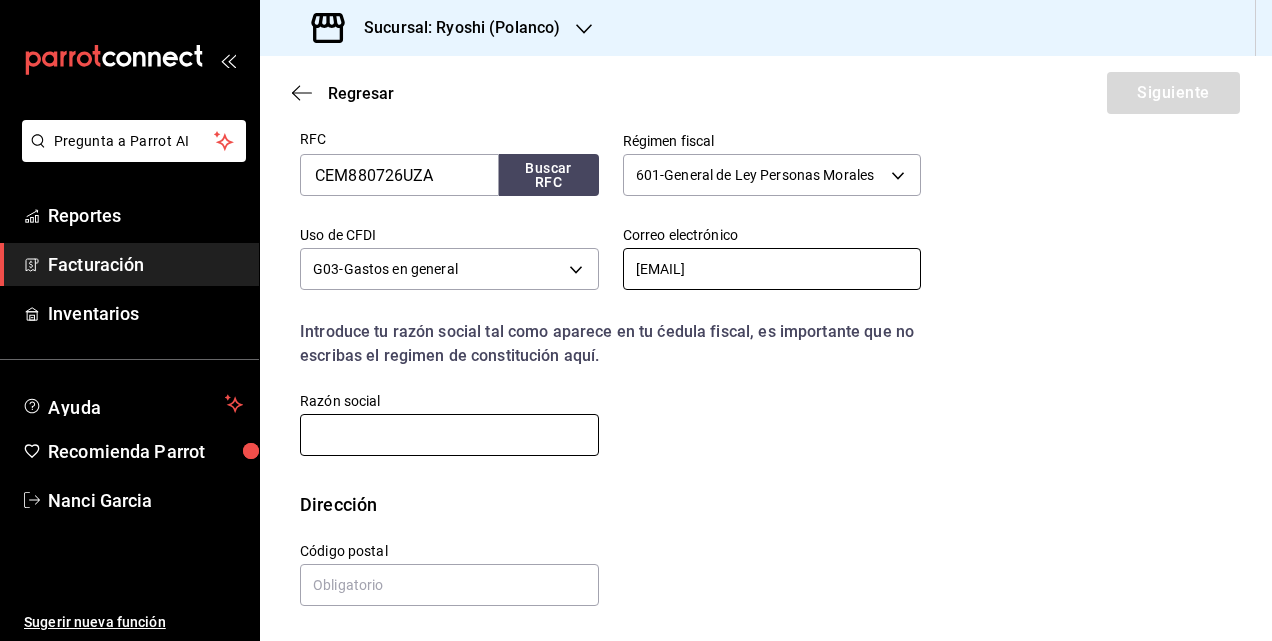 type on "[EMAIL]" 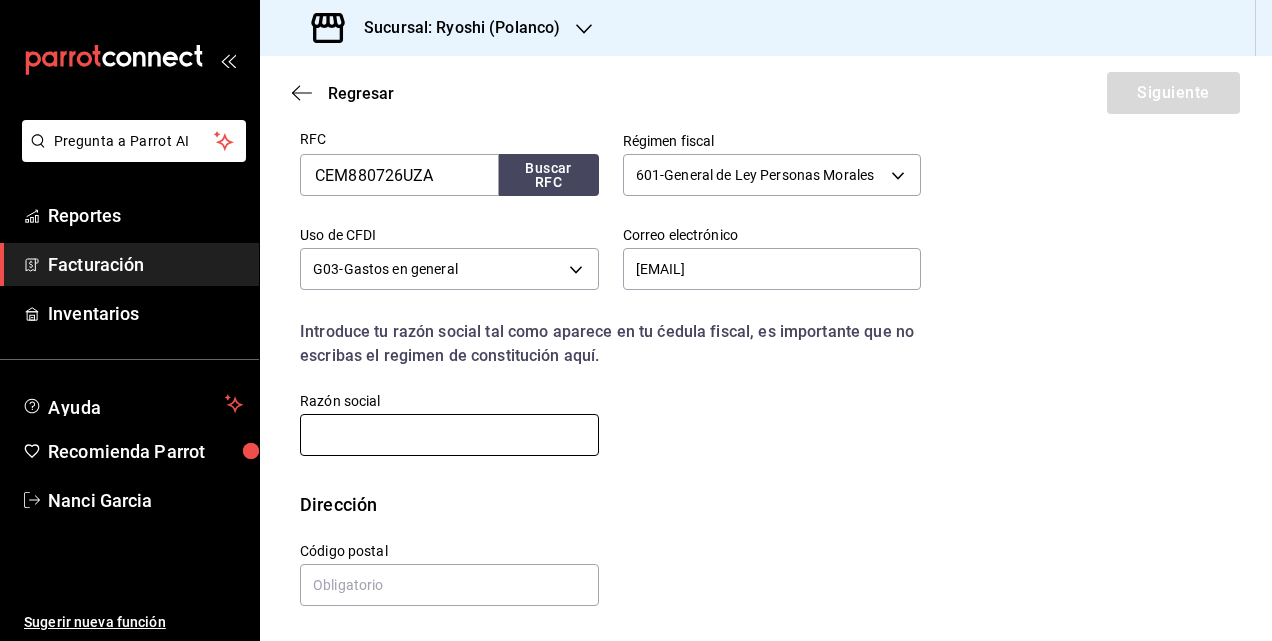 click at bounding box center [449, 435] 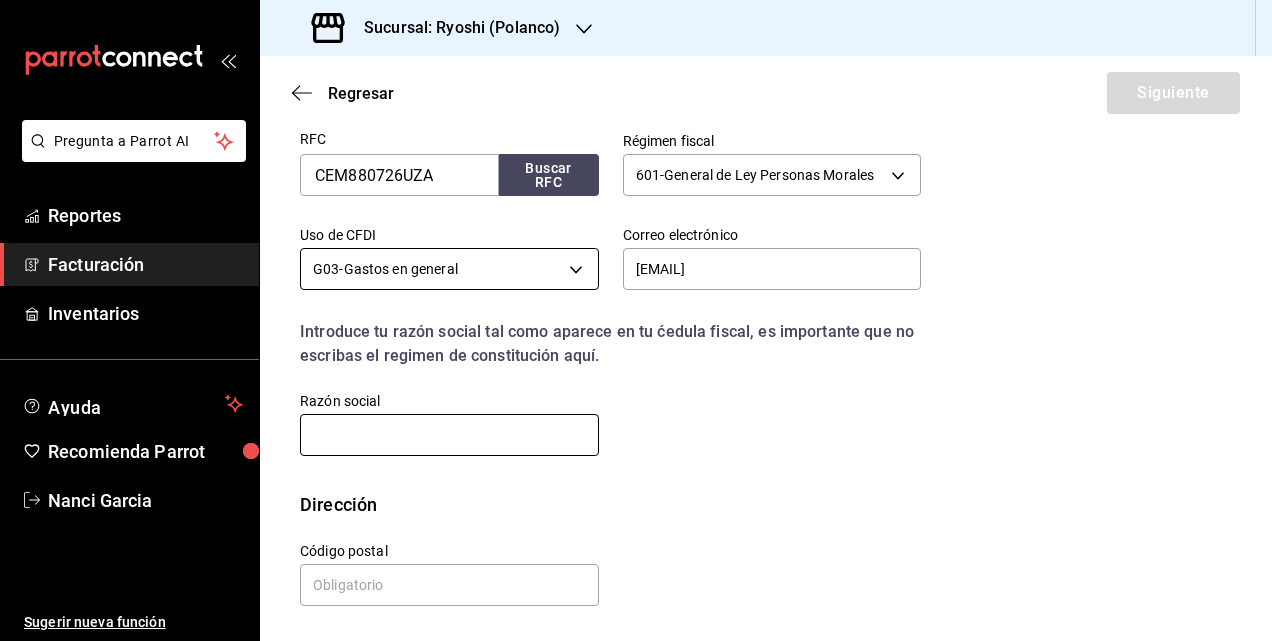 paste on "CEMEX" 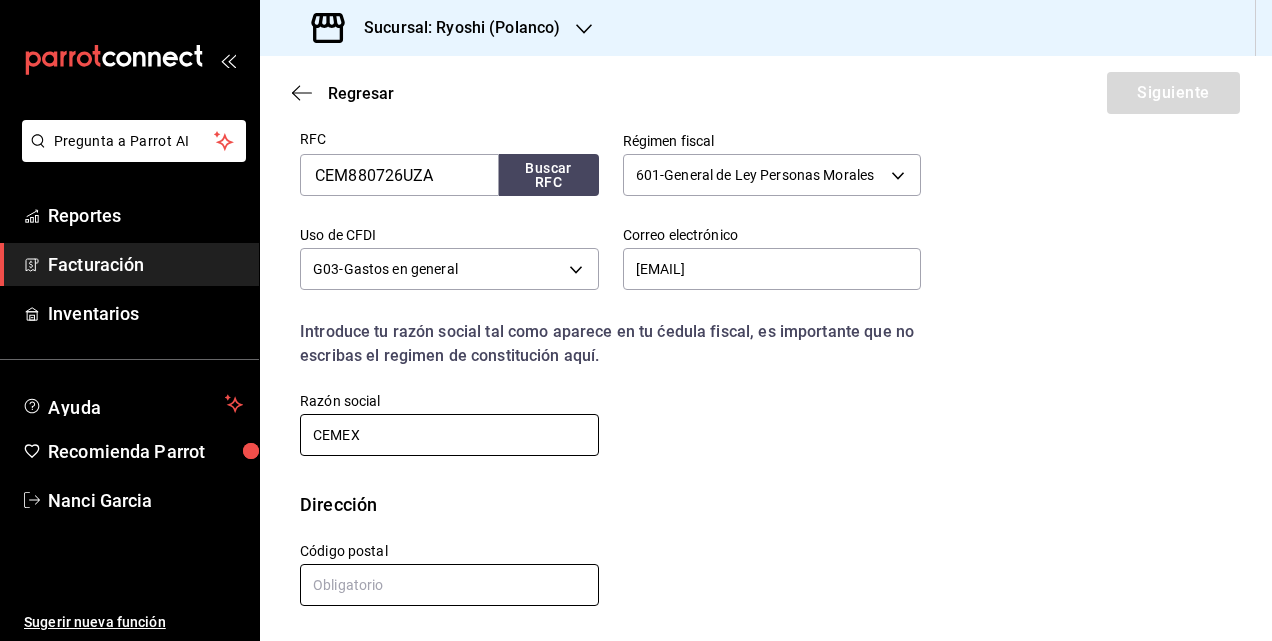 type on "CEMEX" 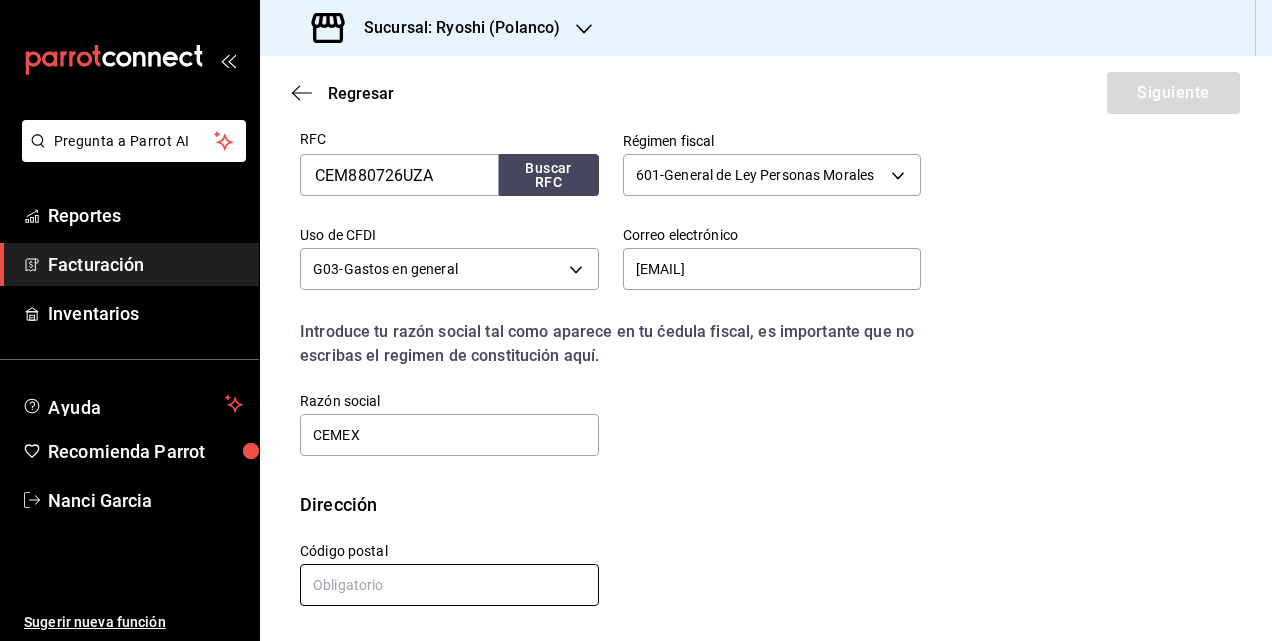 drag, startPoint x: 368, startPoint y: 580, endPoint x: 383, endPoint y: 573, distance: 16.552946 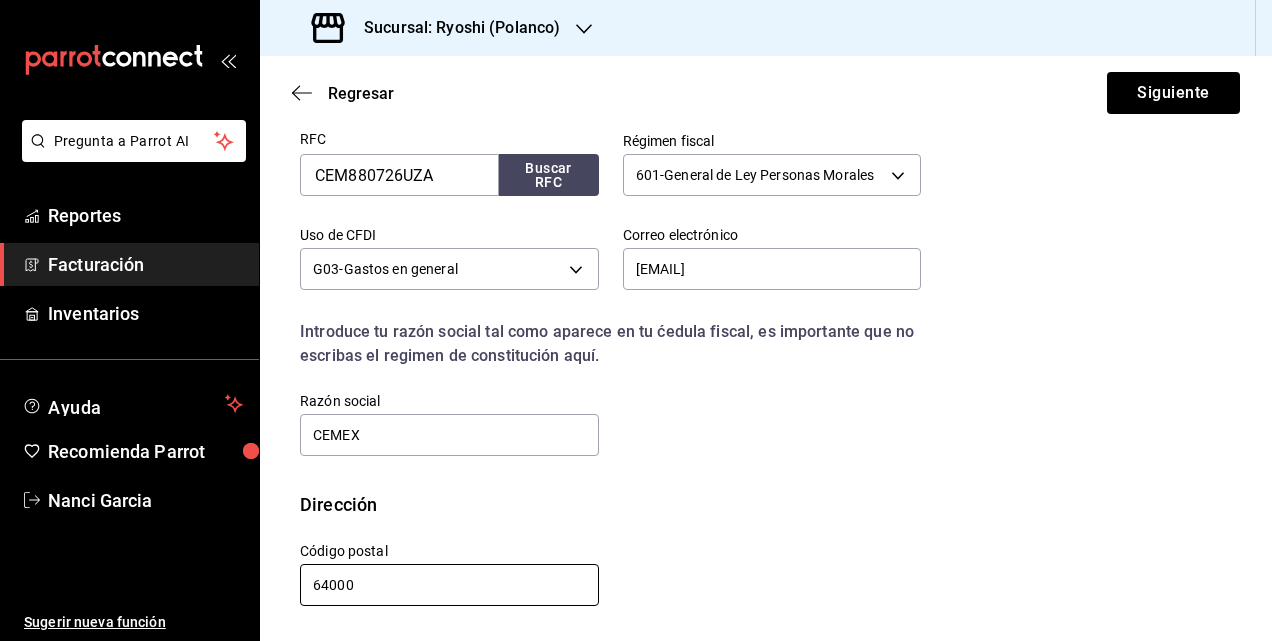 type on "64000" 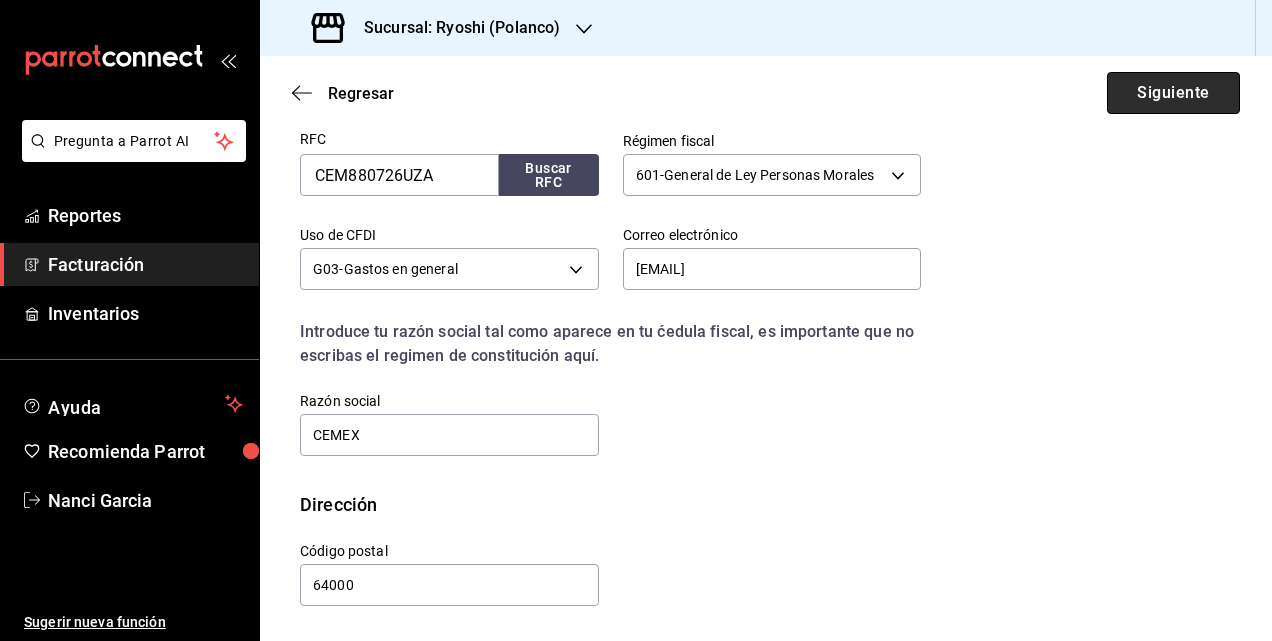 click on "Siguiente" at bounding box center [1173, 93] 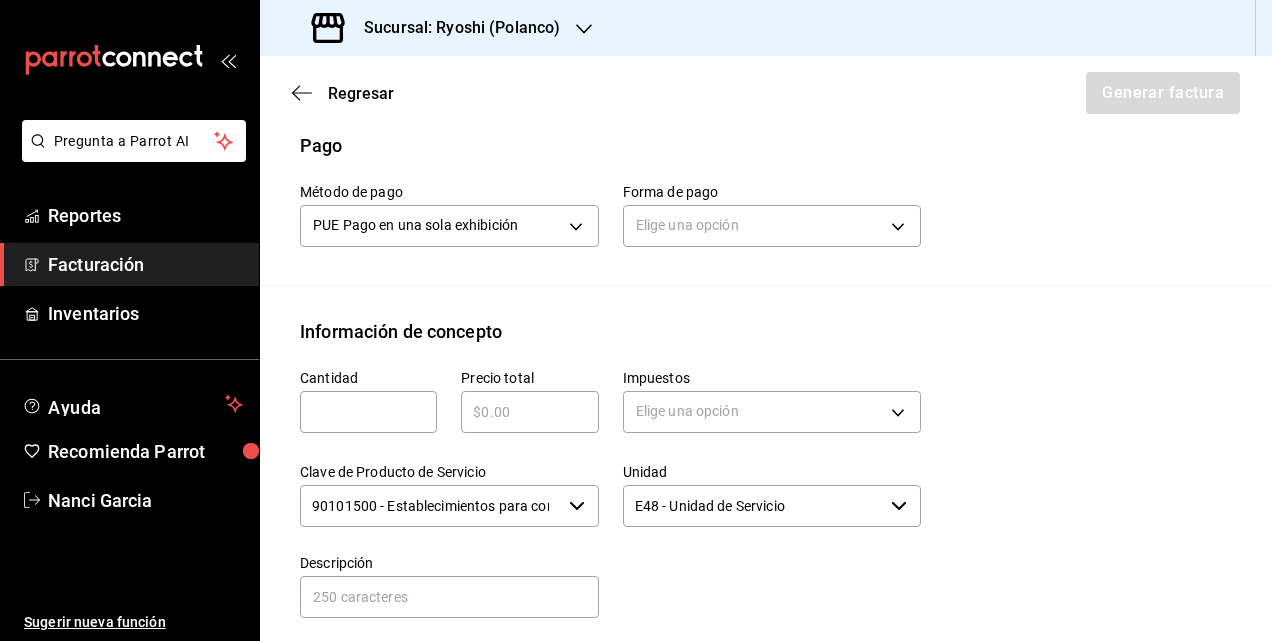 scroll, scrollTop: 616, scrollLeft: 0, axis: vertical 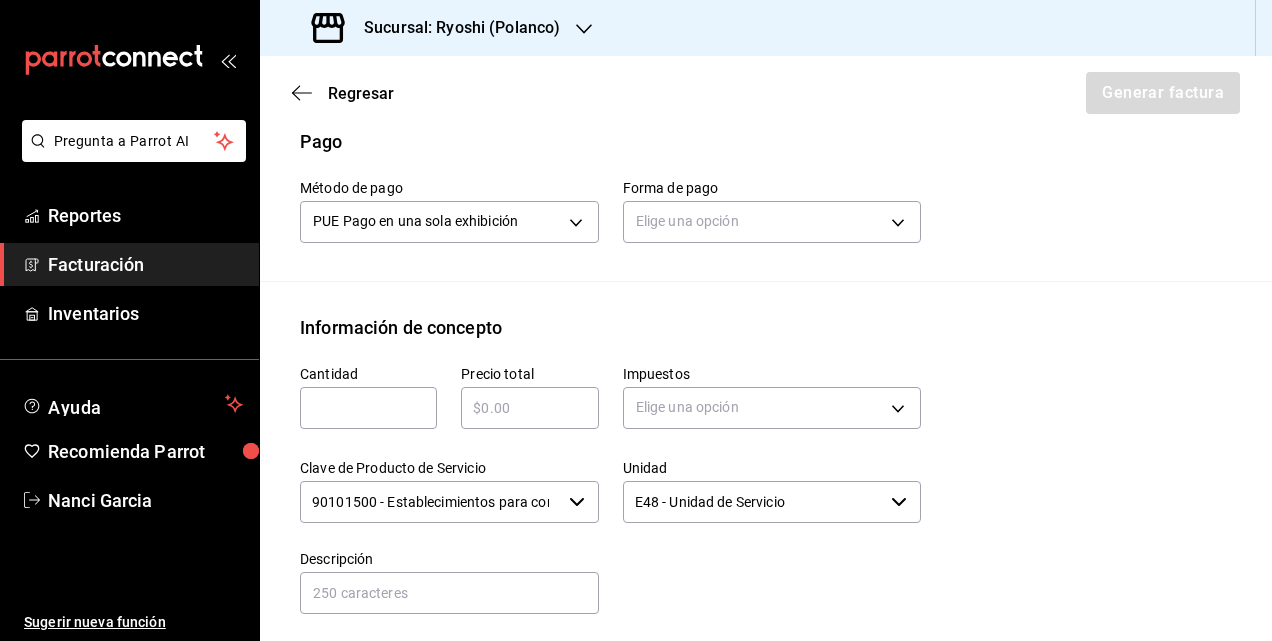 click at bounding box center (368, 408) 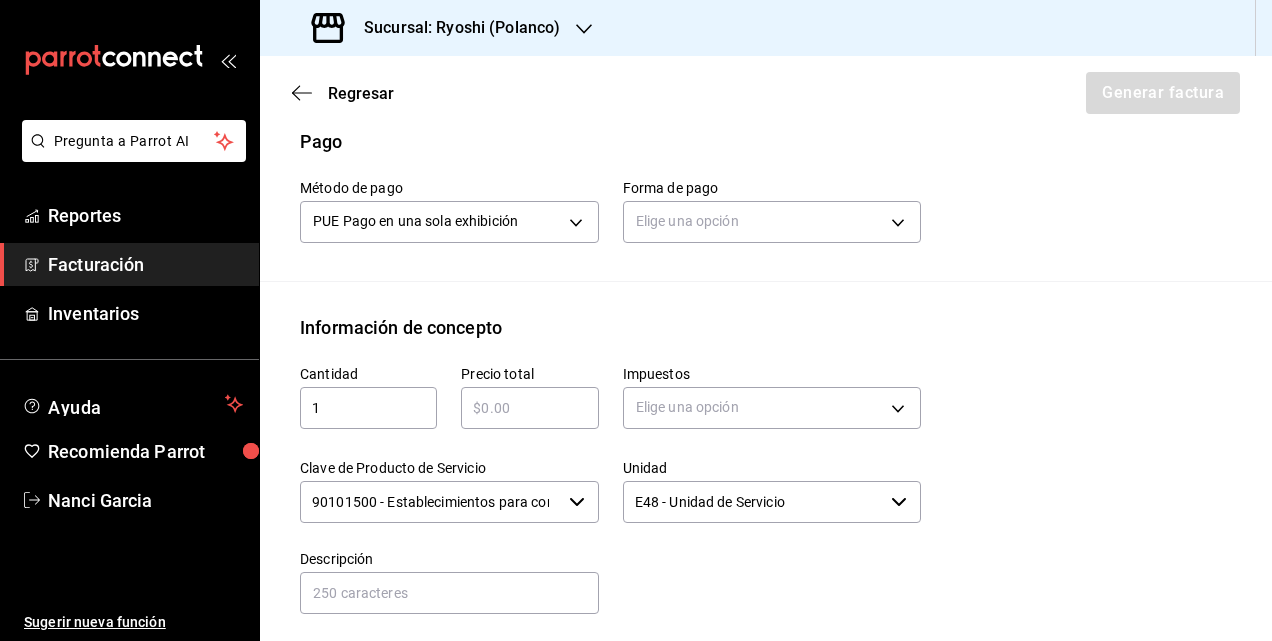 click at bounding box center [529, 408] 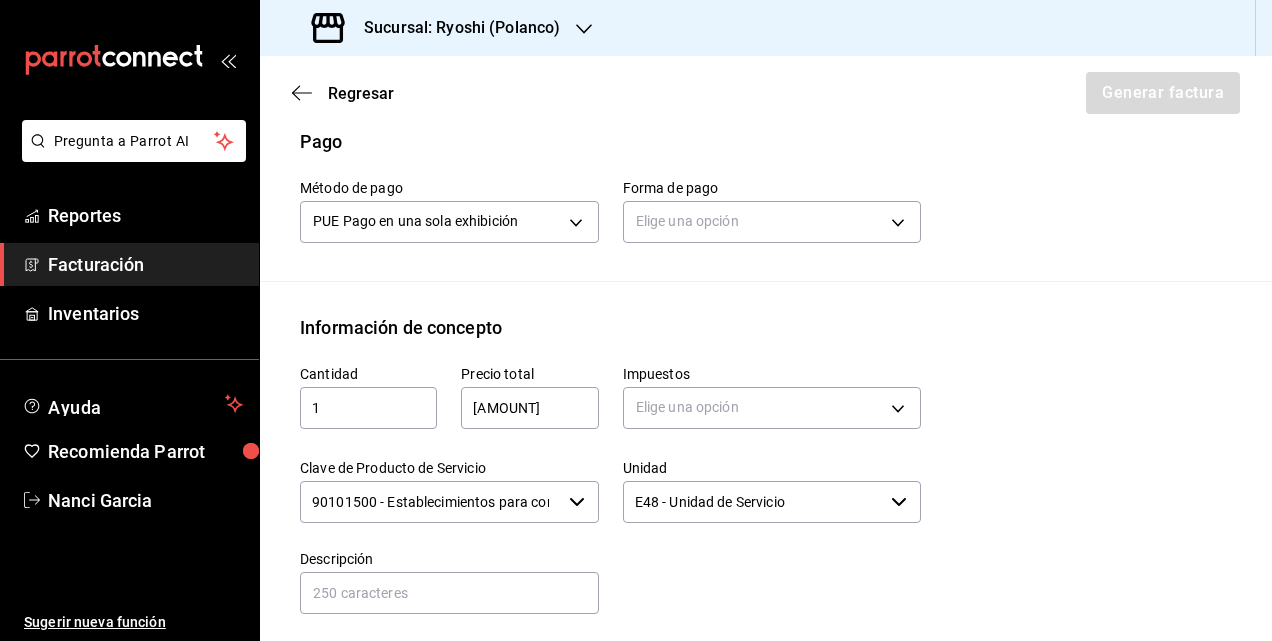 type on "[AMOUNT]" 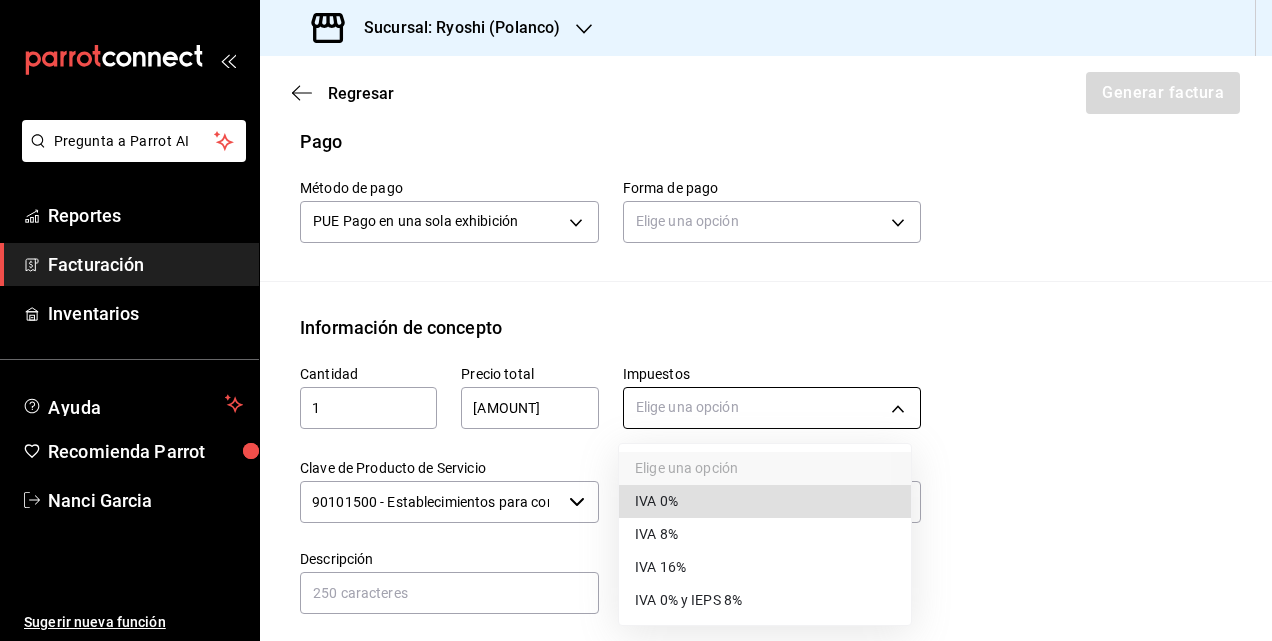 click on "Pregunta a Parrot AI Reportes Facturación Inventarios Ayuda Recomienda Parrot [PERSON] Sugerir nueva función Sucursal: Ryoshi (Polanco) Regresar Generar factura Emisor Perfil fiscal JAPAN BAR Tipo de comprobante Ingreso Receptor Nombre / Razón social CEMEX RFC Receptor CEM880726UZA Régimen fiscal General de Ley Personas Morales Uso de CFDI G03: Gastos en general Correo electrónico [EMAIL] Elige cómo quieres agregar los conceptos a tu factura Manualmente Asociar orden Pago Método de pago PUE Pago en una sola exhibición PUE Forma de pago Elige una opción Información de concepto Cantidad 1 ​ Precio total $4137 ​ Impuestos Elige una opción Clave de Producto de Servicio 90101500 - Establecimientos para comer y beber ​ Unidad E48 - Unidad de Servicio ​ Descripción Agregar IVA Total $0.00 IEPS Total $0.00 Subtotal $0.00 Total $0.00 Orden Cantidad Clave Unidad Monto Impuesto Subtotal Total GANA 1 MES GRATIS EN TU SUSCRIPCIÓN AQUÍ Pregunta a Parrot AI" at bounding box center (636, 320) 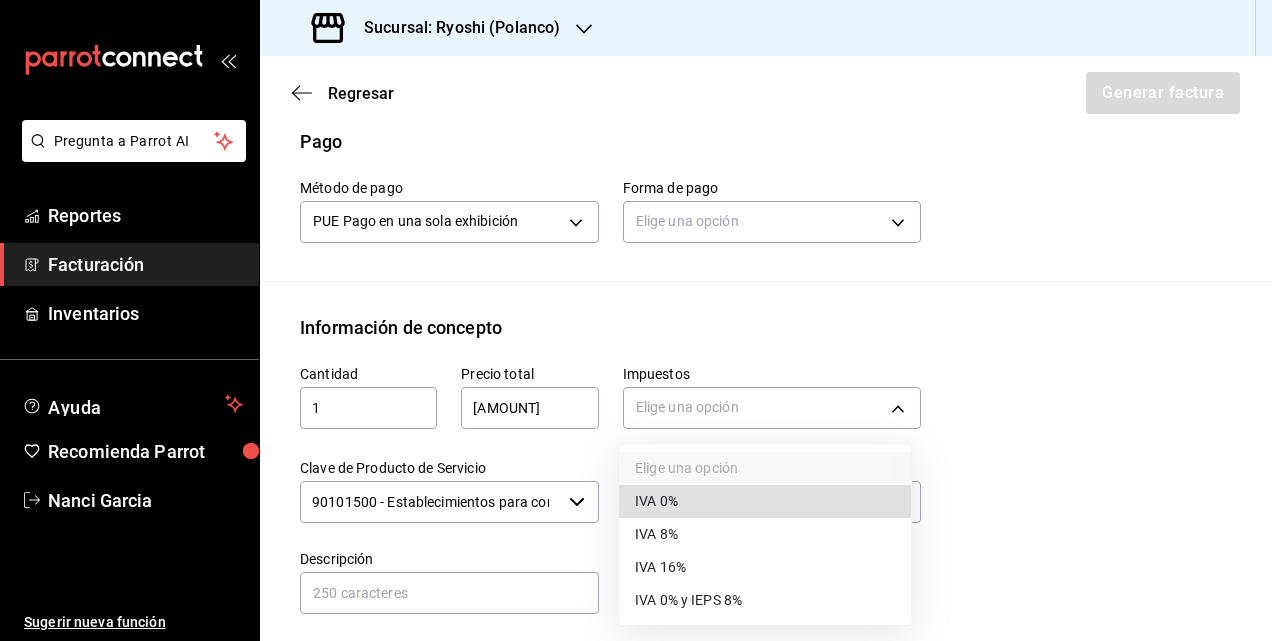 click on "IVA 16%" at bounding box center [660, 567] 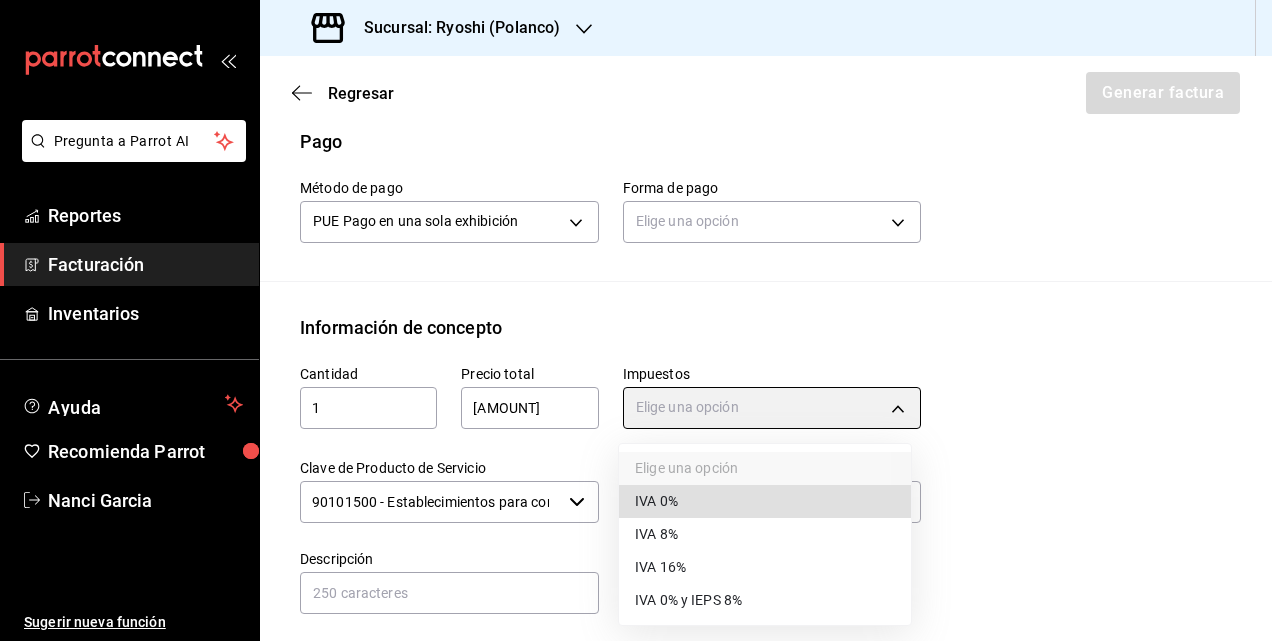 type on "IVA_16" 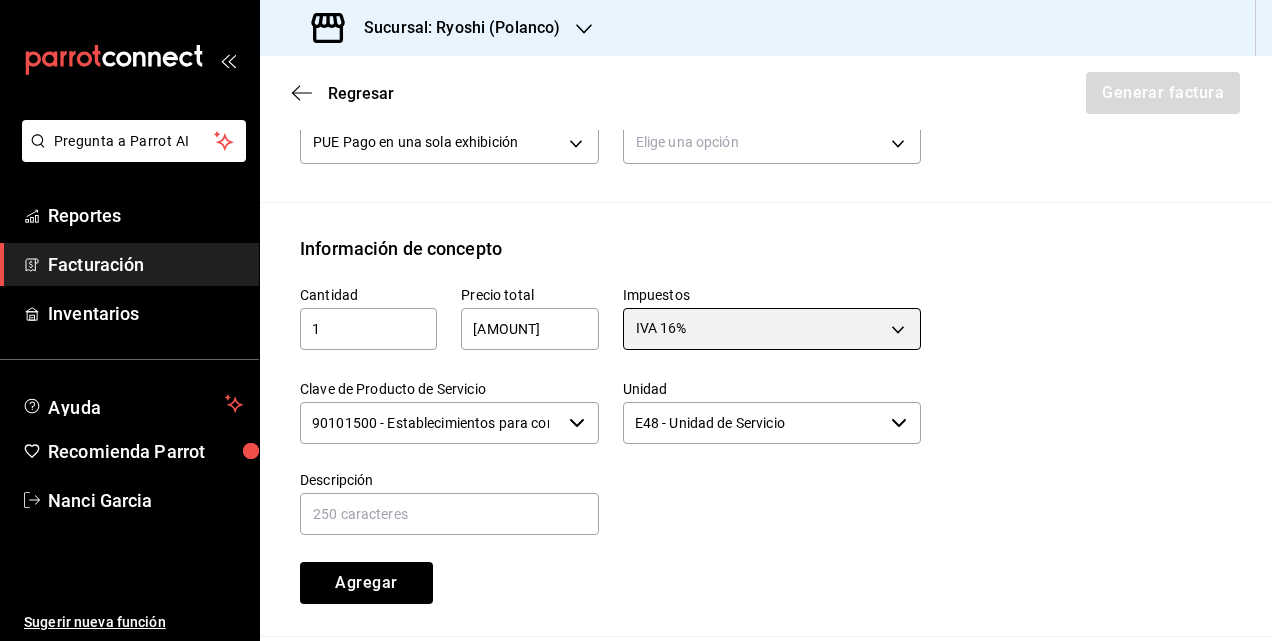 scroll, scrollTop: 816, scrollLeft: 0, axis: vertical 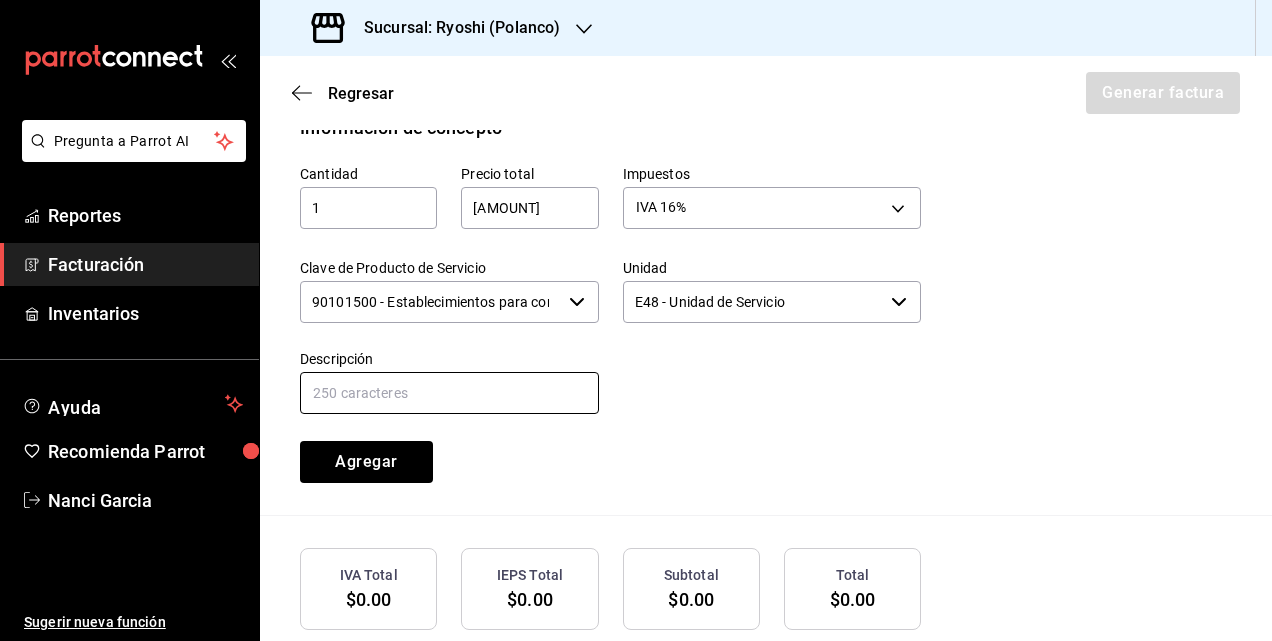 click at bounding box center [449, 393] 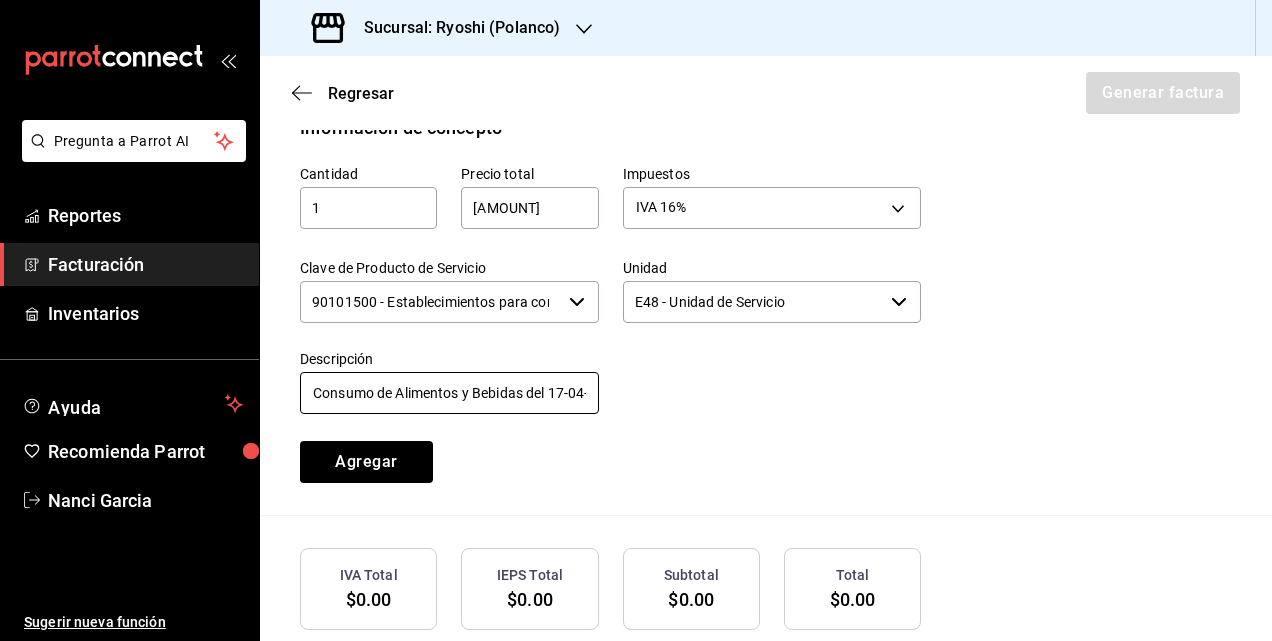 scroll, scrollTop: 0, scrollLeft: 27, axis: horizontal 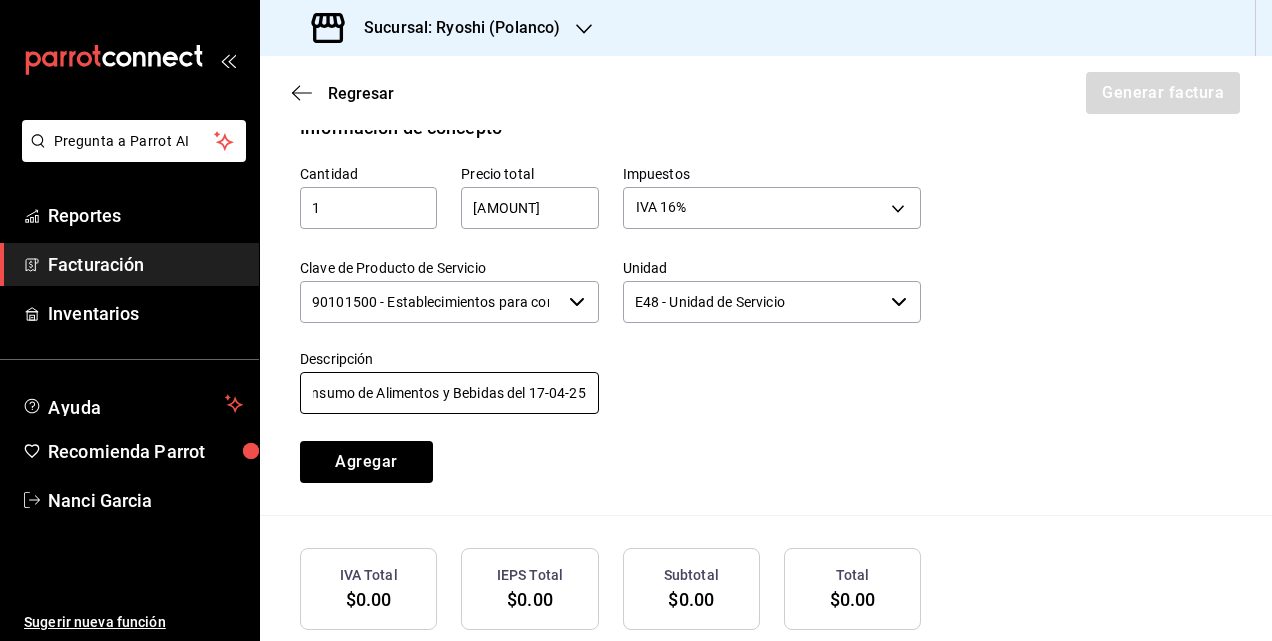 drag, startPoint x: 553, startPoint y: 388, endPoint x: 582, endPoint y: 390, distance: 29.068884 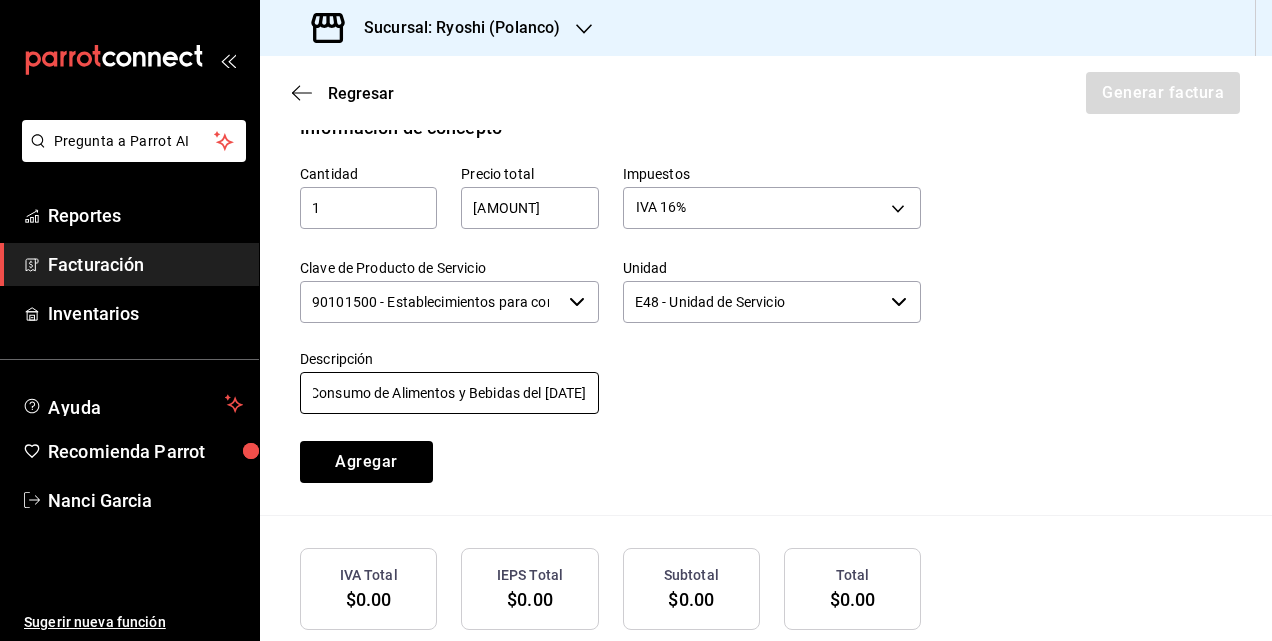 scroll, scrollTop: 0, scrollLeft: 27, axis: horizontal 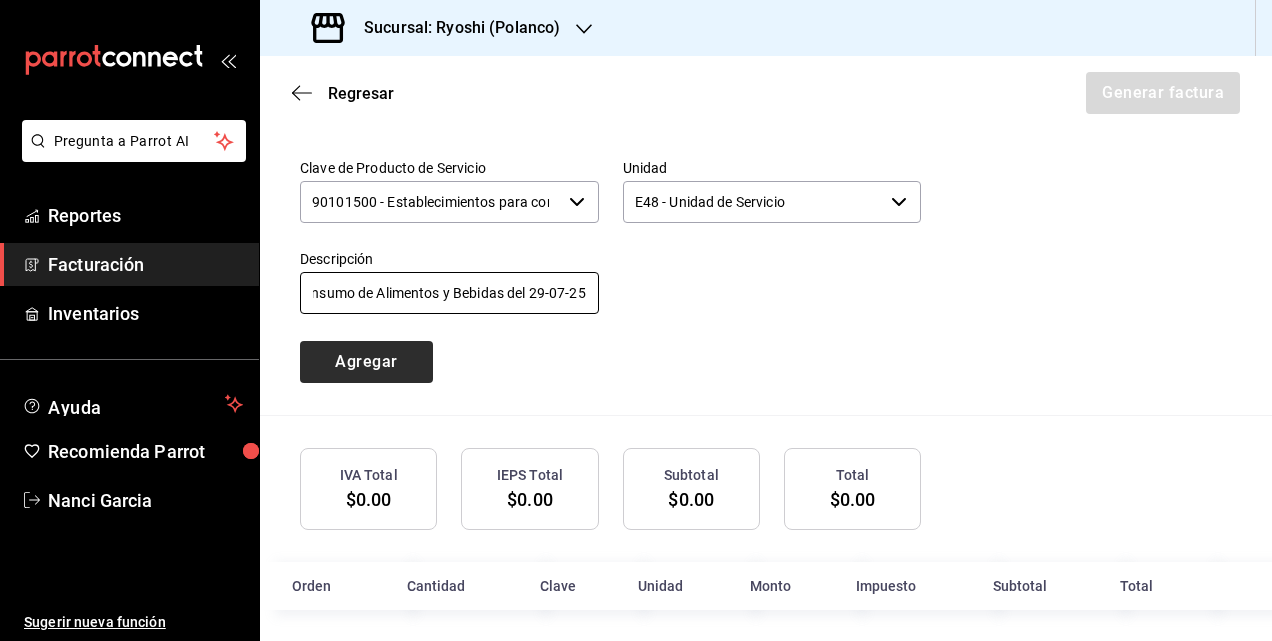 type on "Consumo de Alimentos y Bebidas del 29-07-25" 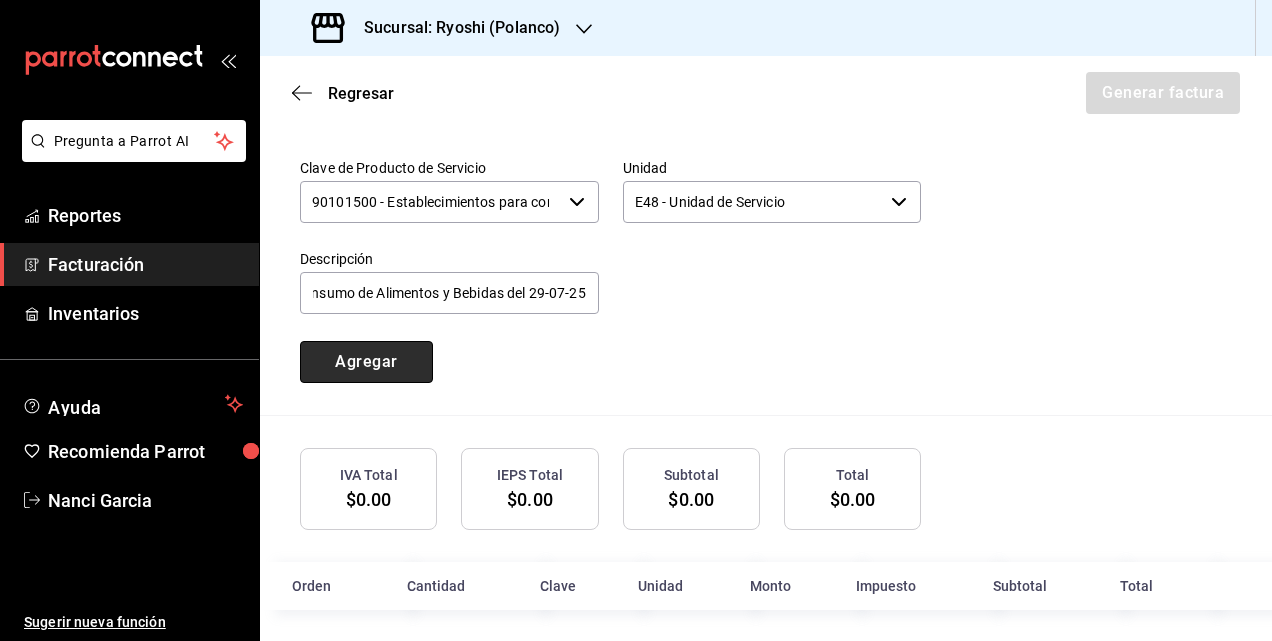 click on "Agregar" at bounding box center [366, 362] 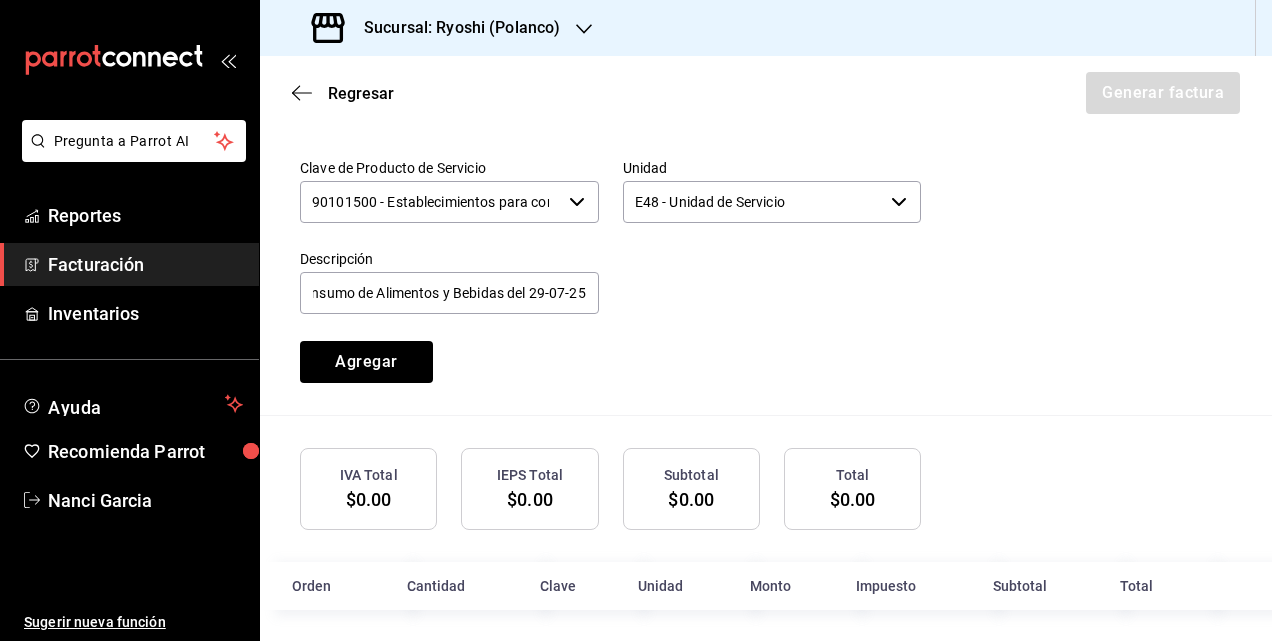 type 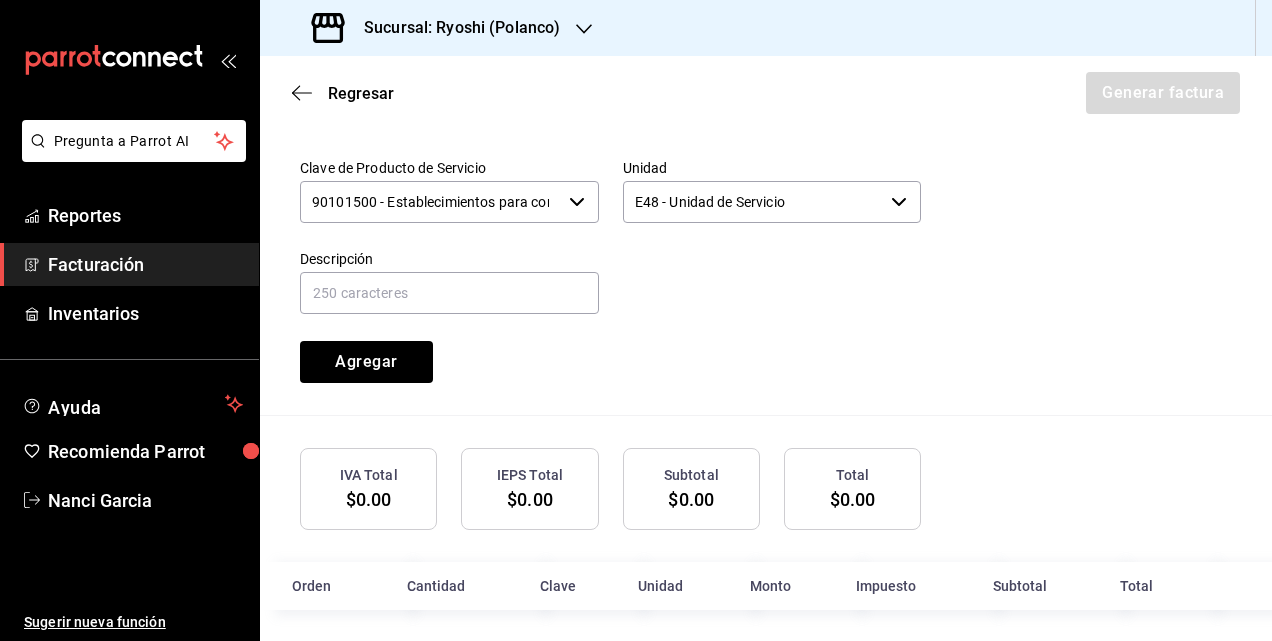 scroll, scrollTop: 0, scrollLeft: 0, axis: both 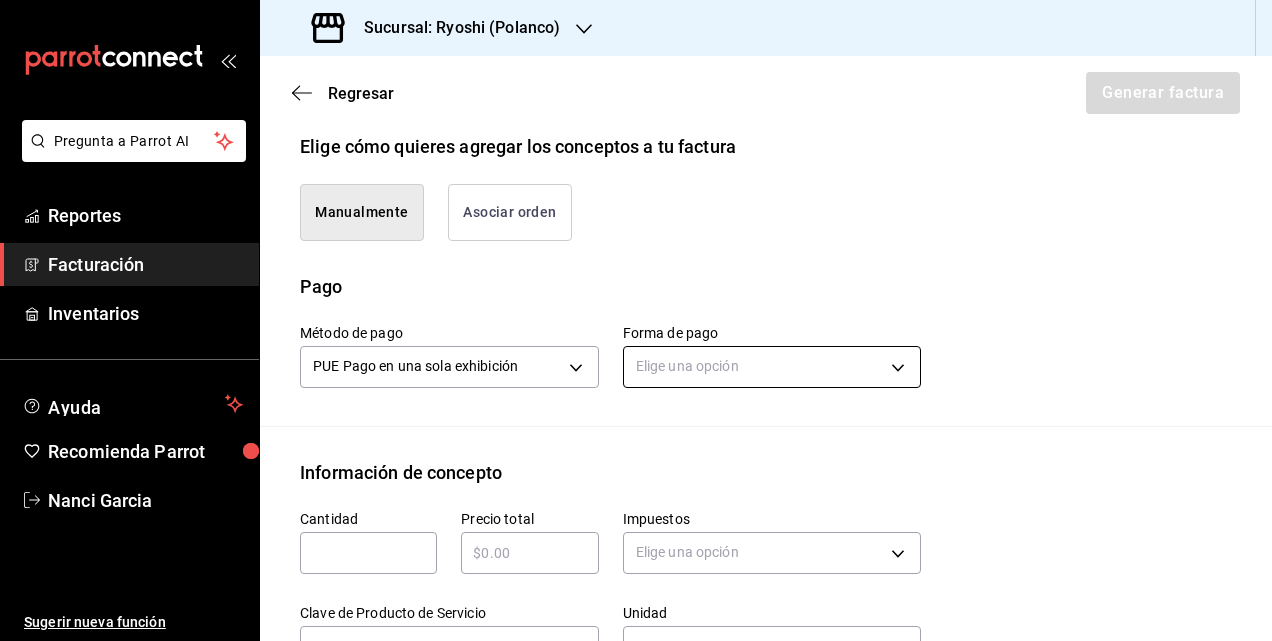 click on "Pregunta a Parrot AI Reportes Facturación Inventarios Ayuda Recomienda Parrot [PERSON] Sugerir nueva función Sucursal: Ryoshi (Polanco) Regresar Generar factura Emisor Perfil fiscal JAPAN BAR Tipo de comprobante Ingreso Receptor Nombre / Razón social CEMEX RFC Receptor CEM880726UZA Régimen fiscal General de Ley Personas Morales Uso de CFDI G03: Gastos en general Correo electrónico [EMAIL] Elige cómo quieres agregar los conceptos a tu factura Manualmente Asociar orden Pago Método de pago PUE Pago en una sola exhibición PUE Forma de pago Elige una opción Información de concepto Cantidad ​ Precio total ​ Impuestos Elige una opción Clave de Producto de Servicio 90101500 - Establecimientos para comer y beber ​ Unidad E48 - Unidad de Servicio ​ Descripción Agregar IVA Total $570.62 IEPS Total $0.00 Subtotal $3,566.38 Total $4,137.00 Orden Cantidad Clave Unidad Monto Impuesto Subtotal Total N/A 1.00 90101500 E48 $3,566.38 $570.62 IVA 16% $3,566.38" at bounding box center [636, 320] 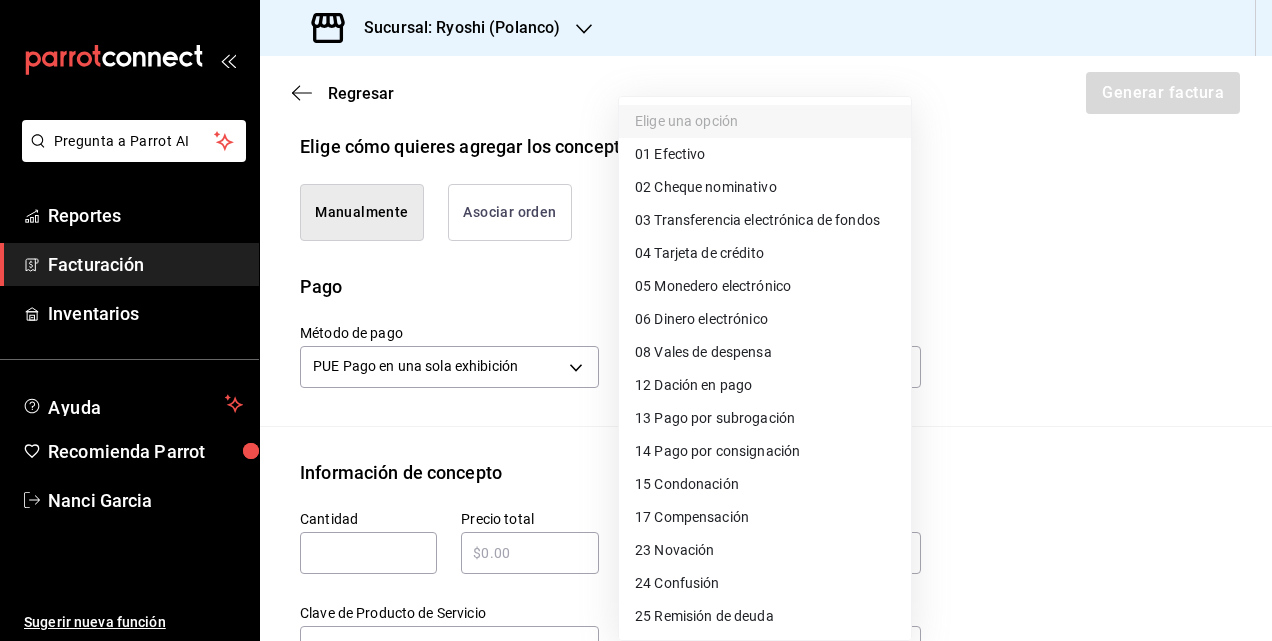 drag, startPoint x: 681, startPoint y: 260, endPoint x: 746, endPoint y: 260, distance: 65 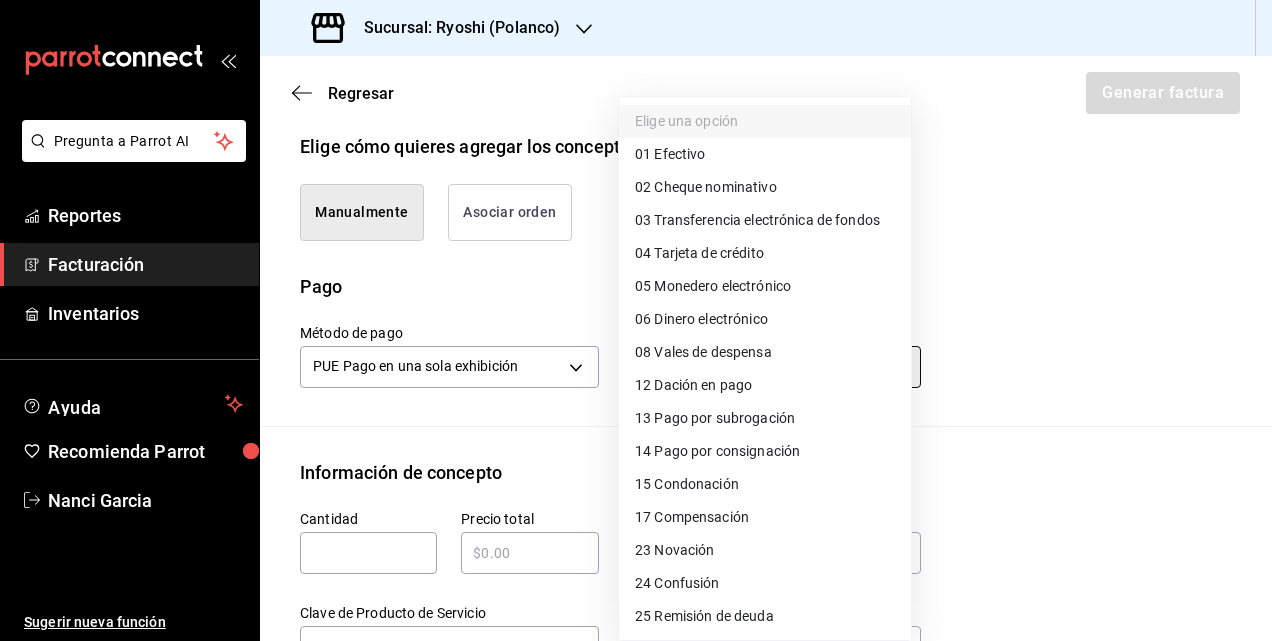 type on "04" 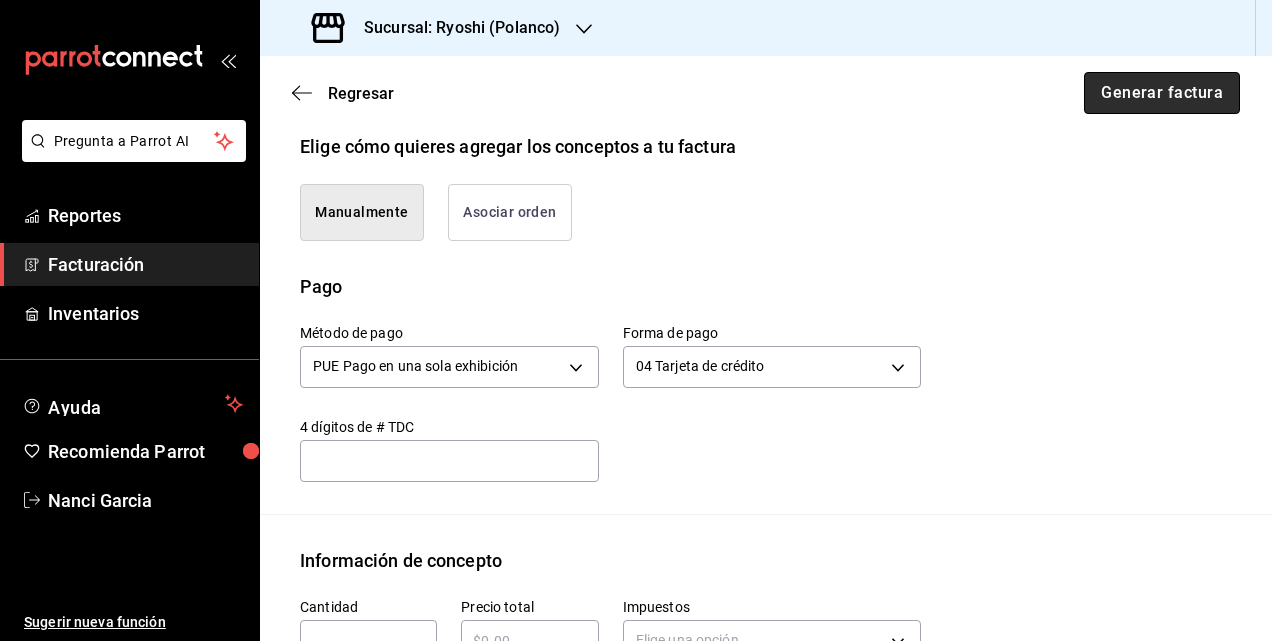 click on "Generar factura" at bounding box center [1162, 93] 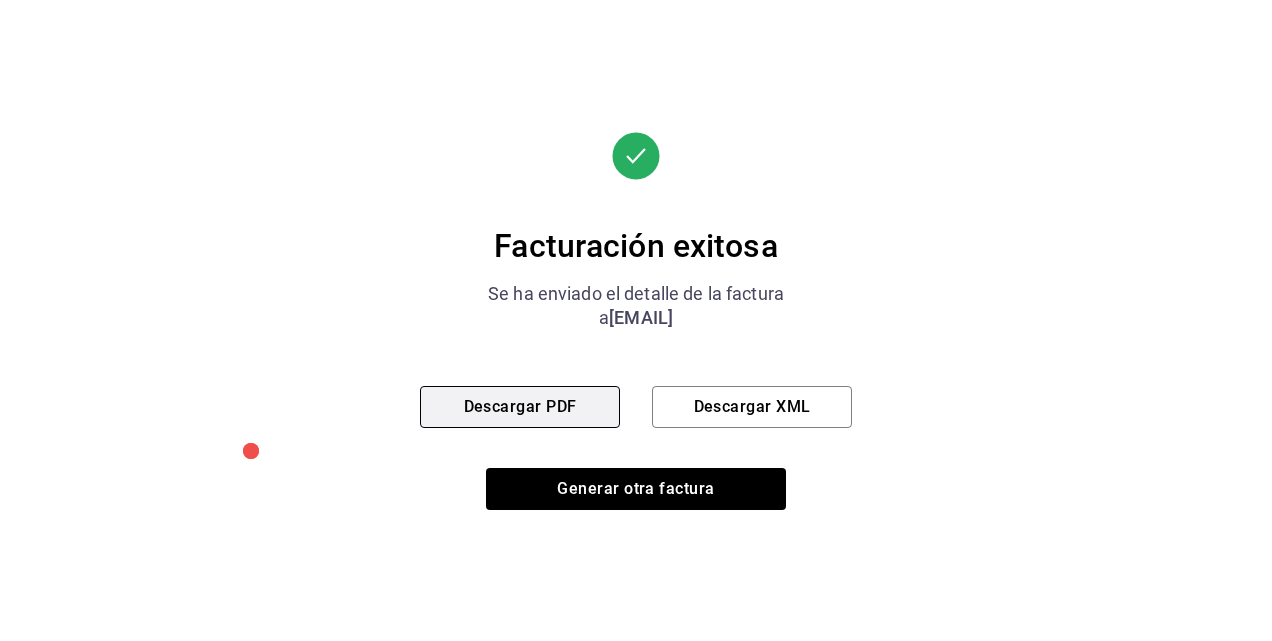 click on "Descargar PDF" at bounding box center (520, 407) 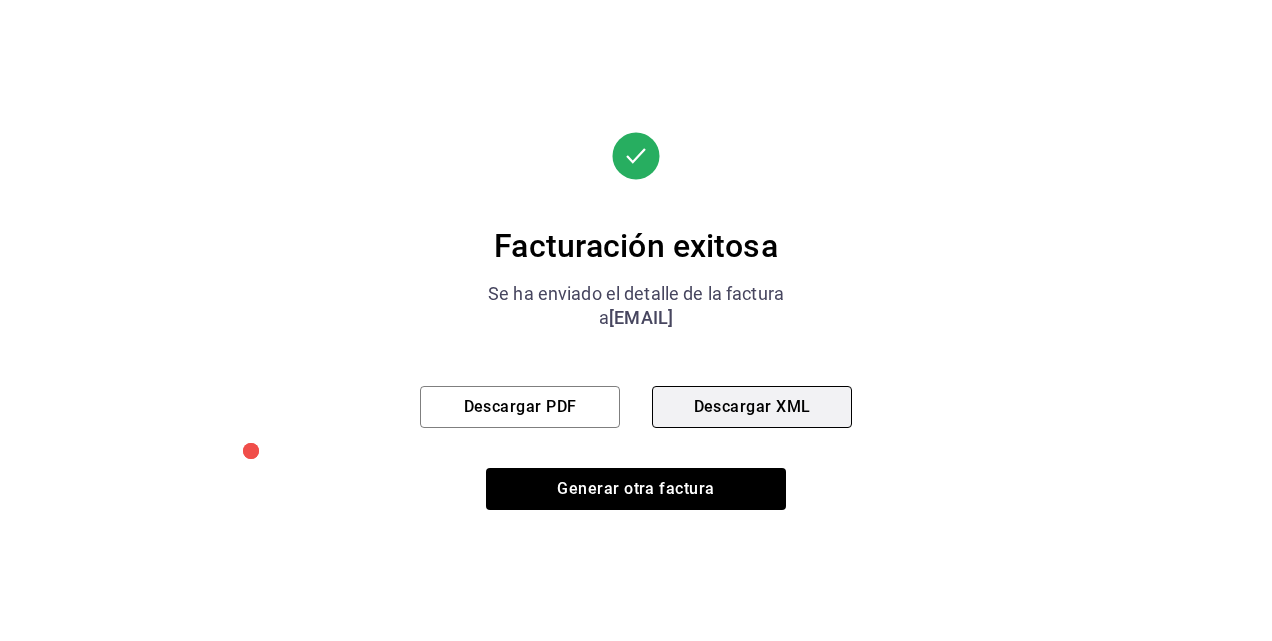 click on "Descargar XML" at bounding box center (752, 407) 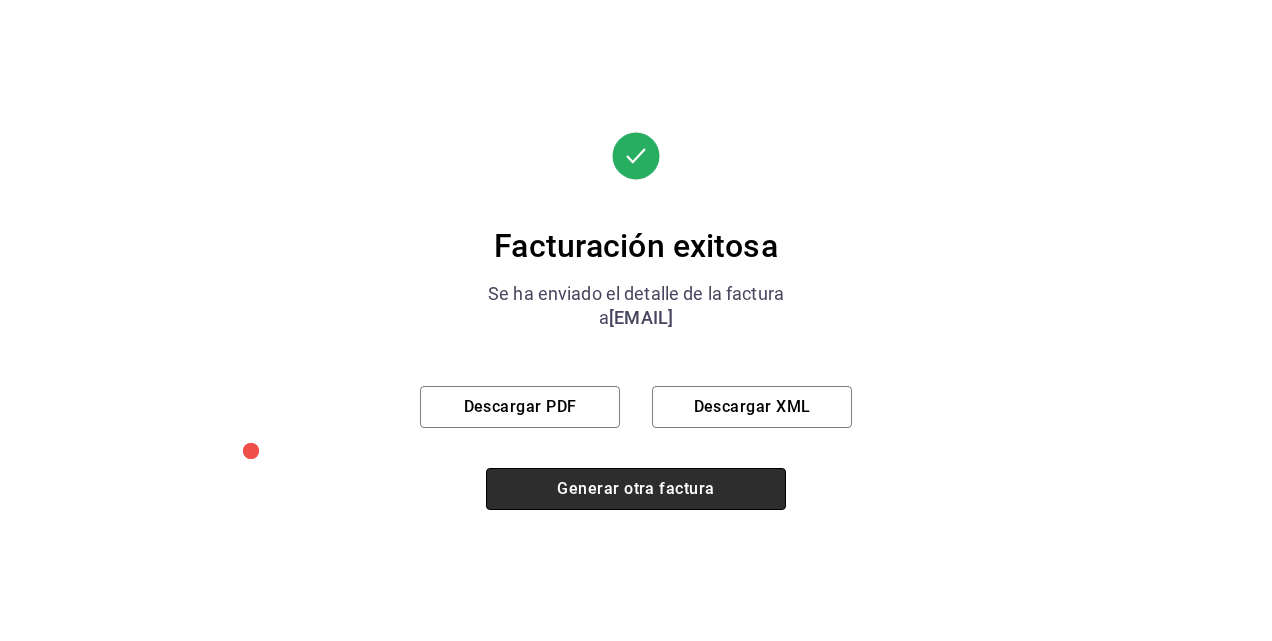 click on "Generar otra factura" at bounding box center [636, 489] 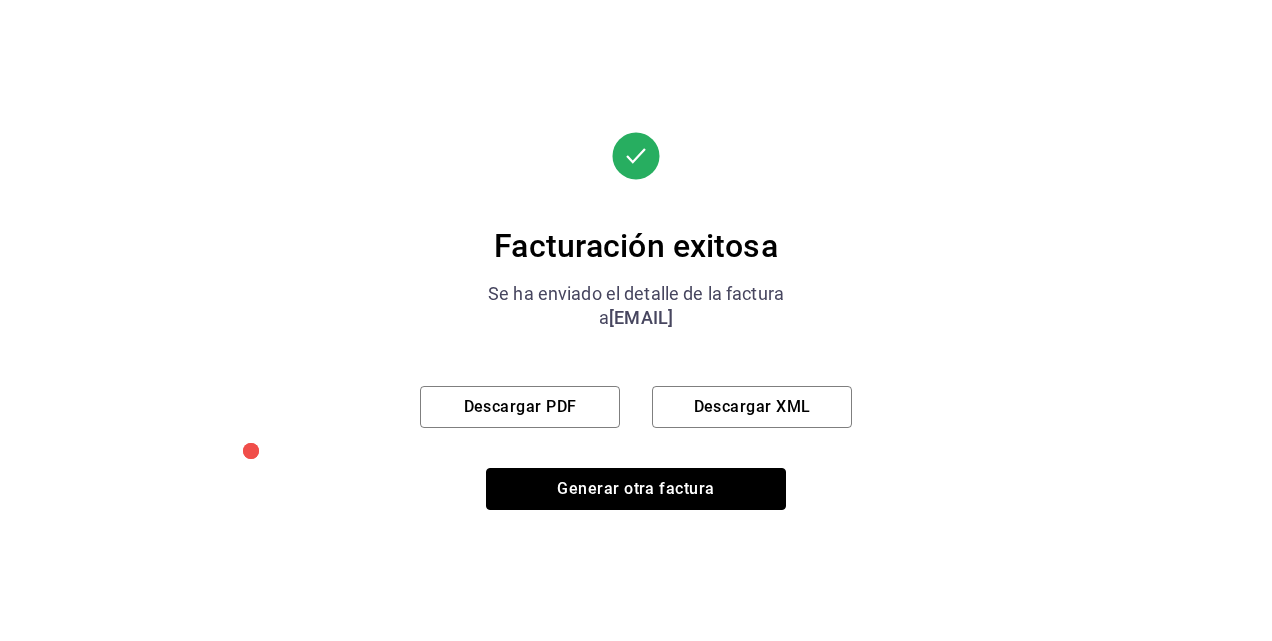 type 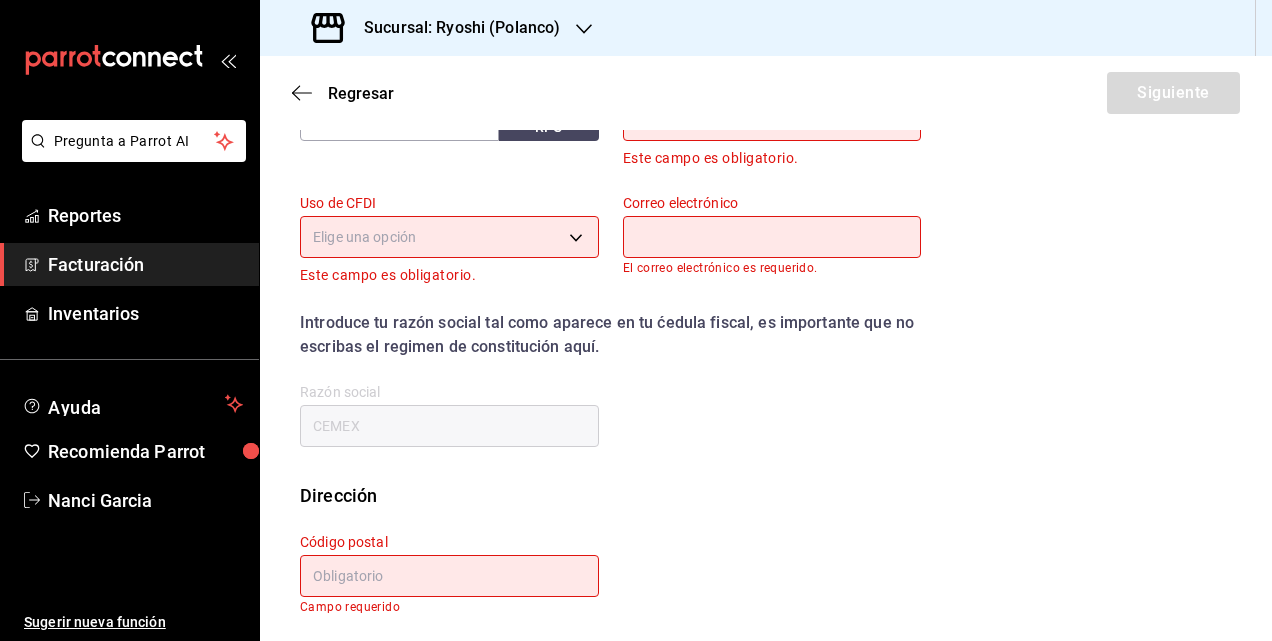scroll, scrollTop: 252, scrollLeft: 0, axis: vertical 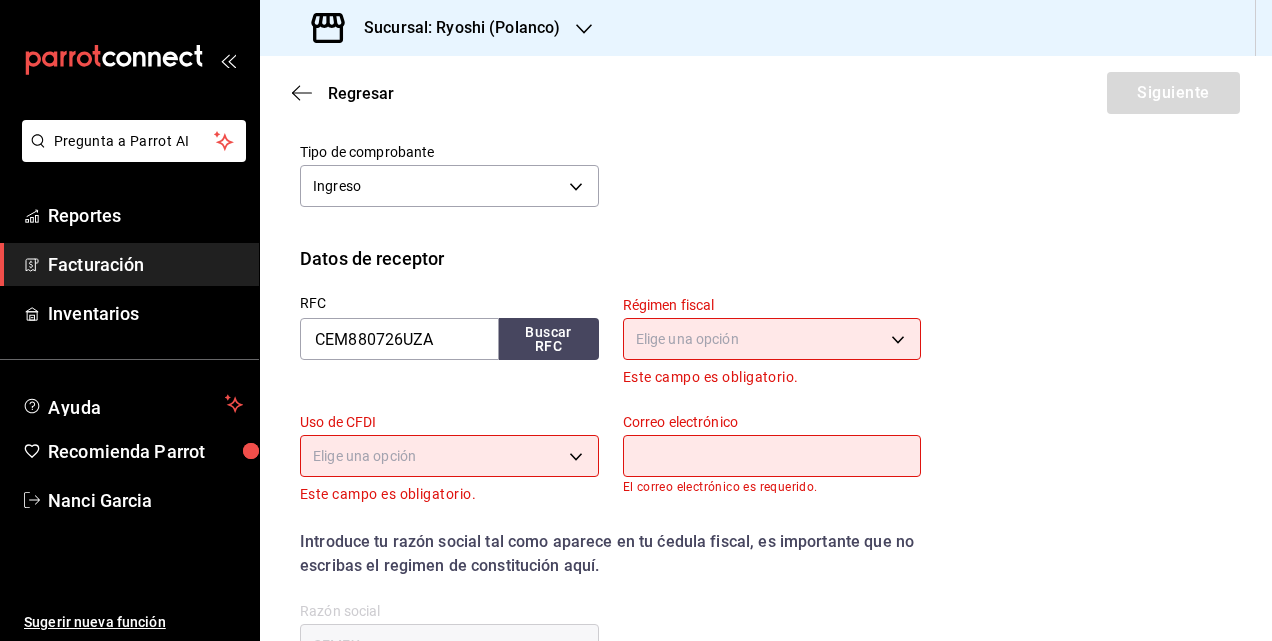click on "Sucursal: Ryoshi (Polanco)" at bounding box center [454, 28] 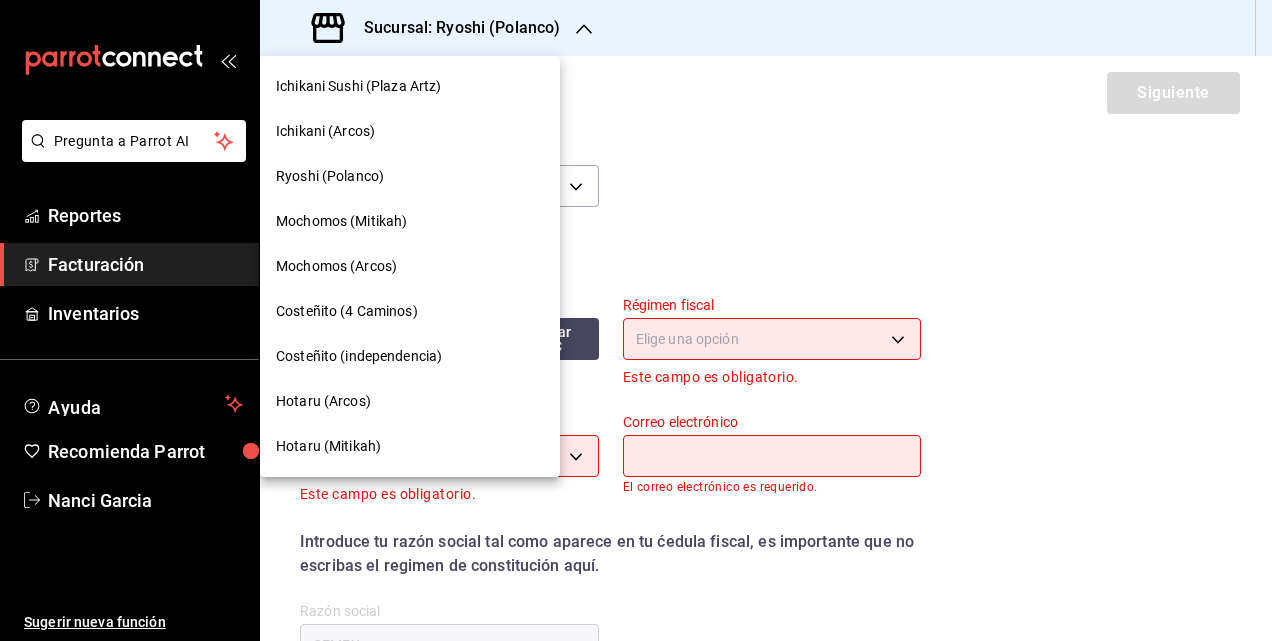 click on "Hotaru (Arcos)" at bounding box center (410, 401) 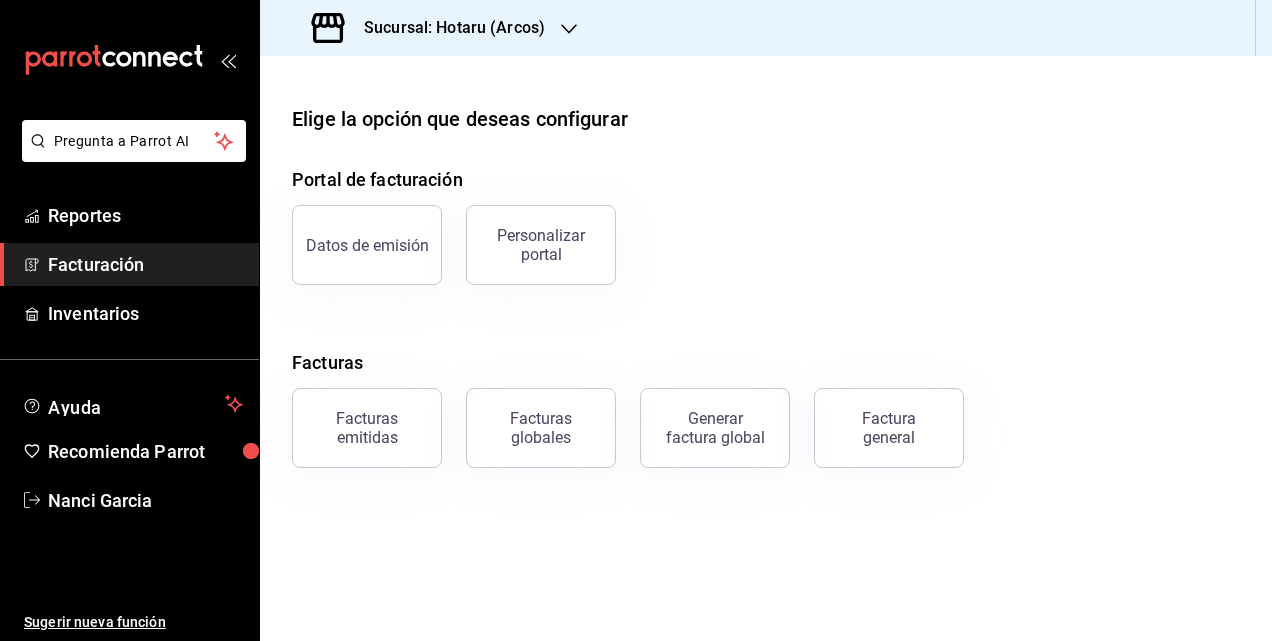 click on "Sucursal: Hotaru (Arcos)" at bounding box center (430, 28) 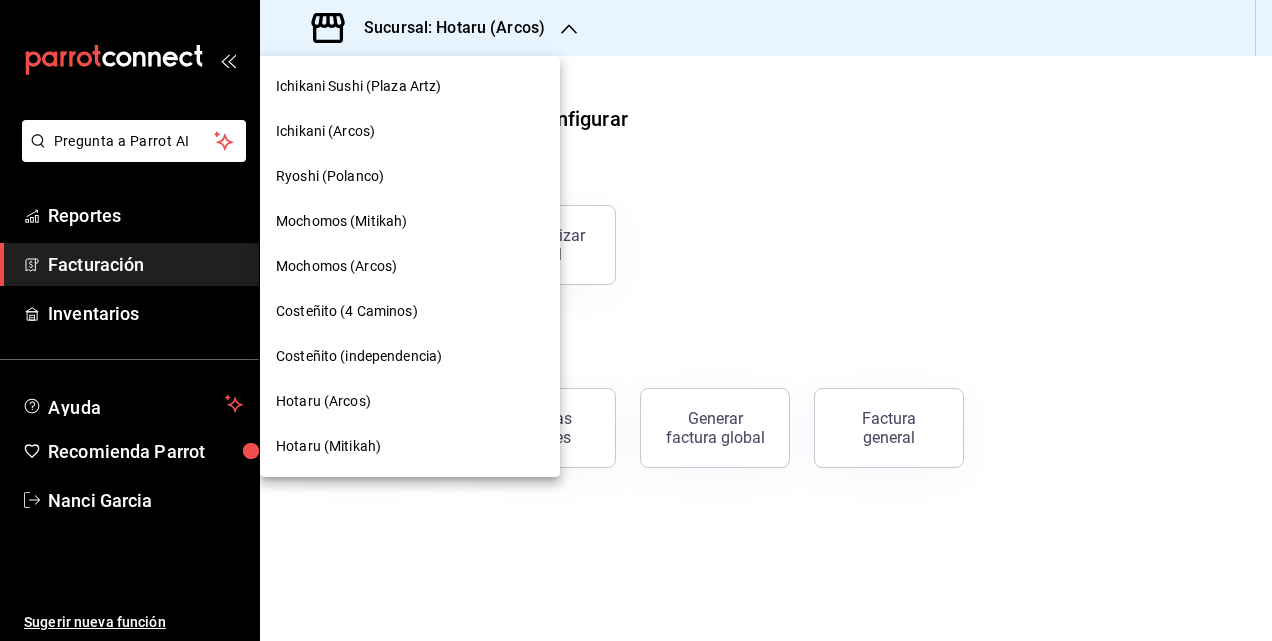 click on "Hotaru (Mitikah)" at bounding box center [328, 446] 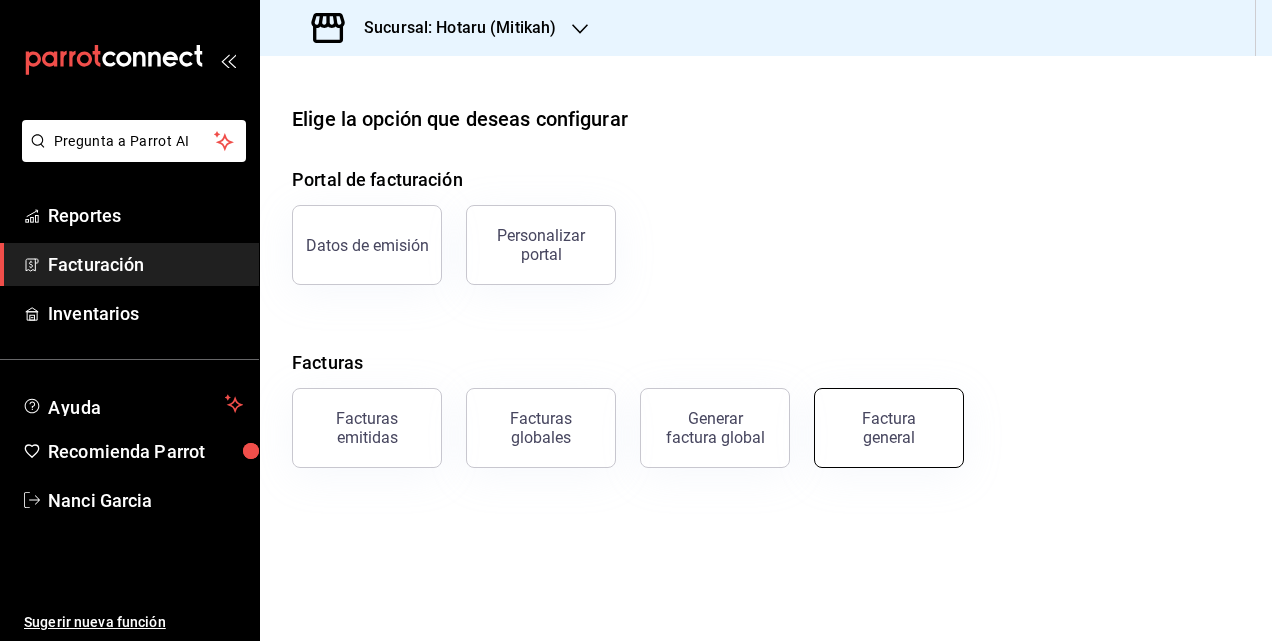 click on "Factura general" at bounding box center (889, 428) 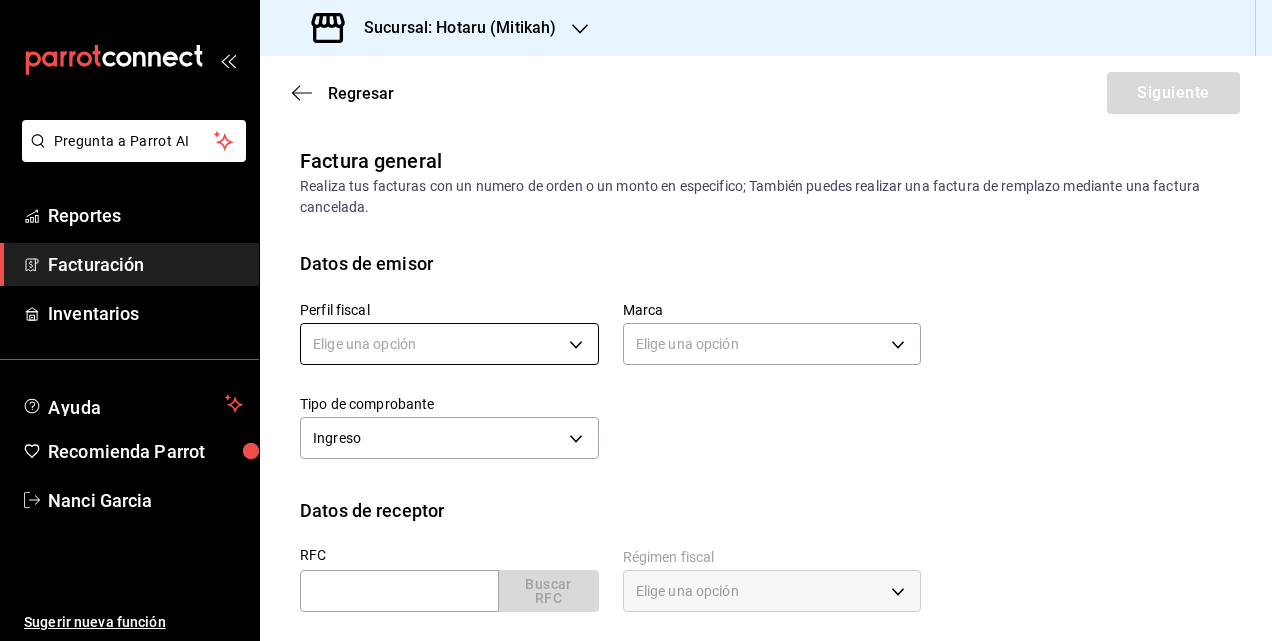 click on "Pregunta a Parrot AI Reportes Facturación Inventarios Ayuda Recomienda Parrot [PERSON] Sugerir nueva función Sucursal: Hotaru (Mitikah) Regresar Siguiente Factura general Realiza tus facturas con un numero de orden o un monto en especifico; También puedes realizar una factura de remplazo mediante una factura cancelada. Datos de emisor Perfil fiscal Elige una opción Marca Elige una opción Tipo de comprobante Ingreso I Datos de receptor RFC Buscar RFC Régimen fiscal Elige una opción Uso de CFDI Elige una opción Correo electrónico Dirección Calle # exterior # interior Código postal Estado ​ Municipio ​ Colonia ​ GANA 1 MES GRATIS EN TU SUSCRIPCIÓN AQUÍ ¿Recuerdas cómo empezó tu restaurante? Hoy puedes ayudar a un colega a tener el mismo cambio que tú viviste. Recomienda Parrot directamente desde tu Portal Administrador. Es fácil y rápido. 🎁 Por cada restaurante que se una, ganas 1 mes gratis. Pregunta a Parrot AI Reportes Facturación Inventarios Ayuda" at bounding box center [636, 320] 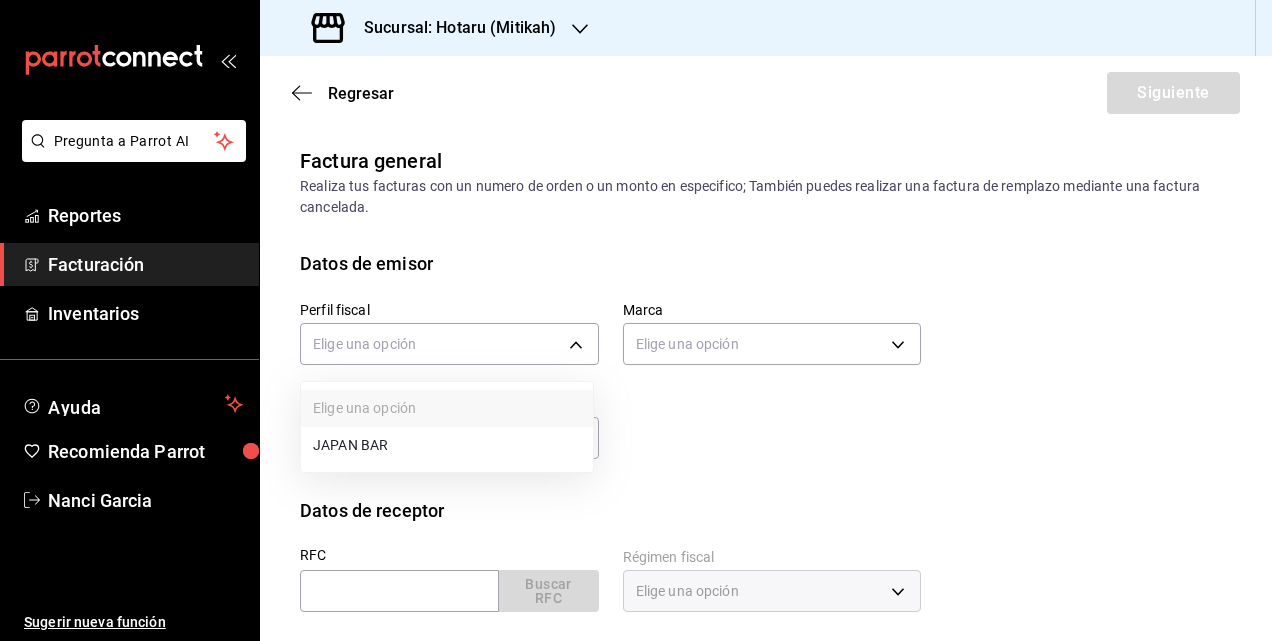 click on "JAPAN BAR" at bounding box center [447, 445] 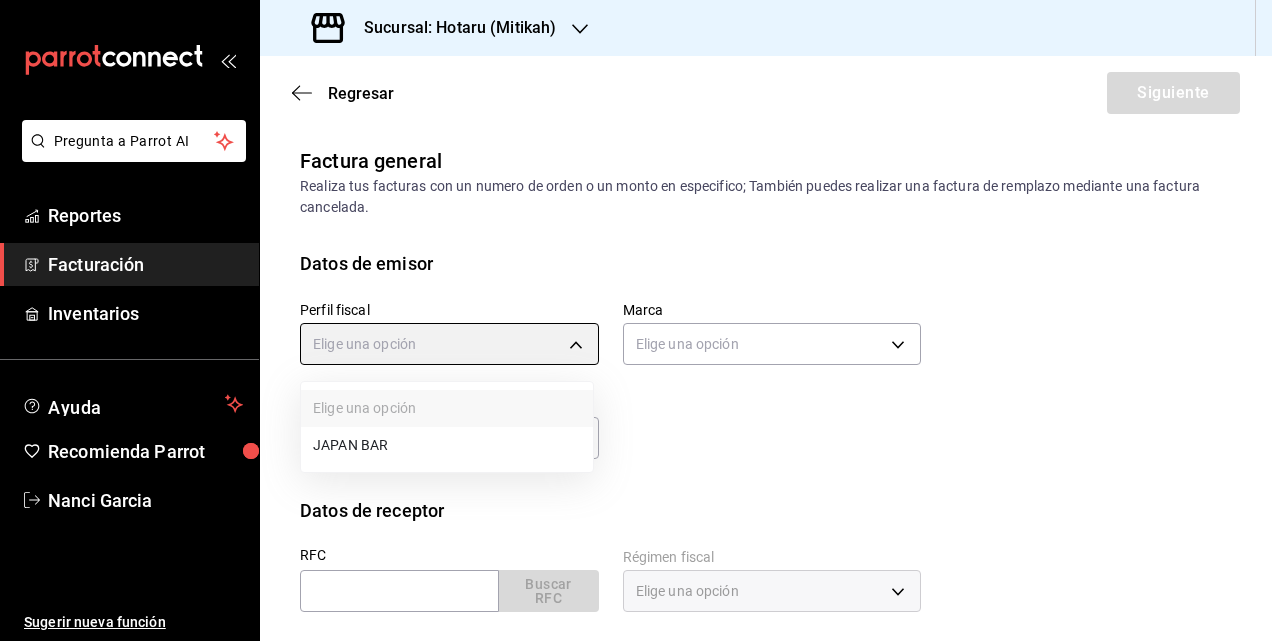 type on "574eb26e-7380-4f63-90b4-cdca3d52c3b4" 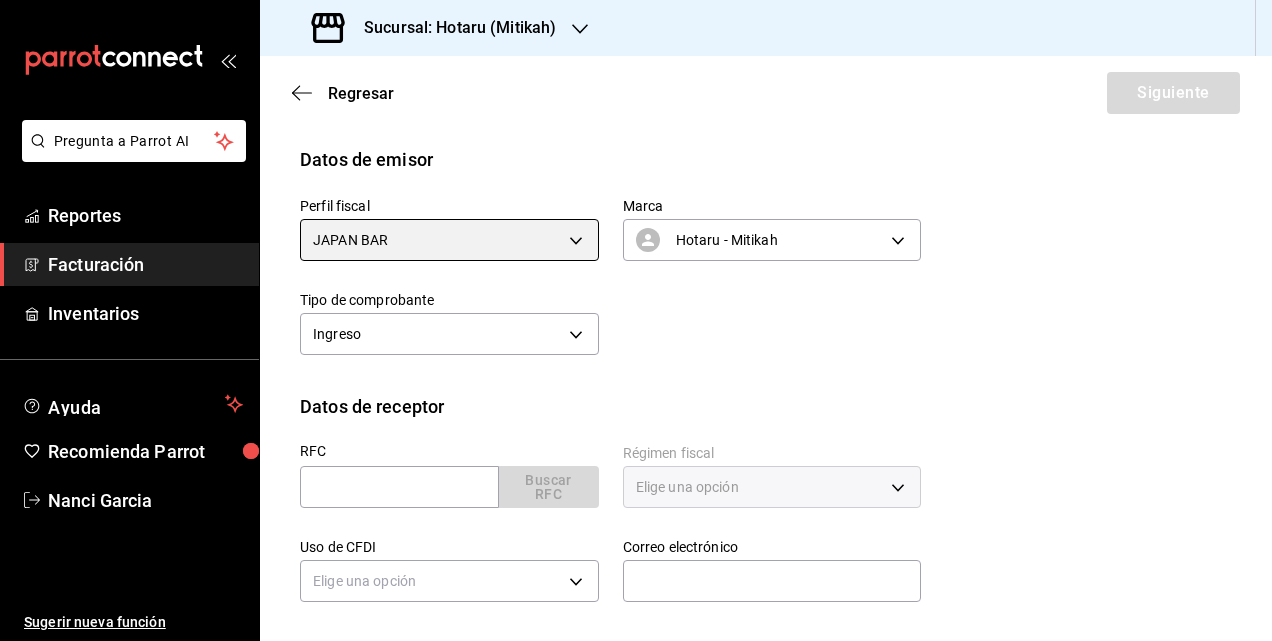 scroll, scrollTop: 200, scrollLeft: 0, axis: vertical 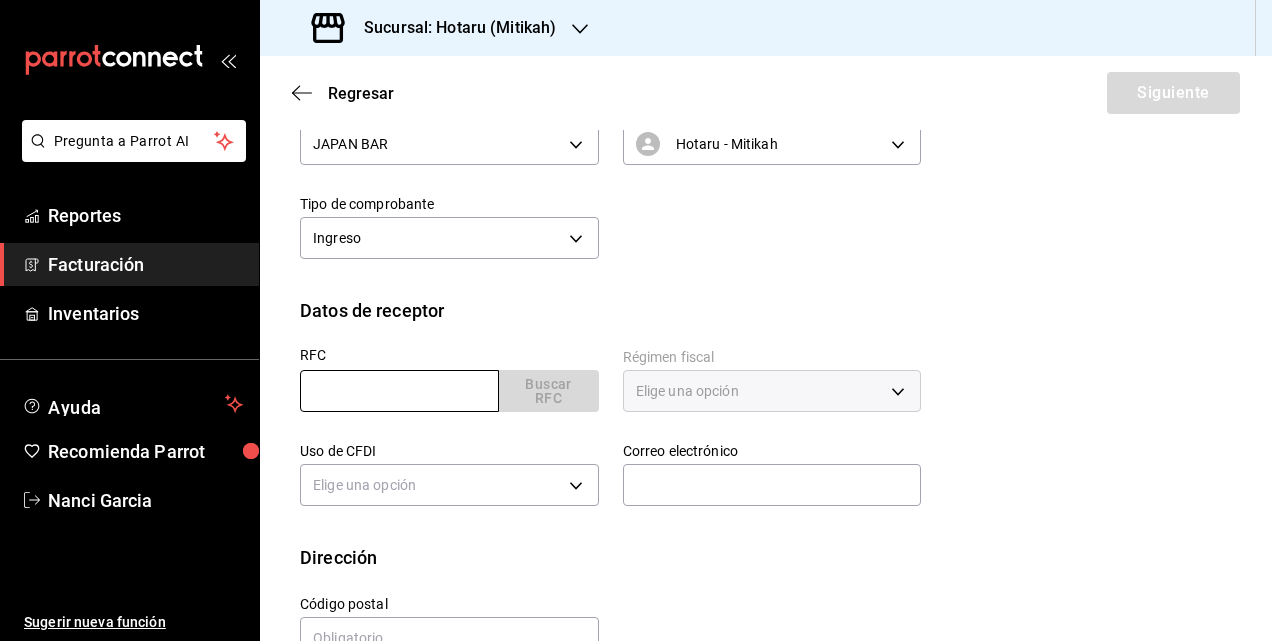 click at bounding box center [399, 391] 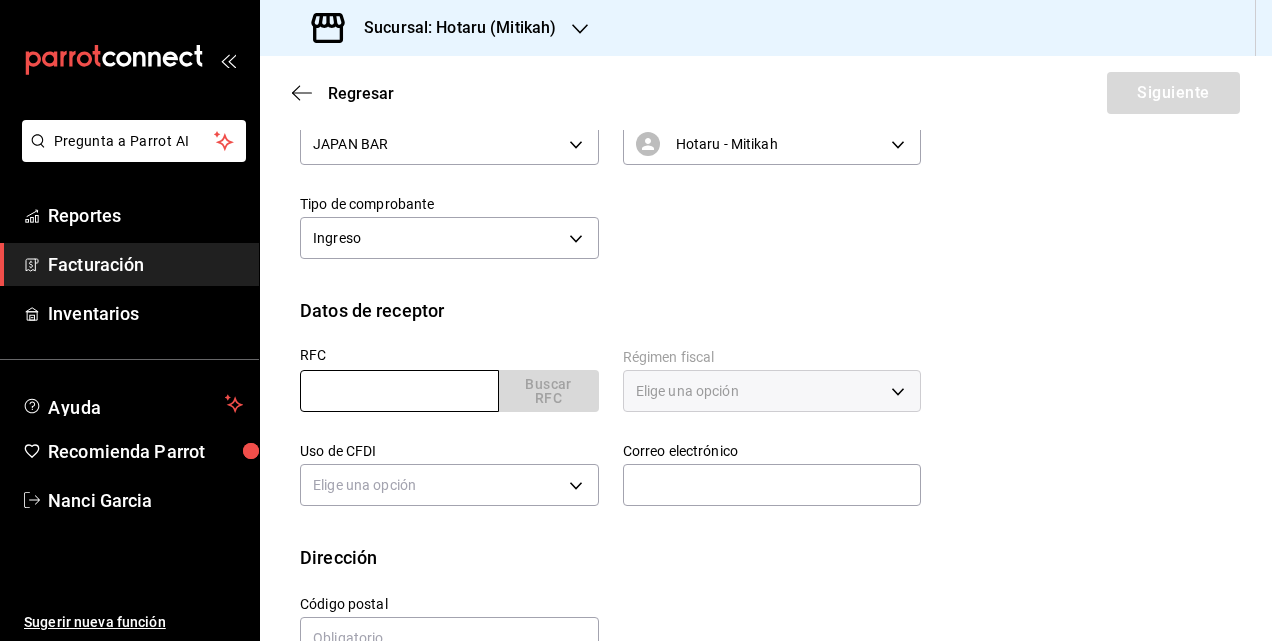 paste on "WEE170309CZA" 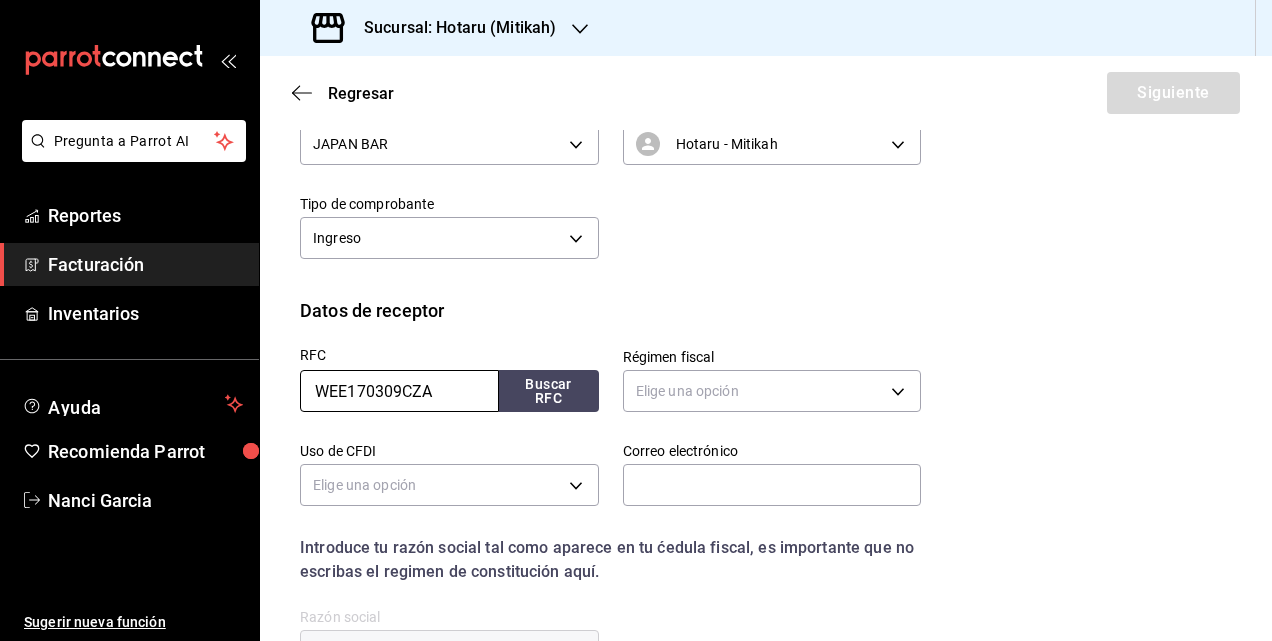 type on "WEE170309CZA" 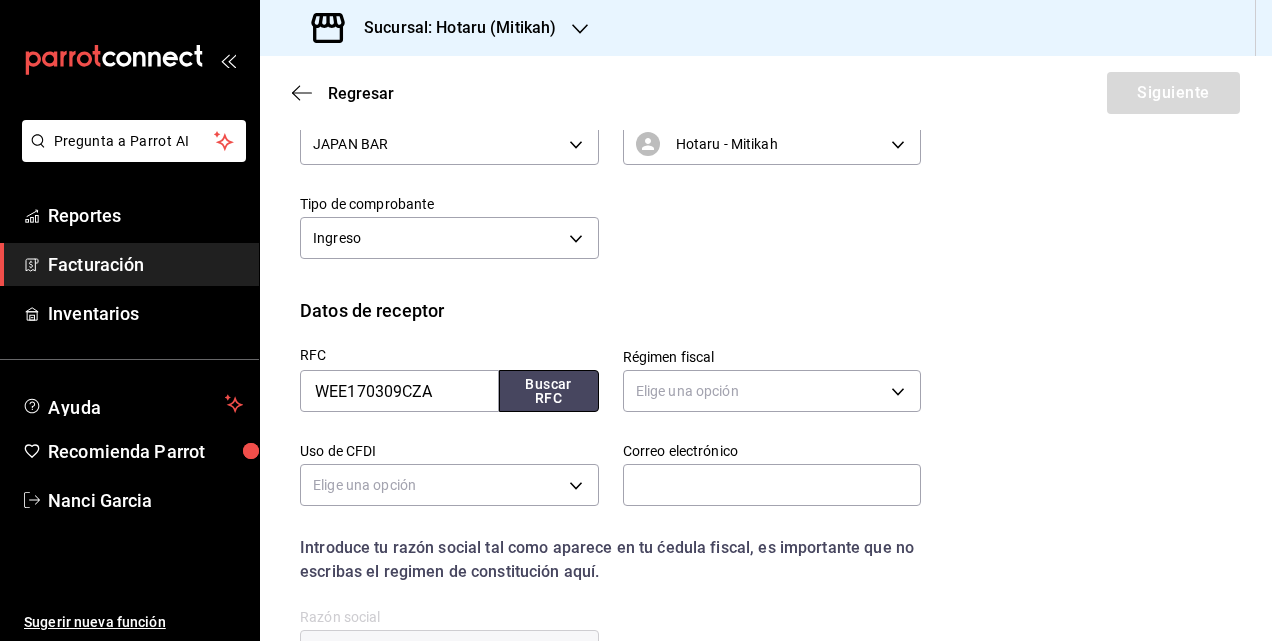 type 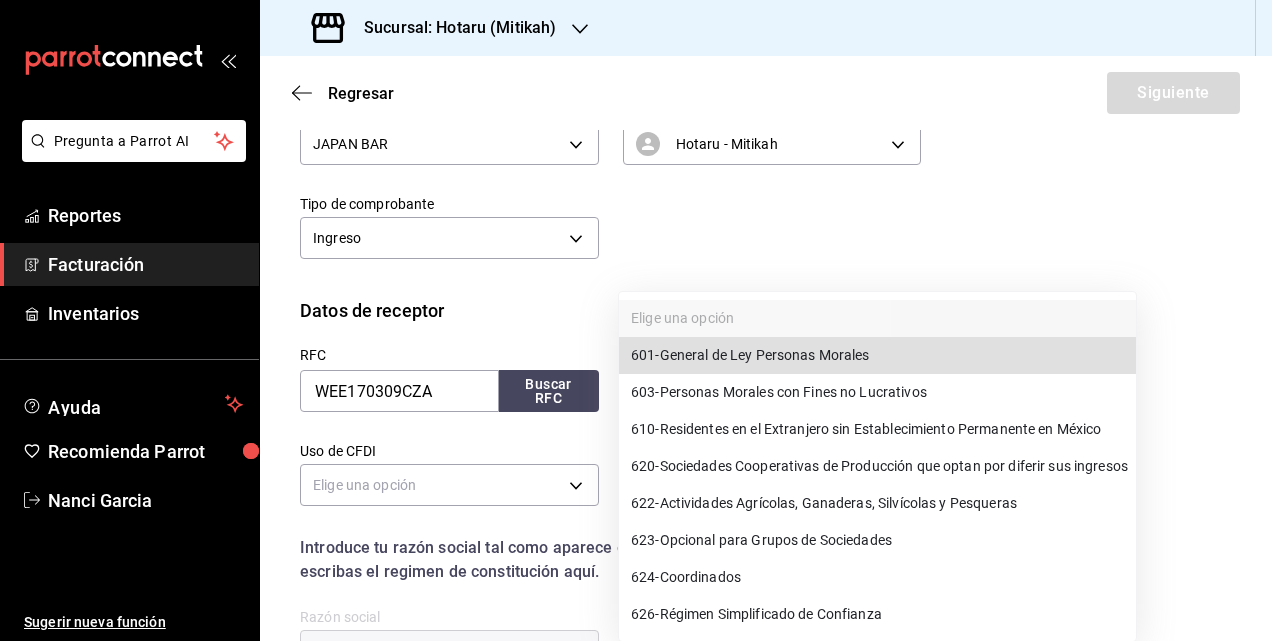 click on "Pregunta a Parrot AI Reportes Facturación Inventarios Ayuda Recomienda Parrot [PERSON] Sugerir nueva función Sucursal: Hotaru (Mitikah) Regresar Siguiente Factura general Realiza tus facturas con un numero de orden o un monto en especifico; También puedes realizar una factura de remplazo mediante una factura cancelada. Datos de emisor Perfil fiscal JAPAN BAR [UUID] Marca Hotaru - Mitikah [UUID] Tipo de comprobante Ingreso I Datos de receptor RFC WEE170309CZA Buscar RFC Régimen fiscal Elige una opción Uso de CFDI Elige una opción Correo electrónico Introduce tu razón social tal como aparece en tu ćedula fiscal, es importante que no escribas el regimen de constitución aquí. company Razón social Dirección Calle # exterior # interior Código postal Estado ​ Municipio ​ Colonia ​ GANA 1 MES GRATIS EN TU SUSCRIPCIÓN AQUÍ Pregunta a Parrot AI Reportes Facturación Inventarios Ayuda Recomienda Parrot [PERSON]" at bounding box center (636, 320) 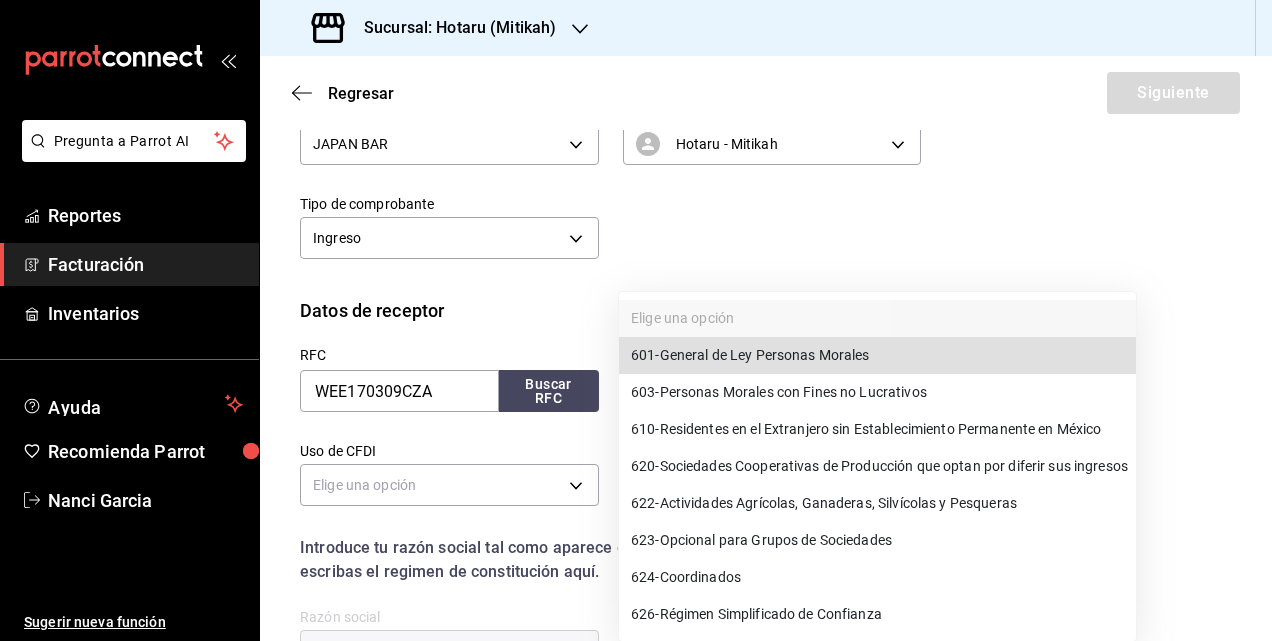 click on "601  -  General de Ley Personas Morales" at bounding box center [750, 355] 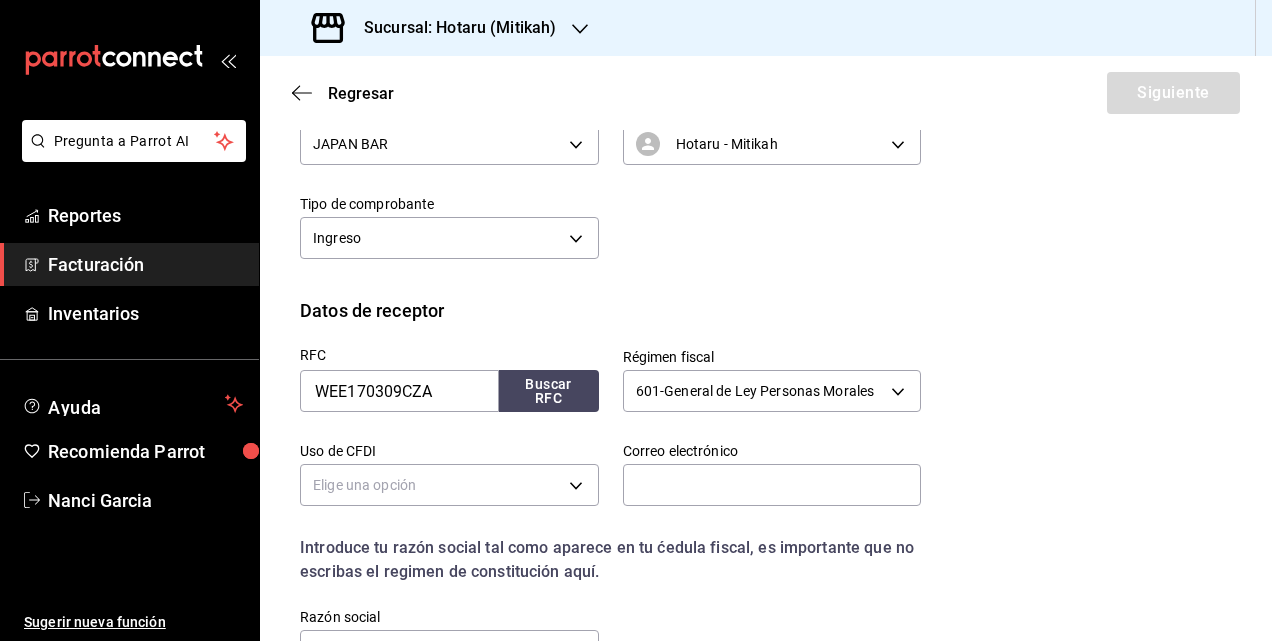 click on "Pregunta a Parrot AI Reportes Facturación Inventarios Ayuda Recomienda Parrot [PERSON] Sugerir nueva función Sucursal: Hotaru (Mitikah) Regresar Siguiente Factura general Realiza tus facturas con un numero de orden o un monto en especifico; También puedes realizar una factura de remplazo mediante una factura cancelada. Datos de emisor Perfil fiscal JAPAN BAR [UUID] Marca Hotaru - Mitikah [UUID] Tipo de comprobante Ingreso I Datos de receptor RFC WEE170309CZA Buscar RFC Régimen fiscal 601 - General de Ley Personas Morales 601 Uso de CFDI Elige una opción Correo electrónico Introduce tu razón social tal como aparece en tu ćedula fiscal, es importante que no escribas el regimen de constitución aquí. company Razón social Dirección Calle # exterior # interior Código postal [POSTAL_CODE] Estado ​Municipio ​ Colonia ​ GANA 1 MES GRATIS EN TU SUSCRIPCIÓN AQUÍ Pregunta a Parrot AI Reportes Facturación Inventarios Ayuda" at bounding box center [636, 320] 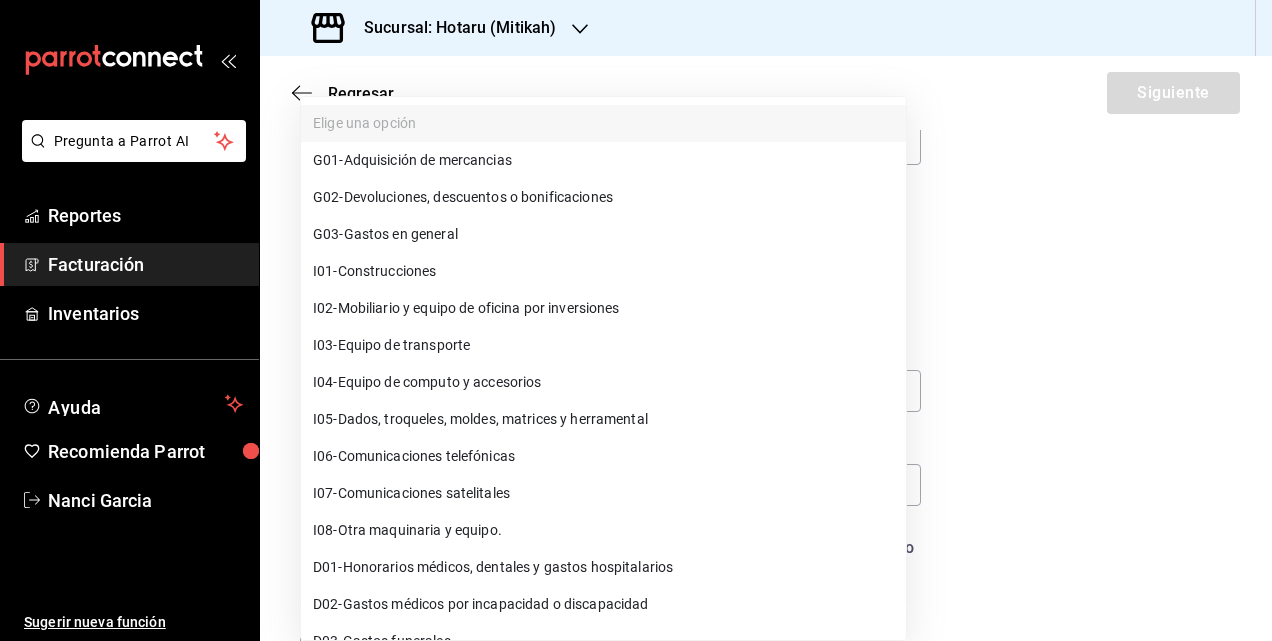 click on "G03  -  Gastos en general" at bounding box center [603, 234] 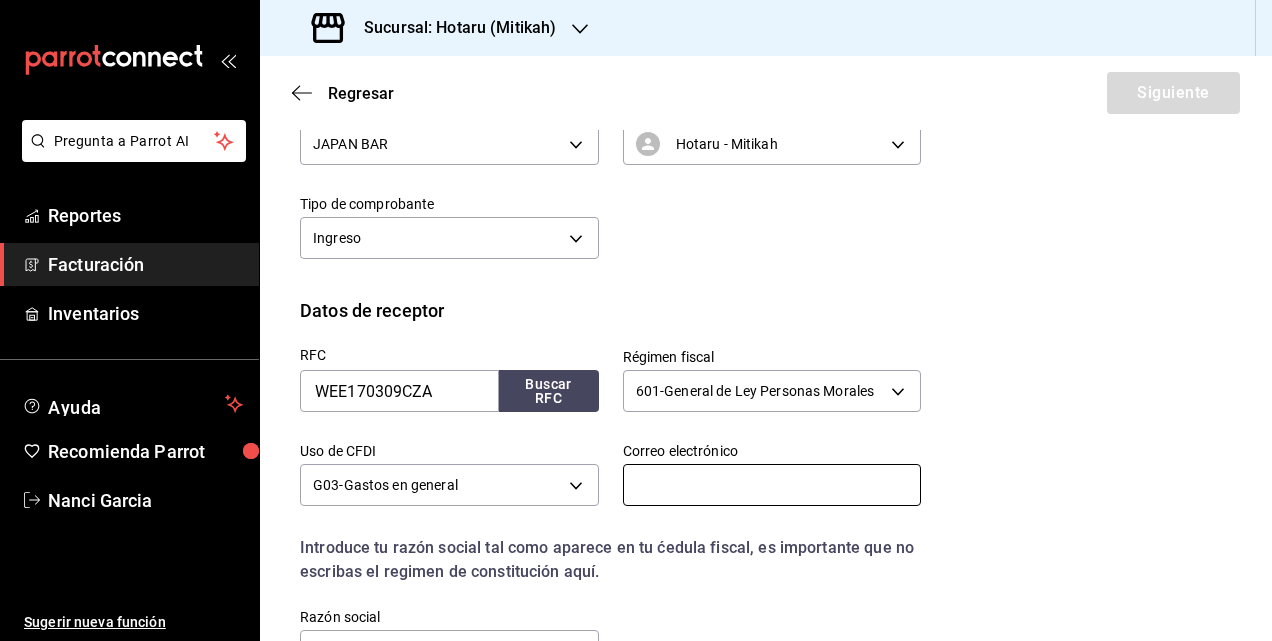 drag, startPoint x: 670, startPoint y: 484, endPoint x: 661, endPoint y: 490, distance: 10.816654 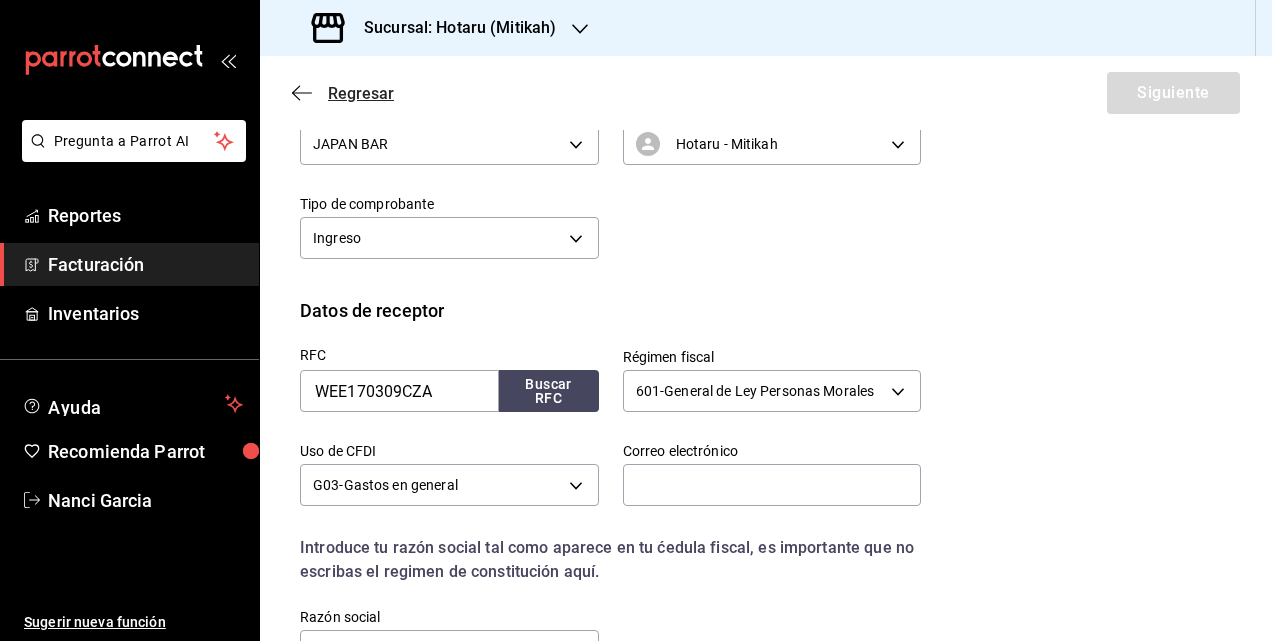 click on "Regresar" at bounding box center (361, 93) 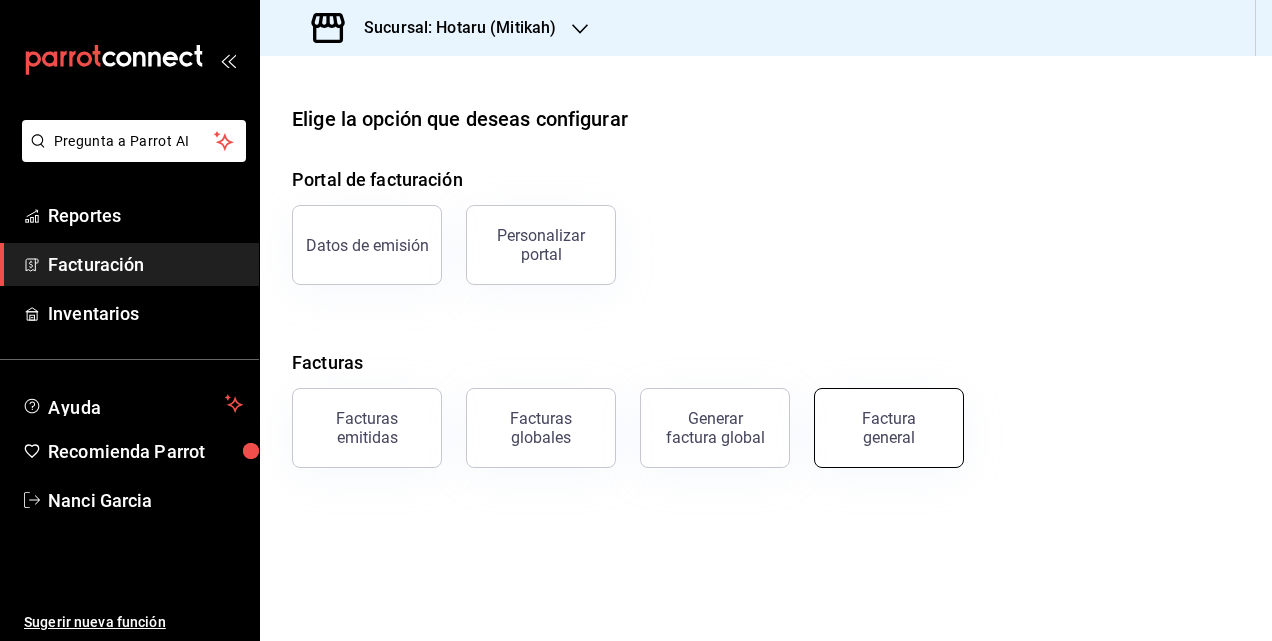click on "Factura general" at bounding box center (889, 428) 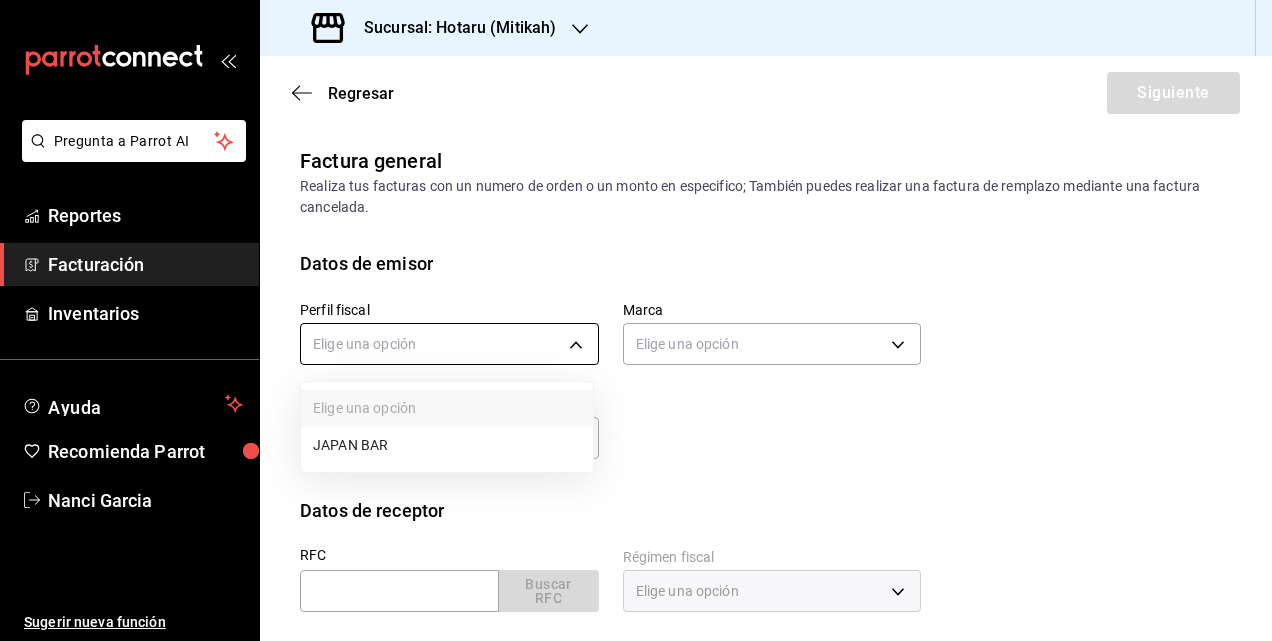 click on "Pregunta a Parrot AI Reportes Facturación Inventarios Ayuda Recomienda Parrot [PERSON] Sugerir nueva función Sucursal: Hotaru (Mitikah) Regresar Siguiente Factura general Realiza tus facturas con un numero de orden o un monto en especifico; También puedes realizar una factura de remplazo mediante una factura cancelada. Datos de emisor Perfil fiscal Elige una opción Marca Elige una opción Tipo de comprobante Ingreso I Datos de receptor RFC Buscar RFC Régimen fiscal Elige una opción Uso de CFDI Elige una opción Correo electrónico Dirección Calle # exterior # interior Código postal Estado ​ Municipio ​ Colonia ​ GANA 1 MES GRATIS EN TU SUSCRIPCIÓN AQUÍ ¿Recuerdas cómo empezó tu restaurante? Hoy puedes ayudar a un colega a tener el mismo cambio que tú viviste. Recomienda Parrot directamente desde tu Portal Administrador. Es fácil y rápido. 🎁 Por cada restaurante que se una, ganas 1 mes gratis. Pregunta a Parrot AI Reportes Facturación Inventarios Ayuda" at bounding box center [636, 320] 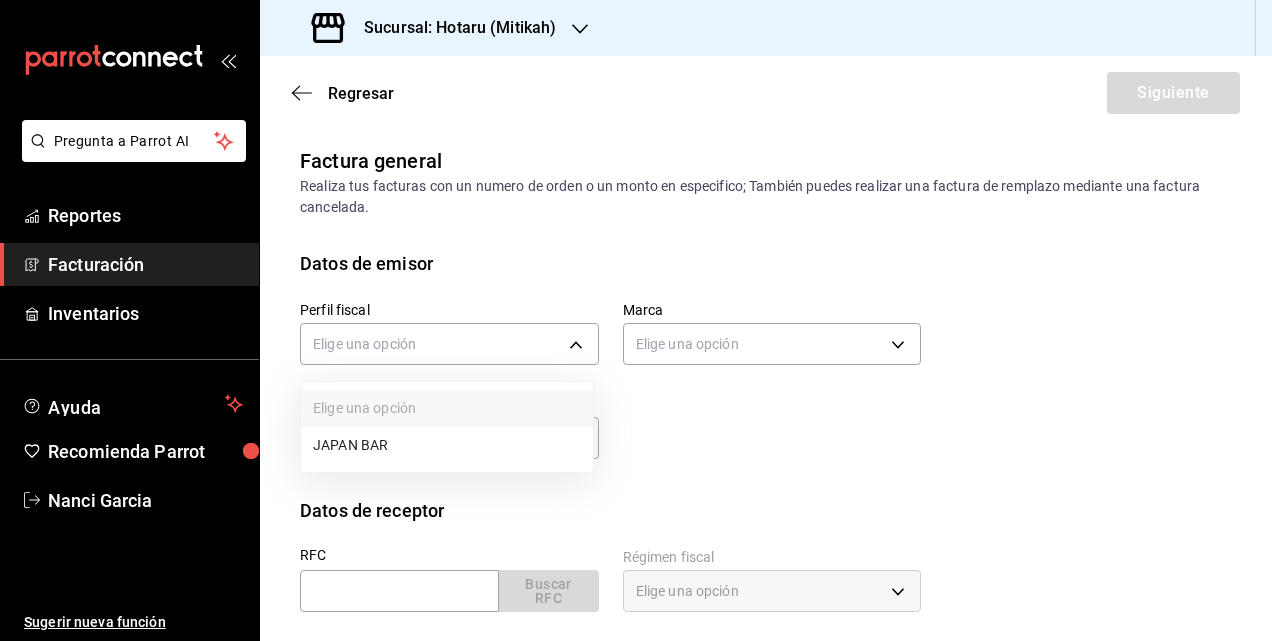 click on "JAPAN BAR" at bounding box center [447, 445] 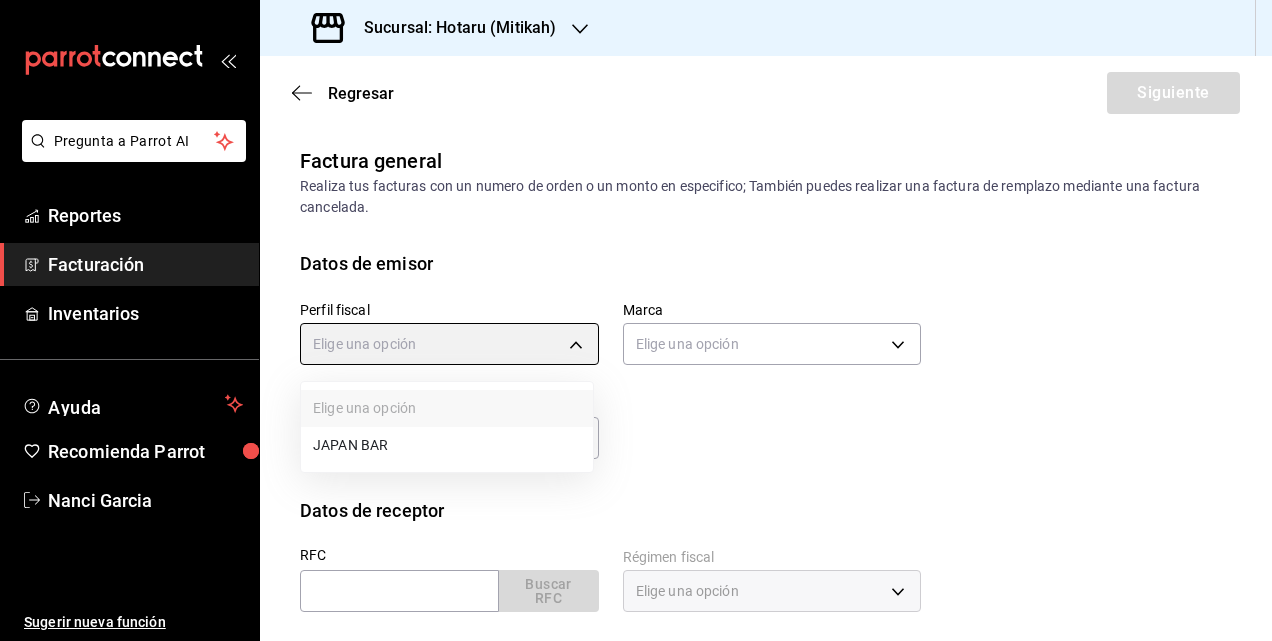 type on "574eb26e-7380-4f63-90b4-cdca3d52c3b4" 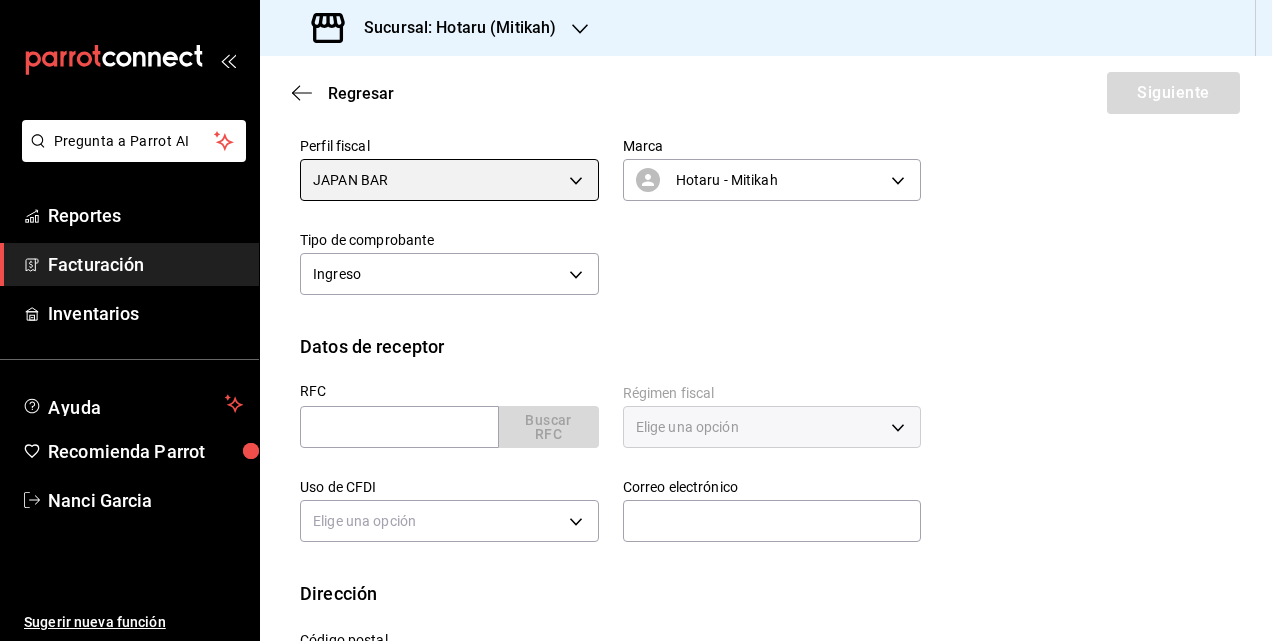scroll, scrollTop: 252, scrollLeft: 0, axis: vertical 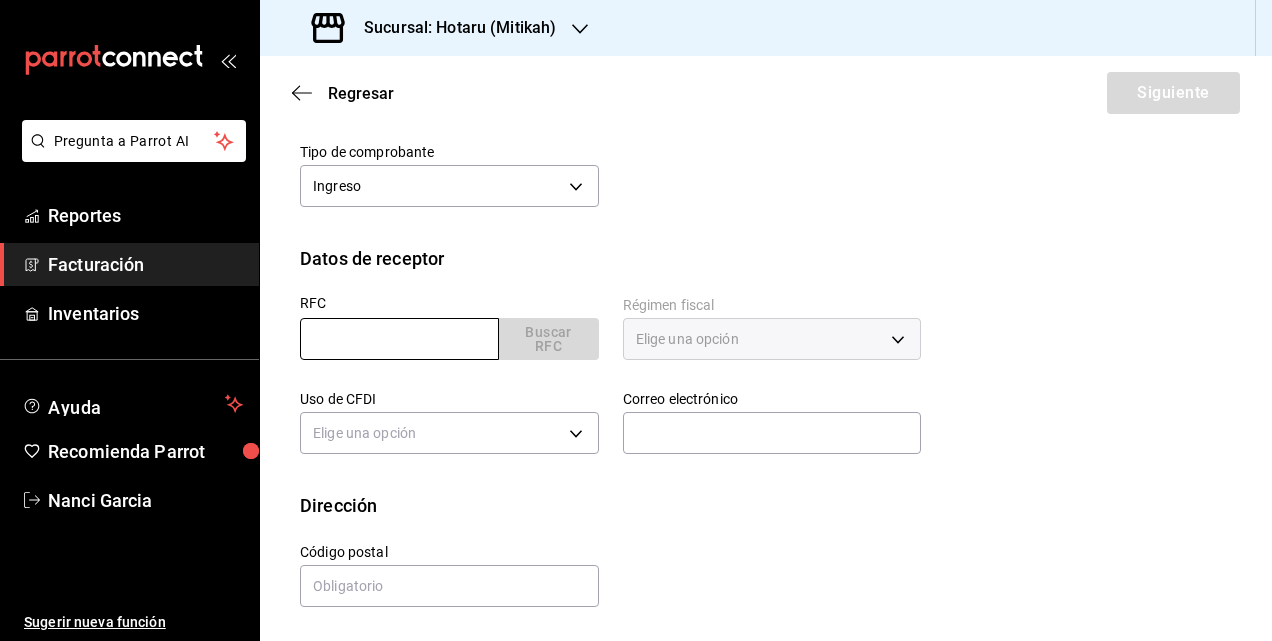 click at bounding box center (399, 339) 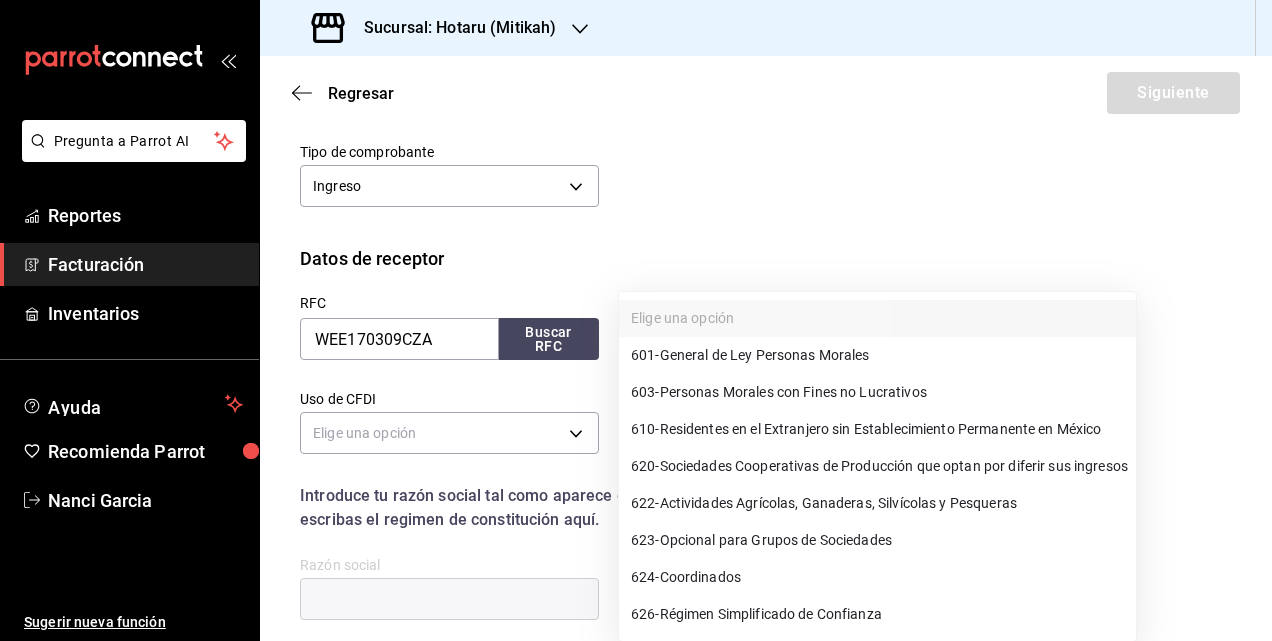 click on "Pregunta a Parrot AI Reportes Facturación Inventarios Ayuda Recomienda Parrot [PERSON] Sugerir nueva función Sucursal: Hotaru (Mitikah) Regresar Siguiente Factura general Realiza tus facturas con un numero de orden o un monto en especifico; También puedes realizar una factura de remplazo mediante una factura cancelada. Datos de emisor Perfil fiscal JAPAN BAR [UUID] Marca Hotaru - Mitikah [UUID] Tipo de comprobante Ingreso I Datos de receptor RFC WEE170309CZA Buscar RFC Régimen fiscal Elige una opción Uso de CFDI Elige una opción Correo electrónico Introduce tu razón social tal como aparece en tu ćedula fiscal, es importante que no escribas el regimen de constitución aquí. company Razón social Dirección Calle # exterior # interior Código postal Estado ​ Municipio ​ Colonia ​ GANA 1 MES GRATIS EN TU SUSCRIPCIÓN AQUÍ Pregunta a Parrot AI Reportes Facturación Inventarios Ayuda Recomienda Parrot [PERSON]" at bounding box center (636, 320) 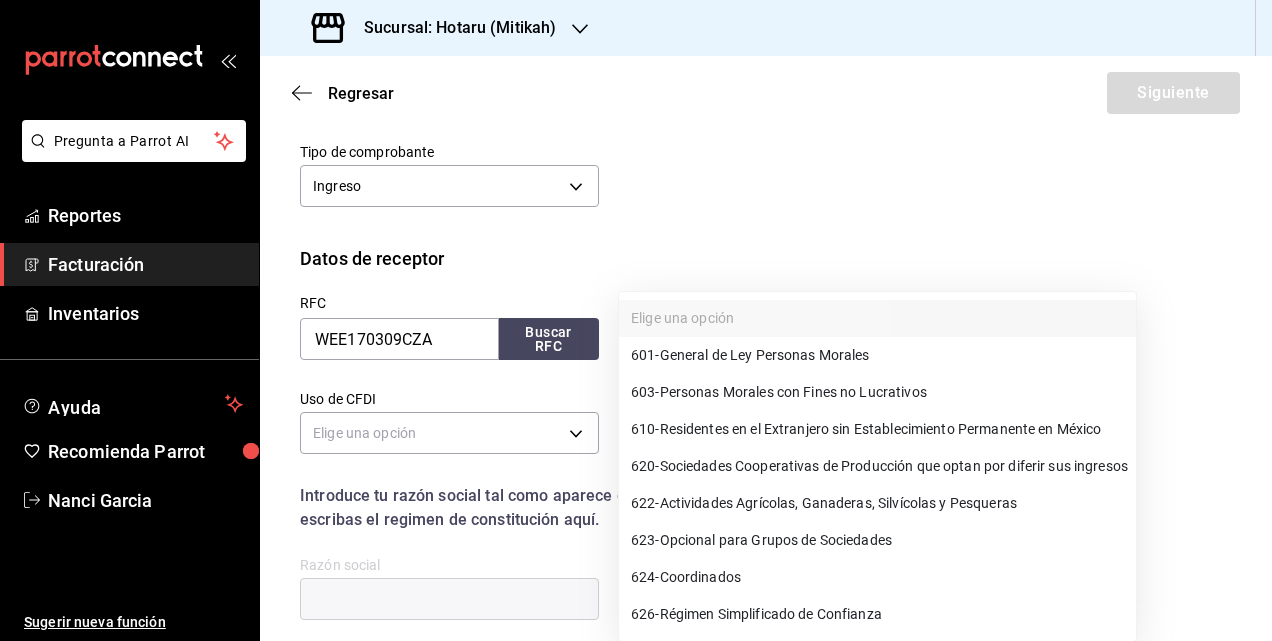 click on "601  -  General de Ley Personas Morales" at bounding box center [750, 355] 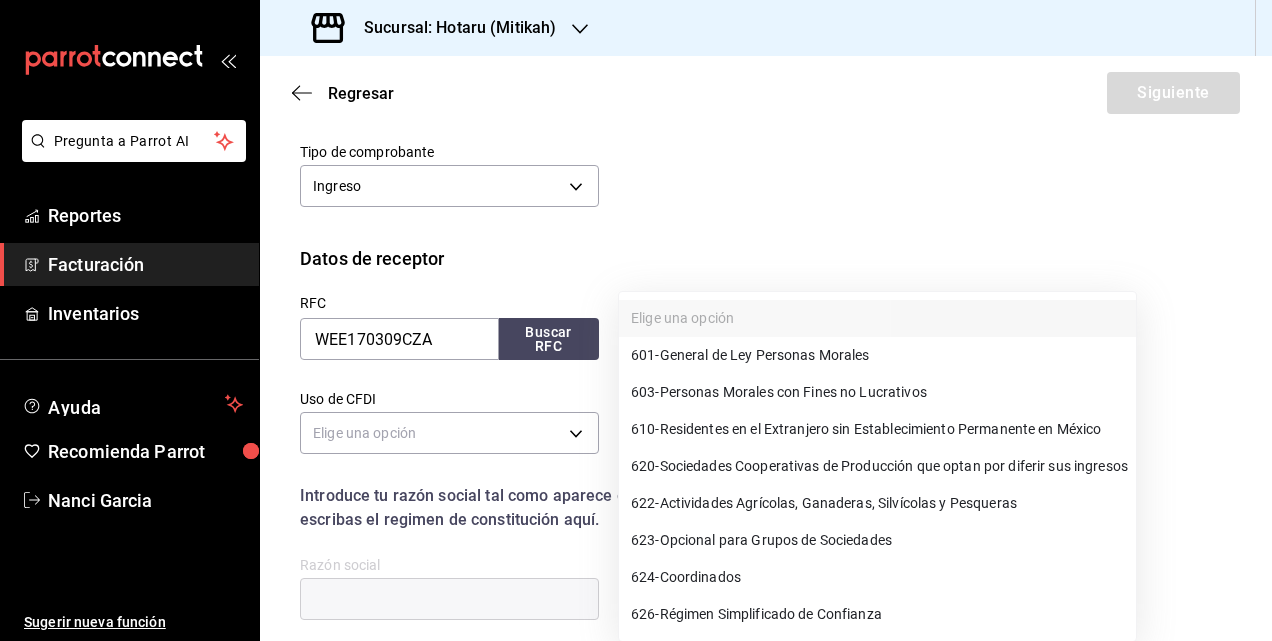type on "601" 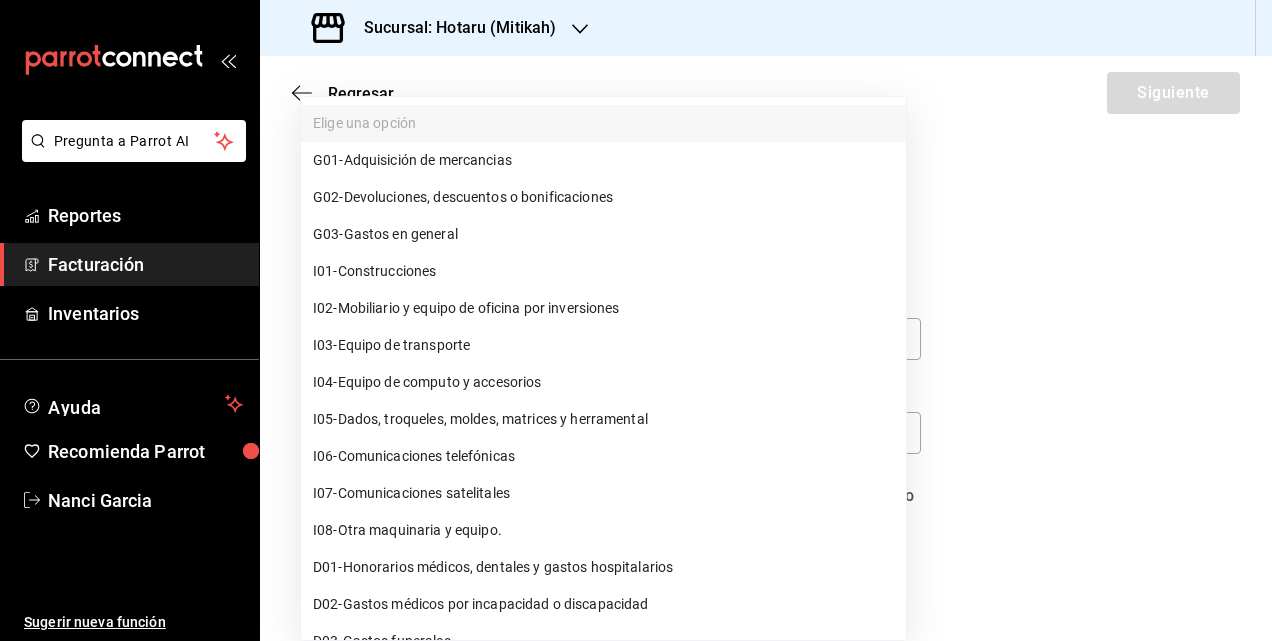 click on "Pregunta a Parrot AI Reportes Facturación Inventarios Ayuda Recomienda Parrot [PERSON] Sugerir nueva función Sucursal: Hotaru (Mitikah) Regresar Siguiente Factura general Realiza tus facturas con un numero de orden o un monto en especifico; También puedes realizar una factura de remplazo mediante una factura cancelada. Datos de emisor Perfil fiscal JAPAN BAR [UUID] Marca Hotaru - Mitikah [UUID] Tipo de comprobante Ingreso I Datos de receptor RFC WEE170309CZA Buscar RFC Régimen fiscal 601 - General de Ley Personas Morales 601 Uso de CFDI Elige una opción Correo electrónico Introduce tu razón social tal como aparece en tu ćedula fiscal, es importante que no escribas el regimen de constitución aquí. company Razón social Dirección Calle # exterior # interior Código postal [POSTAL_CODE] Estado ​Municipio ​ Colonia ​ GANA 1 MES GRATIS EN TU SUSCRIPCIÓN AQUÍ Pregunta a Parrot AI Reportes Facturación Inventarios Ayuda" at bounding box center (636, 320) 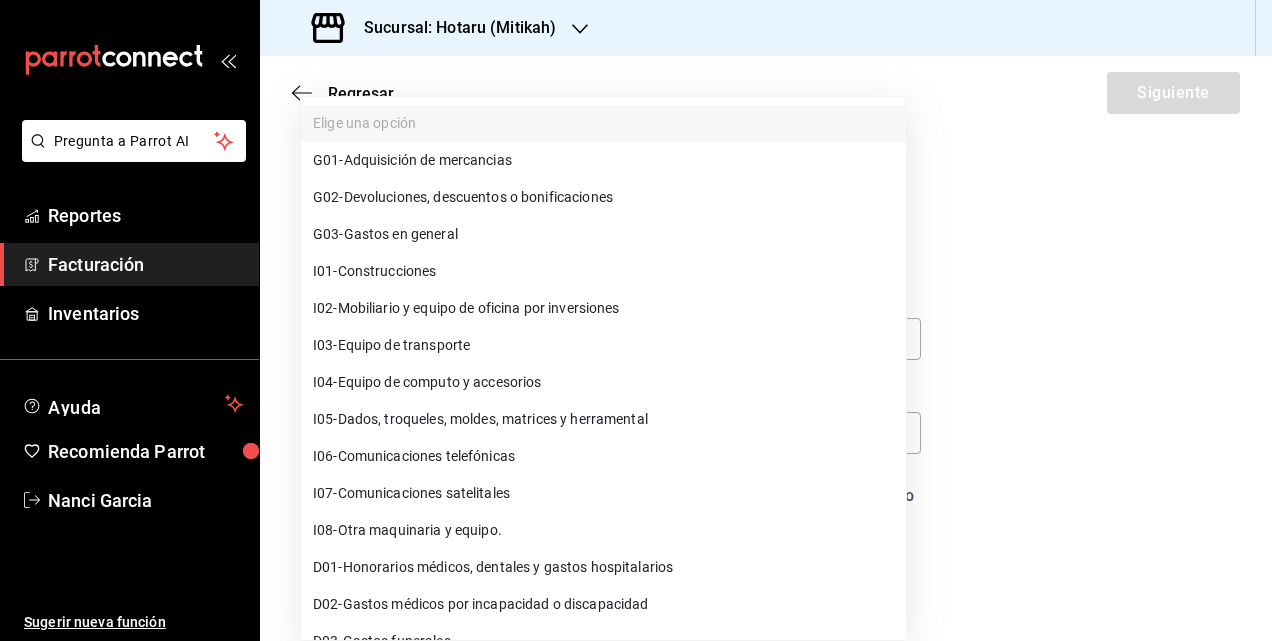 click on "G03  -  Gastos en general" at bounding box center [385, 234] 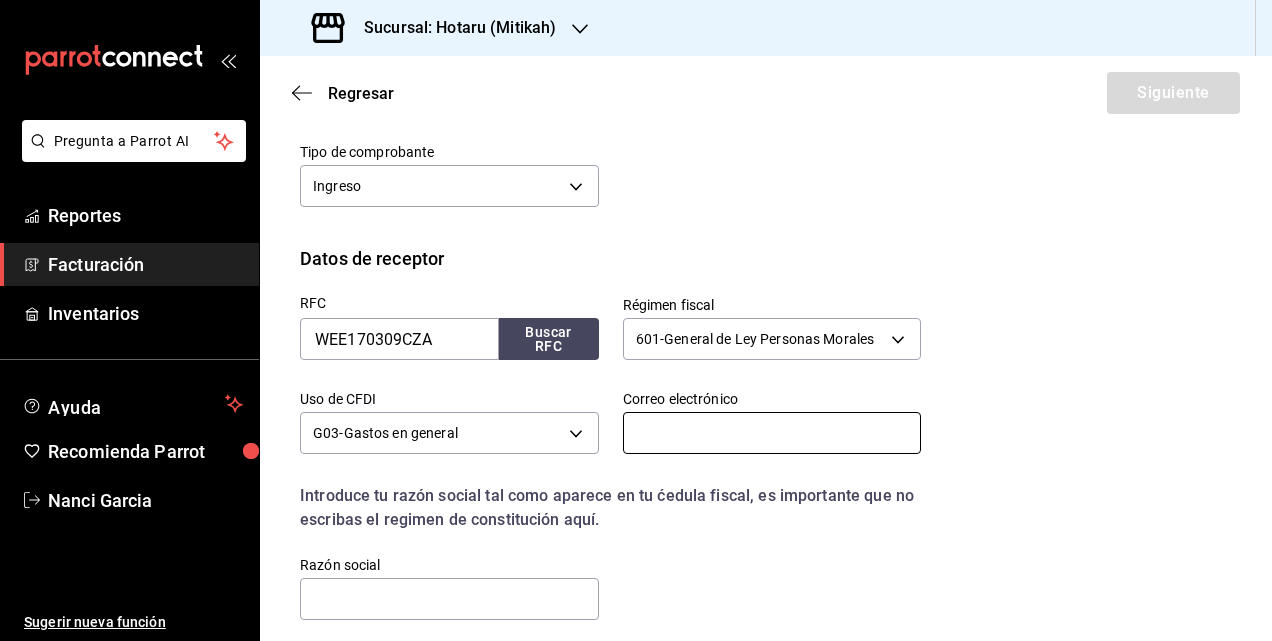 click at bounding box center [772, 433] 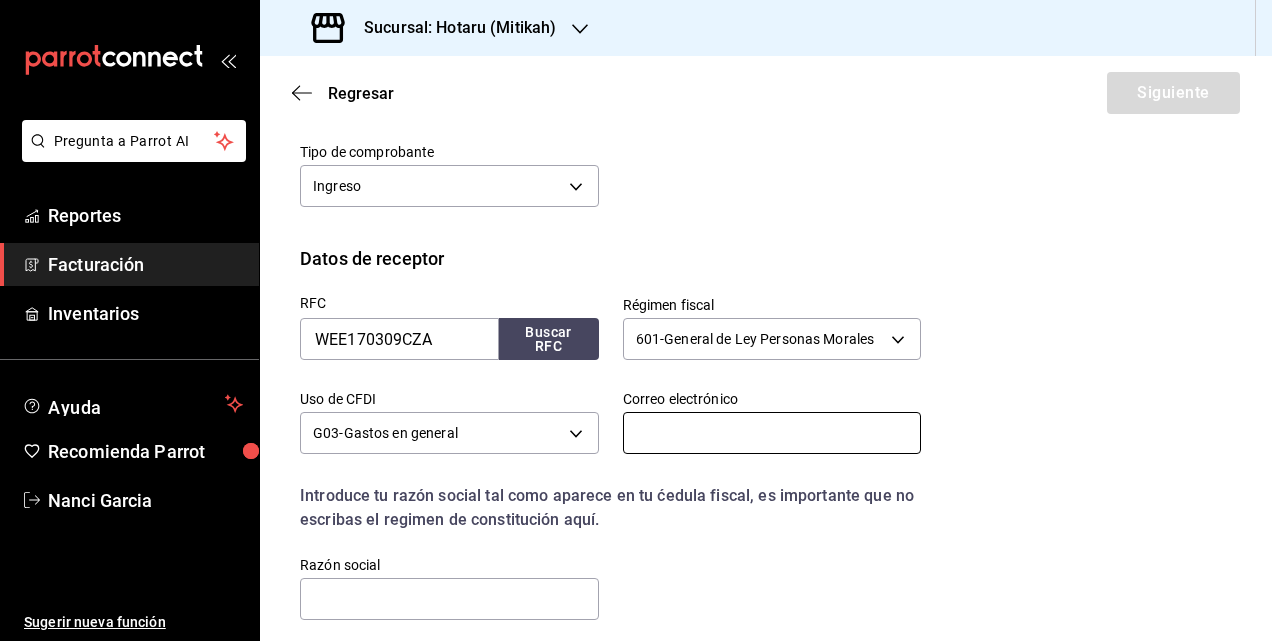 paste on "[EMAIL]" 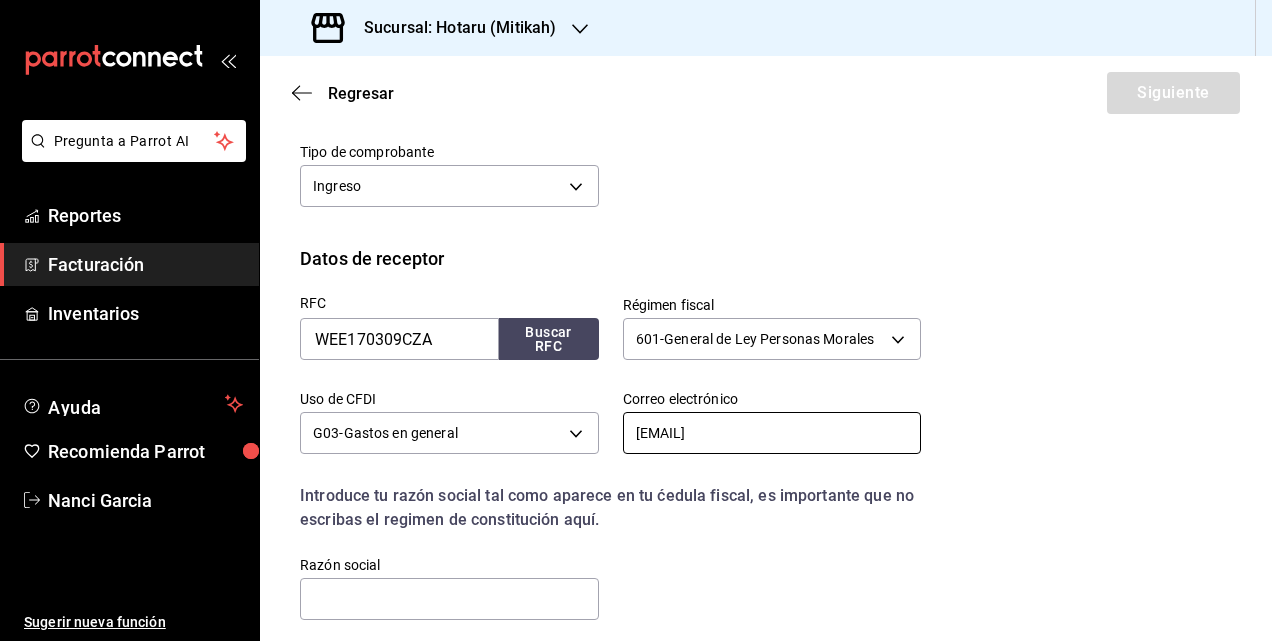 scroll, scrollTop: 416, scrollLeft: 0, axis: vertical 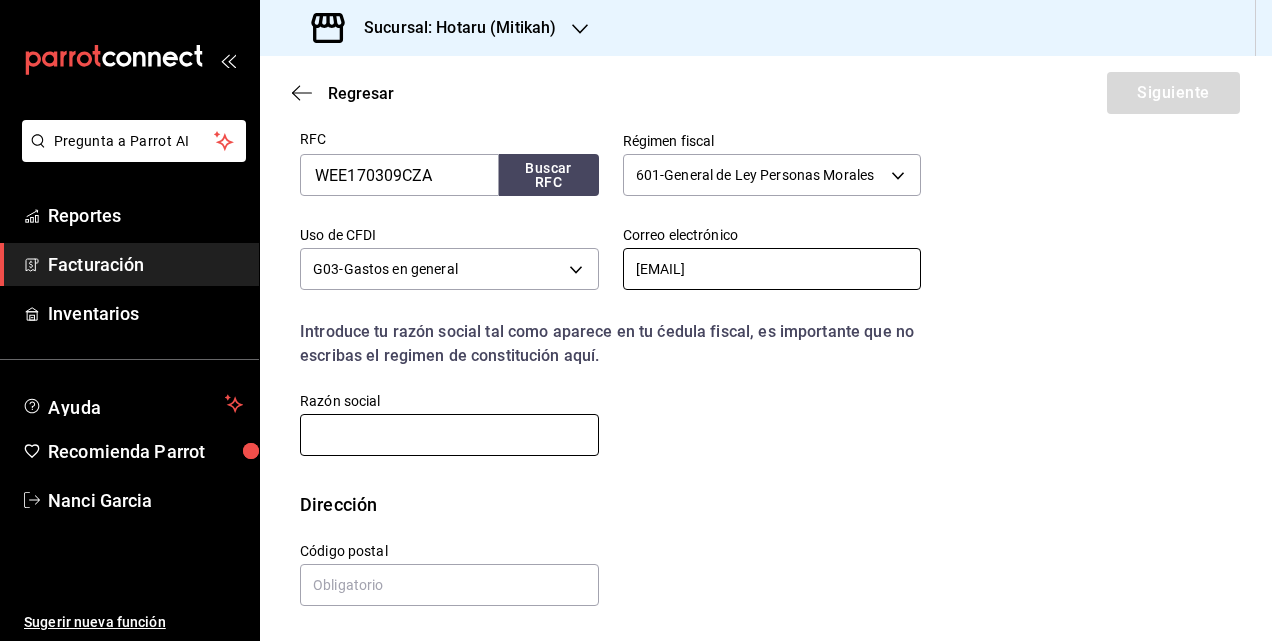 type on "[EMAIL]" 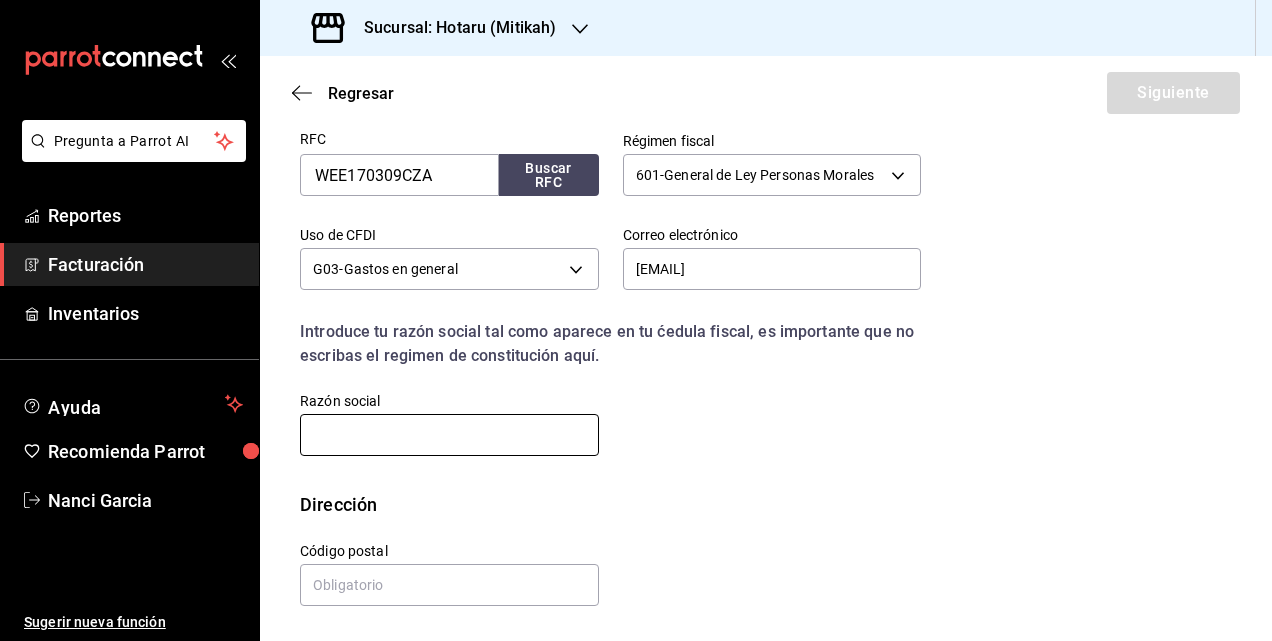 click at bounding box center (449, 435) 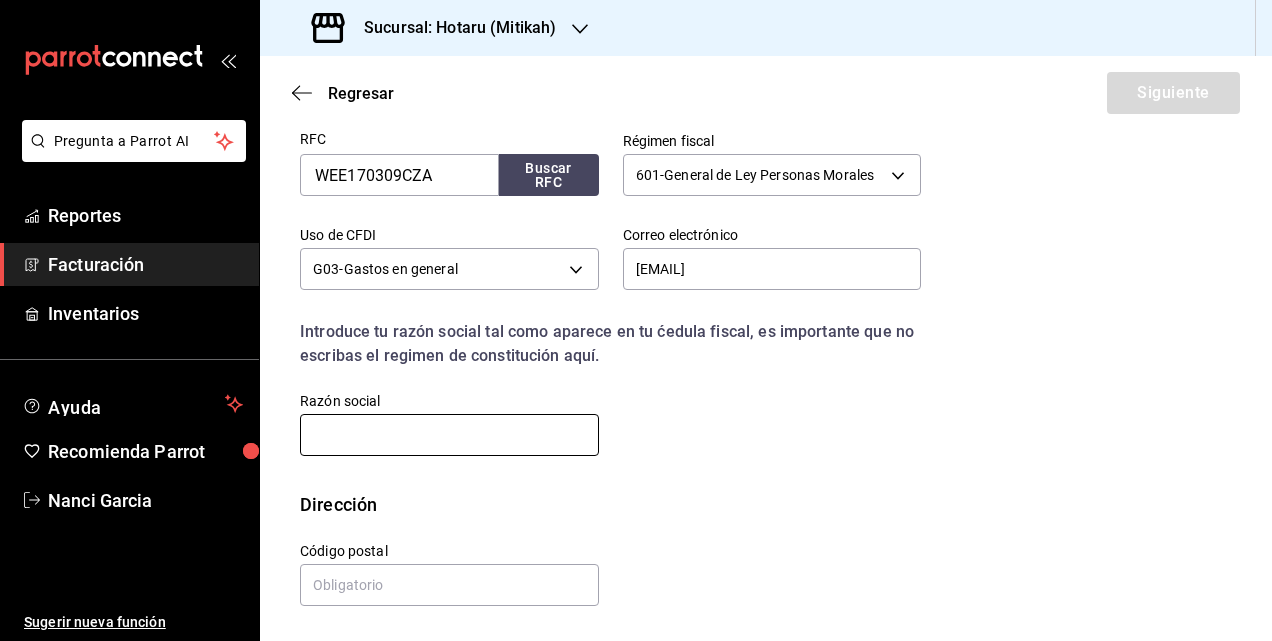 click at bounding box center [449, 435] 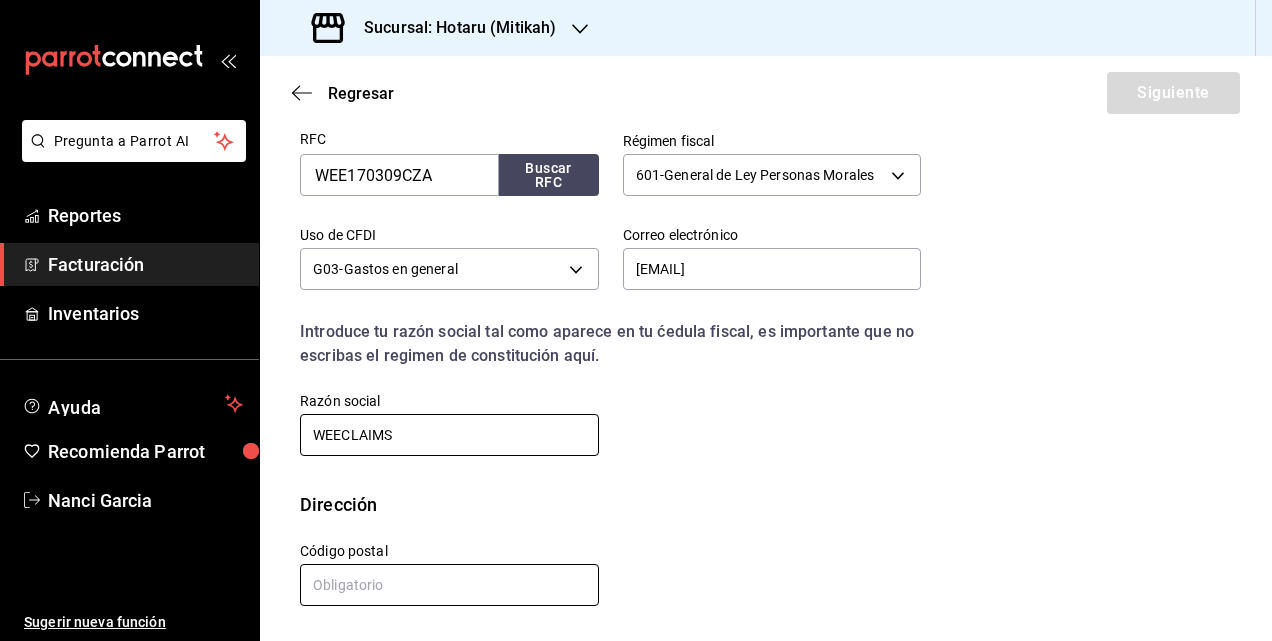 type on "WEECLAIMS" 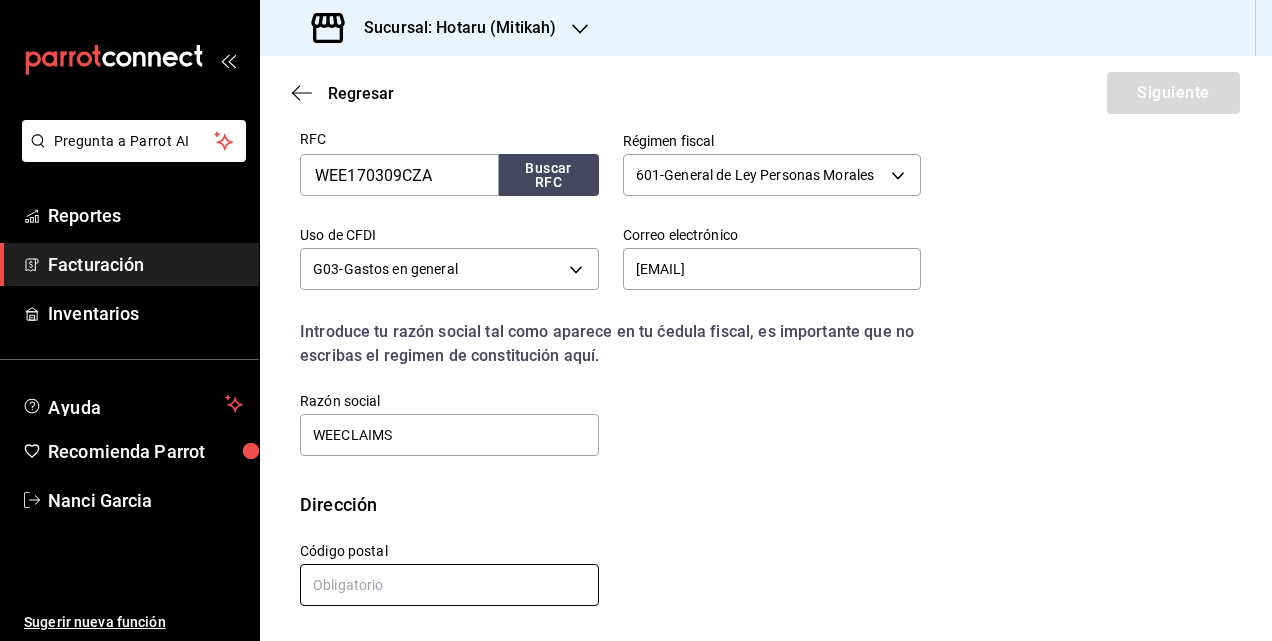 click at bounding box center (449, 585) 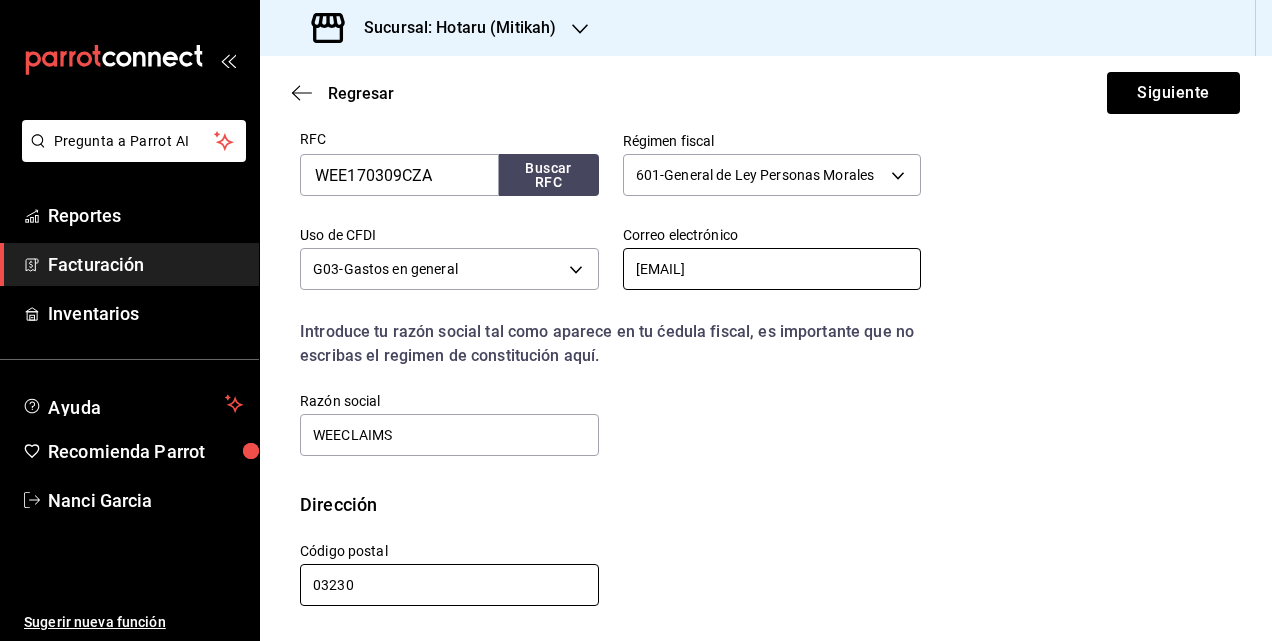 type on "03230" 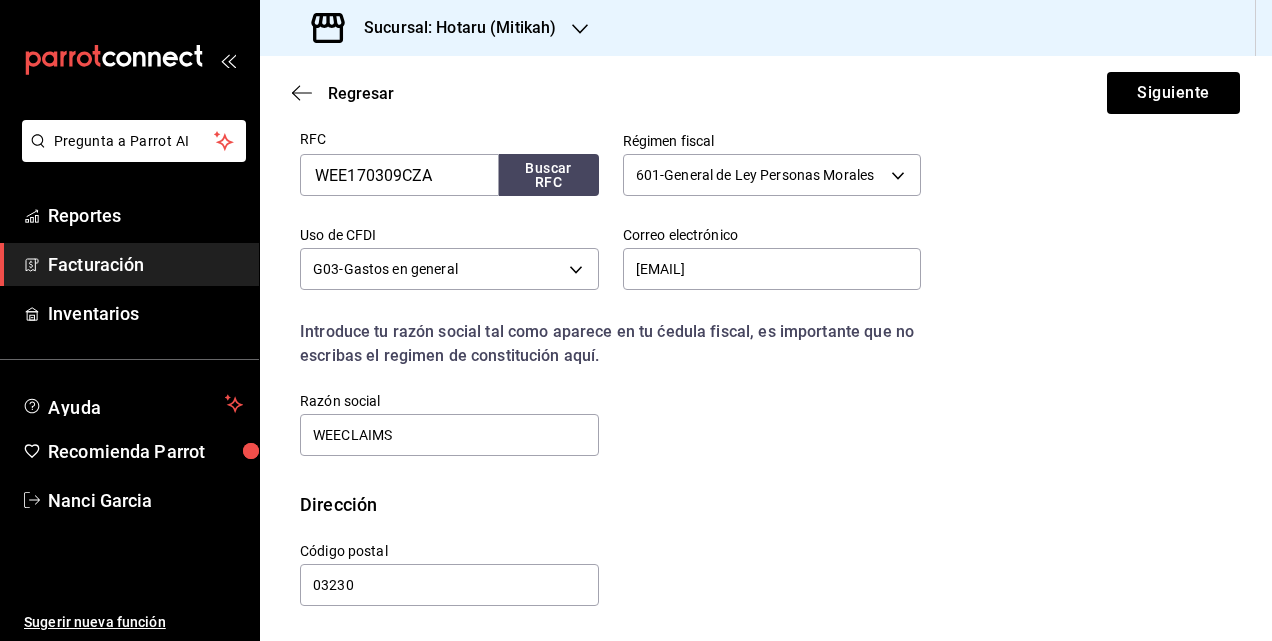 click on "Regresar Siguiente" at bounding box center (766, 93) 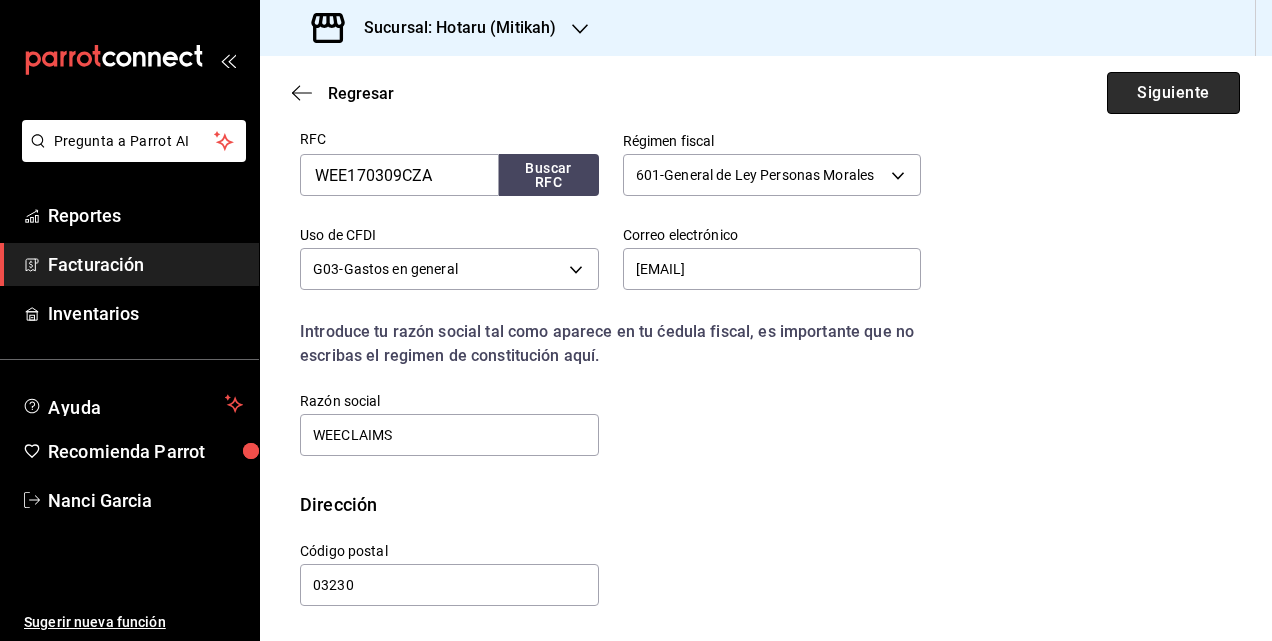 click on "Siguiente" at bounding box center (1173, 93) 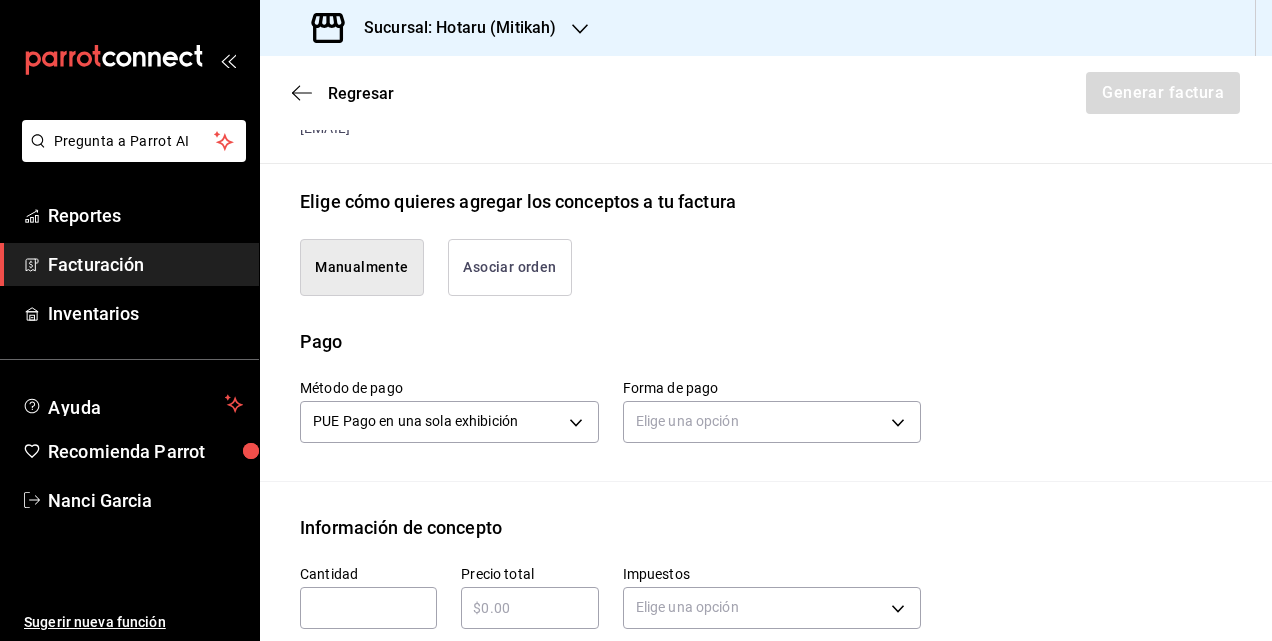 click on "Asociar orden" at bounding box center [510, 267] 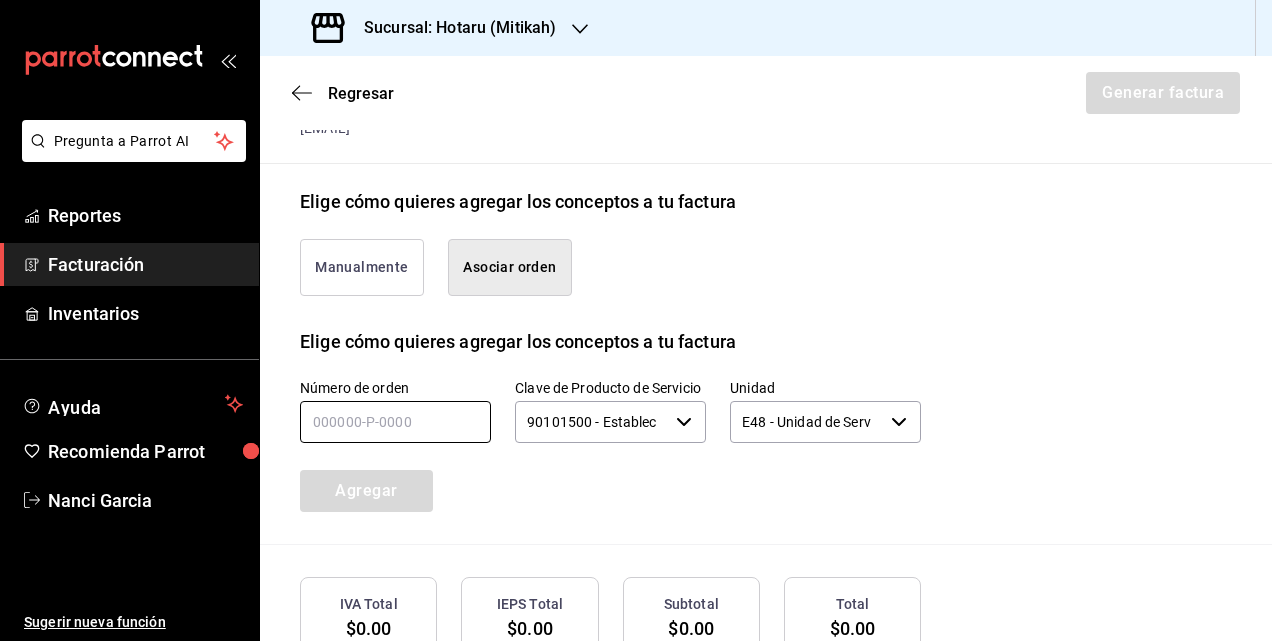 click at bounding box center [395, 422] 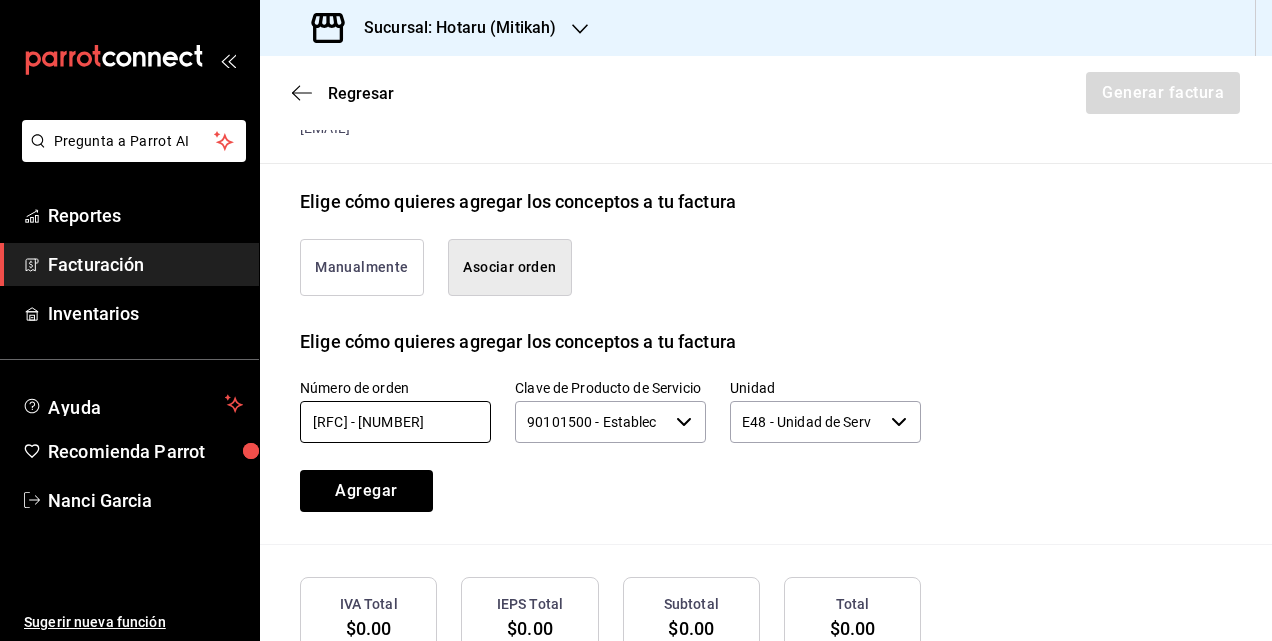 type on "[RFC] - [NUMBER]" 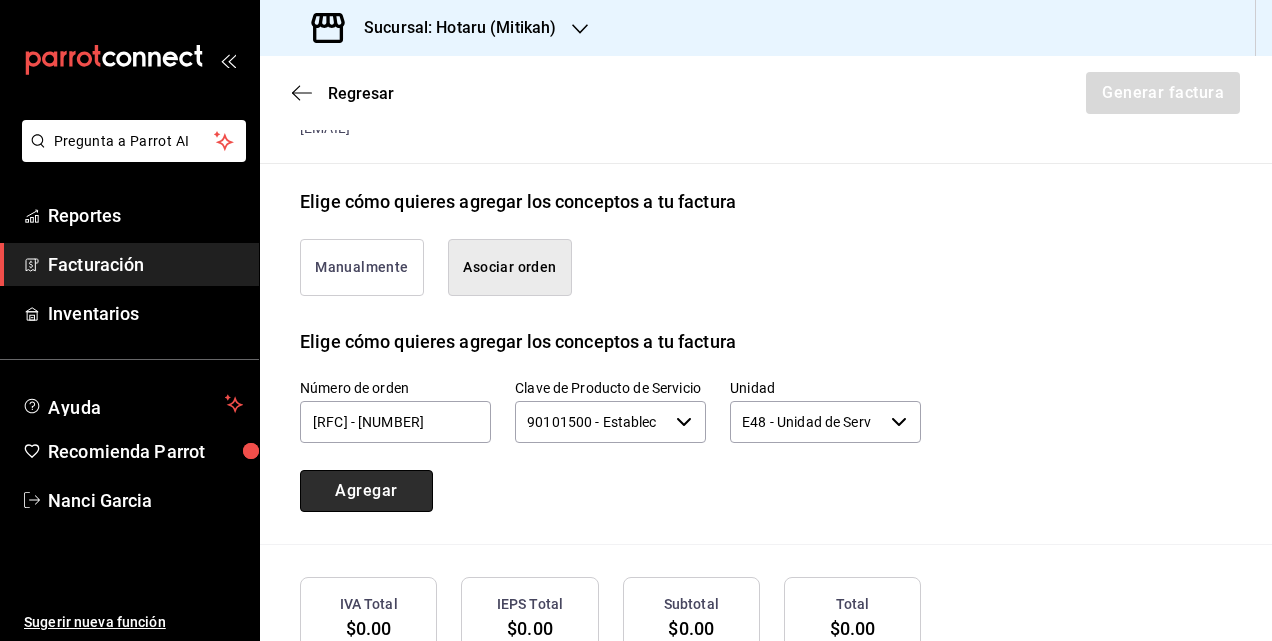drag, startPoint x: 425, startPoint y: 492, endPoint x: 434, endPoint y: 501, distance: 12.727922 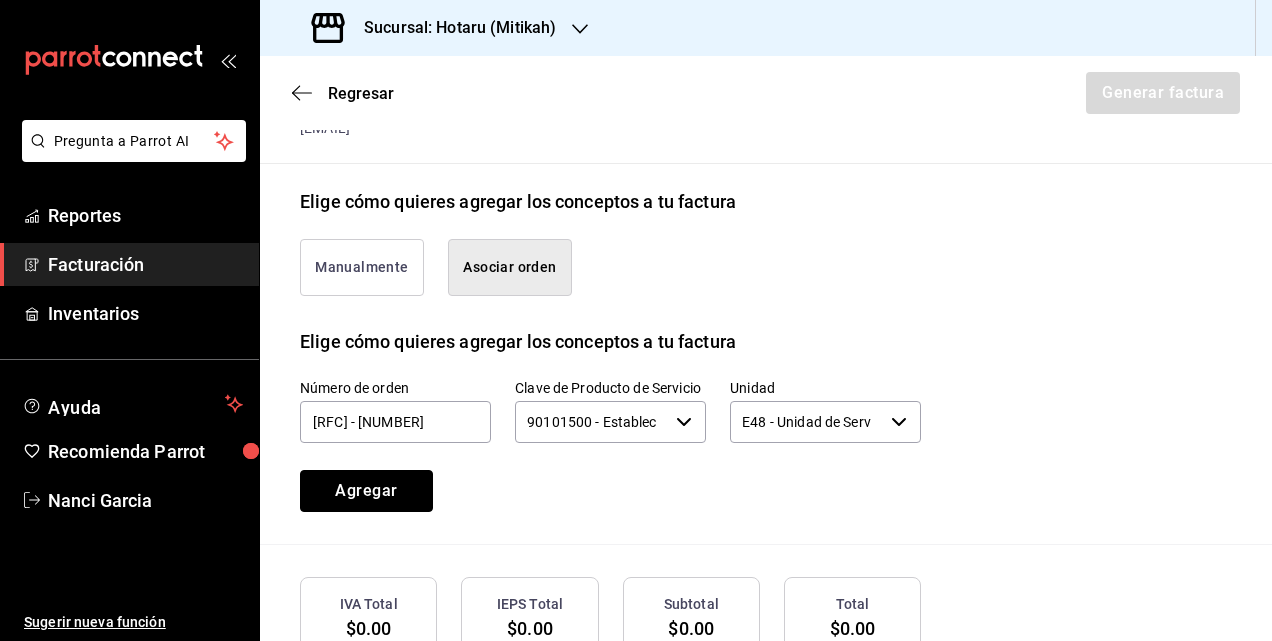 click on "Agregar" at bounding box center (366, 491) 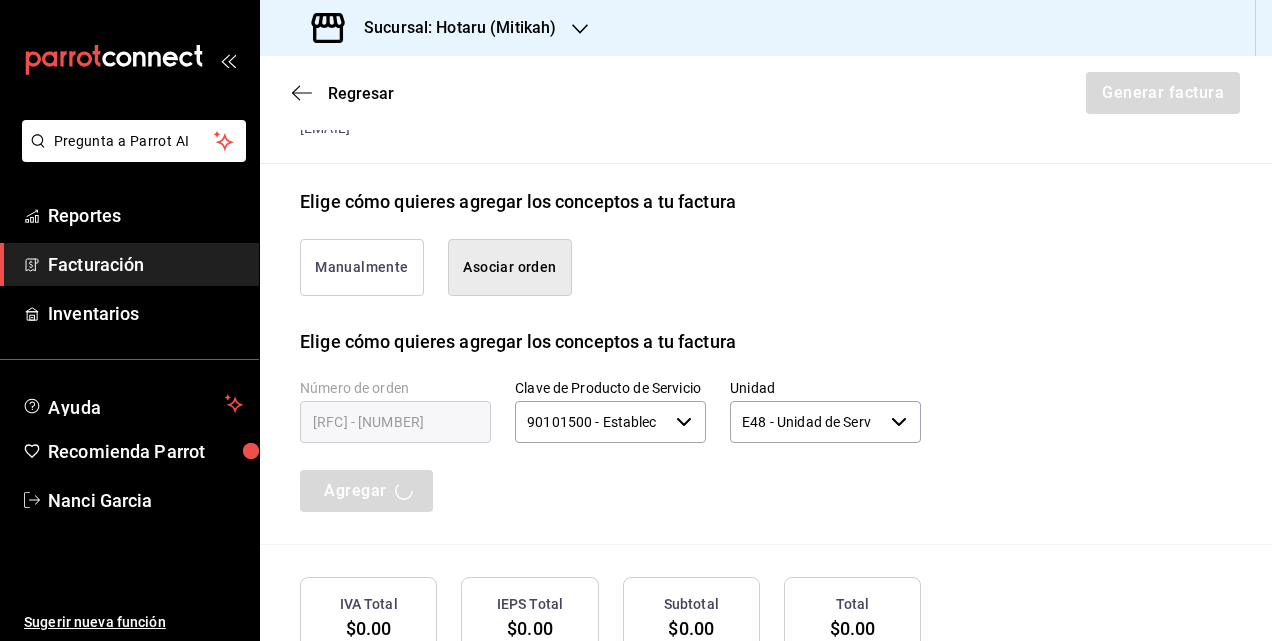 type 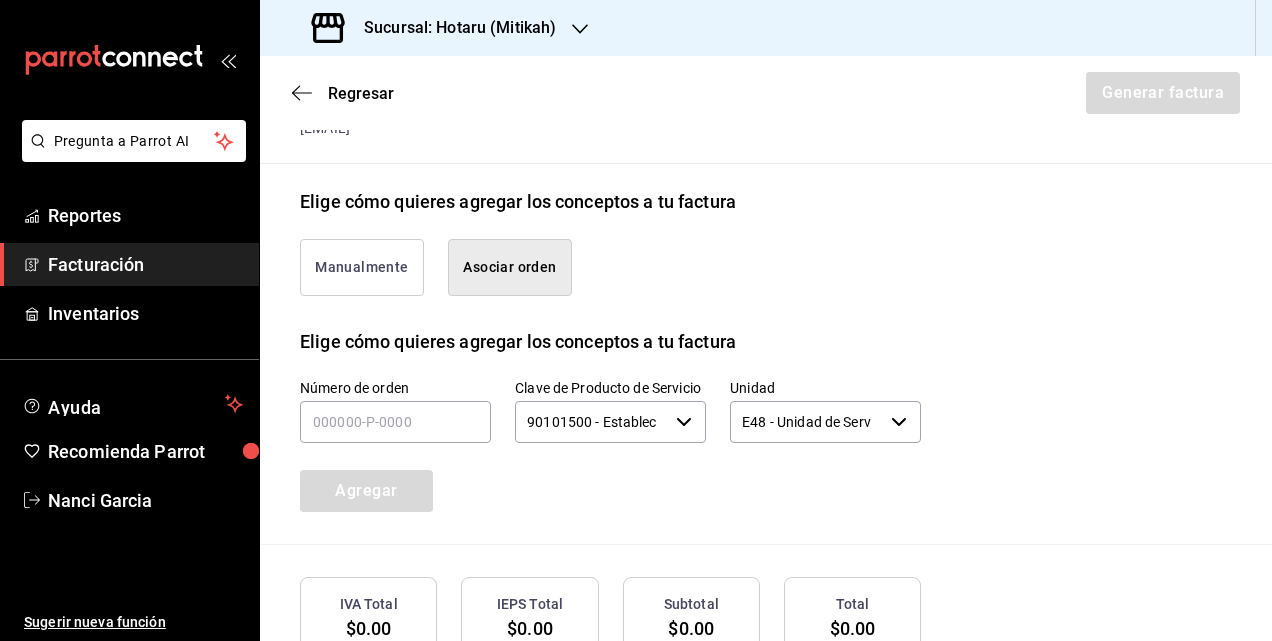 scroll, scrollTop: 316, scrollLeft: 0, axis: vertical 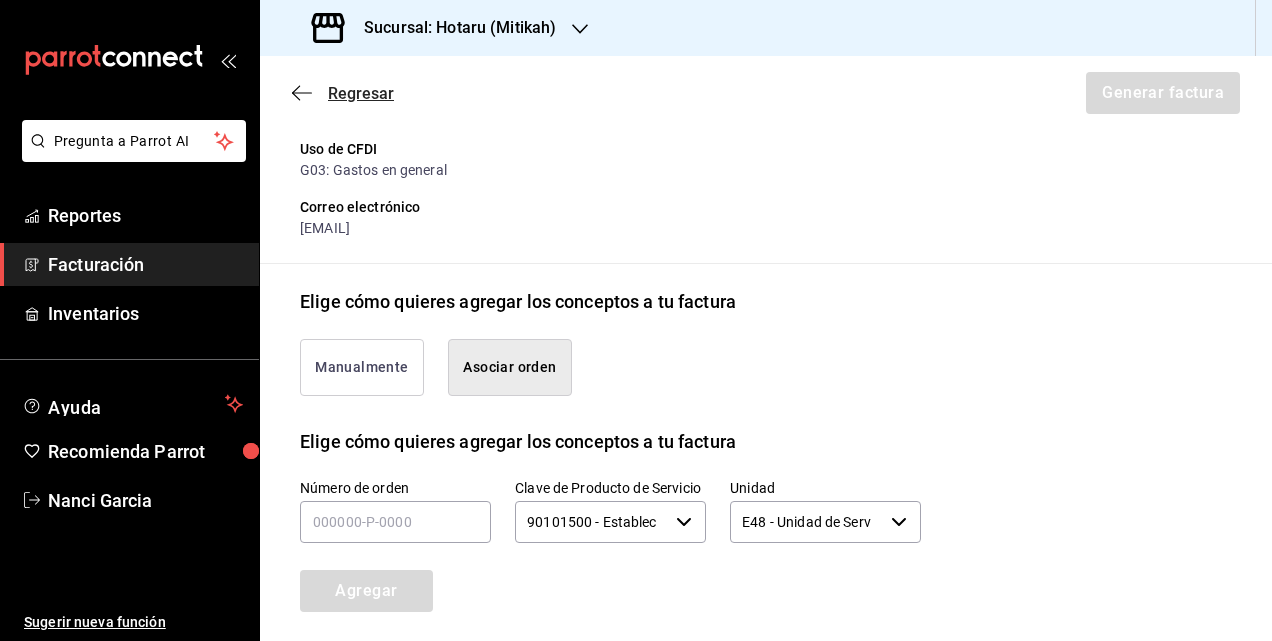 click on "Regresar" at bounding box center (361, 93) 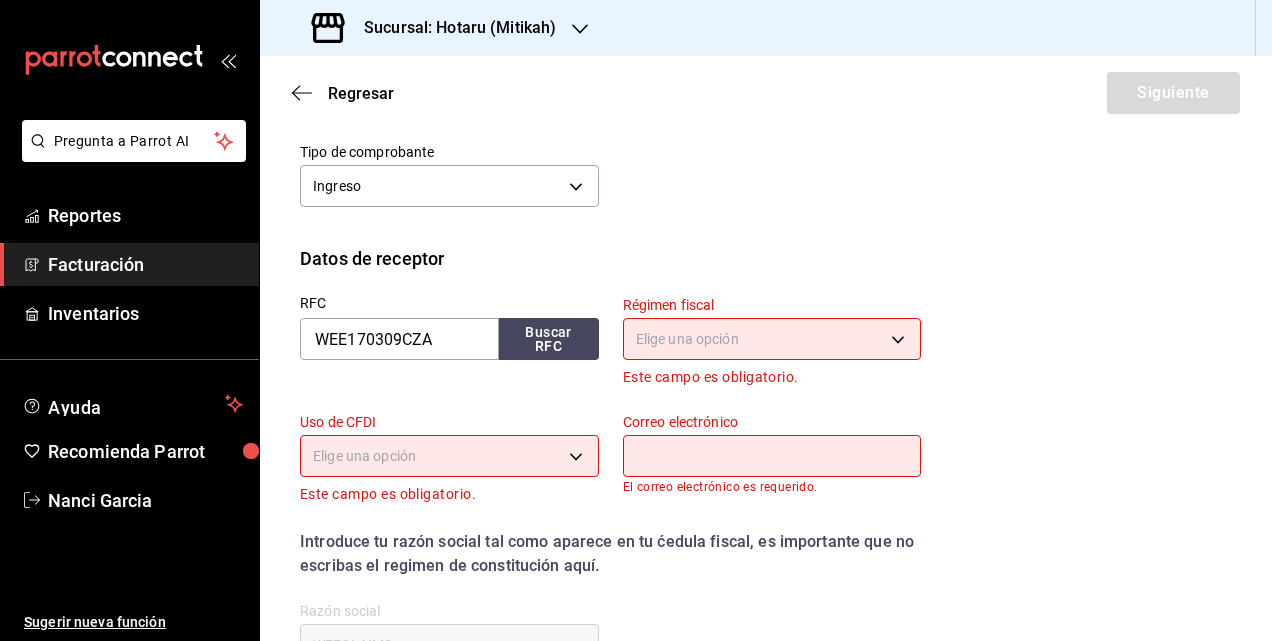 click on "Facturación" at bounding box center [145, 264] 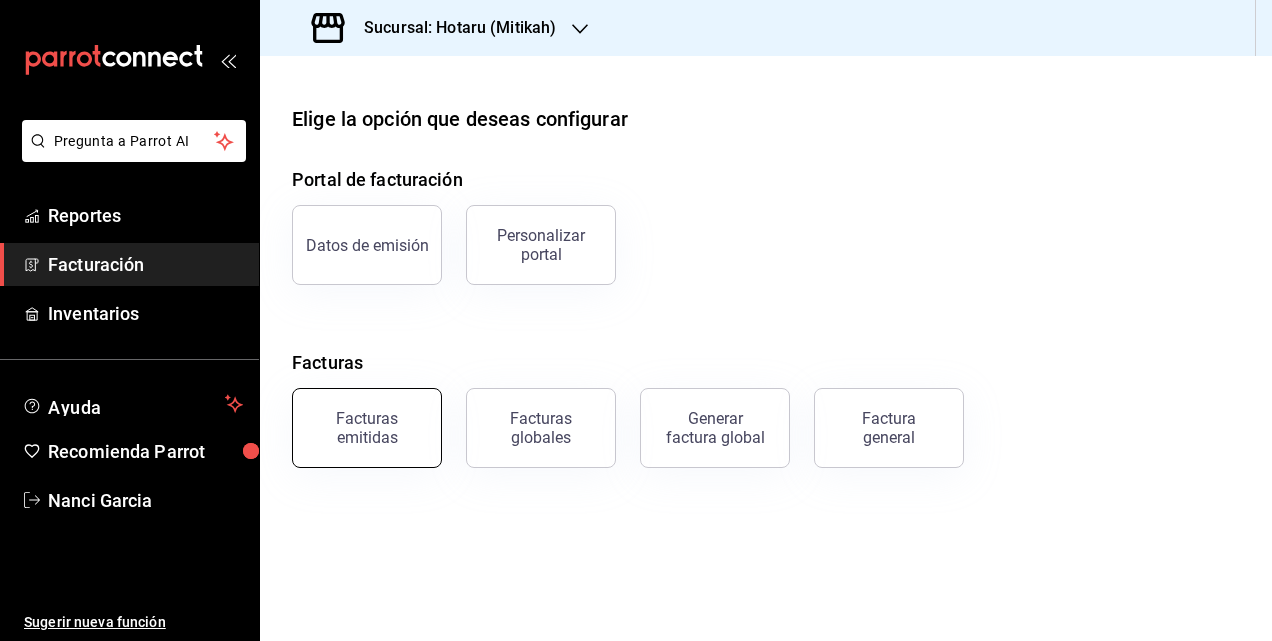 click on "Facturas emitidas" at bounding box center [367, 428] 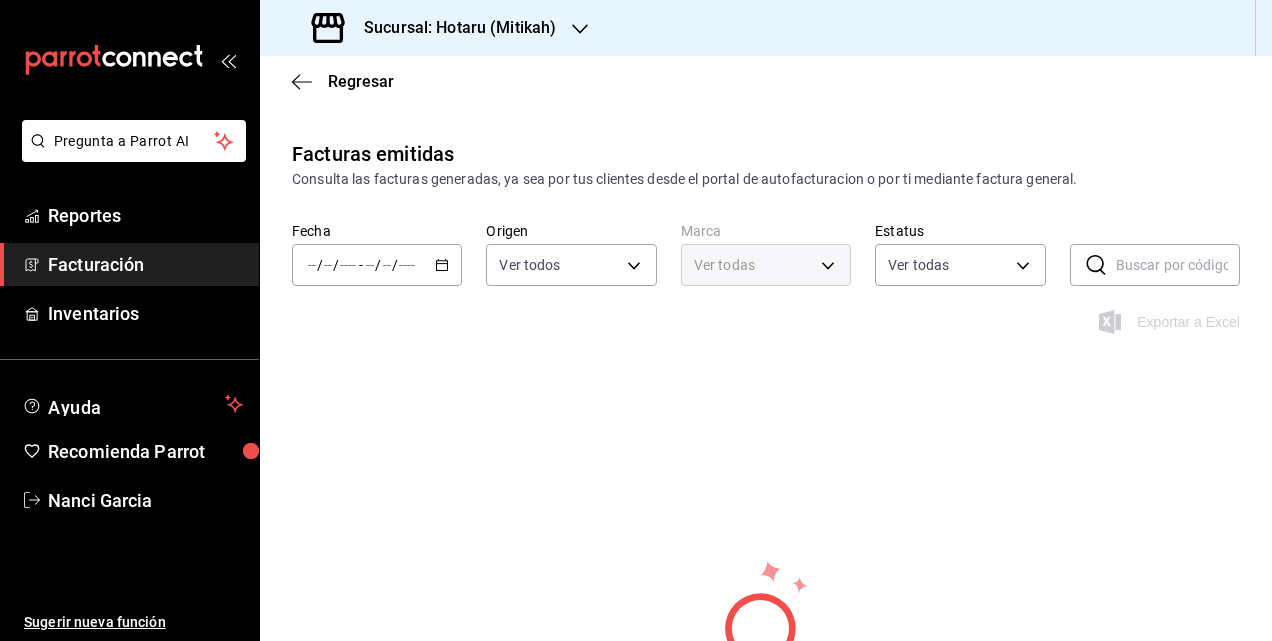 click on "/ / - / /" at bounding box center [377, 265] 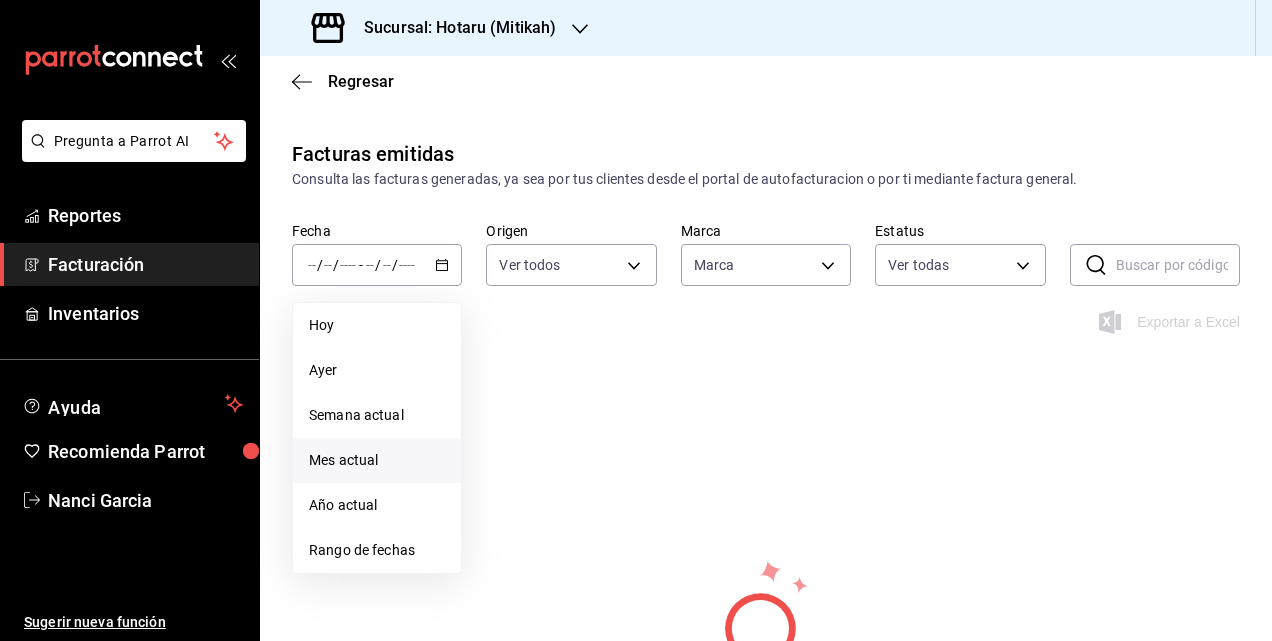 type on "d84d5940-0e8c-40c5-88cd-2414b97e757c" 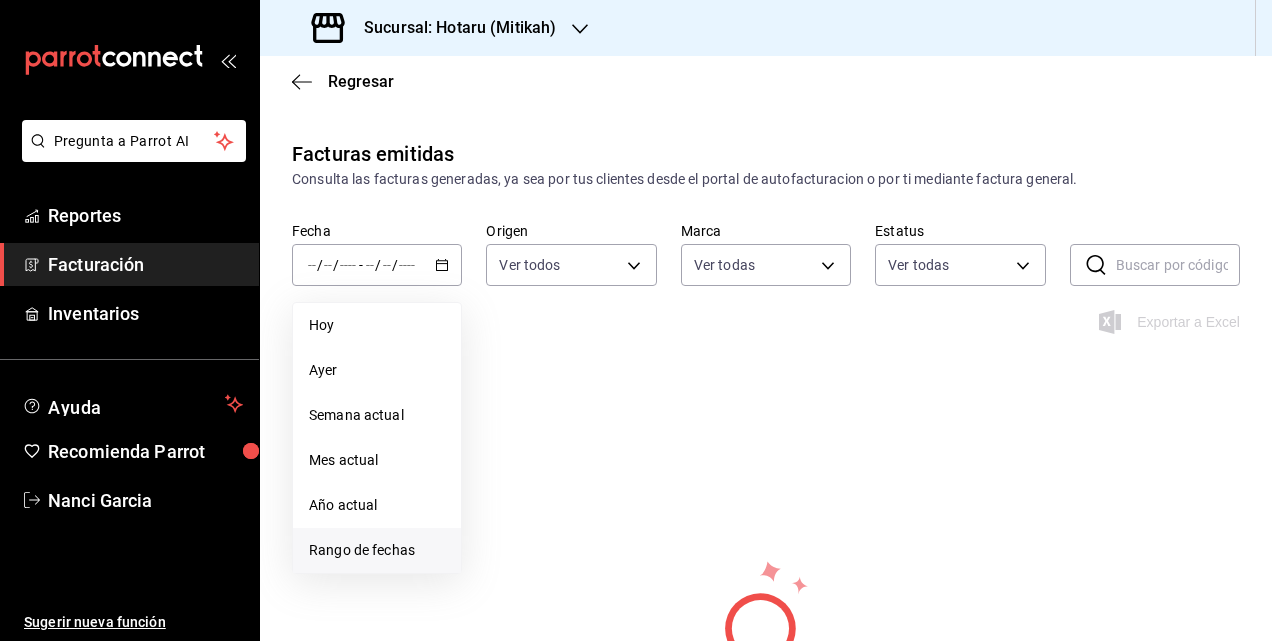 click on "Rango de fechas" at bounding box center [377, 550] 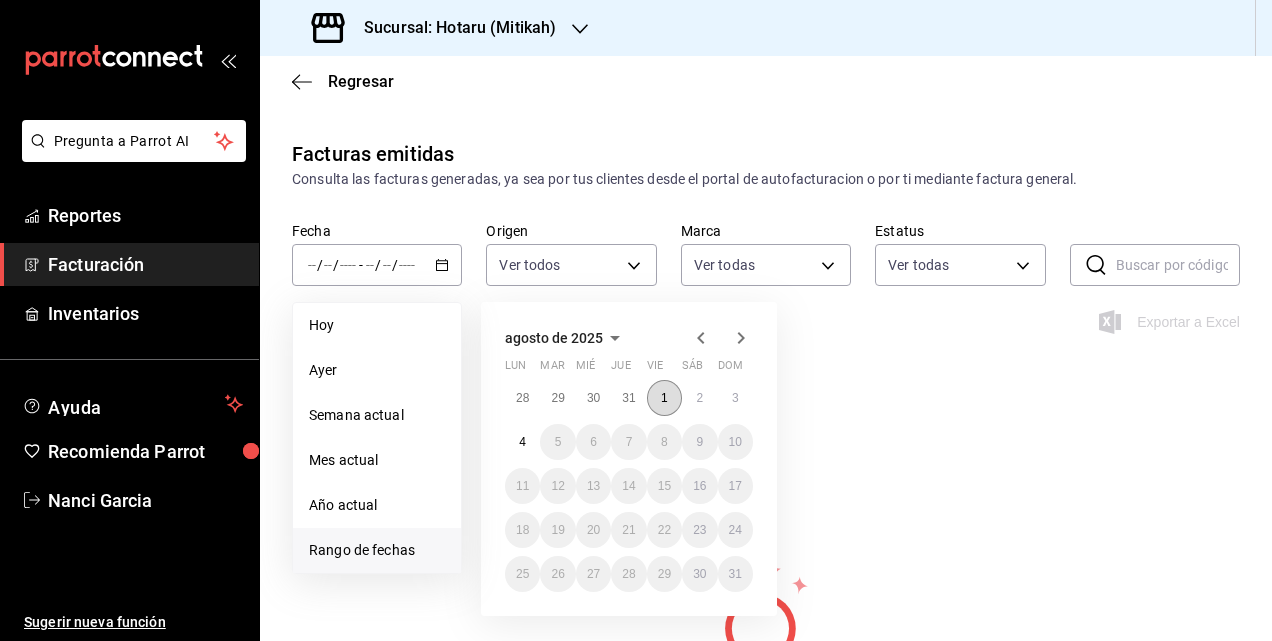click on "1" at bounding box center [664, 398] 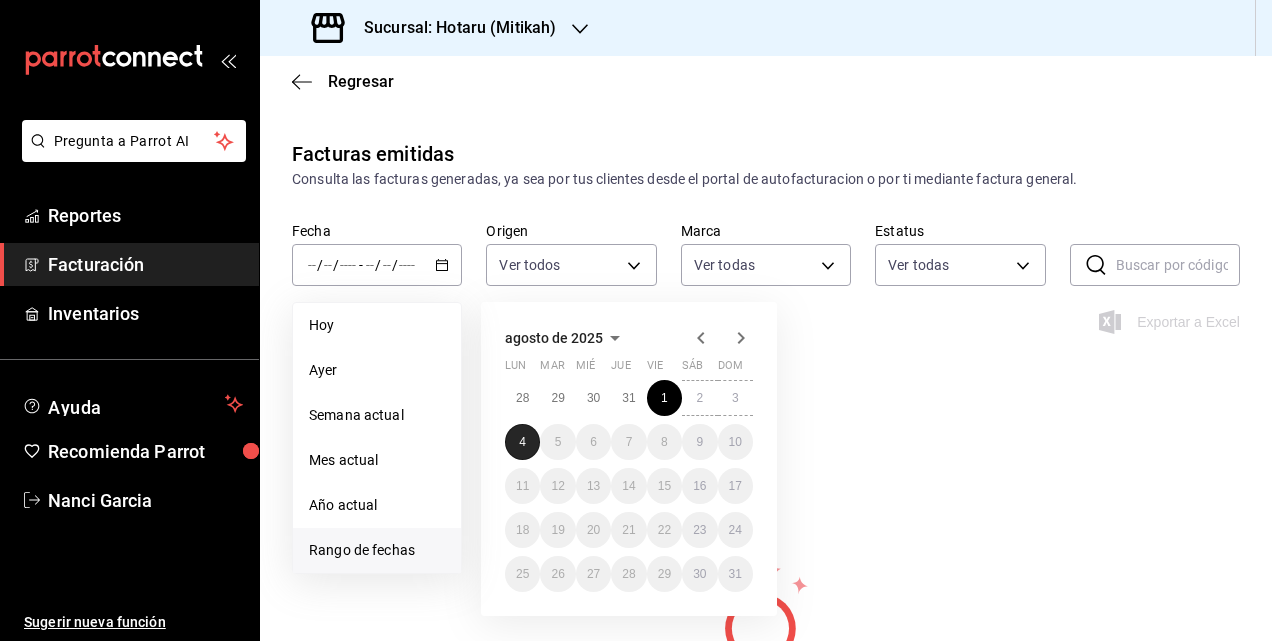 click on "4" at bounding box center [522, 442] 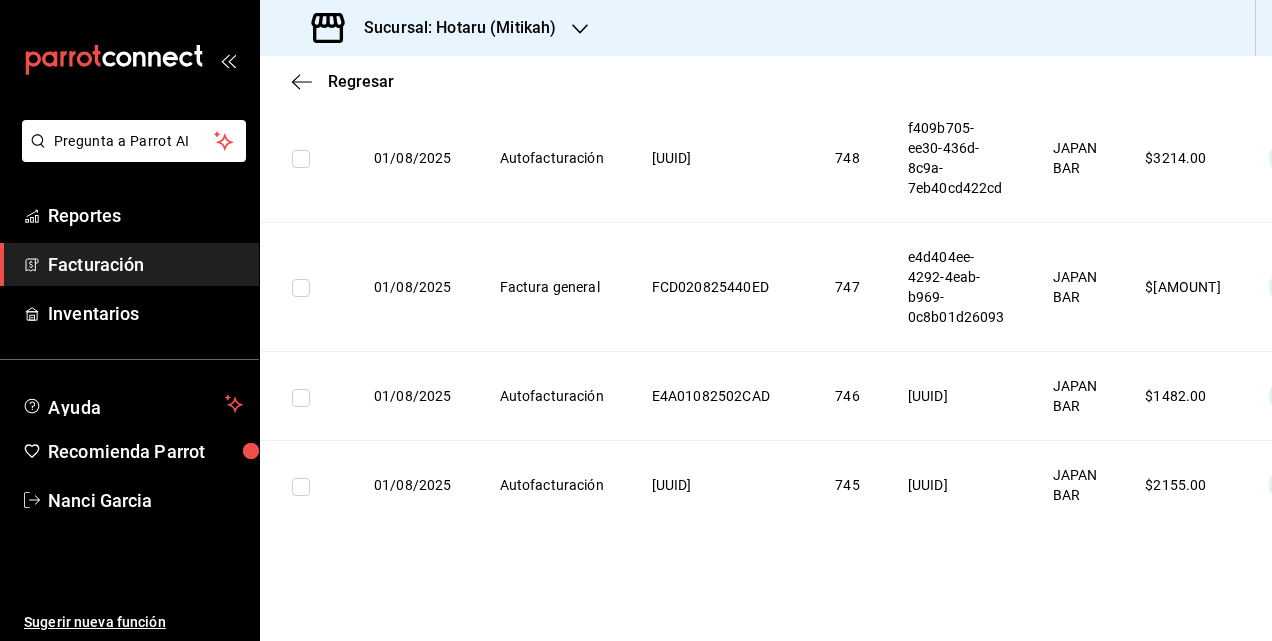 scroll, scrollTop: 1221, scrollLeft: 0, axis: vertical 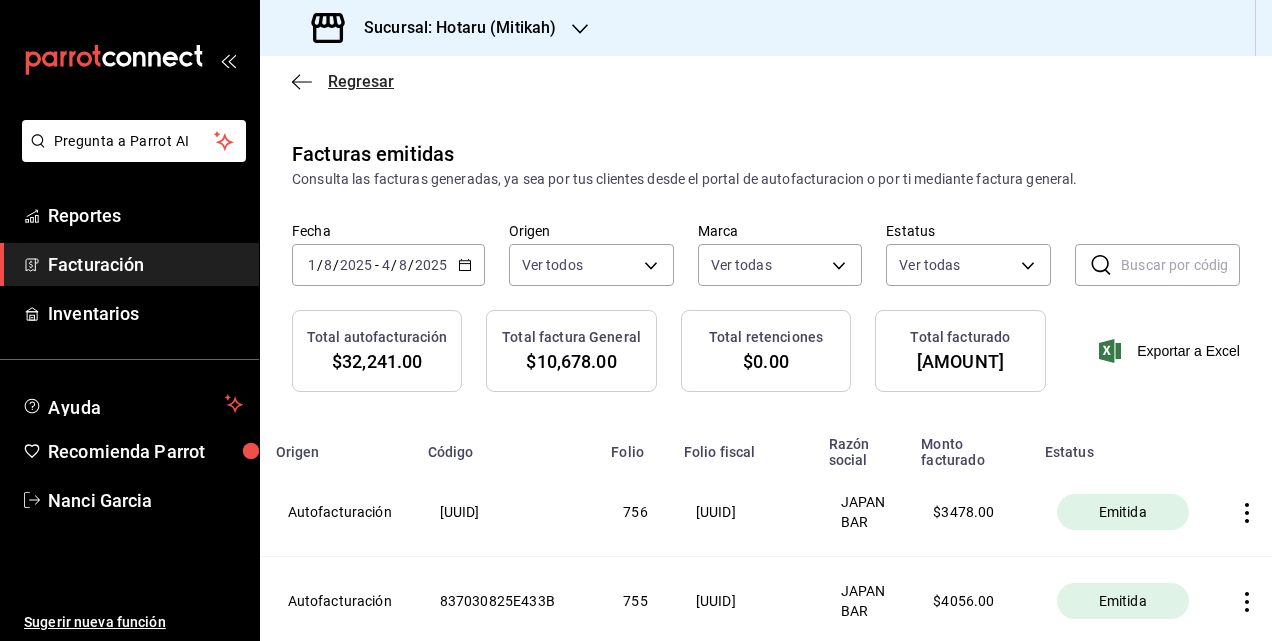 click on "Regresar" at bounding box center (361, 81) 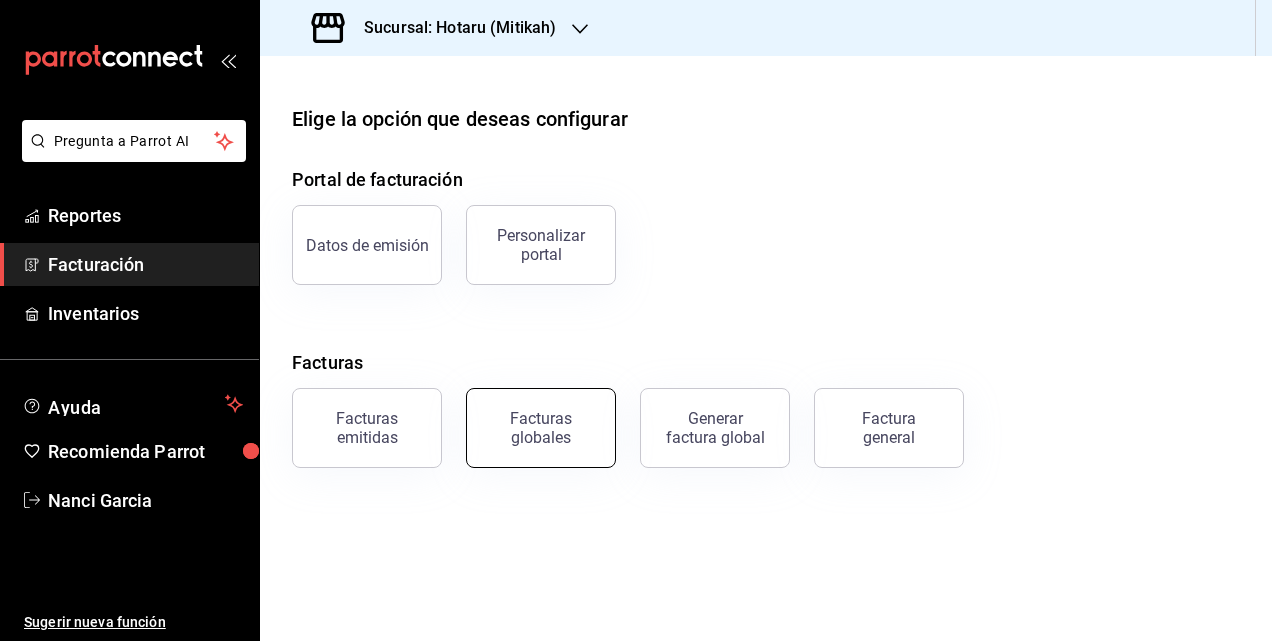 click on "Facturas globales" at bounding box center (541, 428) 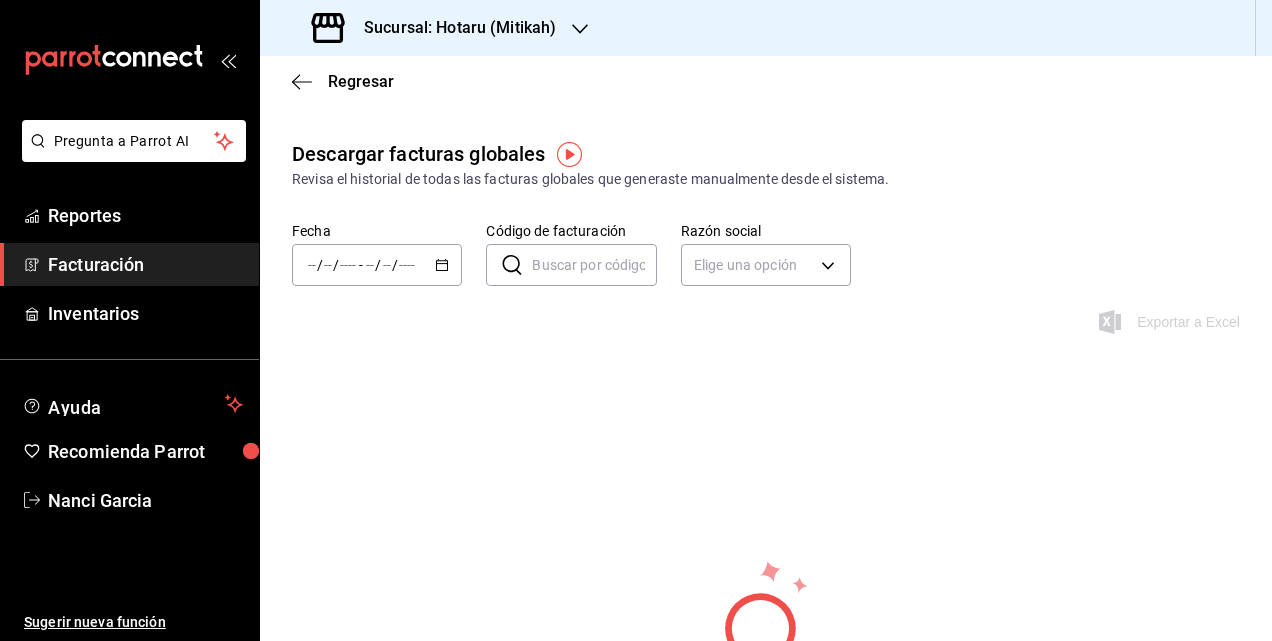 click on "/ / - / /" at bounding box center [377, 265] 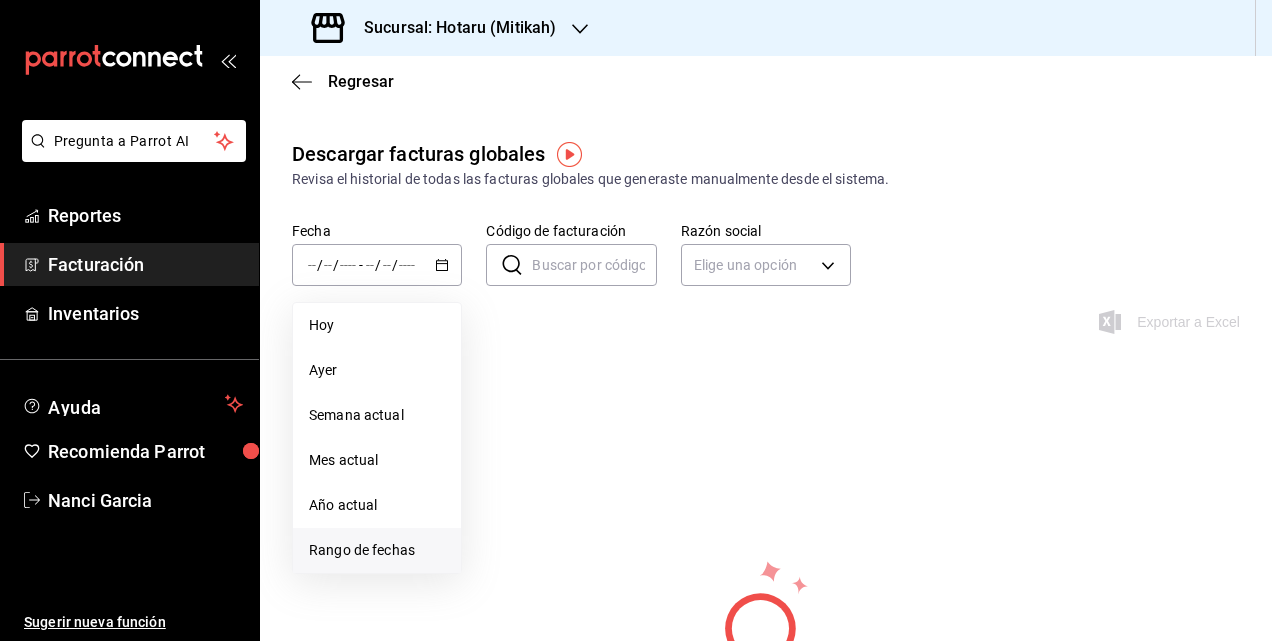 click on "Rango de fechas" at bounding box center [377, 550] 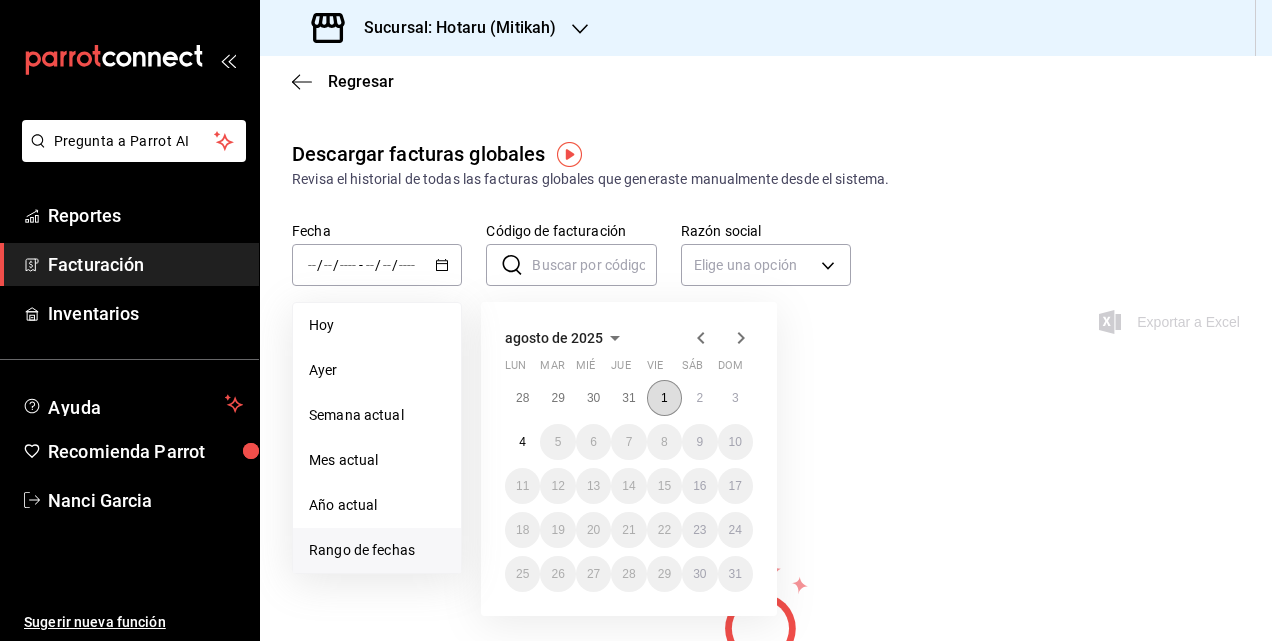 click on "1" at bounding box center [664, 398] 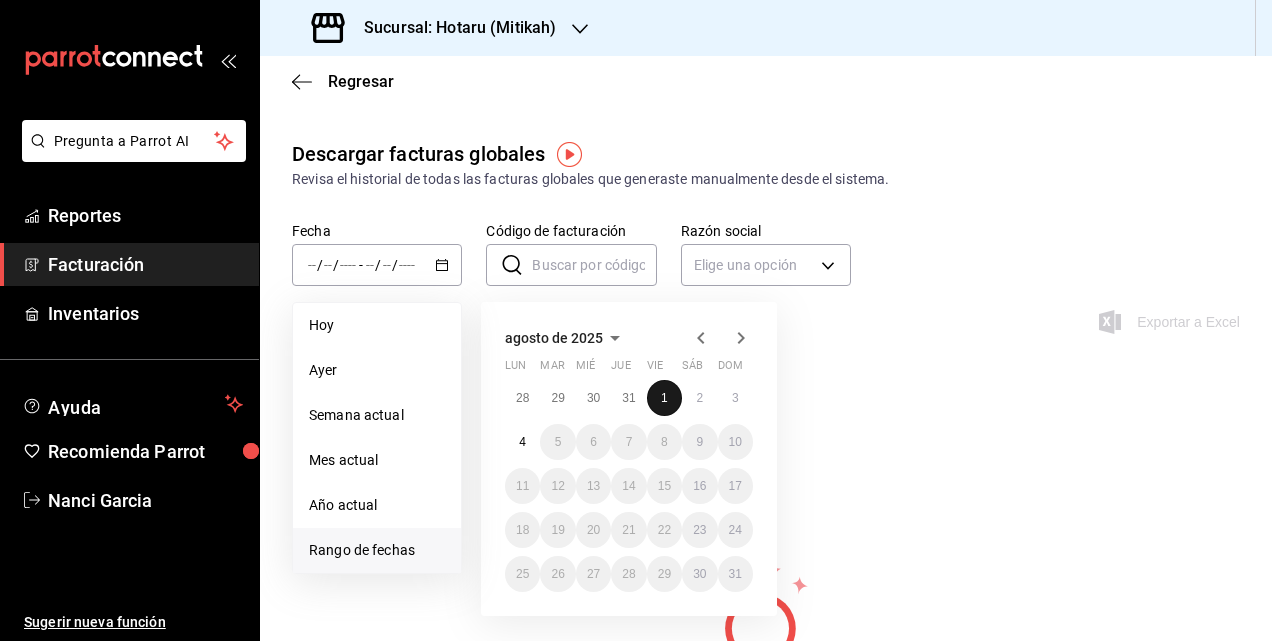 click on "1" at bounding box center [664, 398] 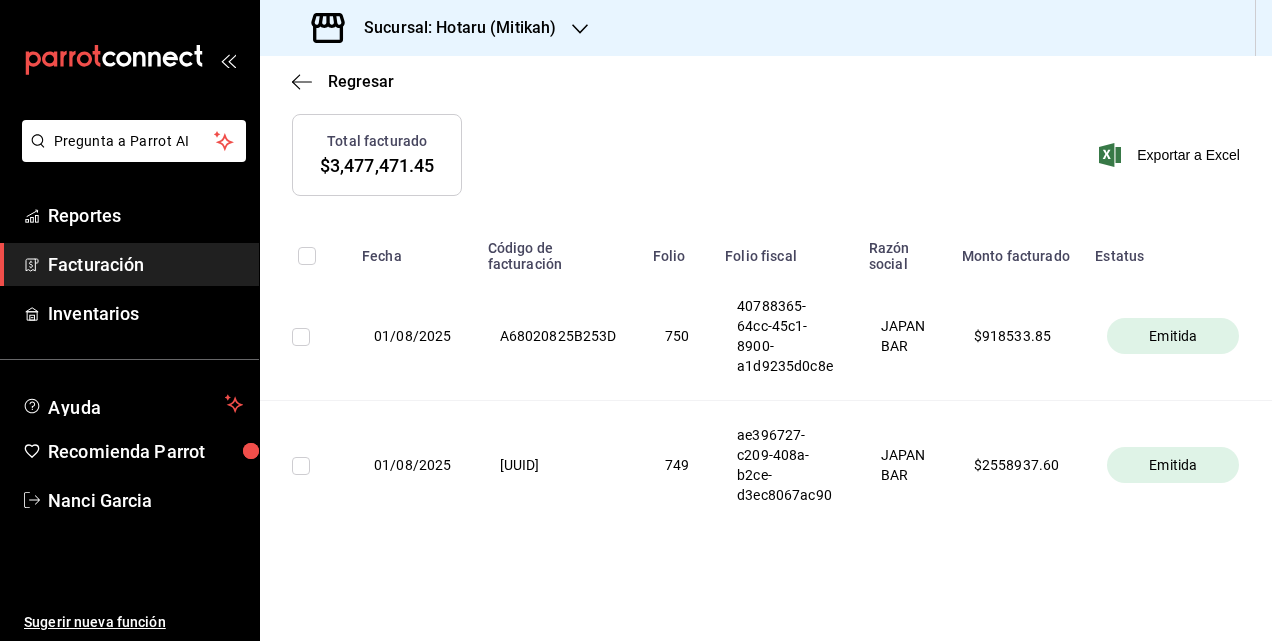 scroll, scrollTop: 200, scrollLeft: 0, axis: vertical 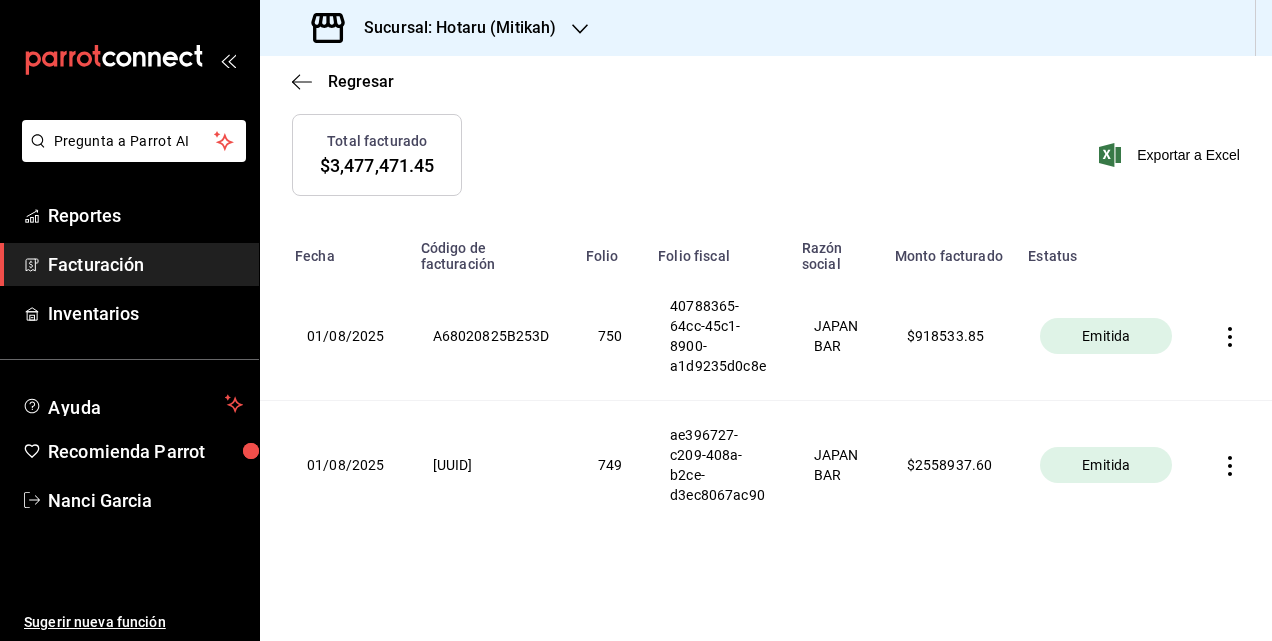 click at bounding box center [1234, 336] 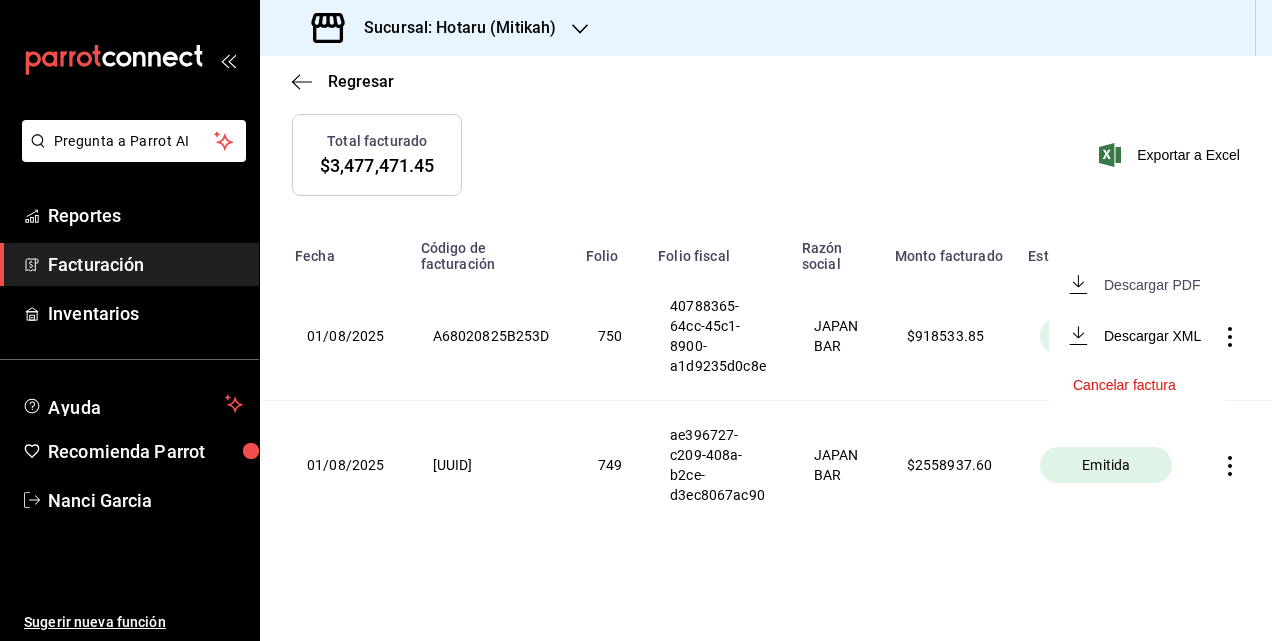 click on "Descargar PDF" at bounding box center (1152, 285) 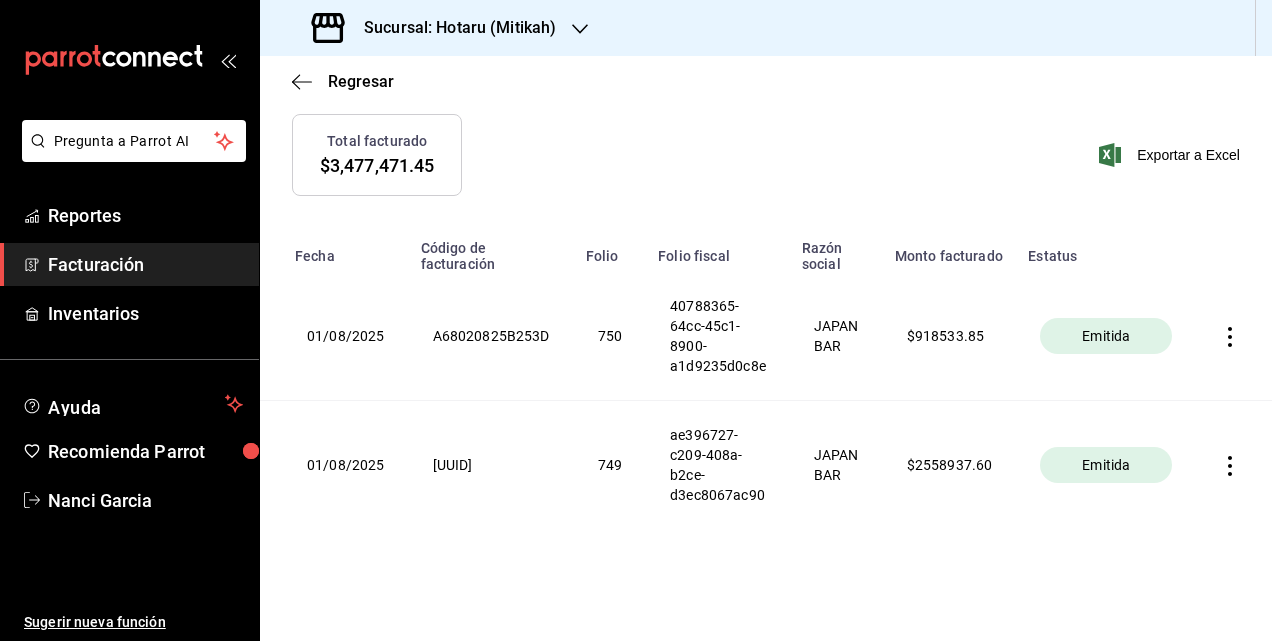 click at bounding box center (1234, 465) 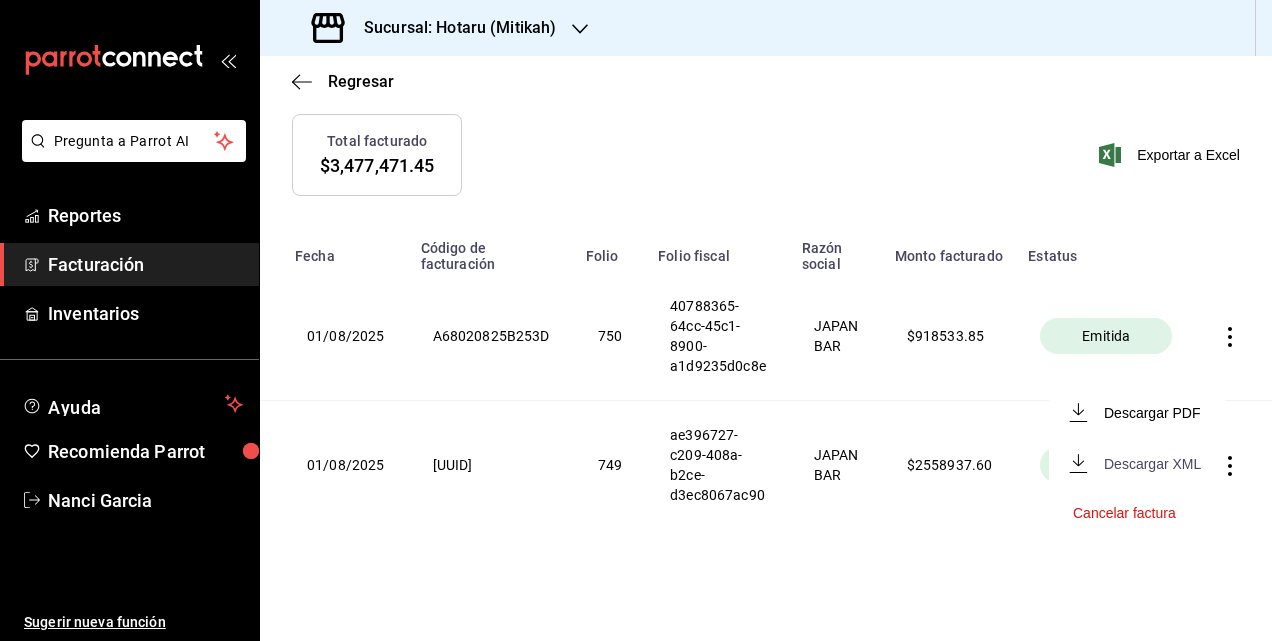 click on "Descargar XML" at bounding box center [1152, 464] 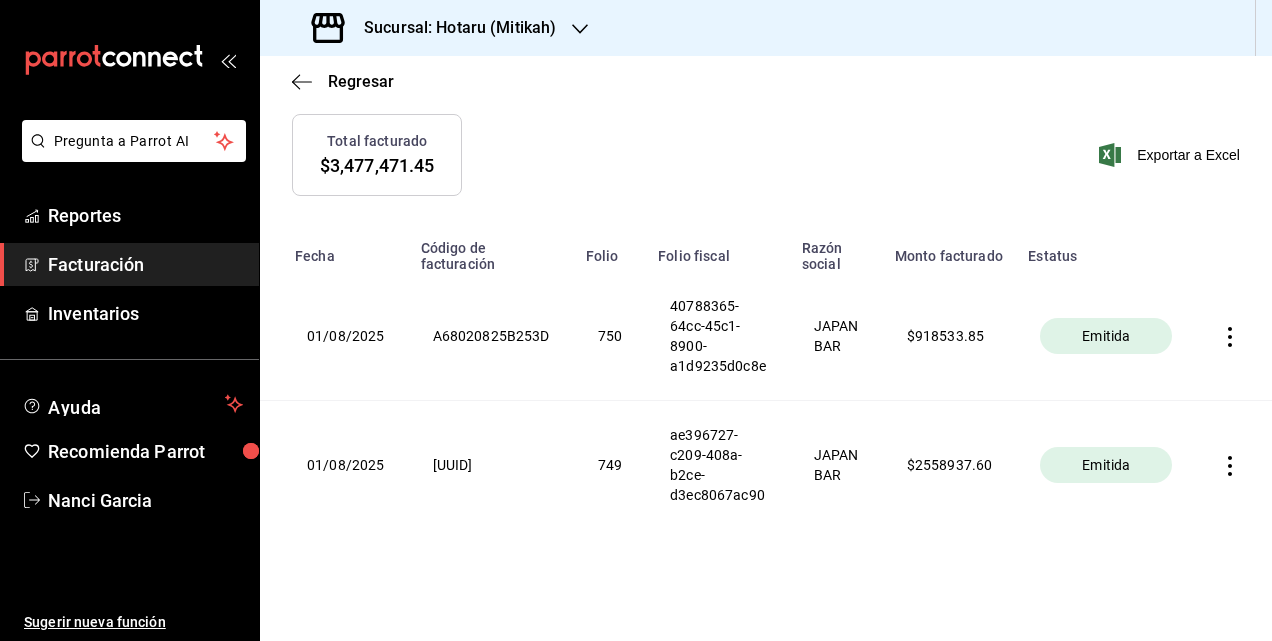 click 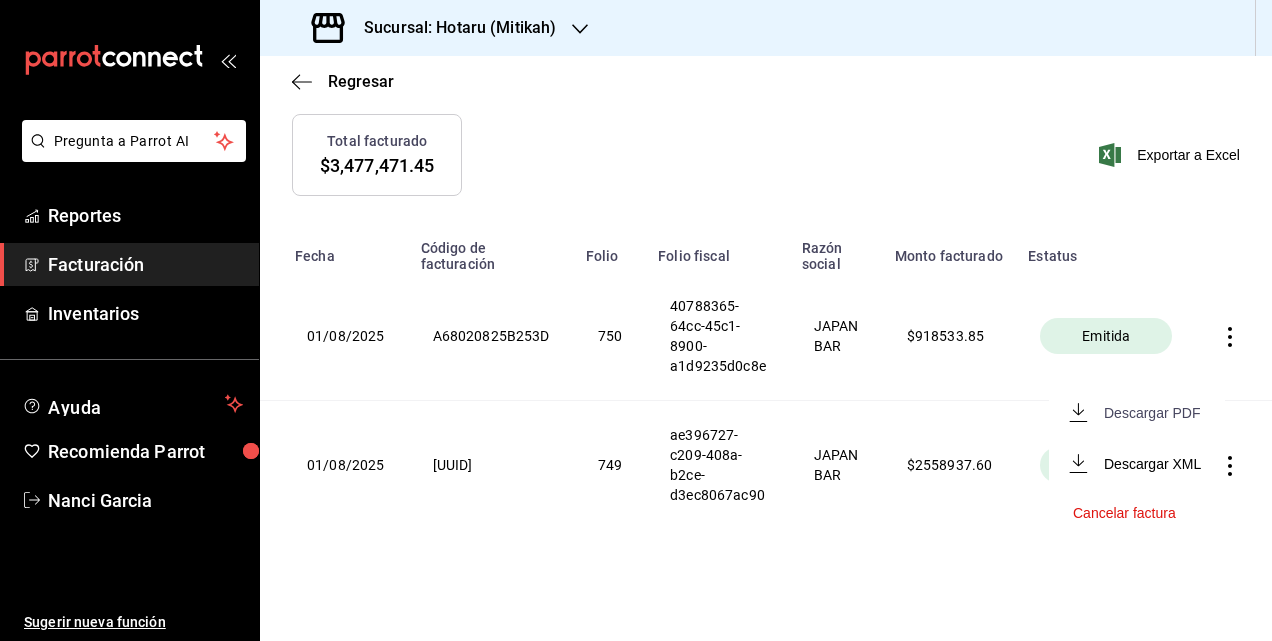 click 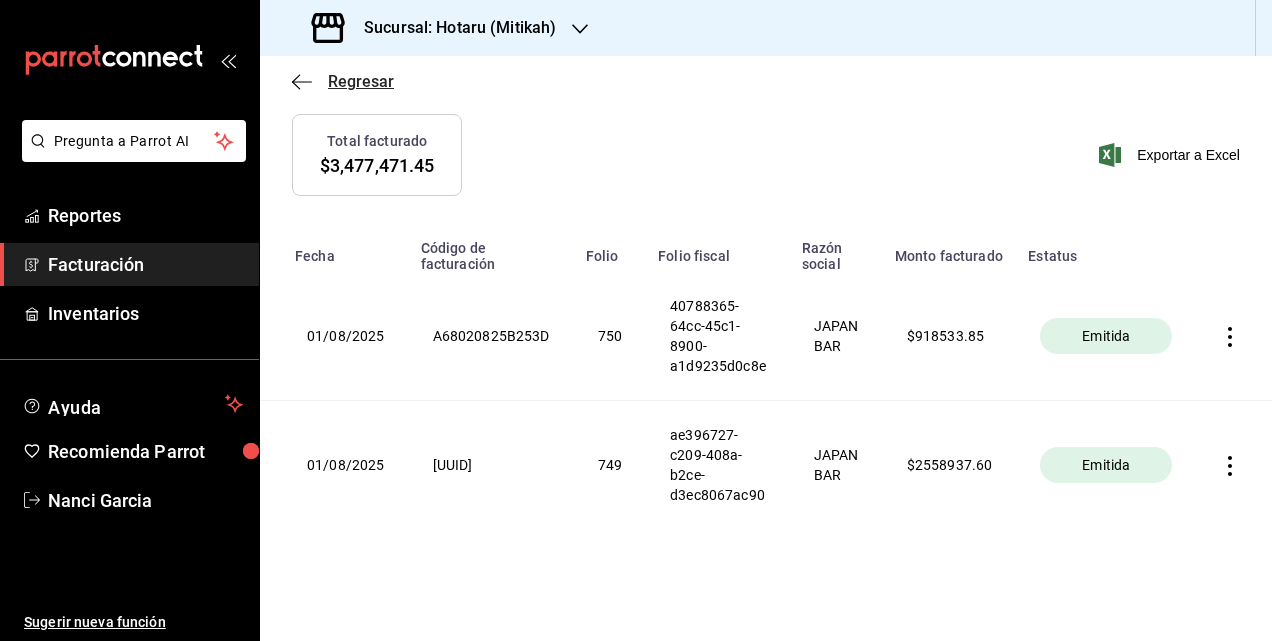 click 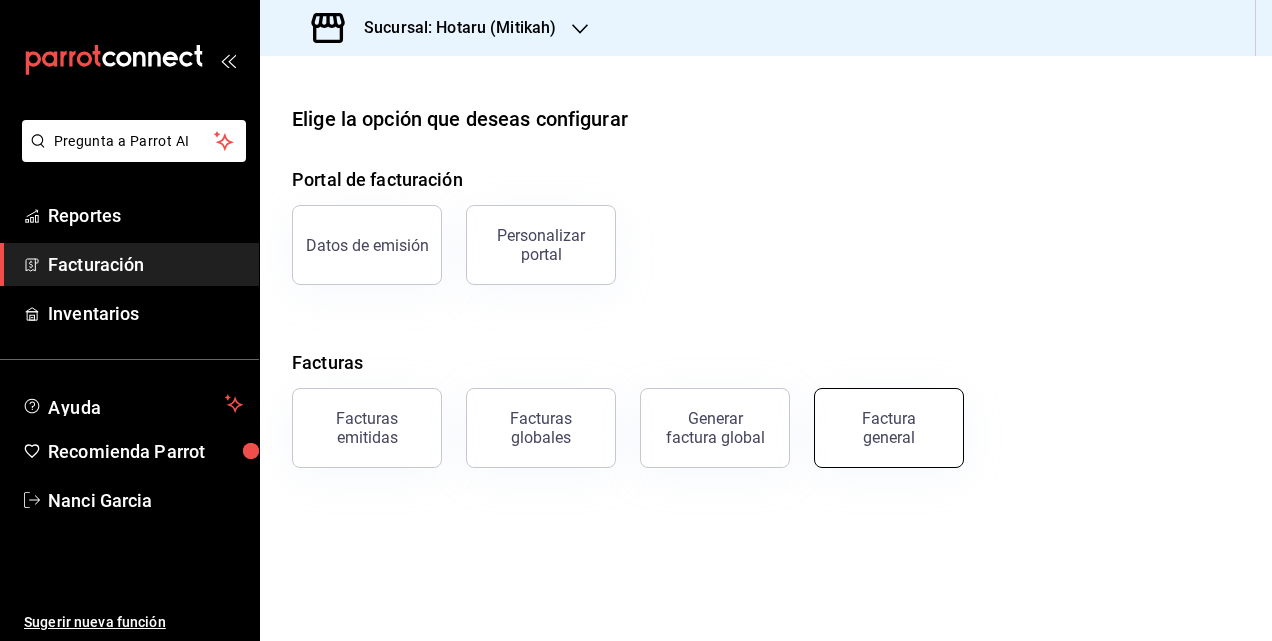 click on "Factura general" at bounding box center [889, 428] 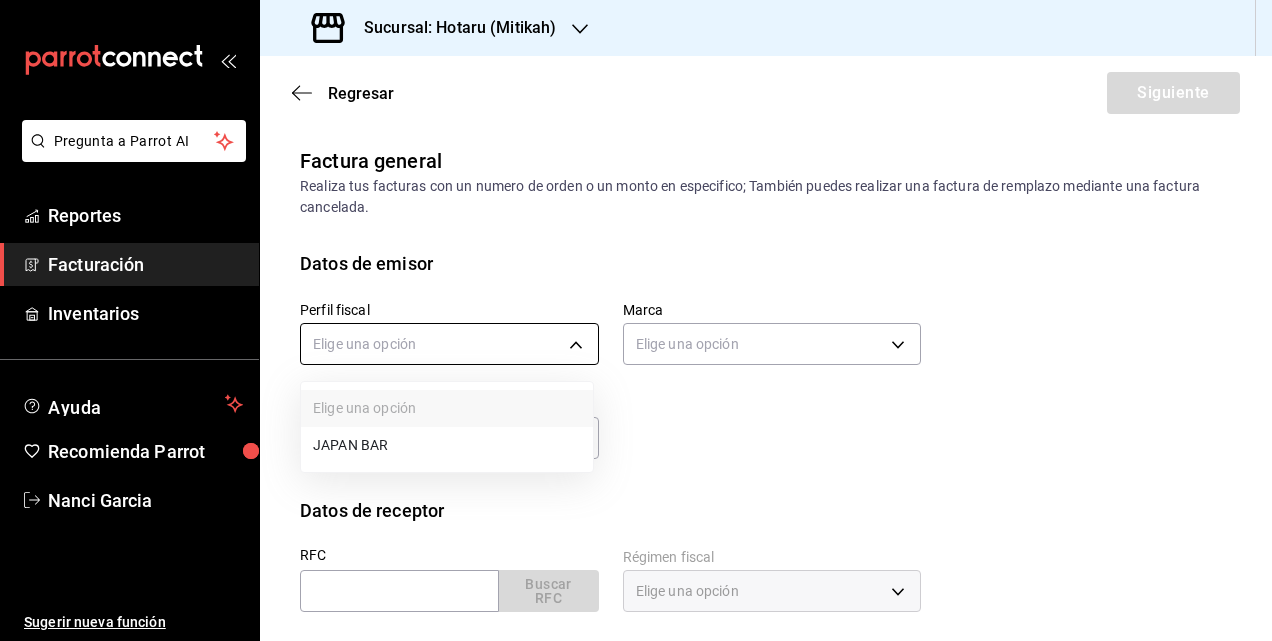 click on "Pregunta a Parrot AI Reportes Facturación Inventarios Ayuda Recomienda Parrot [PERSON] Sugerir nueva función Sucursal: Hotaru (Mitikah) Regresar Siguiente Factura general Realiza tus facturas con un numero de orden o un monto en especifico; También puedes realizar una factura de remplazo mediante una factura cancelada. Datos de emisor Perfil fiscal Elige una opción Marca Elige una opción Tipo de comprobante Ingreso I Datos de receptor RFC Buscar RFC Régimen fiscal Elige una opción Uso de CFDI Elige una opción Correo electrónico Dirección Calle # exterior # interior Código postal Estado ​ Municipio ​ Colonia ​ GANA 1 MES GRATIS EN TU SUSCRIPCIÓN AQUÍ ¿Recuerdas cómo empezó tu restaurante? Hoy puedes ayudar a un colega a tener el mismo cambio que tú viviste. Recomienda Parrot directamente desde tu Portal Administrador. Es fácil y rápido. 🎁 Por cada restaurante que se una, ganas 1 mes gratis. Ver video tutorial Ir a video Pregunta a Parrot AI Reportes Facturación" at bounding box center (636, 320) 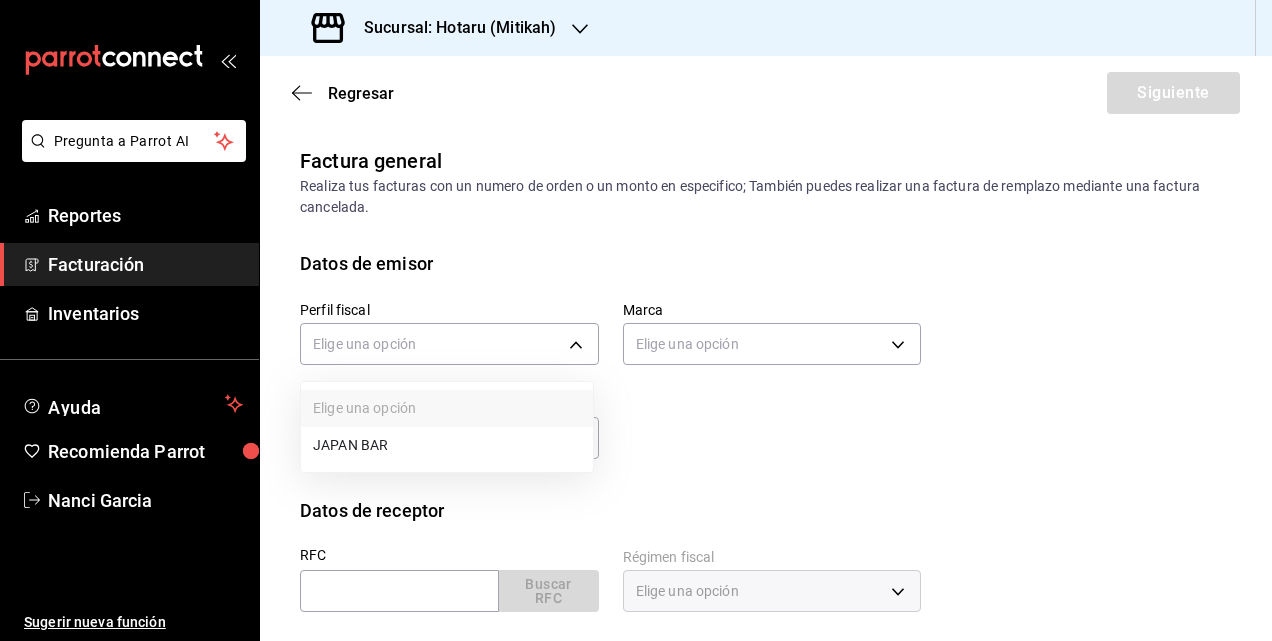 click on "JAPAN BAR" at bounding box center [447, 445] 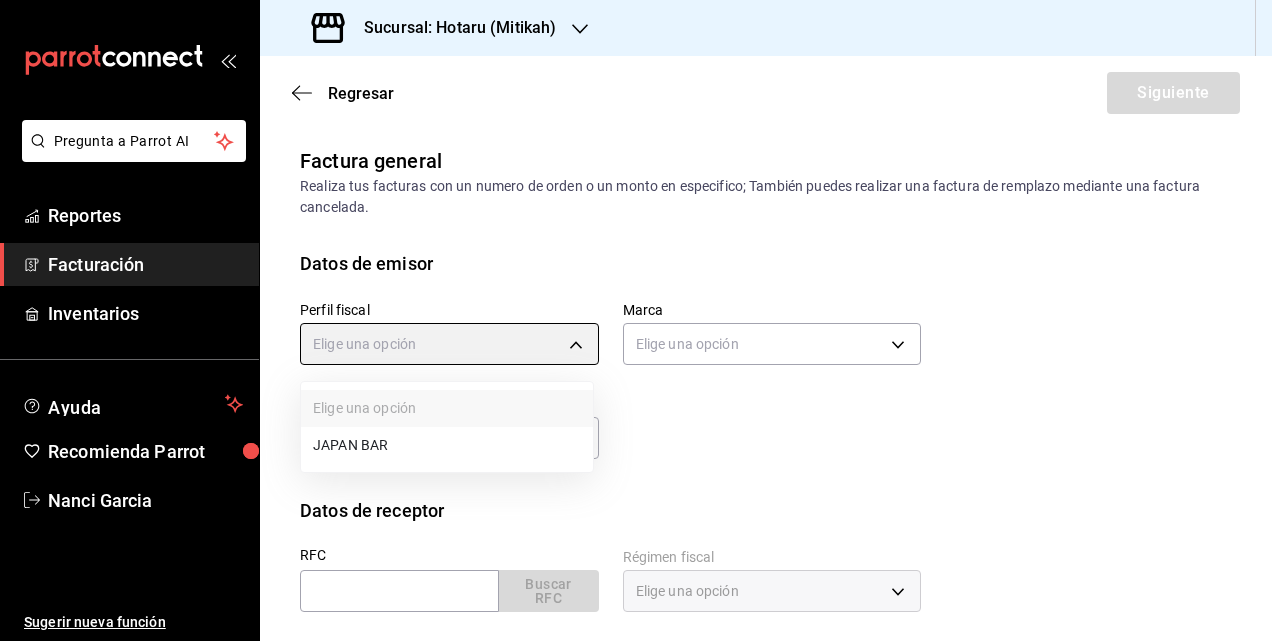 type on "574eb26e-7380-4f63-90b4-cdca3d52c3b4" 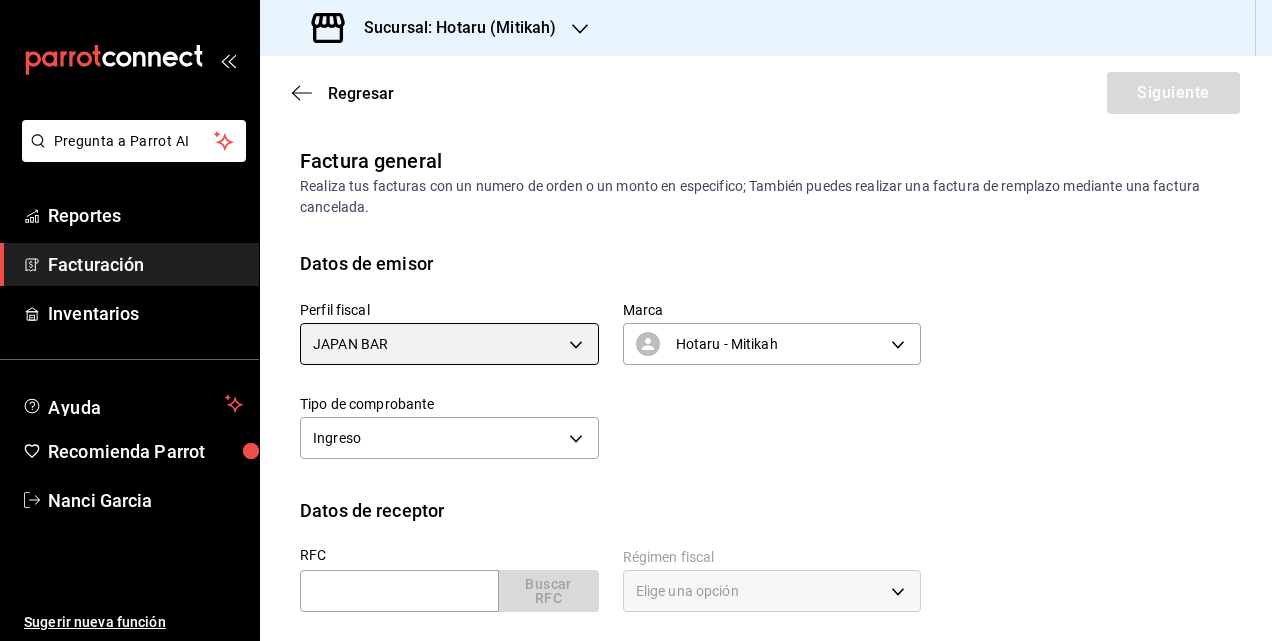 scroll, scrollTop: 200, scrollLeft: 0, axis: vertical 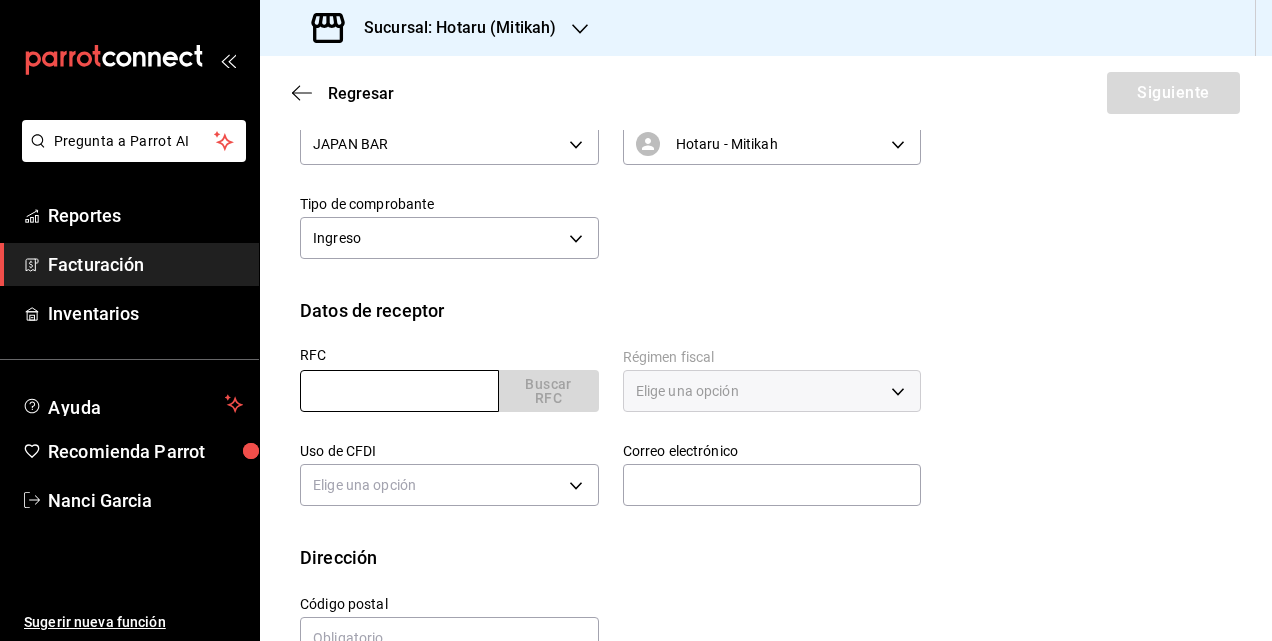 click at bounding box center (399, 391) 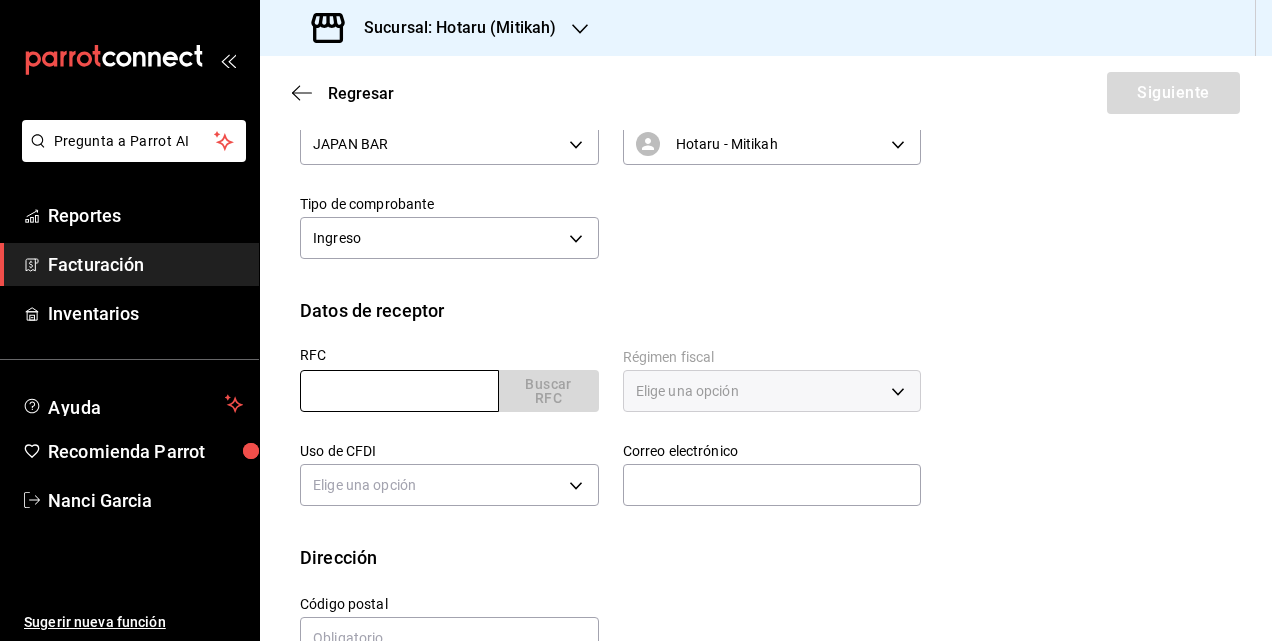 type on "WEE170309CZA" 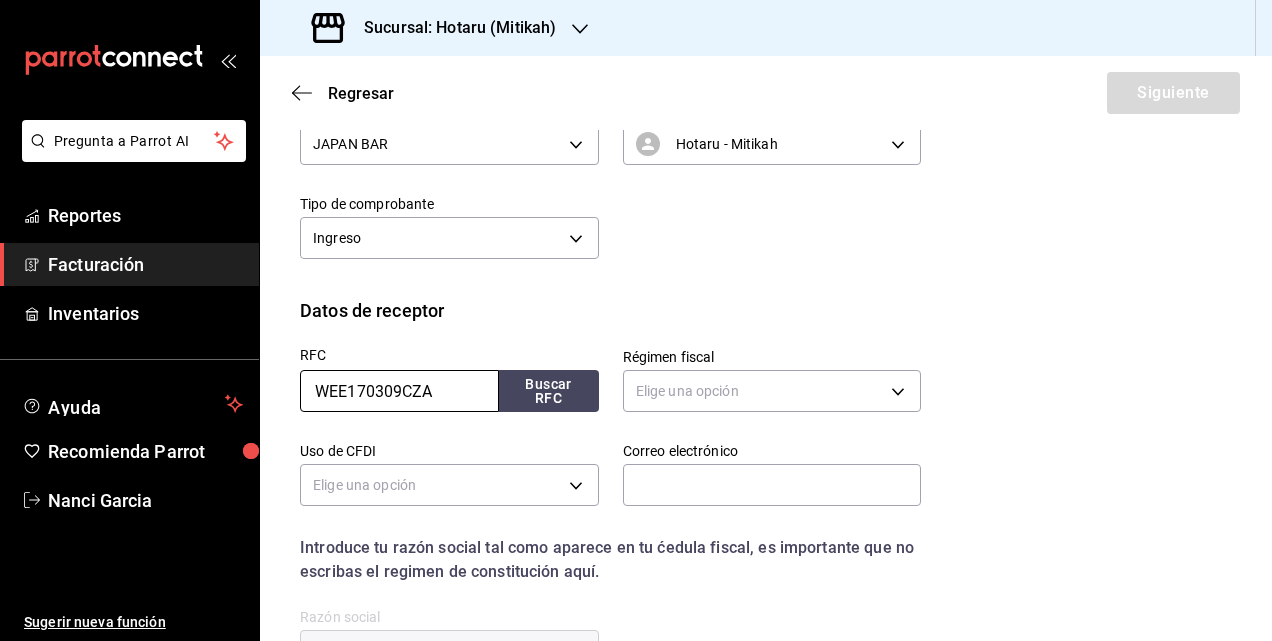 scroll, scrollTop: 416, scrollLeft: 0, axis: vertical 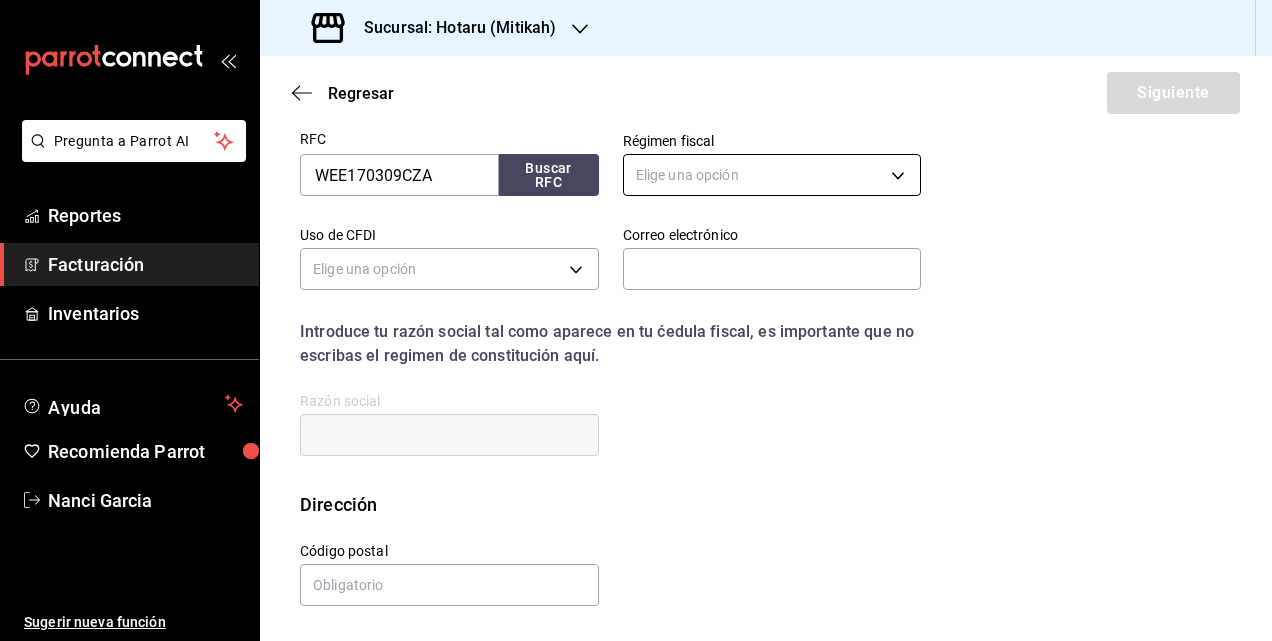 click on "Pregunta a Parrot AI Reportes Facturación Inventarios Ayuda Recomienda Parrot [PERSON] Sugerir nueva función Sucursal: Hotaru (Mitikah) Regresar Siguiente Factura general Realiza tus facturas con un numero de orden o un monto en especifico; También puedes realizar una factura de remplazo mediante una factura cancelada. Datos de emisor Perfil fiscal JAPAN BAR [UUID] Marca Hotaru - Mitikah [UUID] Tipo de comprobante Ingreso I Datos de receptor RFC WEE170309CZA Buscar RFC Régimen fiscal Elige una opción Uso de CFDI Elige una opción Correo electrónico Introduce tu razón social tal como aparece en tu ćedula fiscal, es importante que no escribas el regimen de constitución aquí. company Razón social Dirección Calle # exterior # interior Código postal Estado ​ Municipio ​ Colonia ​ GANA 1 MES GRATIS EN TU SUSCRIPCIÓN AQUÍ Pregunta a Parrot AI Reportes Facturación Inventarios Ayuda Recomienda Parrot [PERSON]" at bounding box center [636, 320] 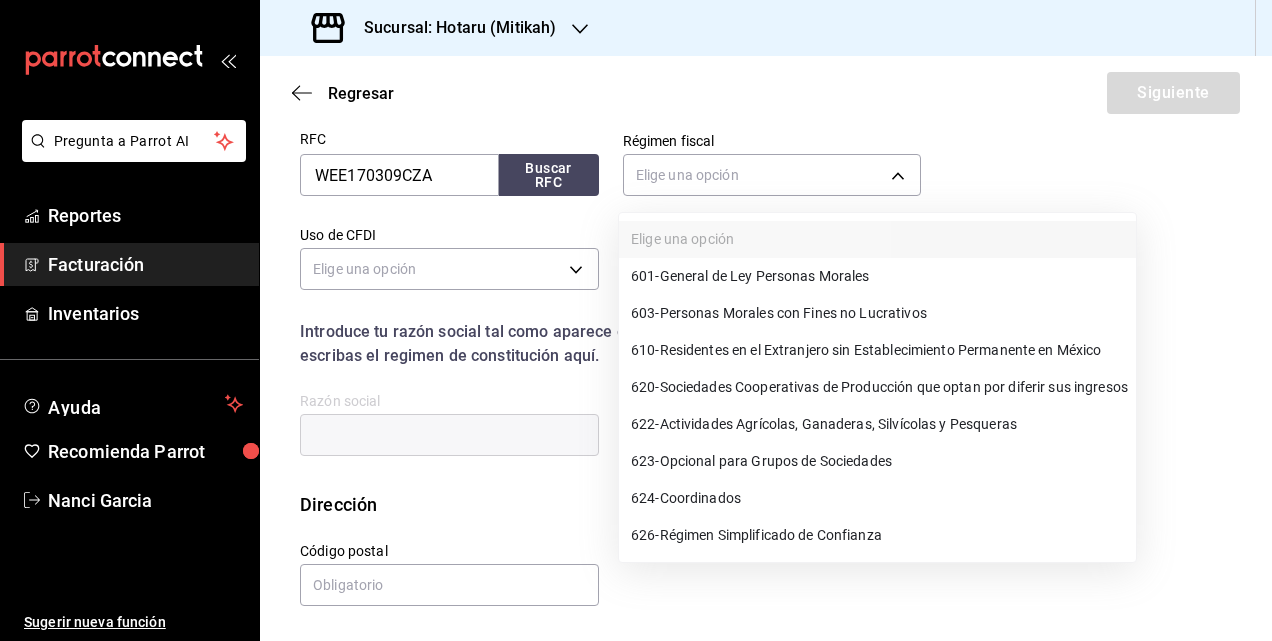 click on "601  -  General de Ley Personas Morales" at bounding box center (750, 276) 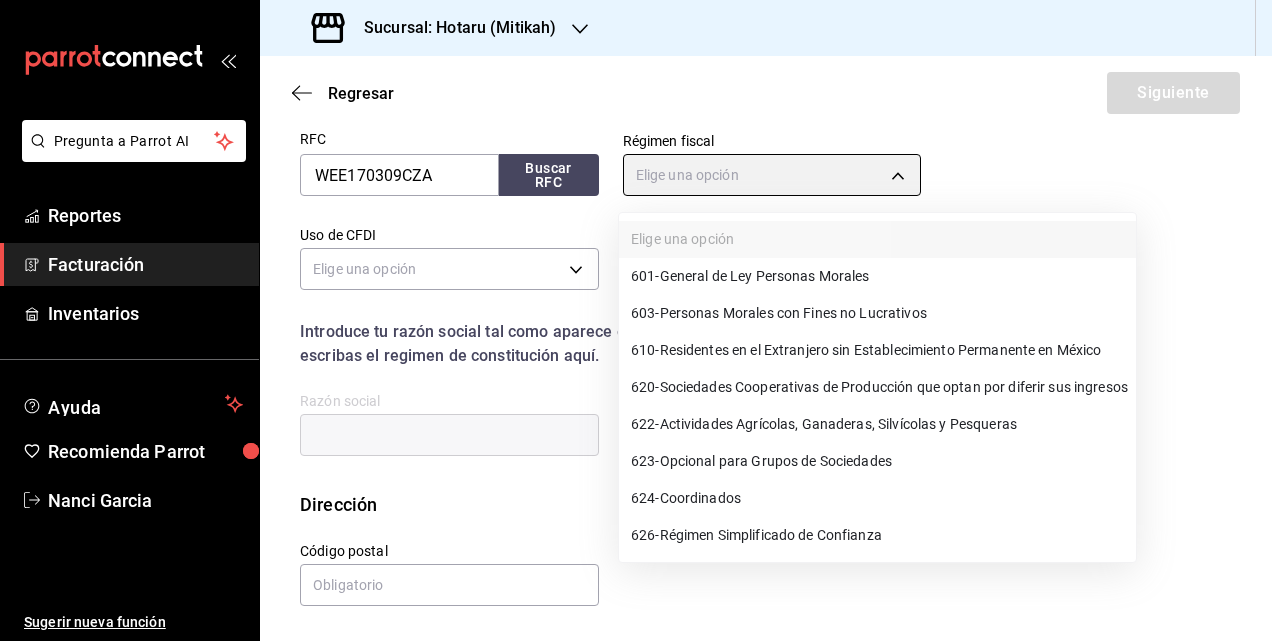 type on "601" 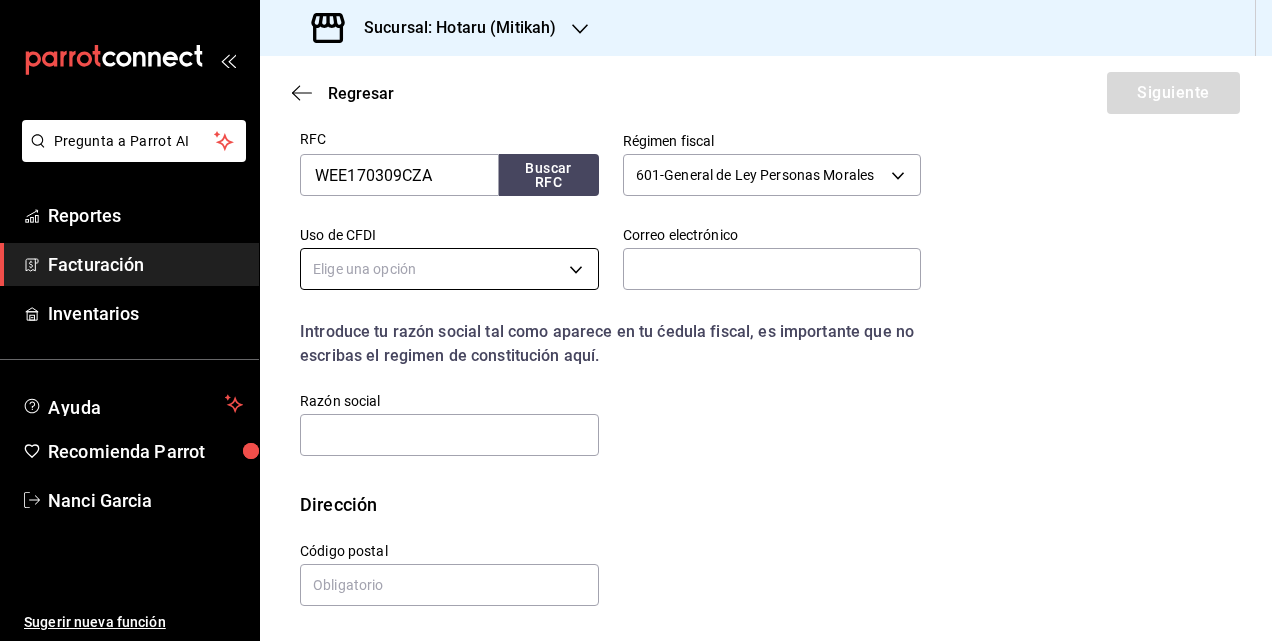 click on "Pregunta a Parrot AI Reportes Facturación Inventarios Ayuda Recomienda Parrot [PERSON] Sugerir nueva función Sucursal: Hotaru (Mitikah) Regresar Siguiente Factura general Realiza tus facturas con un numero de orden o un monto en especifico; También puedes realizar una factura de remplazo mediante una factura cancelada. Datos de emisor Perfil fiscal JAPAN BAR [UUID] Marca Hotaru - Mitikah [UUID] Tipo de comprobante Ingreso I Datos de receptor RFC WEE170309CZA Buscar RFC Régimen fiscal 601 - General de Ley Personas Morales 601 Uso de CFDI Elige una opción Correo electrónico Introduce tu razón social tal como aparece en tu ćedula fiscal, es importante que no escribas el regimen de constitución aquí. company Razón social Dirección Calle # exterior # interior Código postal [POSTAL_CODE] Estado ​Municipio ​ Colonia ​ GANA 1 MES GRATIS EN TU SUSCRIPCIÓN AQUÍ Pregunta a Parrot AI Reportes Facturación Inventarios Ayuda" at bounding box center (636, 320) 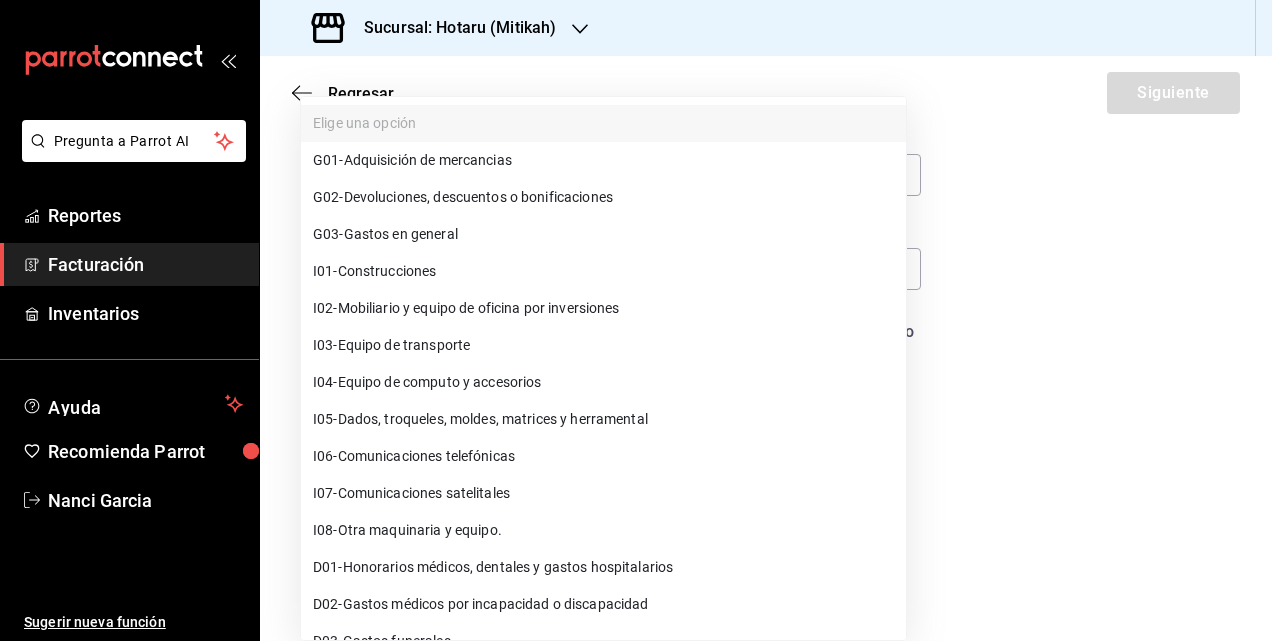 click on "G03  -  Gastos en general" at bounding box center [385, 234] 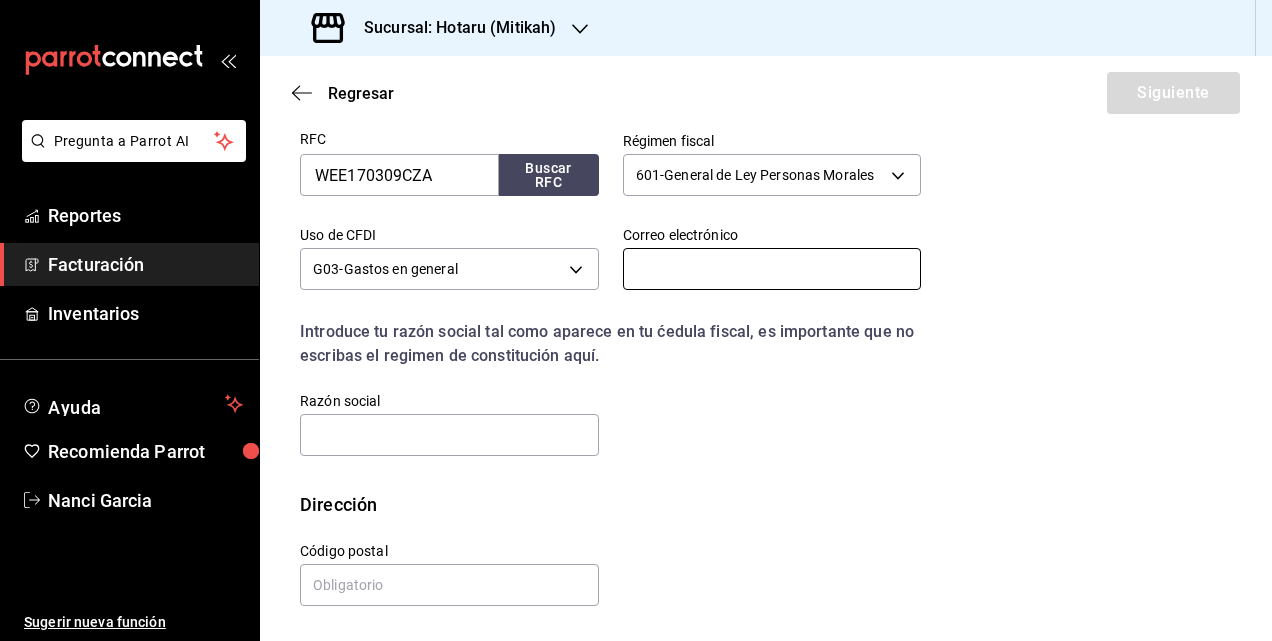 click at bounding box center (772, 269) 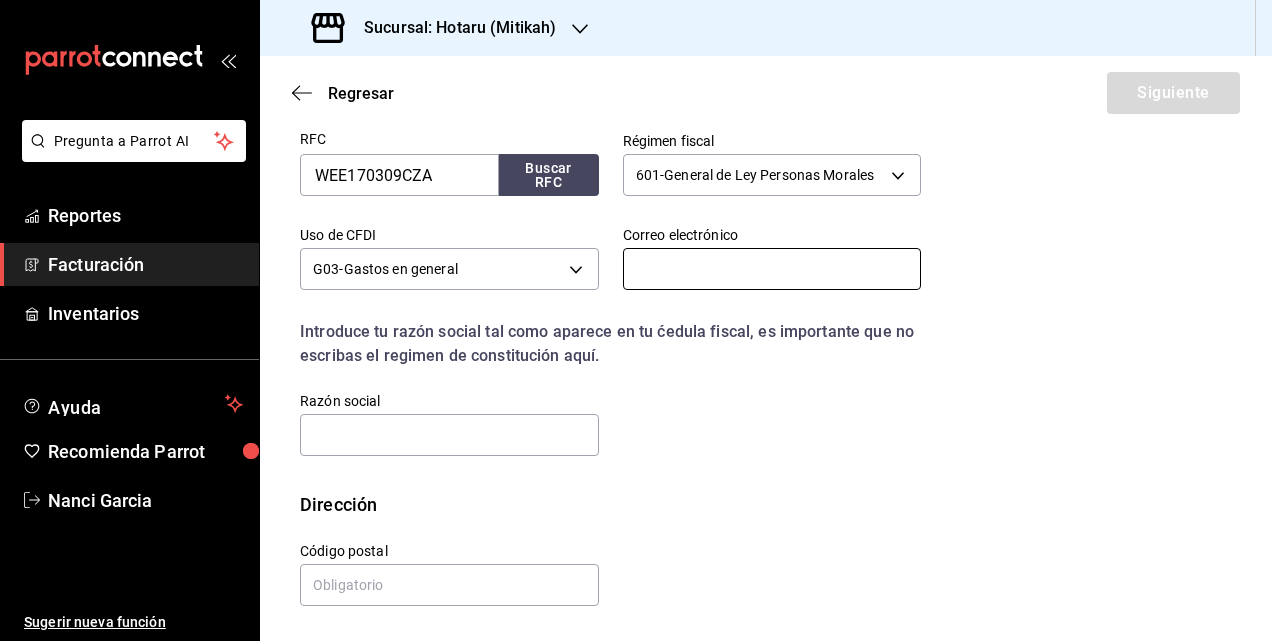 paste on "[EMAIL]" 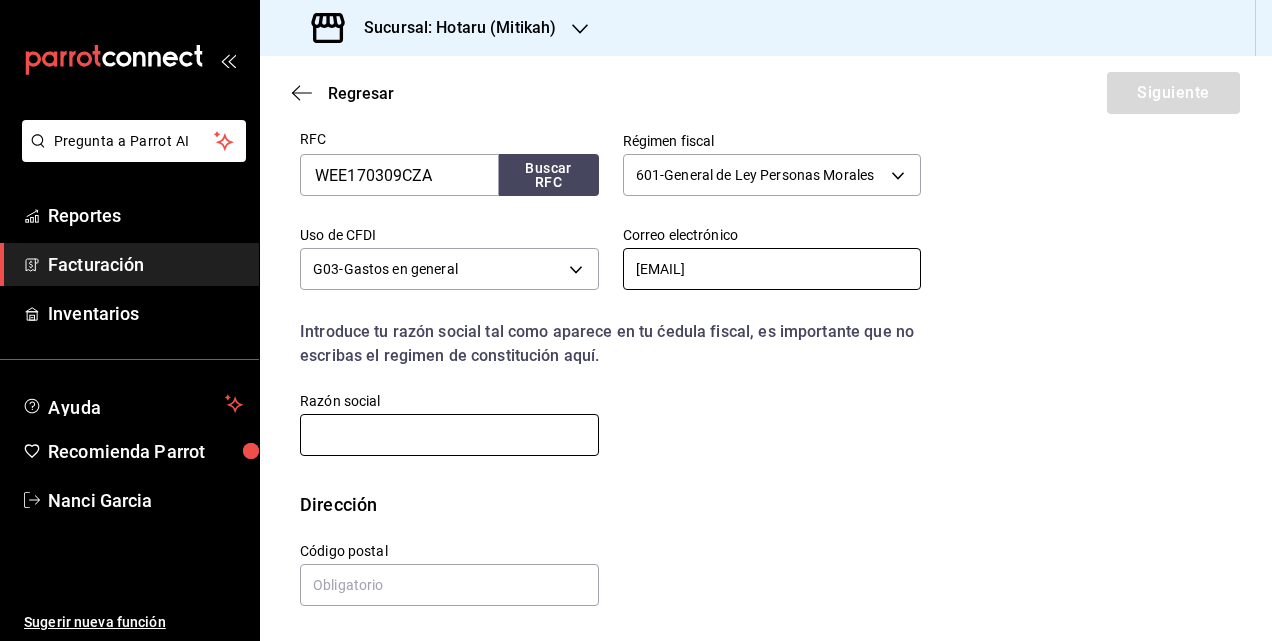 type on "[EMAIL]" 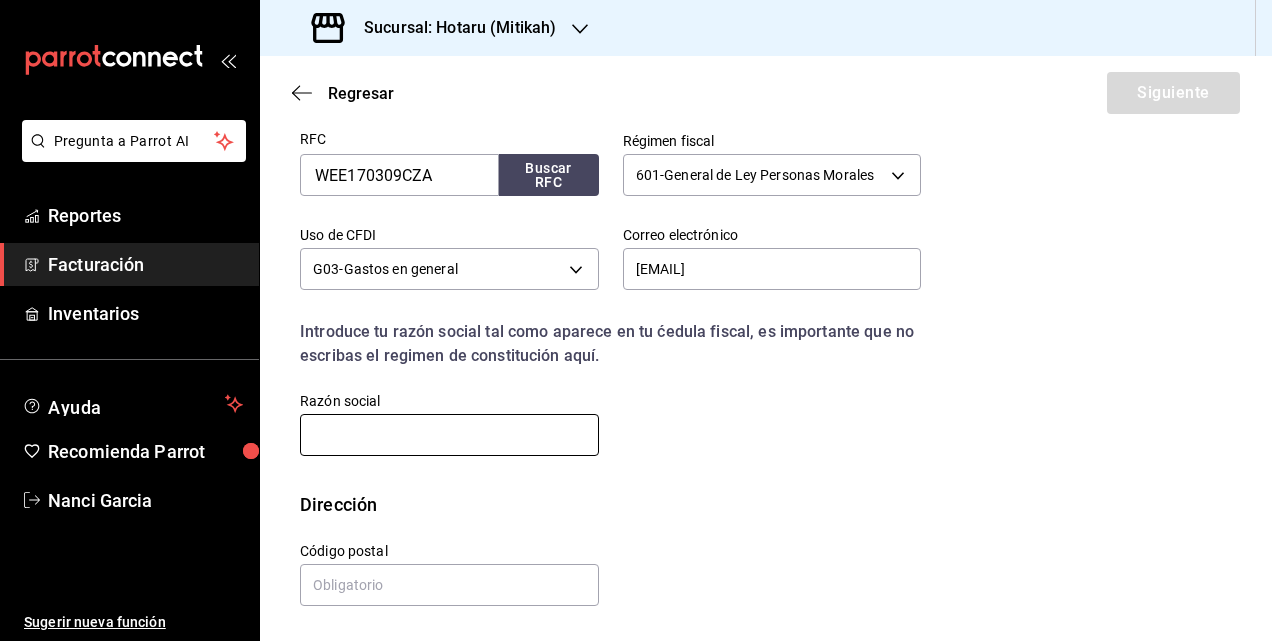click at bounding box center (449, 435) 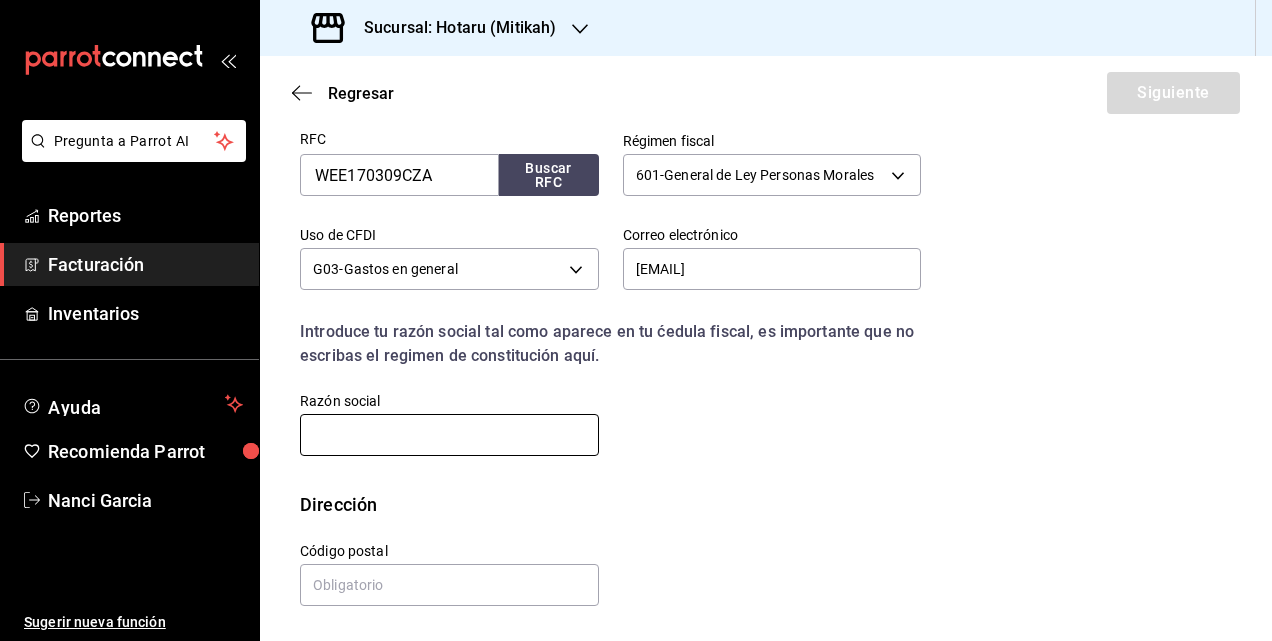 paste on "WEECLAIMS" 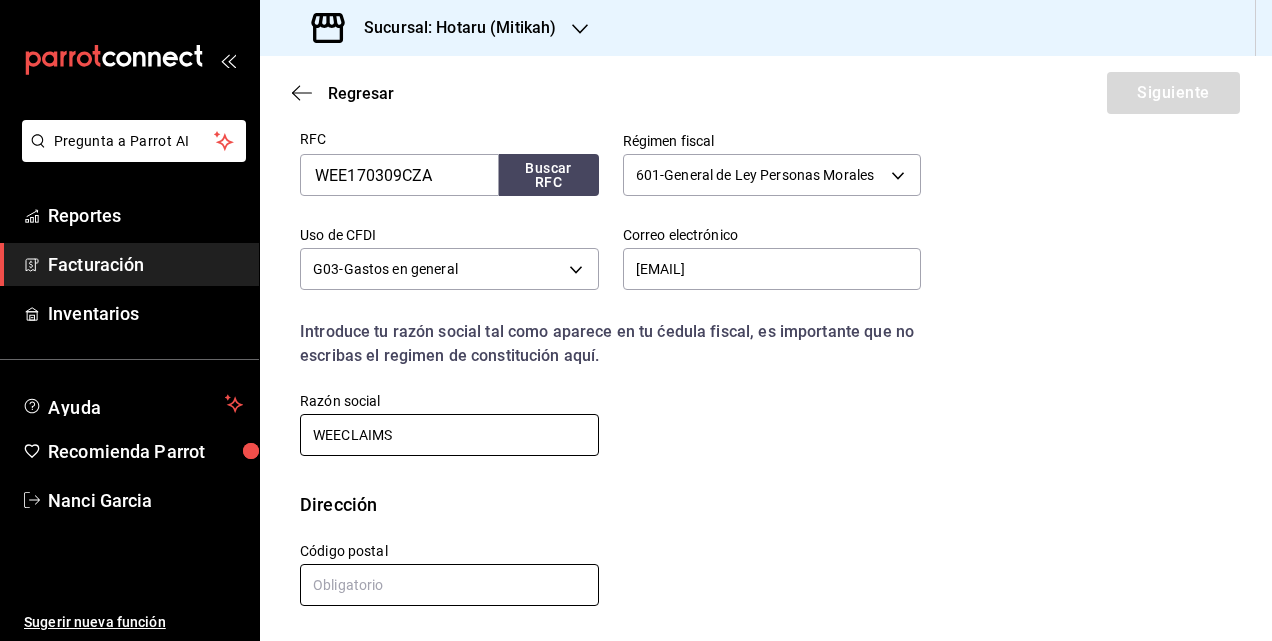 type on "WEECLAIMS" 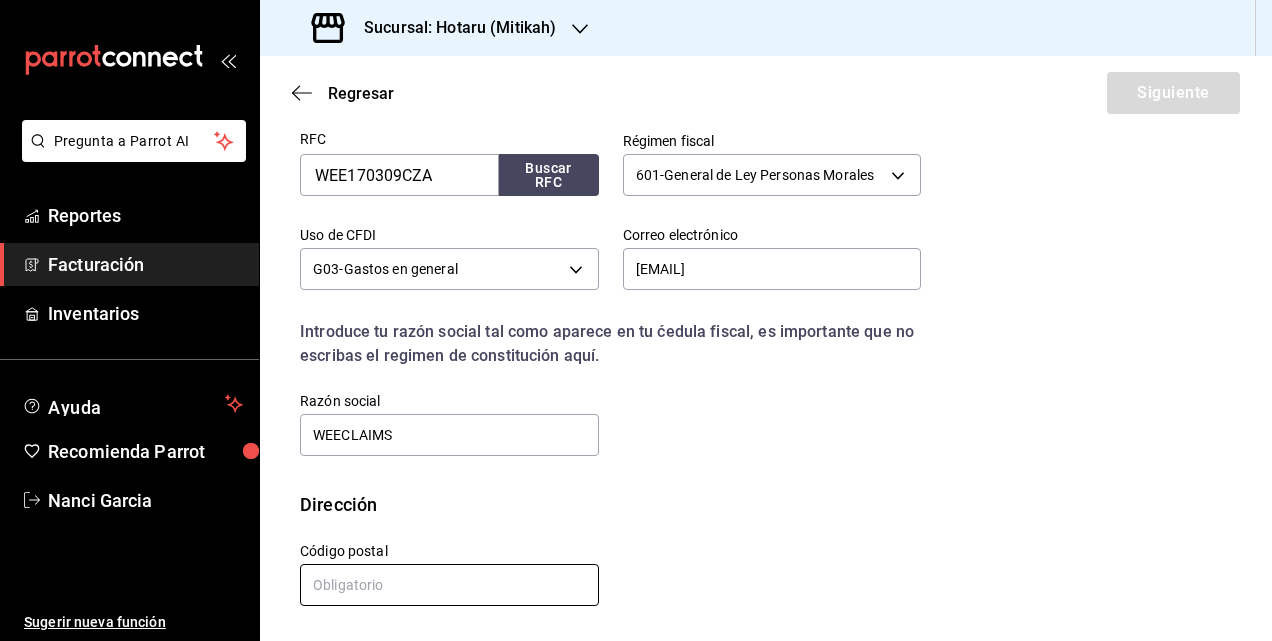 click at bounding box center (449, 585) 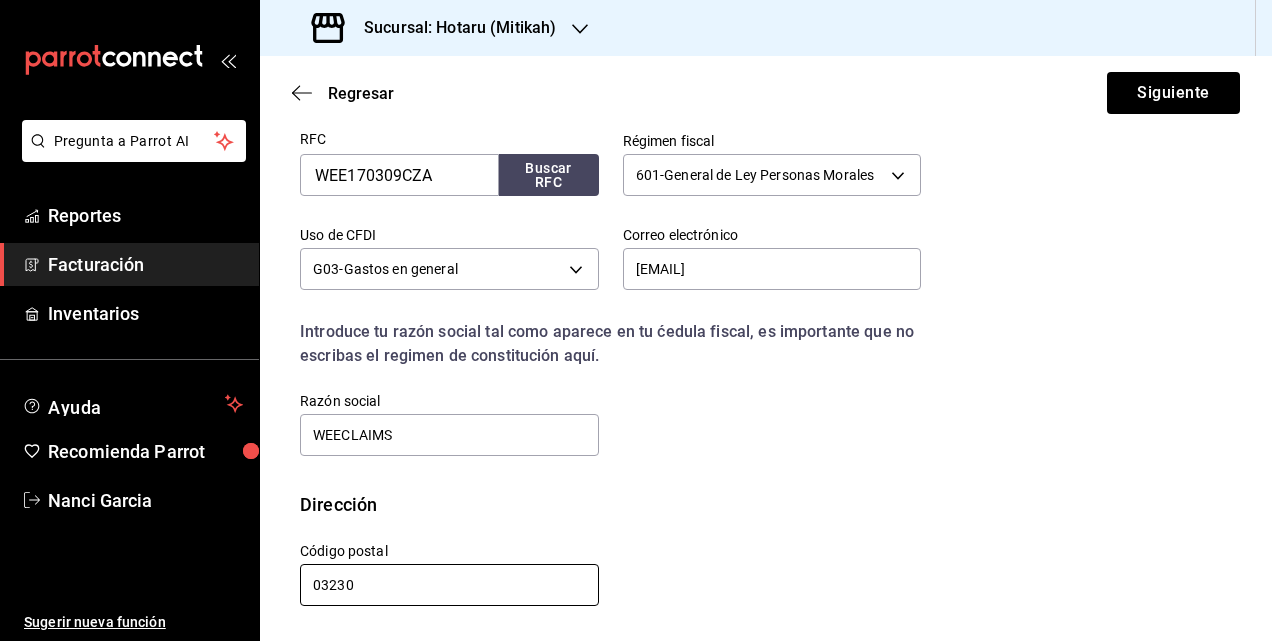 type on "03230" 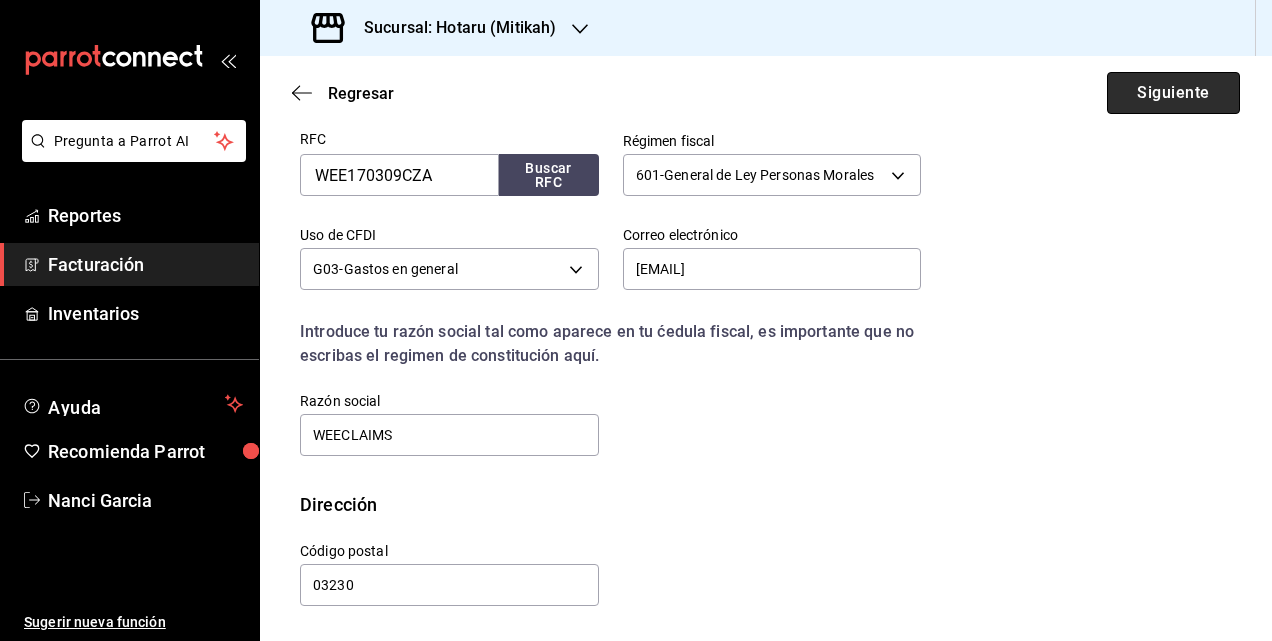 click on "Siguiente" at bounding box center [1173, 93] 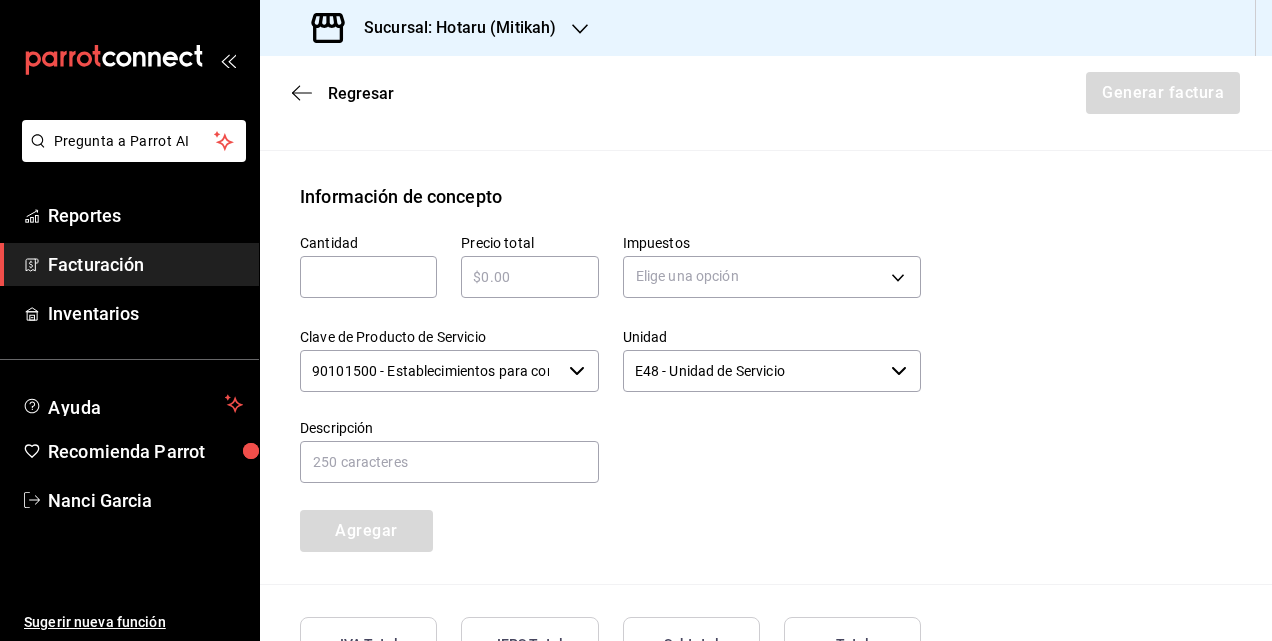 scroll, scrollTop: 716, scrollLeft: 0, axis: vertical 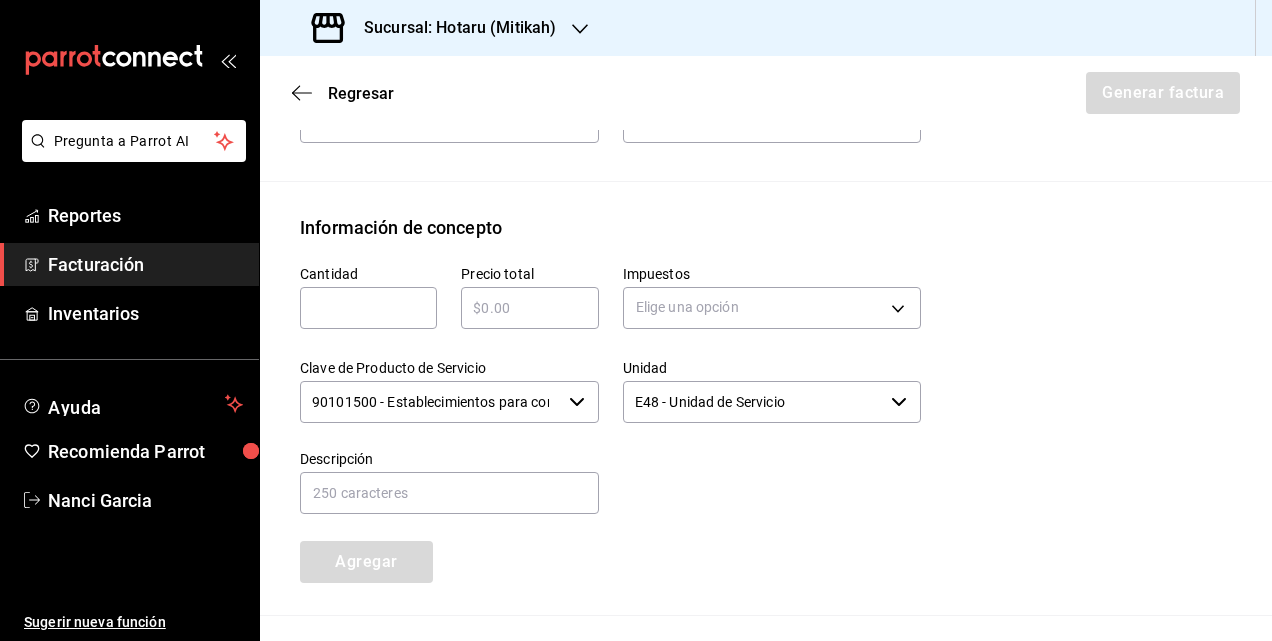 click at bounding box center (368, 308) 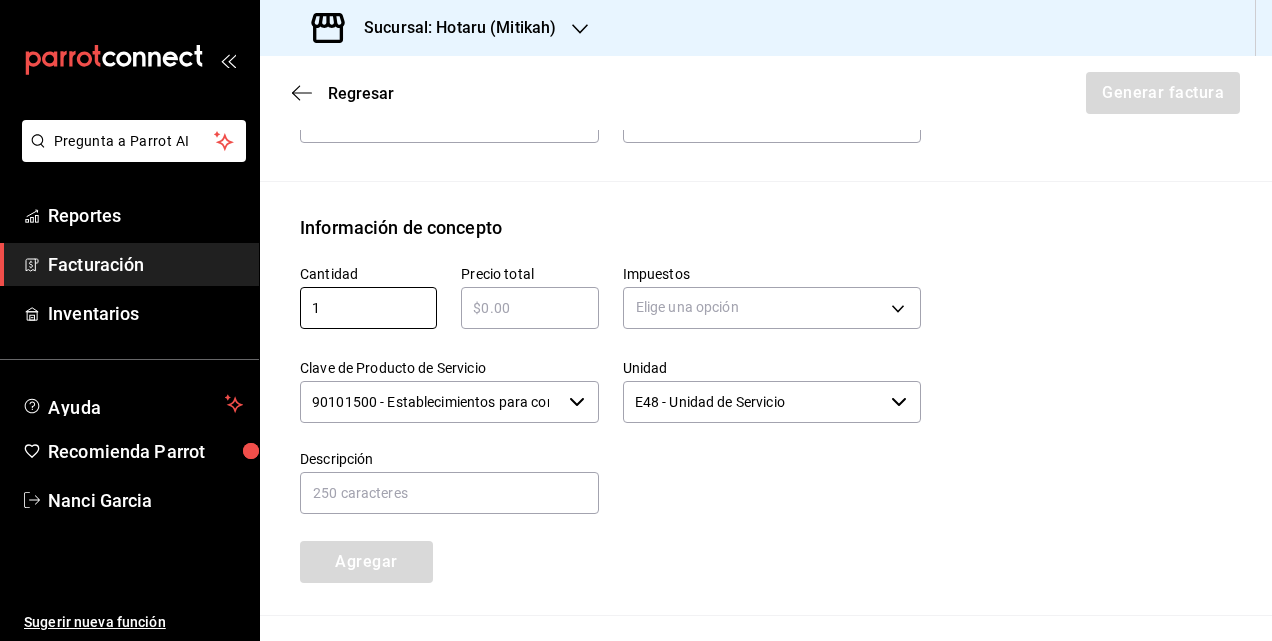scroll, scrollTop: 516, scrollLeft: 0, axis: vertical 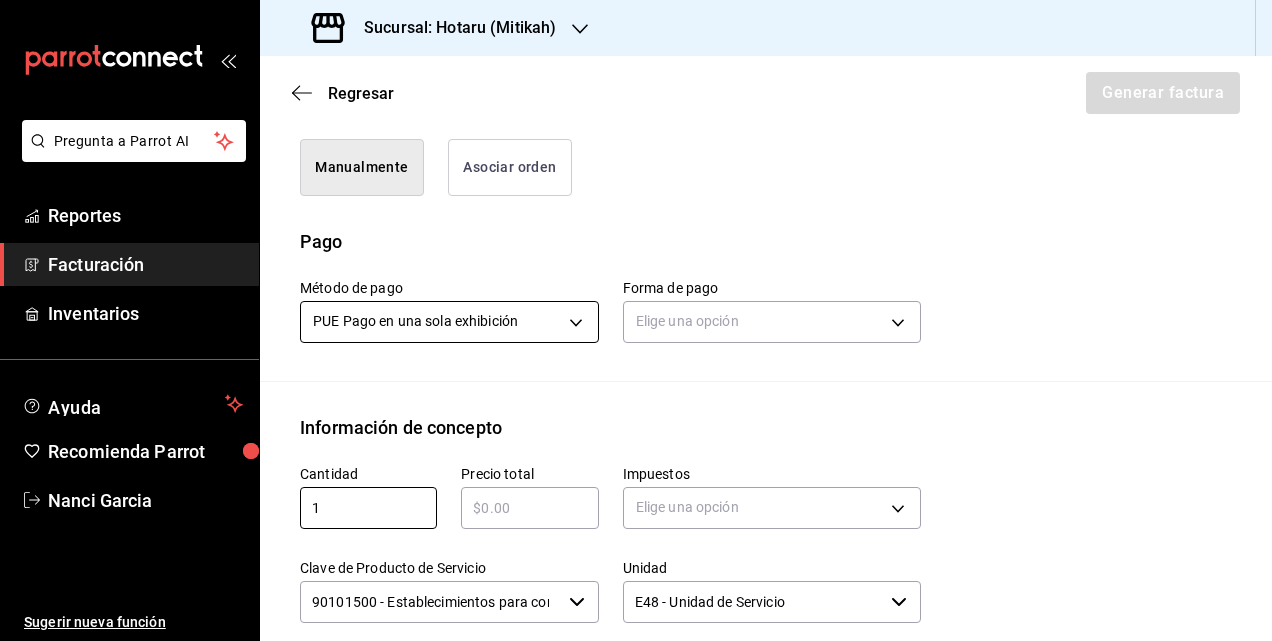 click on "Pregunta a Parrot AI Reportes Facturación Inventarios Ayuda Recomienda Parrot [PERSON] Sugerir nueva función Sucursal: Hotaru (Mitikah) Regresar Generar factura Emisor Perfil fiscal JAPAN BAR Tipo de comprobante Ingreso Receptor Nombre / Razón social WEECLAIMS RFC Receptor WEE170309CZA Régimen fiscal General de Ley Personas Morales Uso de CFDI G03: Gastos en general Correo electrónico [EMAIL] Elige cómo quieres agregar los conceptos a tu factura Manualmente Asociar orden Pago Método de pago PUE Pago en una sola exhibición PUE Forma de pago Elige una opción Información de concepto Cantidad 1 ​ Precio total ​ Impuestos Elige una opción Clave de Producto de Servicio 90101500 - Establecimientos para comer y beber ​ Unidad E48 - Unidad de Servicio ​ Descripción Agregar IVA Total $0.00 IEPS Total $0.00 Subtotal $0.00 Total $0.00 Orden Cantidad Clave Unidad Monto Impuesto Subtotal Total GANA 1 MES GRATIS EN TU SUSCRIPCIÓN AQUÍ Pregunta a Parrot AI Reportes" at bounding box center (636, 320) 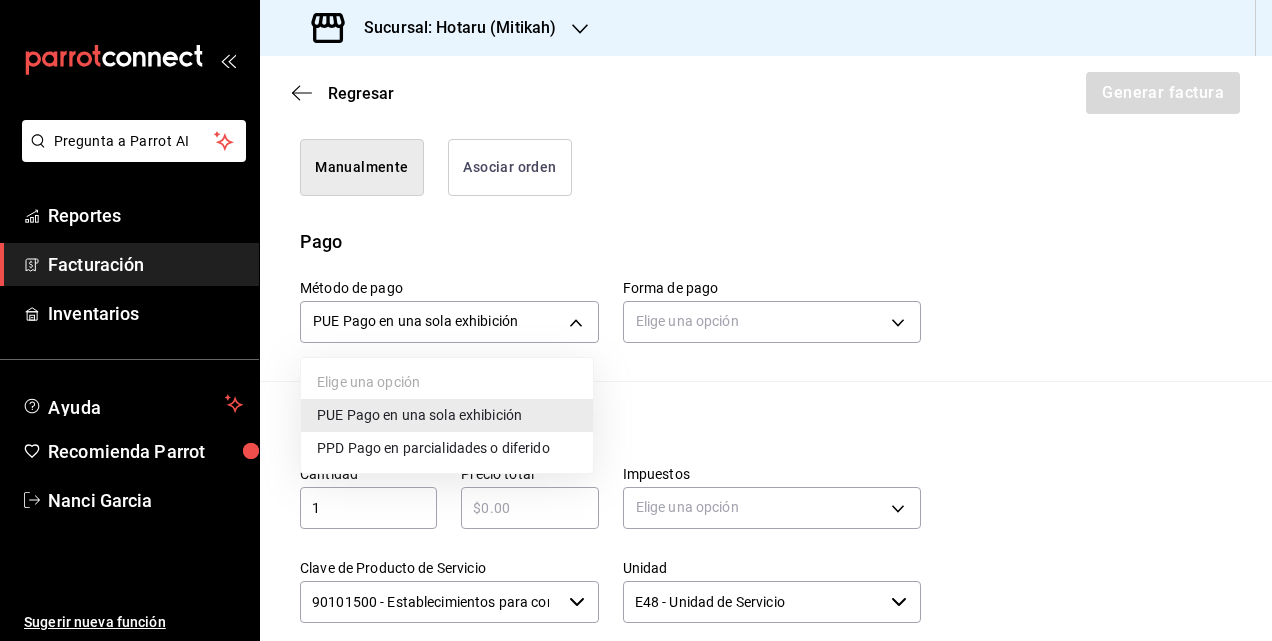 click at bounding box center [636, 320] 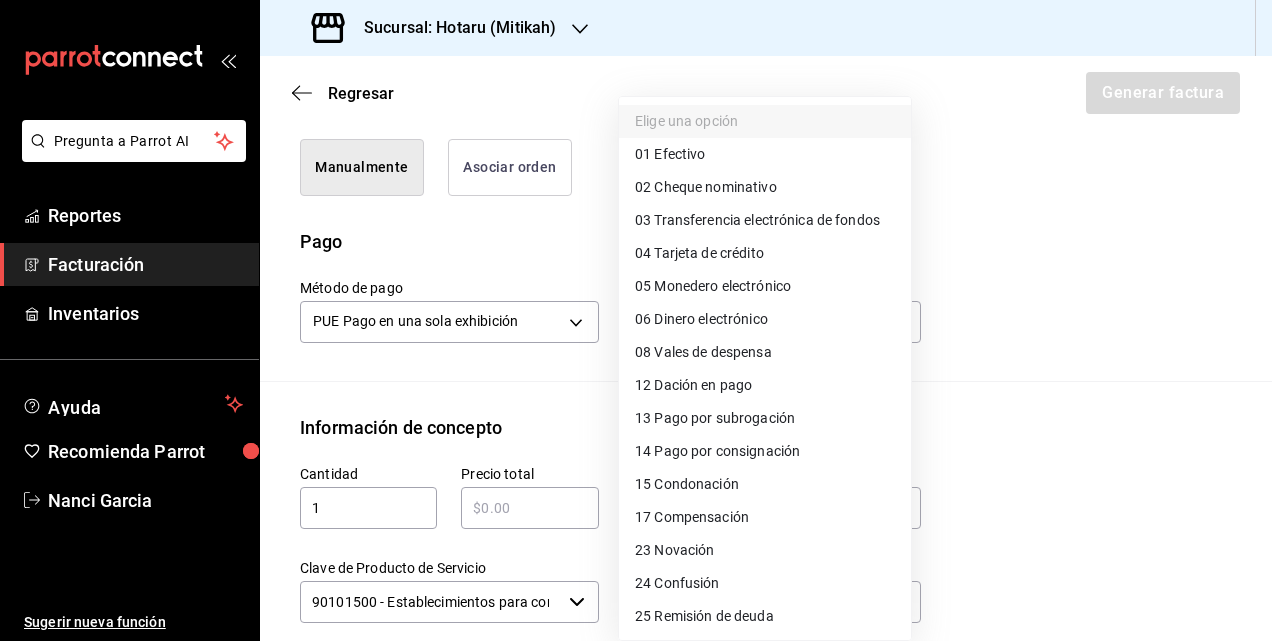 click on "Pregunta a Parrot AI Reportes Facturación Inventarios Ayuda Recomienda Parrot [PERSON] Sugerir nueva función Sucursal: Hotaru (Mitikah) Regresar Generar factura Emisor Perfil fiscal JAPAN BAR Tipo de comprobante Ingreso Receptor Nombre / Razón social WEECLAIMS RFC Receptor WEE170309CZA Régimen fiscal General de Ley Personas Morales Uso de CFDI G03: Gastos en general Correo electrónico [EMAIL] Elige cómo quieres agregar los conceptos a tu factura Manualmente Asociar orden Pago Método de pago PUE Pago en una sola exhibición PUE Forma de pago Elige una opción Información de concepto Cantidad 1 ​ Precio total ​ Impuestos Elige una opción Clave de Producto de Servicio 90101500 - Establecimientos para comer y beber ​ Unidad E48 - Unidad de Servicio ​ Descripción Agregar IVA Total $0.00 IEPS Total $0.00 Subtotal $0.00 Total $0.00 Orden Cantidad Clave Unidad Monto Impuesto Subtotal Total GANA 1 MES GRATIS EN TU SUSCRIPCIÓN AQUÍ Pregunta a Parrot AI Reportes" at bounding box center (636, 320) 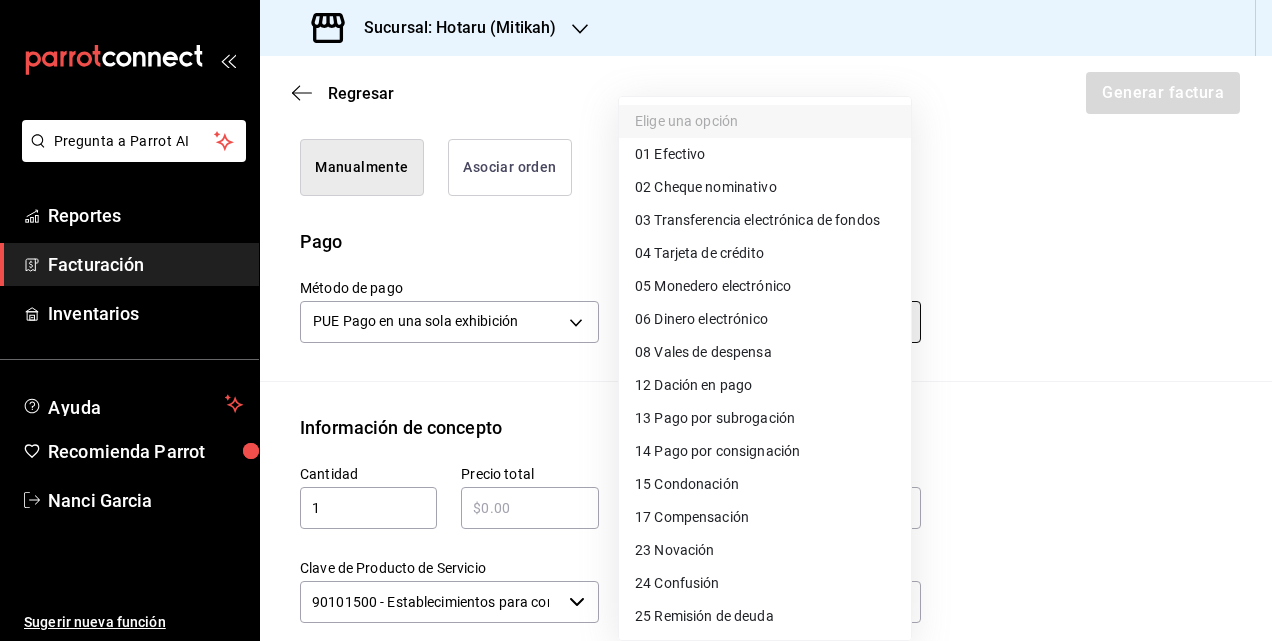 type on "04" 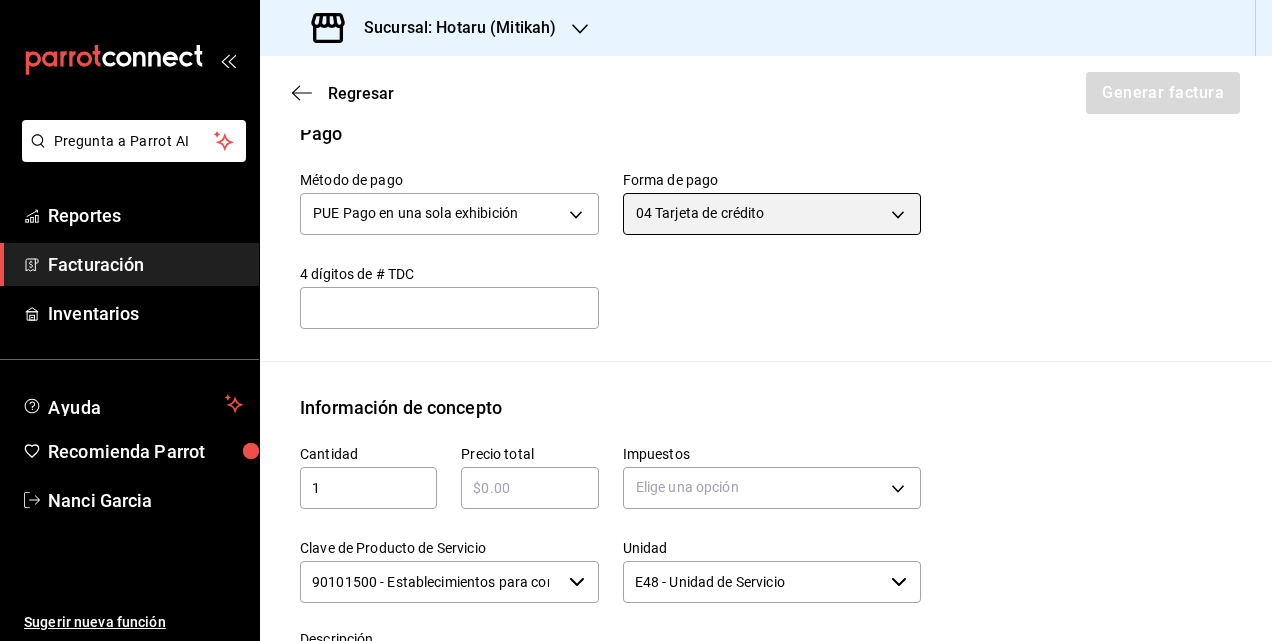 scroll, scrollTop: 716, scrollLeft: 0, axis: vertical 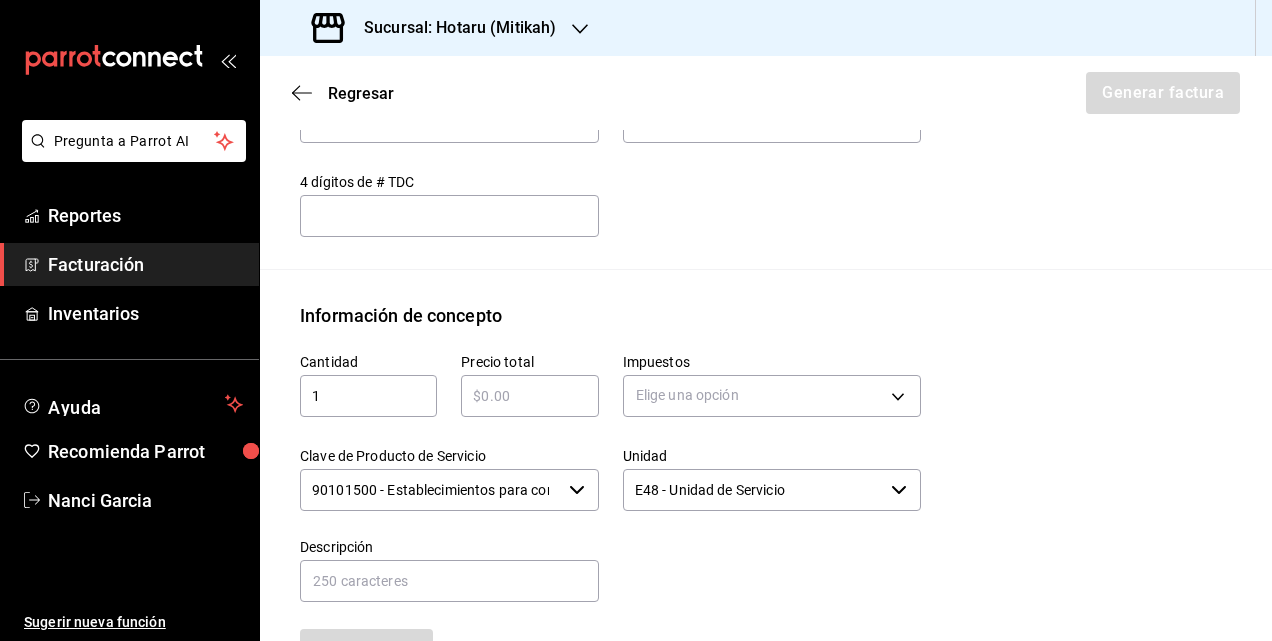 click at bounding box center (529, 396) 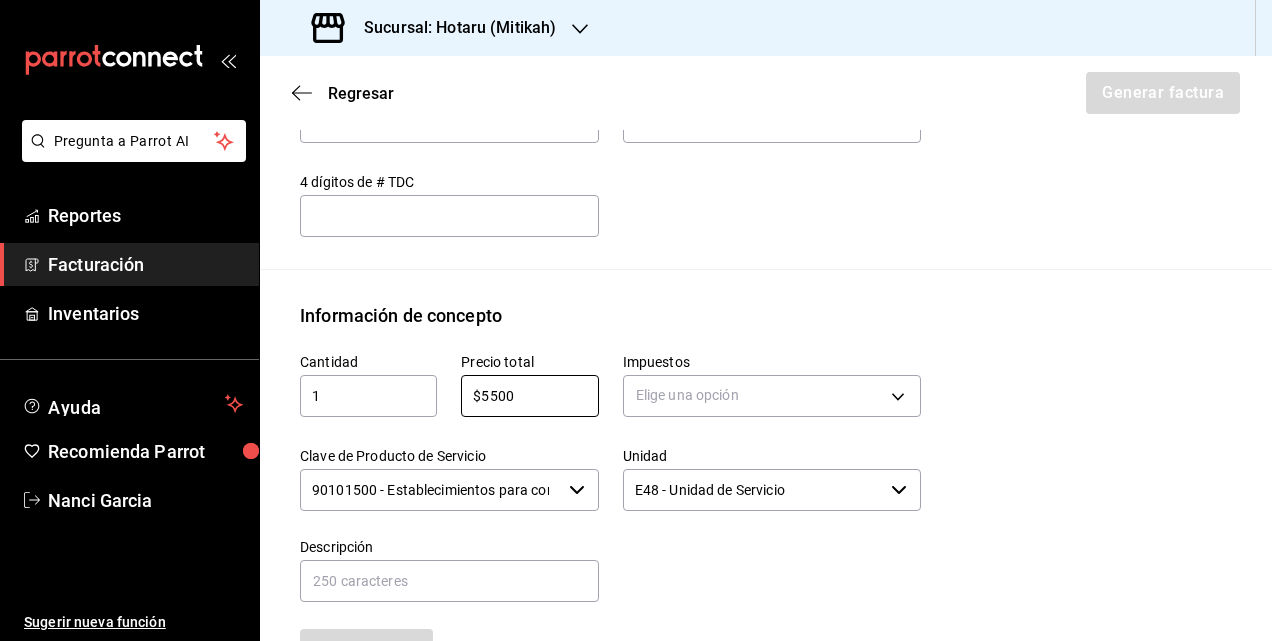 type on "$5500" 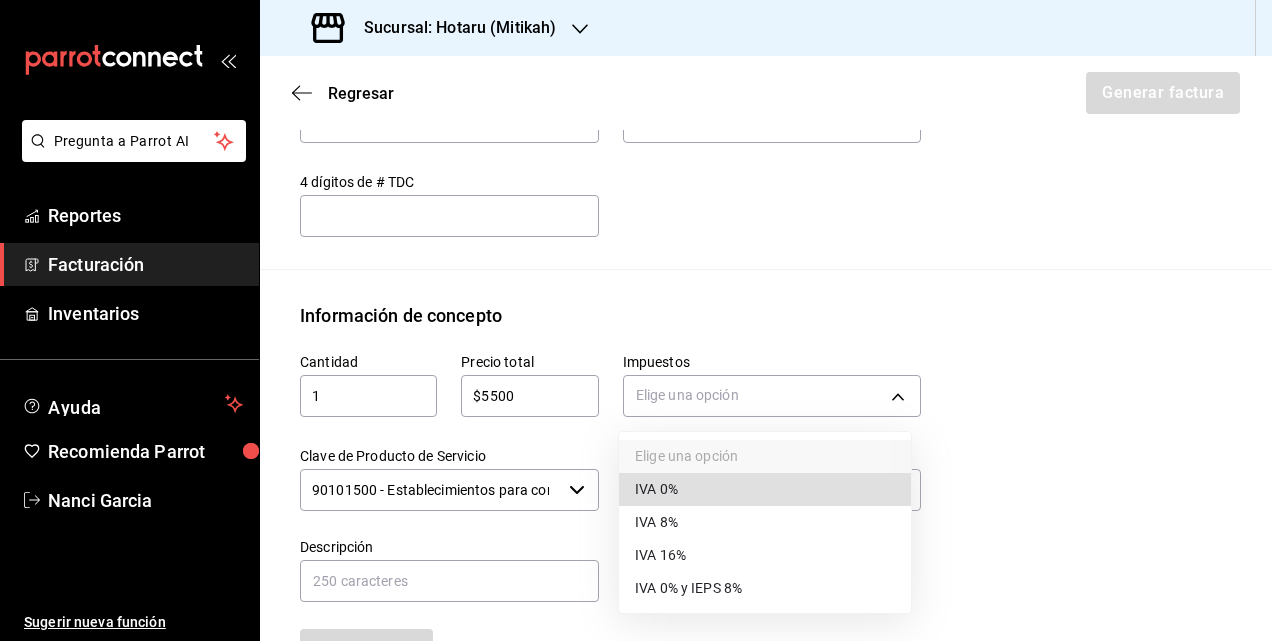 type 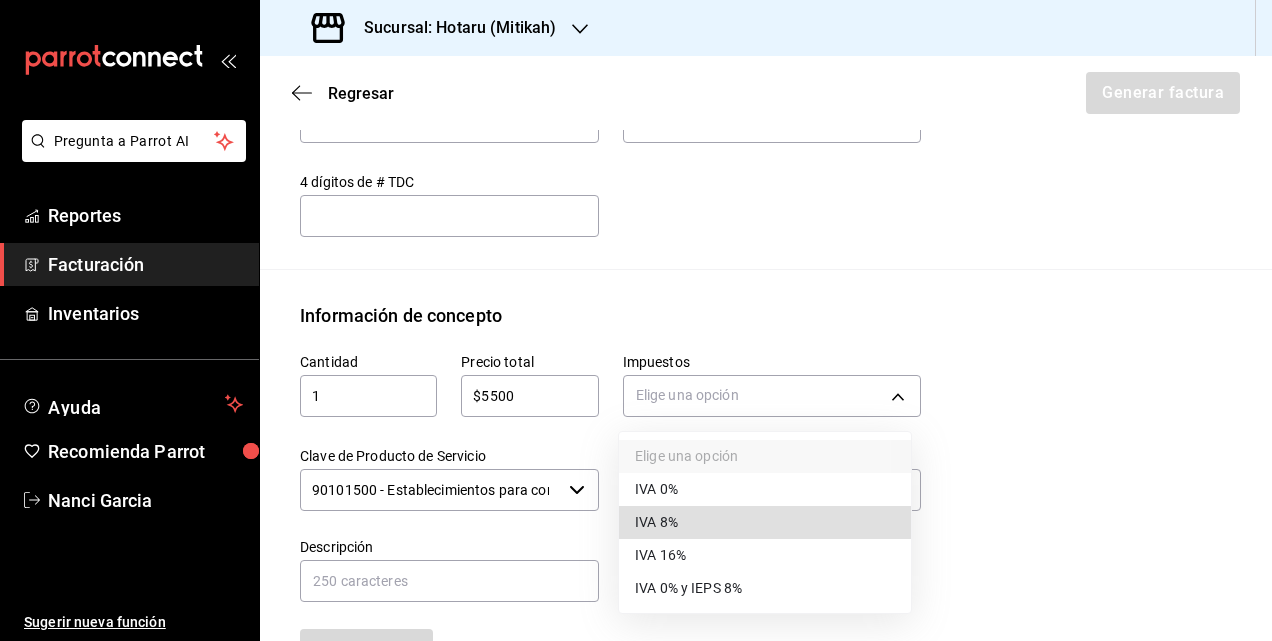 type 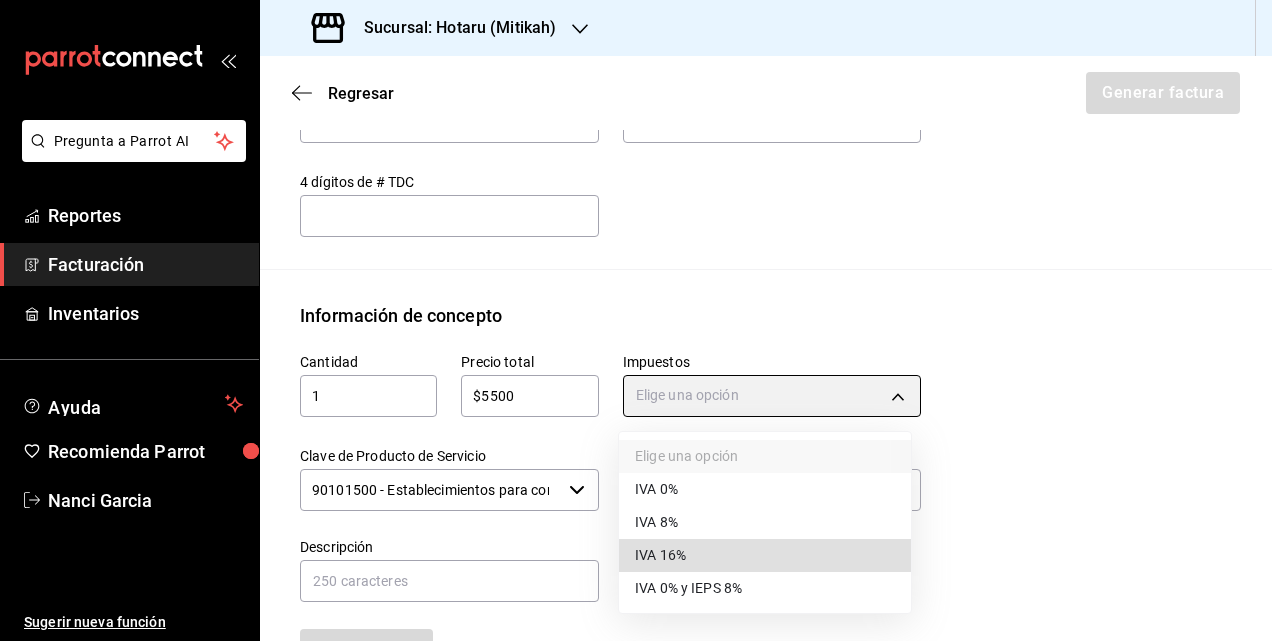 type on "IVA_16" 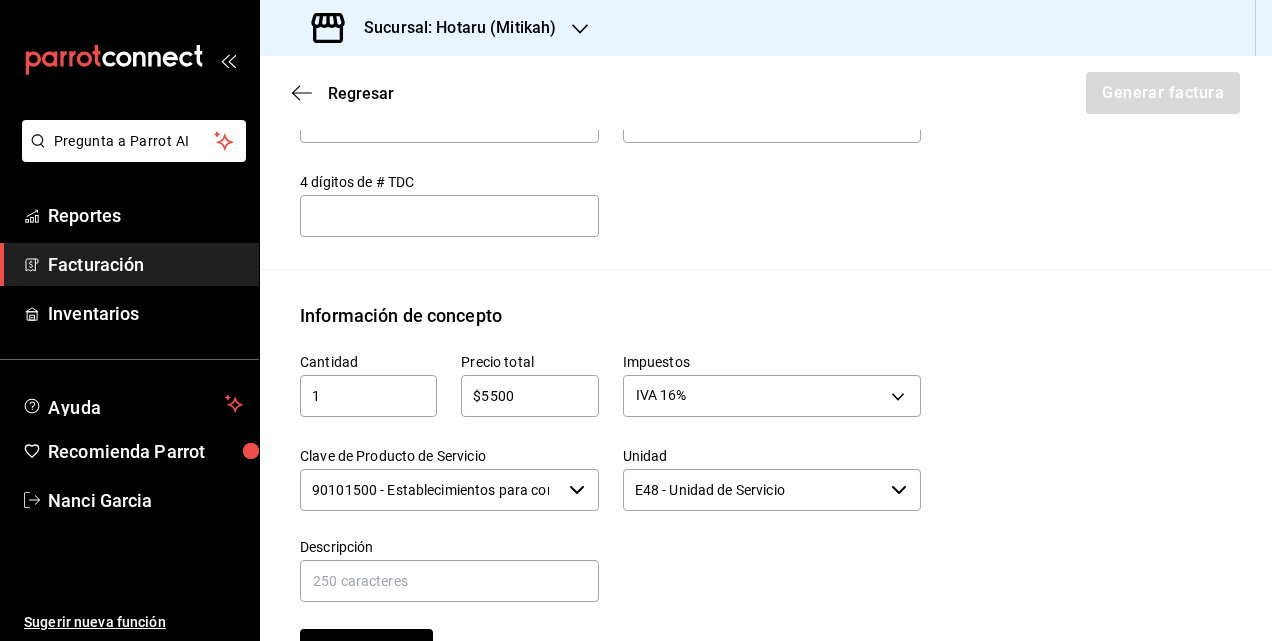 type 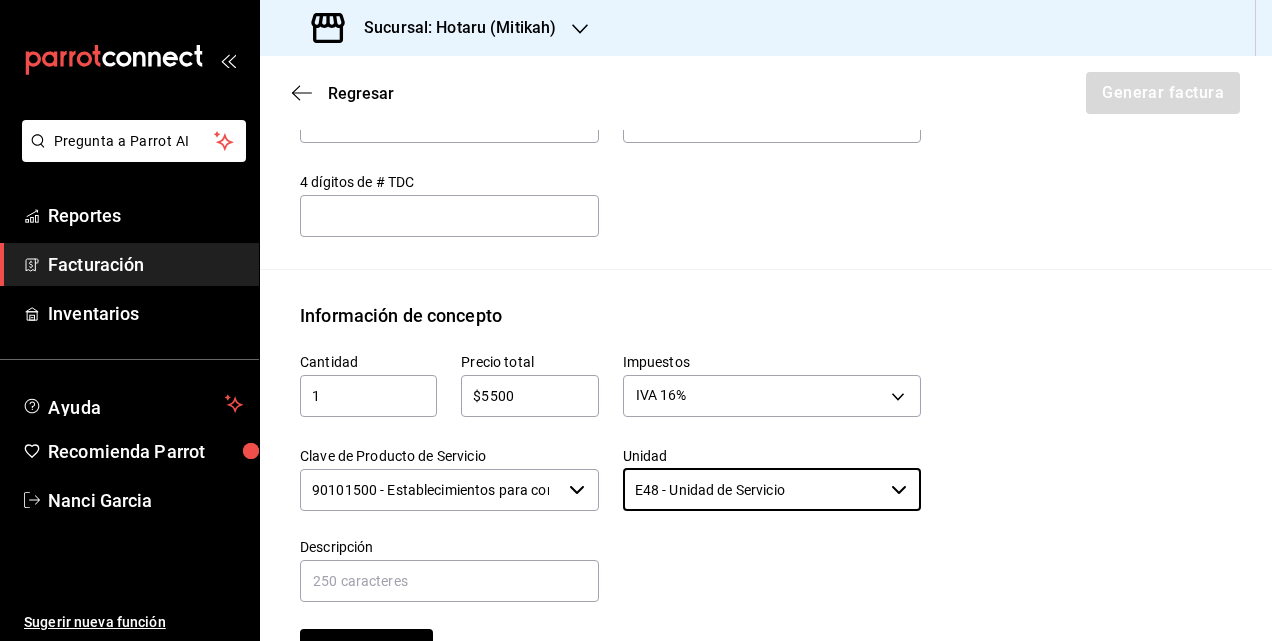 type 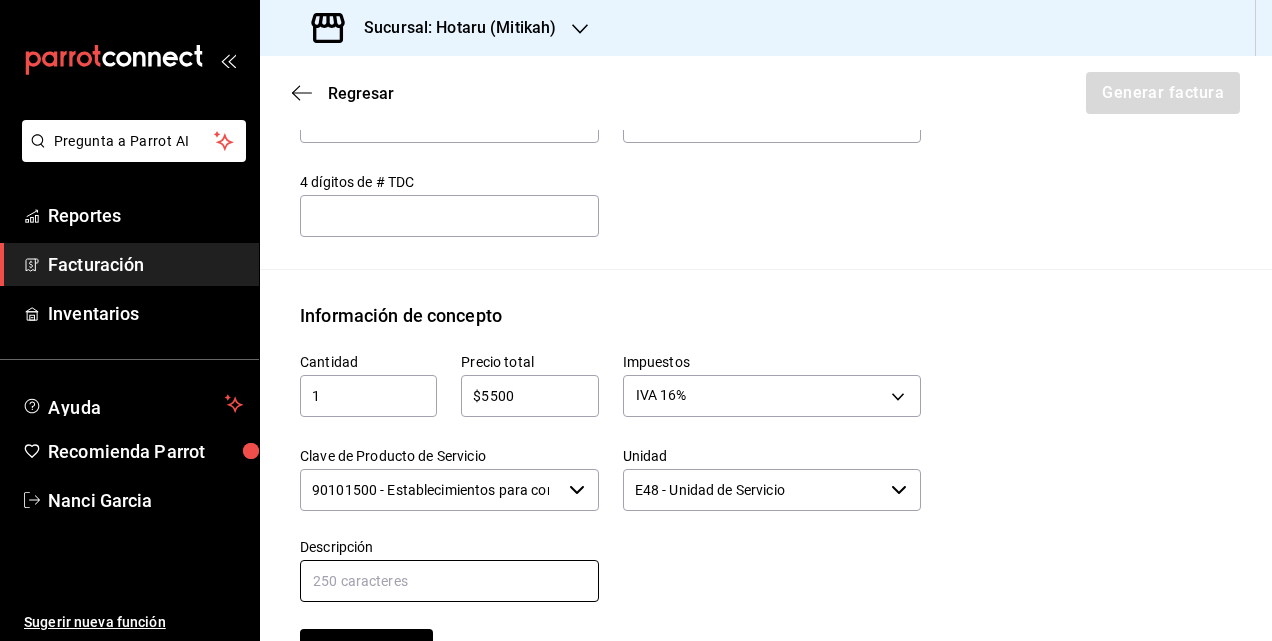 click at bounding box center [449, 581] 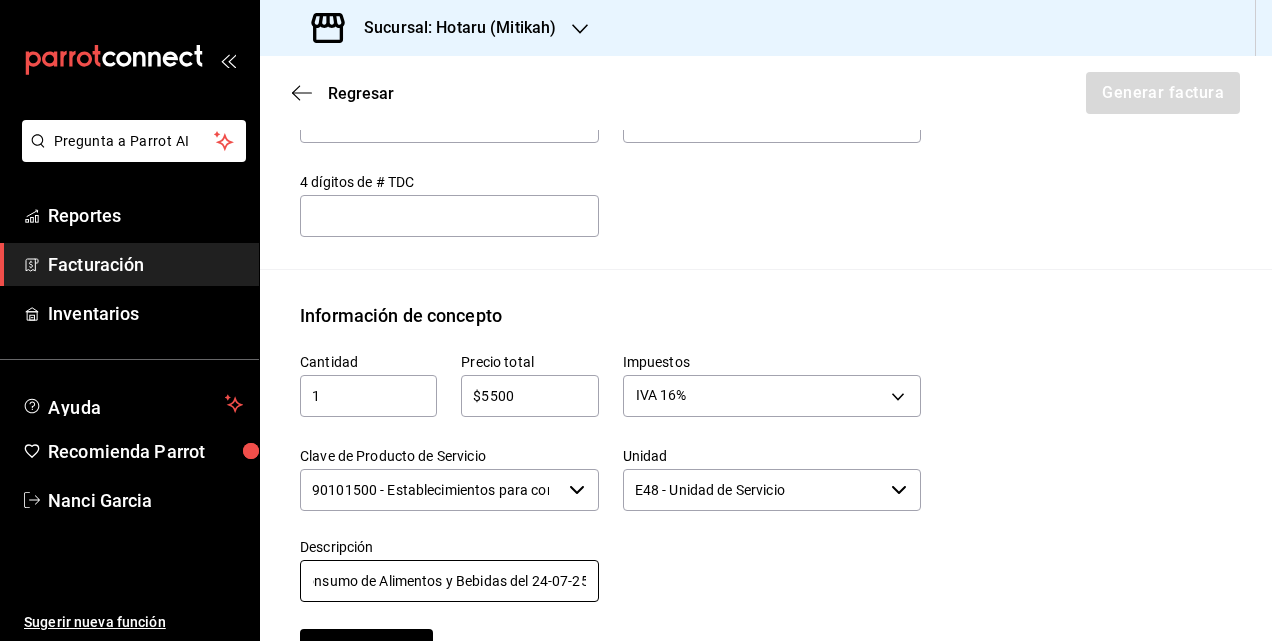 scroll, scrollTop: 0, scrollLeft: 27, axis: horizontal 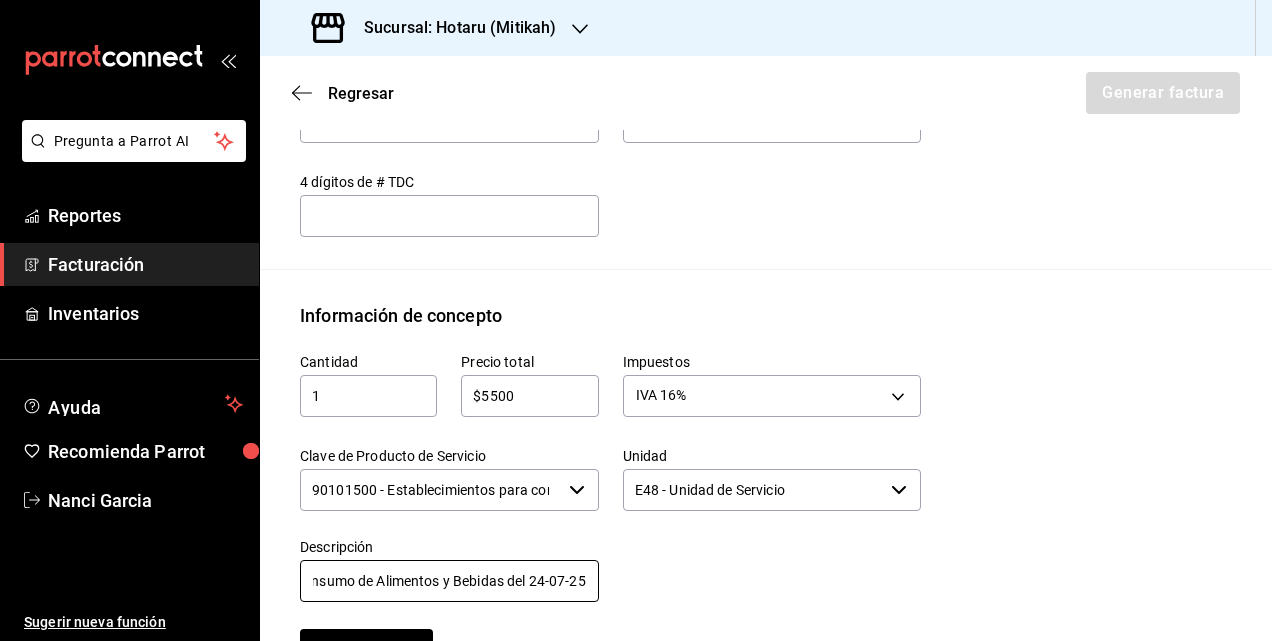 drag, startPoint x: 551, startPoint y: 578, endPoint x: 562, endPoint y: 579, distance: 11.045361 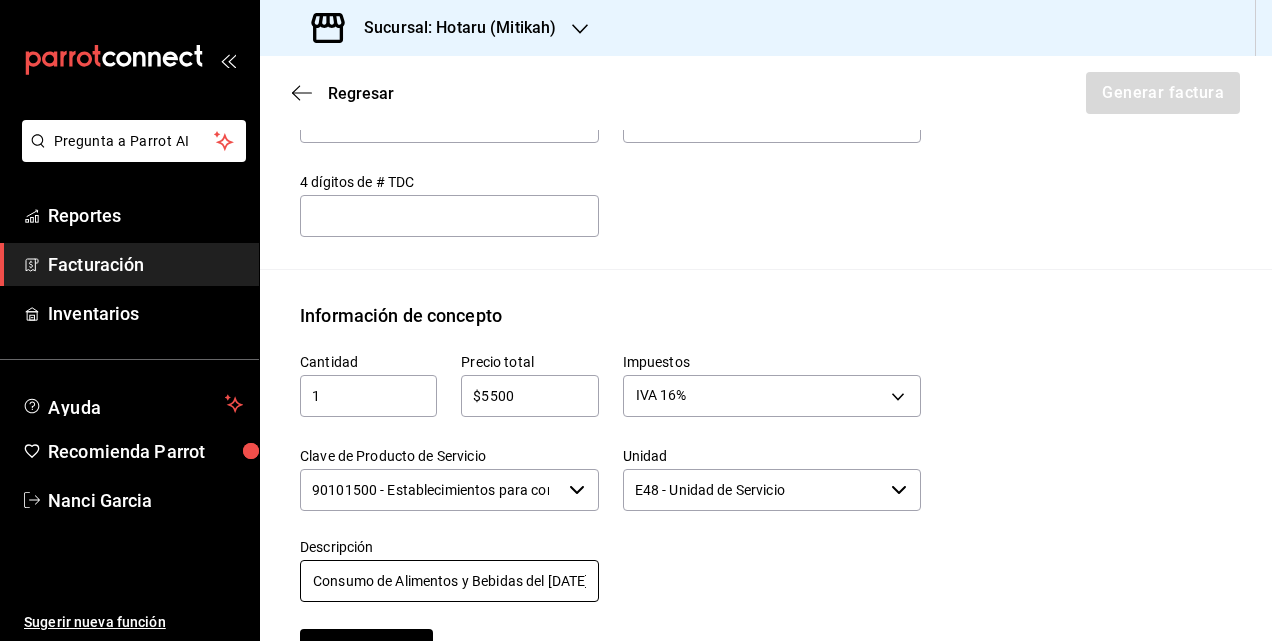 scroll, scrollTop: 0, scrollLeft: 8, axis: horizontal 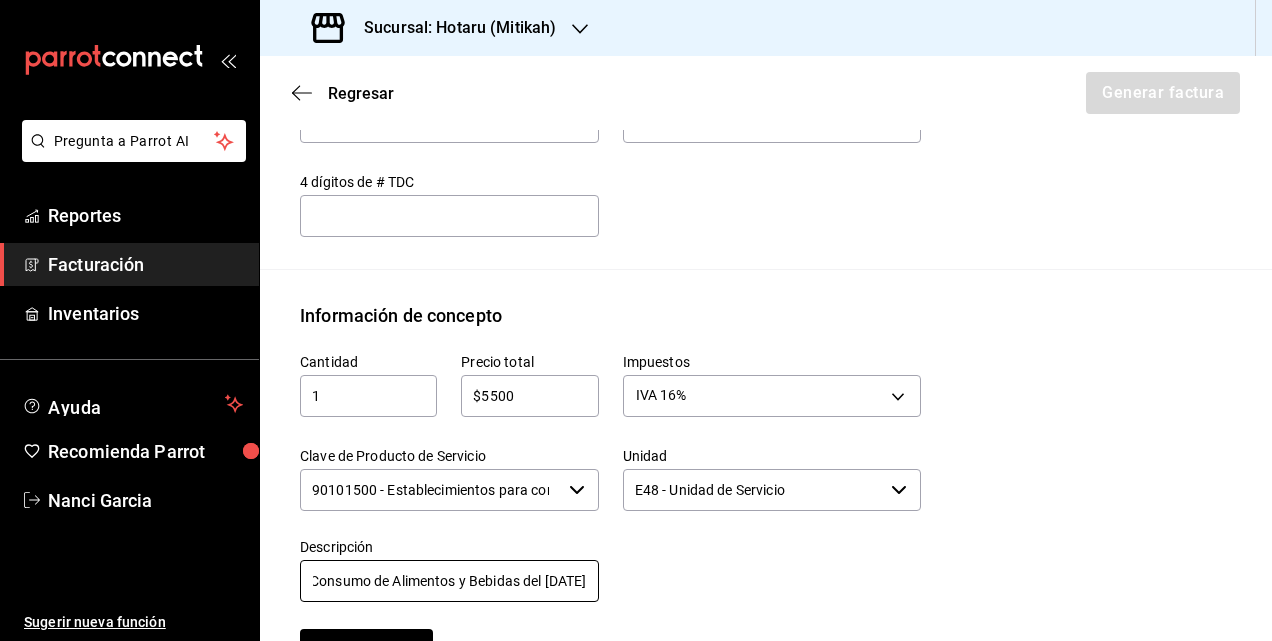 type on "Consumo de Alimentos y Bebidas del [DATE]" 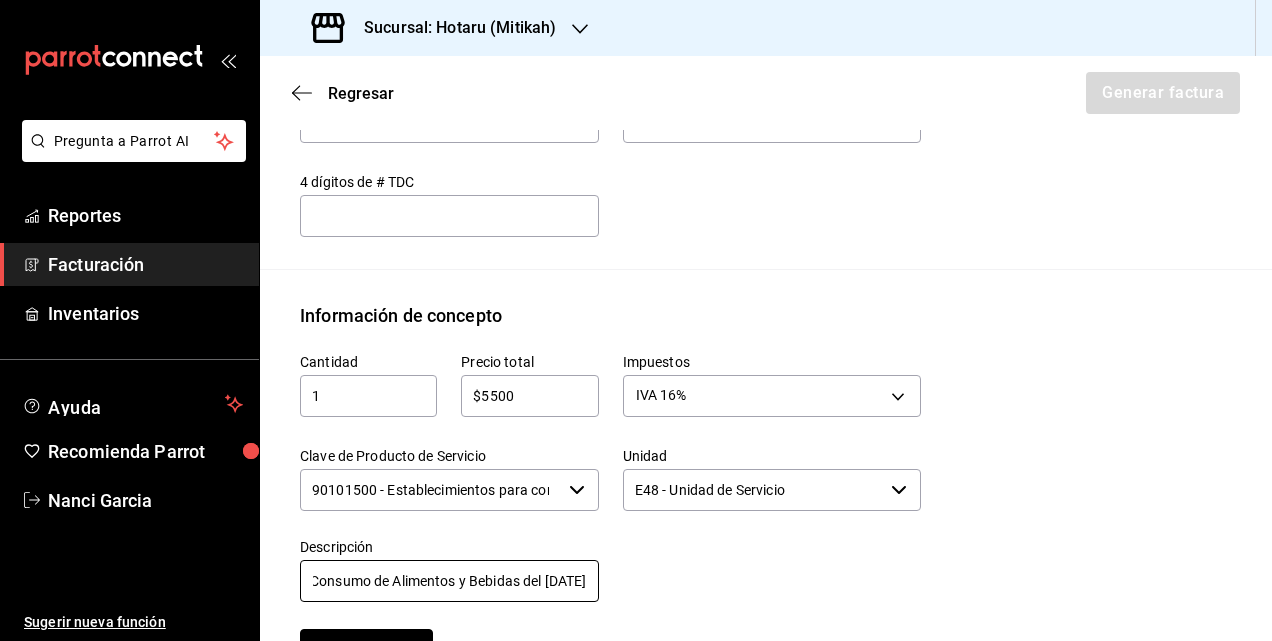 type 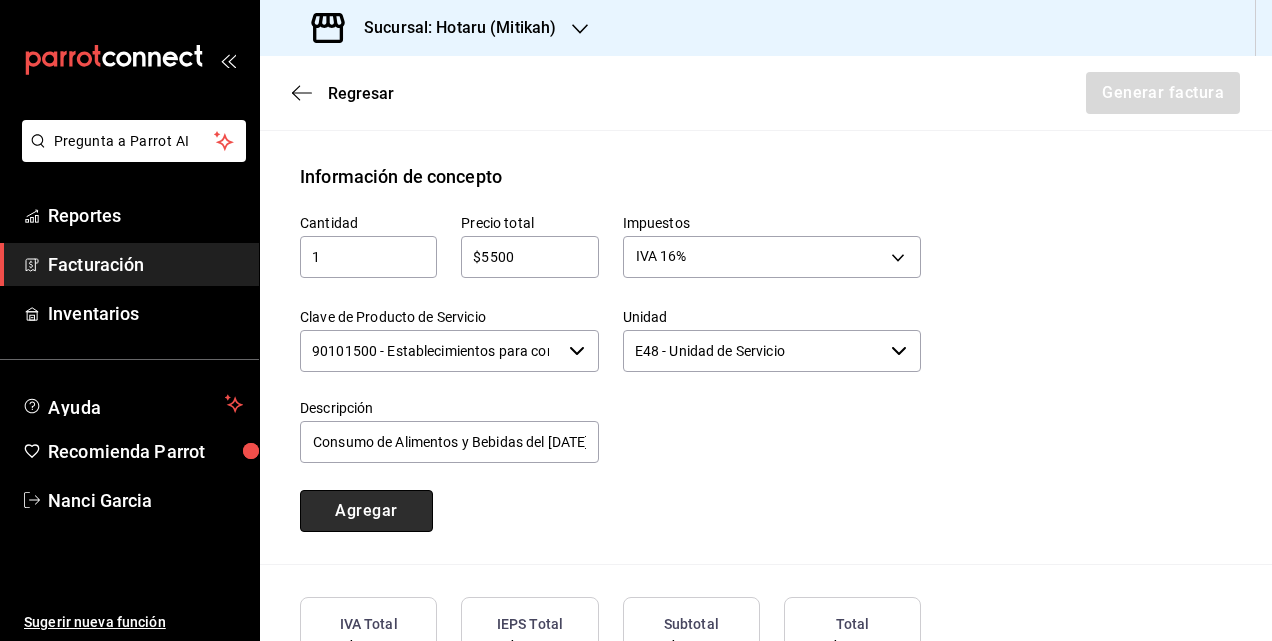 scroll, scrollTop: 943, scrollLeft: 0, axis: vertical 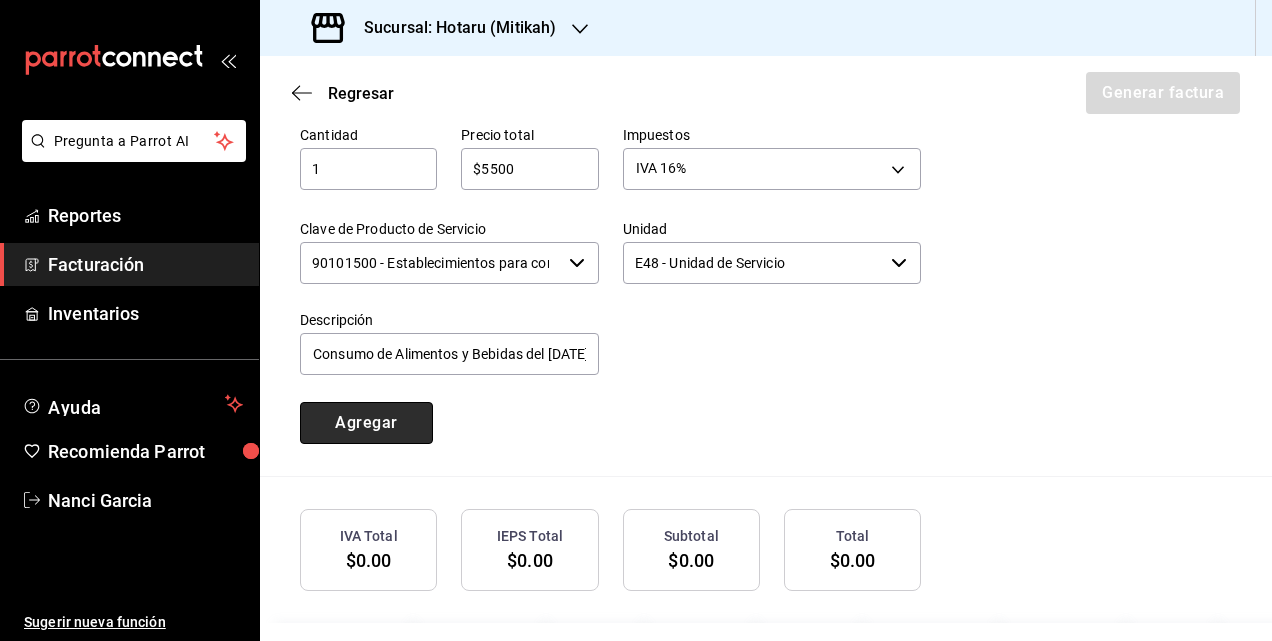 click on "Agregar" at bounding box center (366, 423) 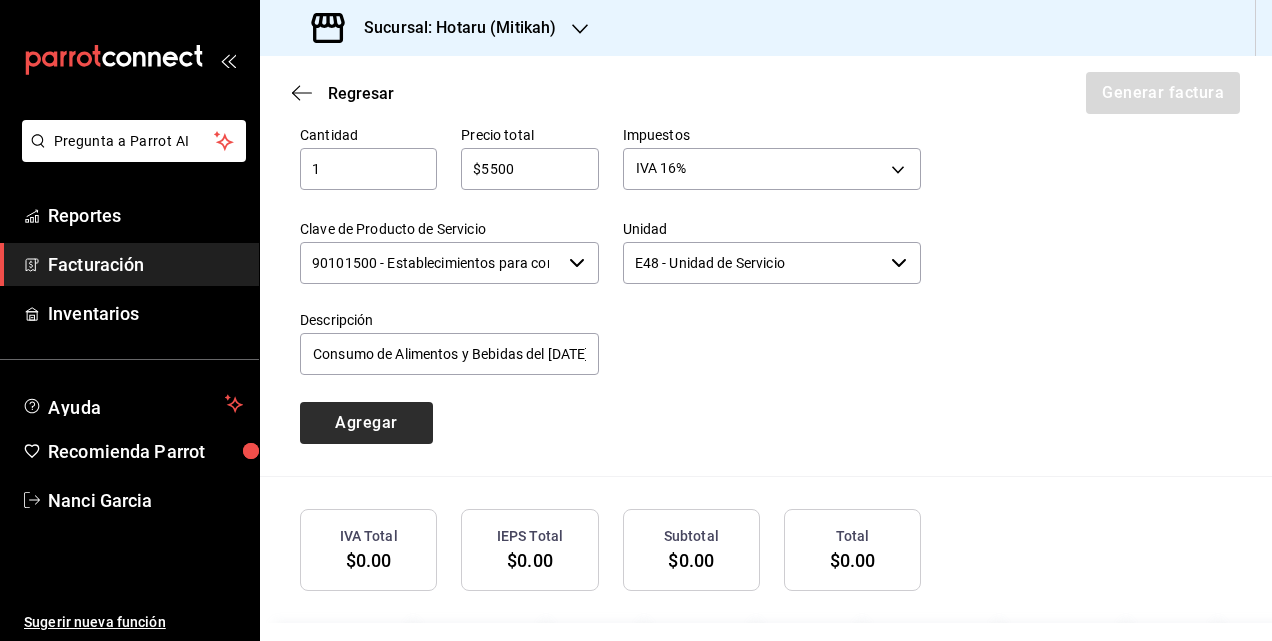 type 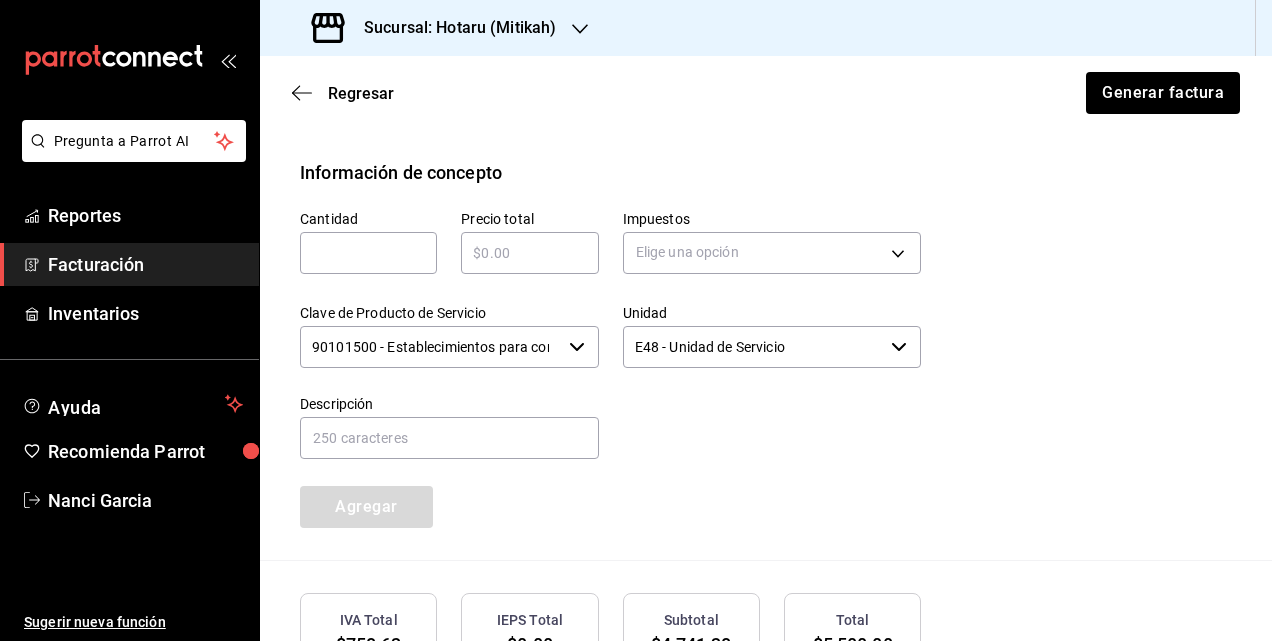 scroll, scrollTop: 659, scrollLeft: 0, axis: vertical 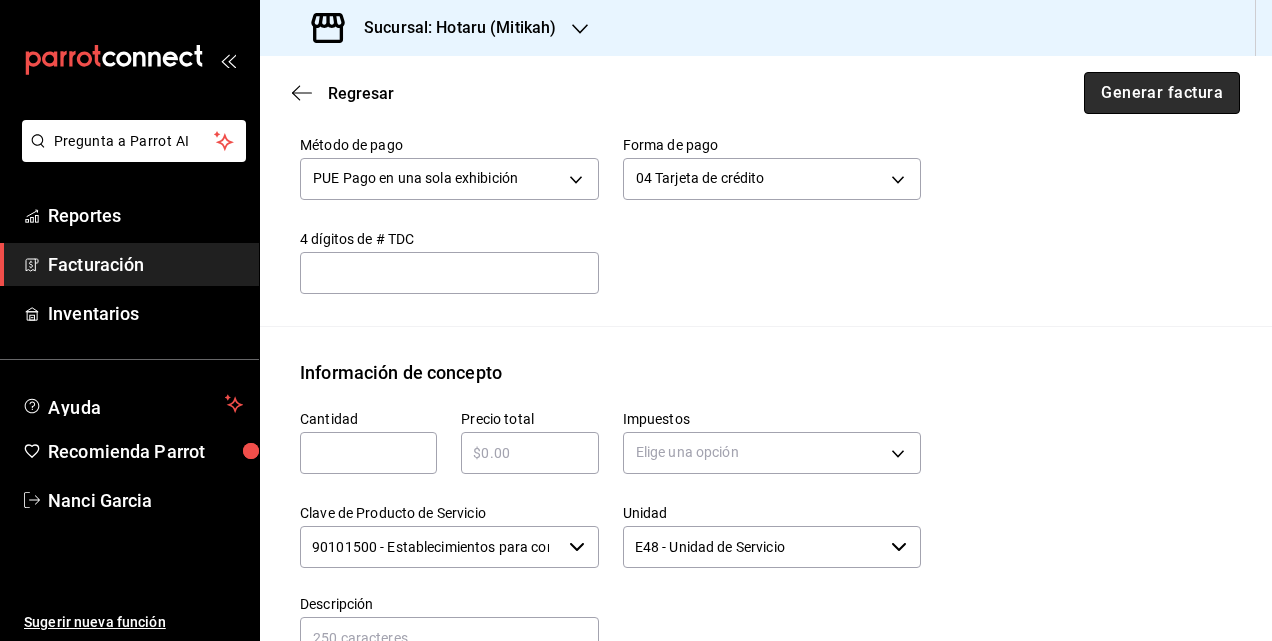 click on "Generar factura" at bounding box center (1162, 93) 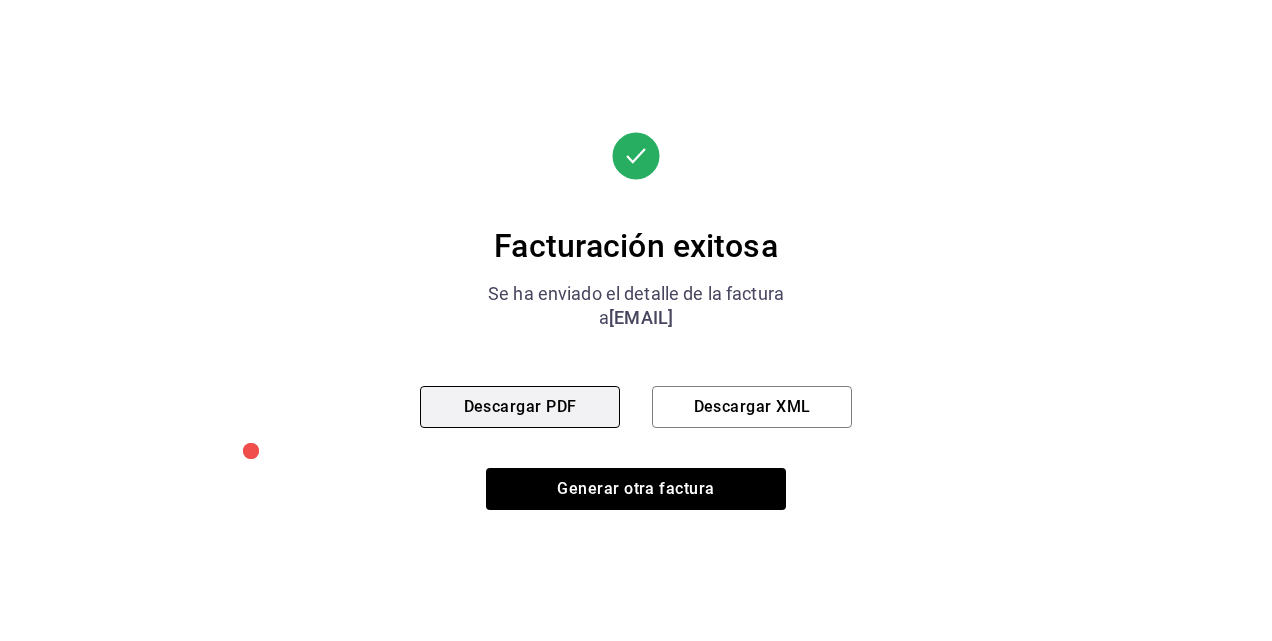 click on "Descargar PDF" at bounding box center (520, 407) 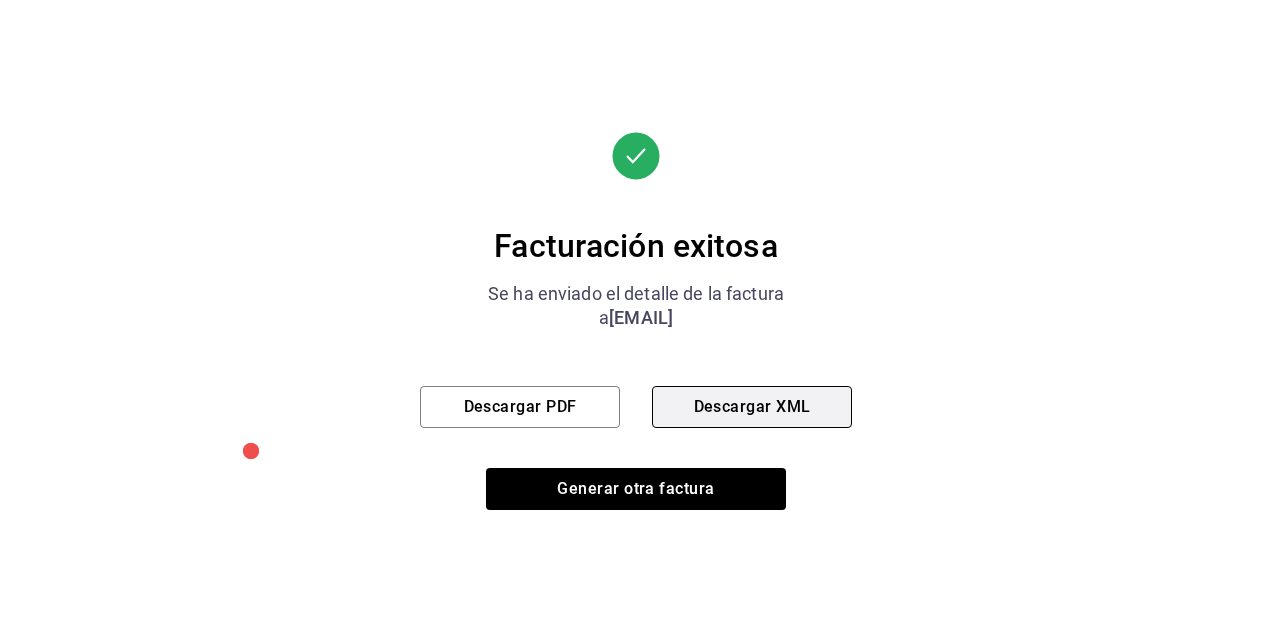 click on "Descargar XML" at bounding box center [752, 407] 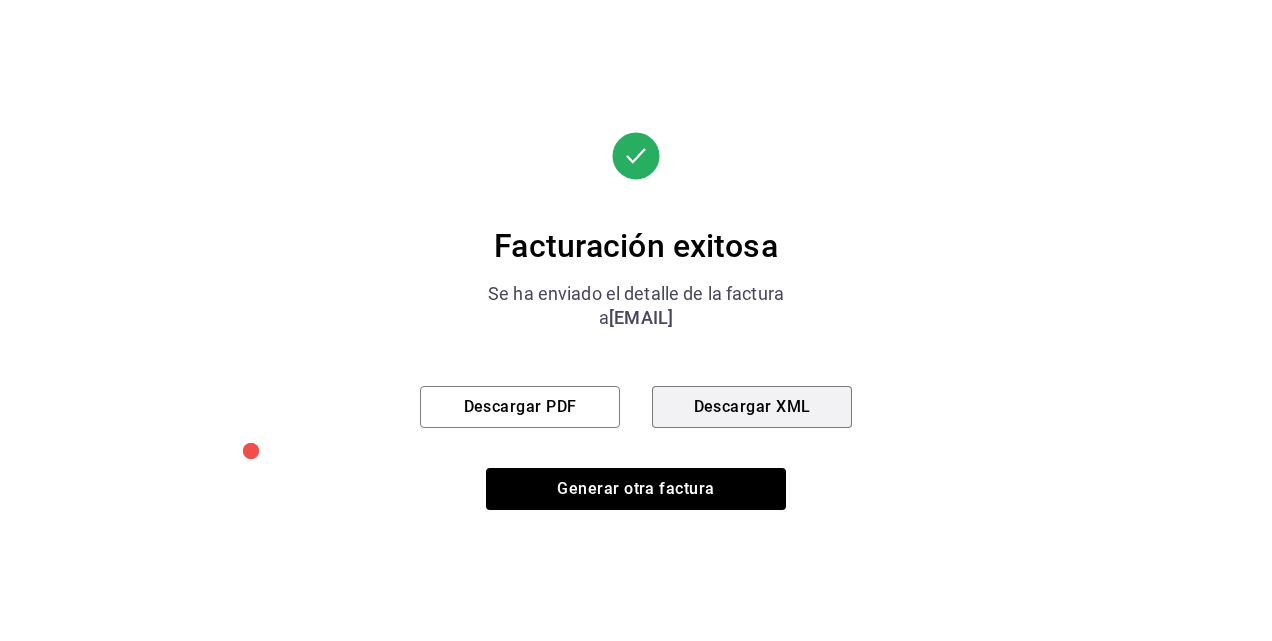 type 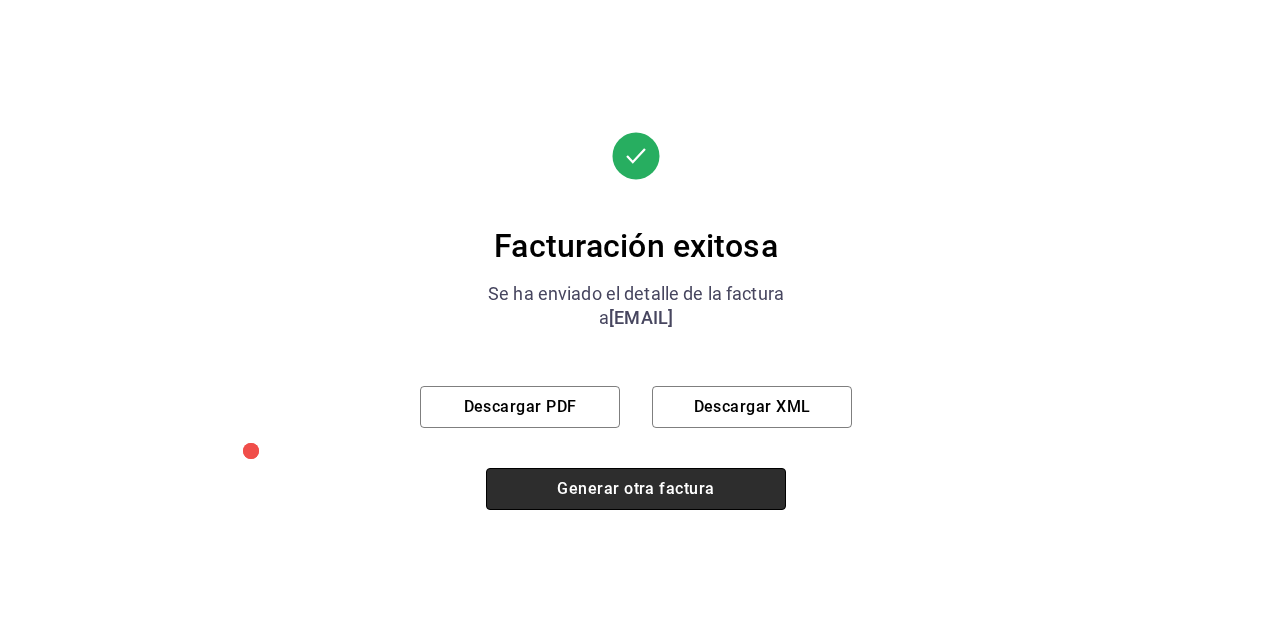 click on "Generar otra factura" at bounding box center [636, 489] 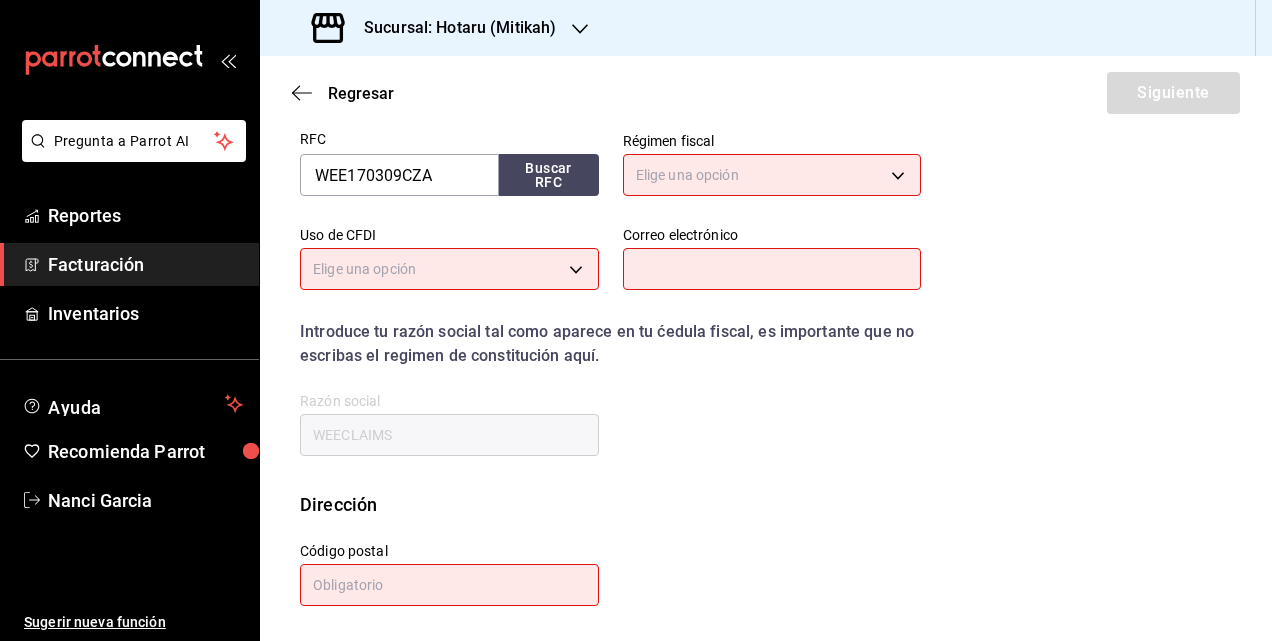 scroll, scrollTop: 252, scrollLeft: 0, axis: vertical 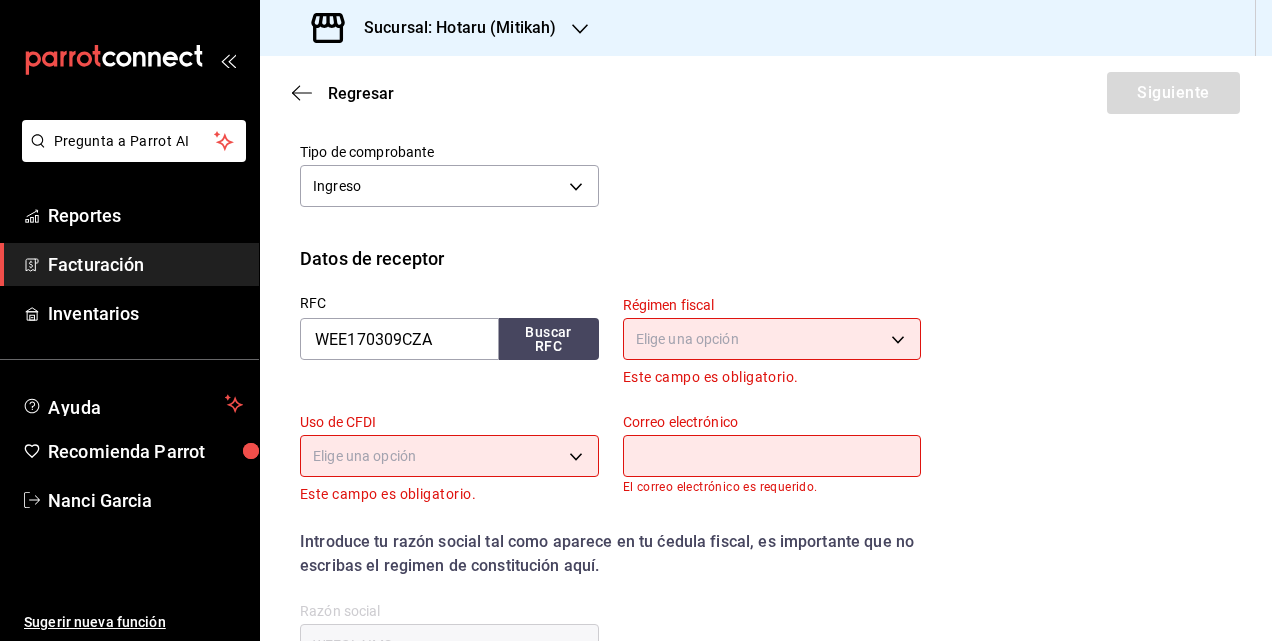 click on "Sucursal: Hotaru (Mitikah)" at bounding box center [436, 28] 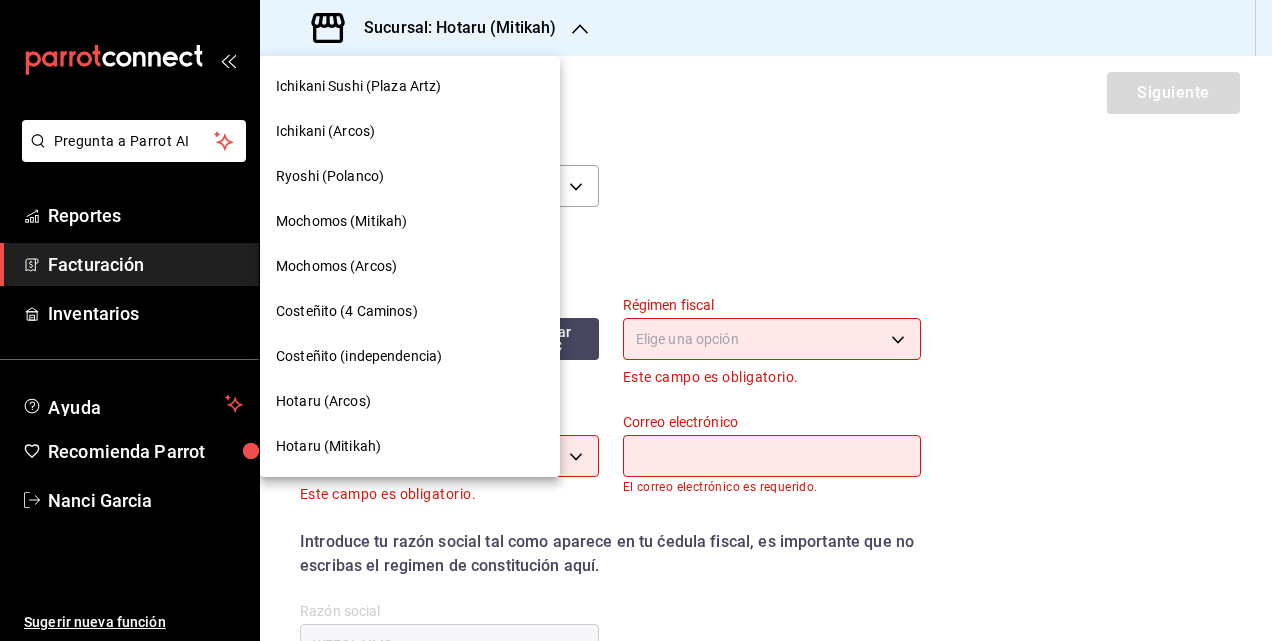 click on "Ryoshi (Polanco)" at bounding box center (330, 176) 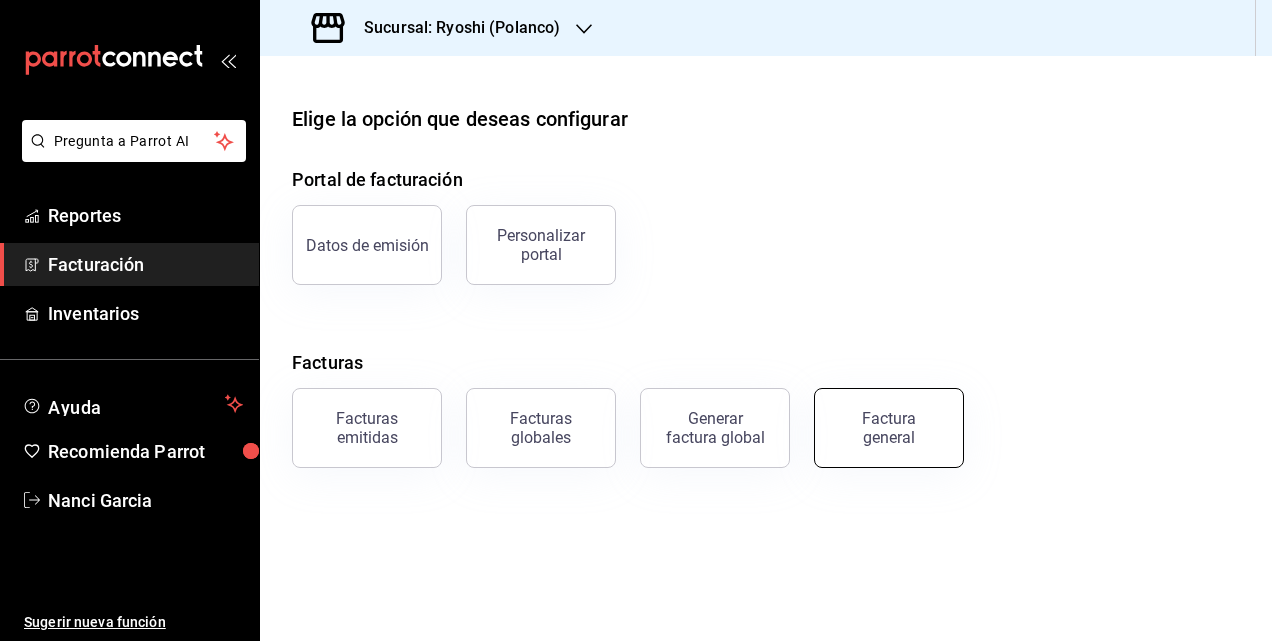 click on "Factura general" at bounding box center (889, 428) 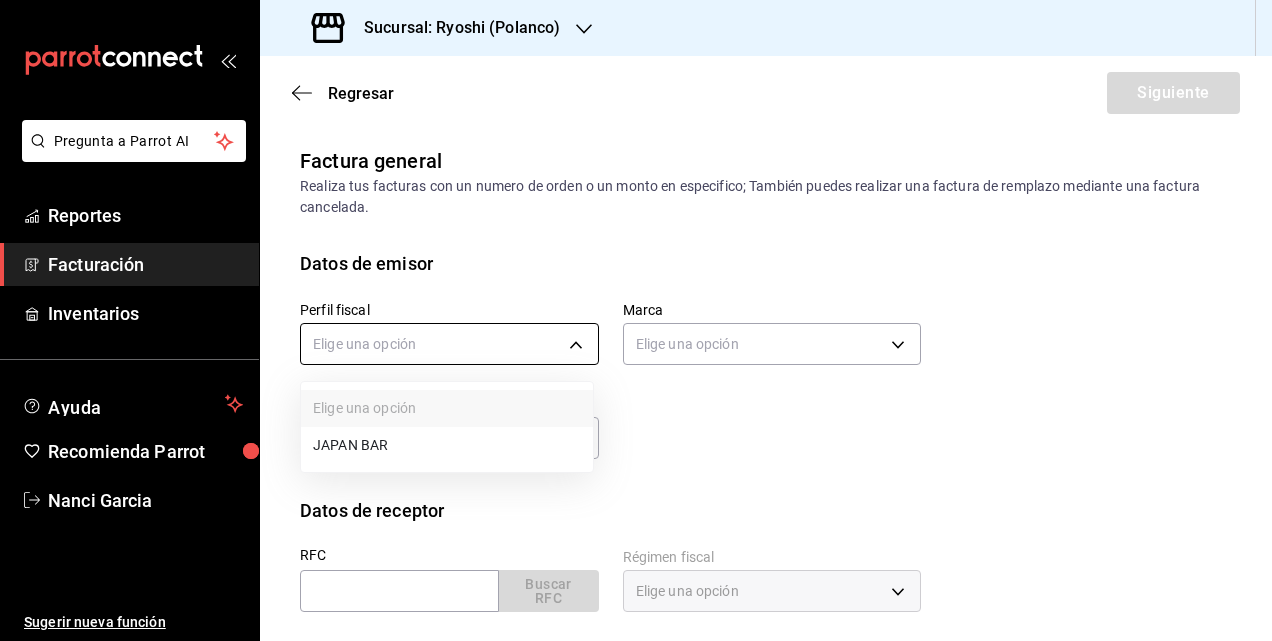 click on "Pregunta a Parrot AI Reportes Facturación Inventarios Ayuda Recomienda Parrot Nanci Garcia Sugerir nueva función Sucursal: Ryoshi (Polanco) Regresar Siguiente Factura general Realiza tus facturas con un numero de orden o un monto en especifico; También puedes realizar una factura de remplazo mediante una factura cancelada. Datos de emisor Perfil fiscal Elige una opción Marca Elige una opción Tipo de comprobante Ingreso I Datos de receptor RFC Buscar RFC Régimen fiscal Elige una opción Uso de CFDI Elige una opción Correo electrónico Dirección Calle # exterior # interior Código postal Estado Municipio Colonia GANA 1 MES GRATIS EN TU SUSCRIPCIÓN AQUÍ ¿Recuerdas cómo empezó tu restaurante? Hoy puedes ayudar a un colega a tener el mismo cambio que tú viviste. Recomienda Parrot directamente desde tu Portal Administrador. Es fácil y rápido. 🎁 Por cada restaurante que se una, ganas 1 mes gratis. Pregunta a Parrot AI Reportes Facturación Inventarios Ayuda" at bounding box center (636, 320) 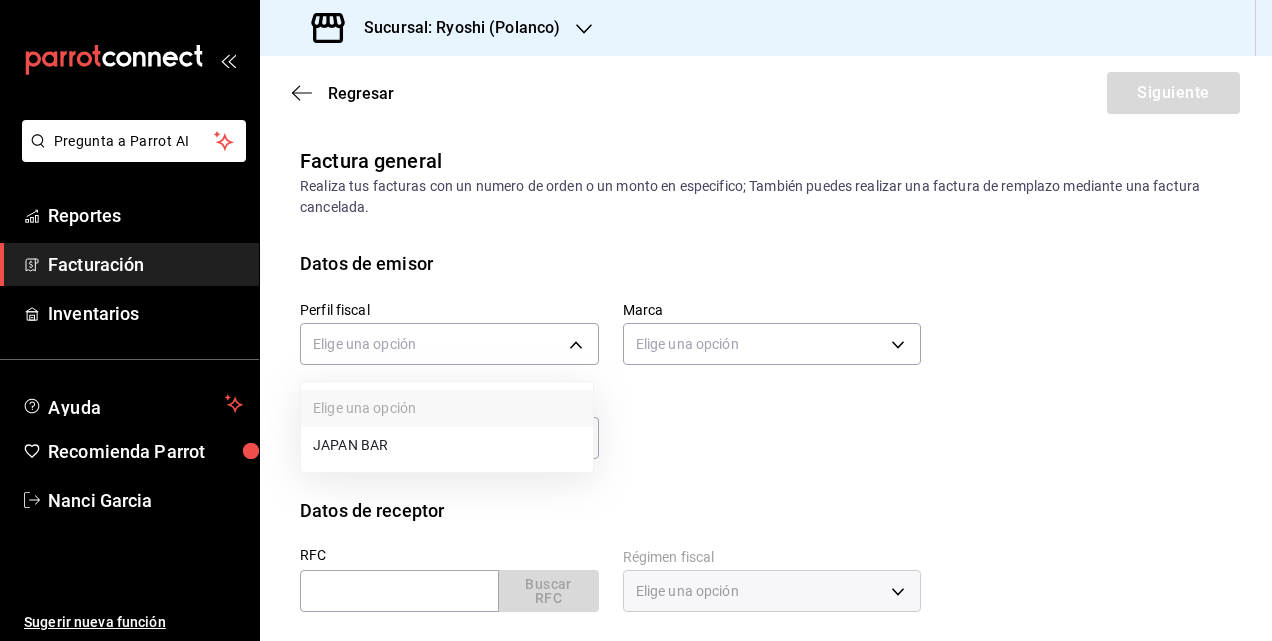 click on "JAPAN BAR" at bounding box center [447, 445] 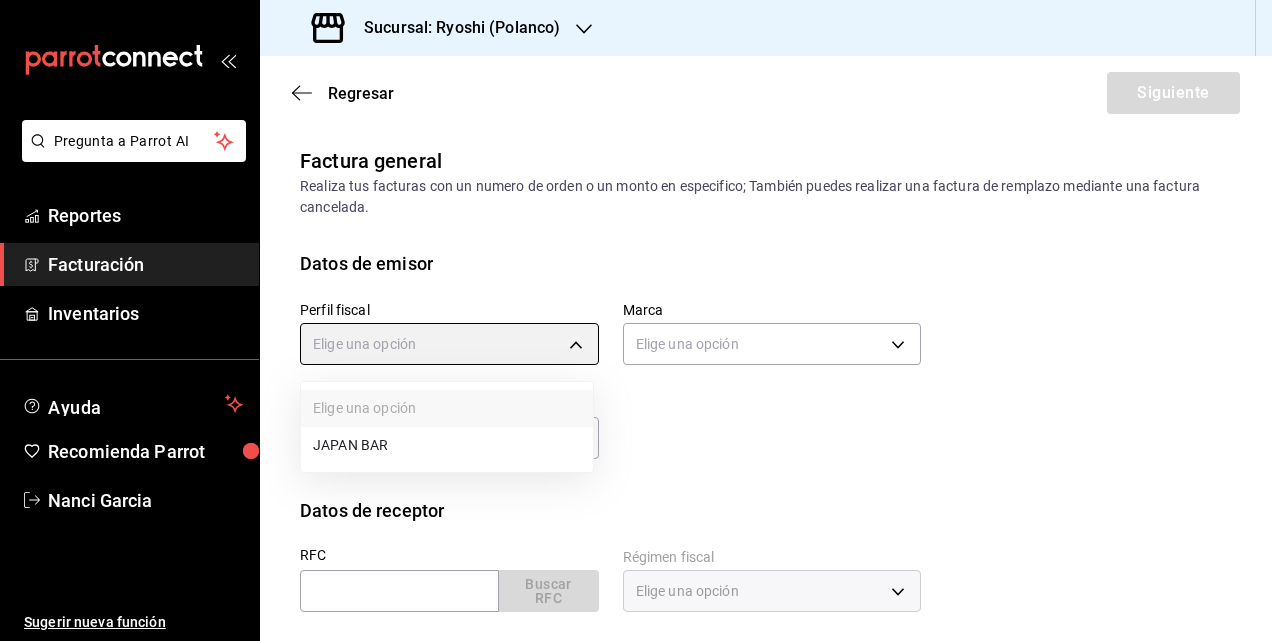 type on "c98cacb0-d3b9-4e39-abbf-ac42bbb95db4" 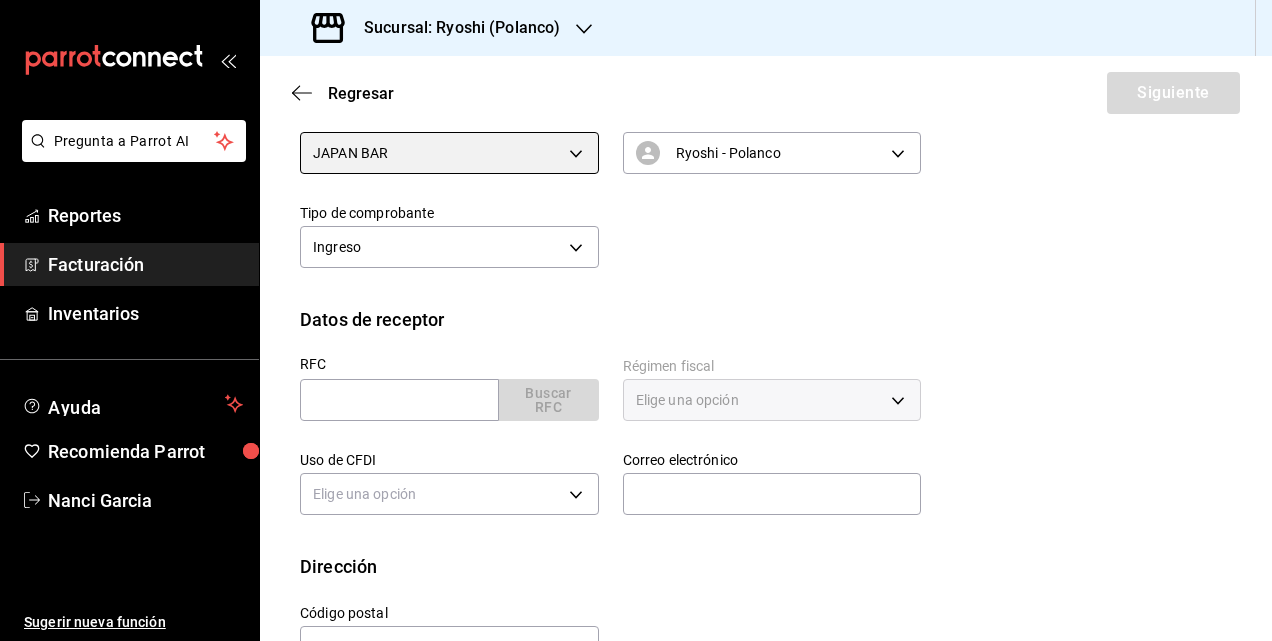 scroll, scrollTop: 200, scrollLeft: 0, axis: vertical 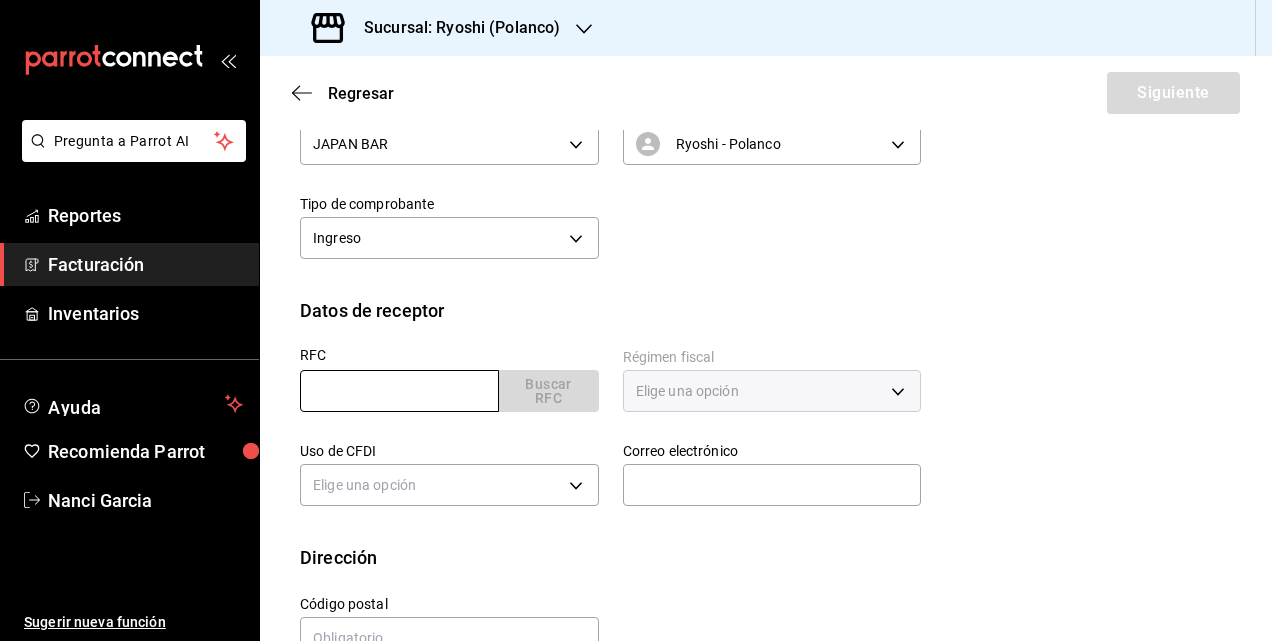 click at bounding box center (399, 391) 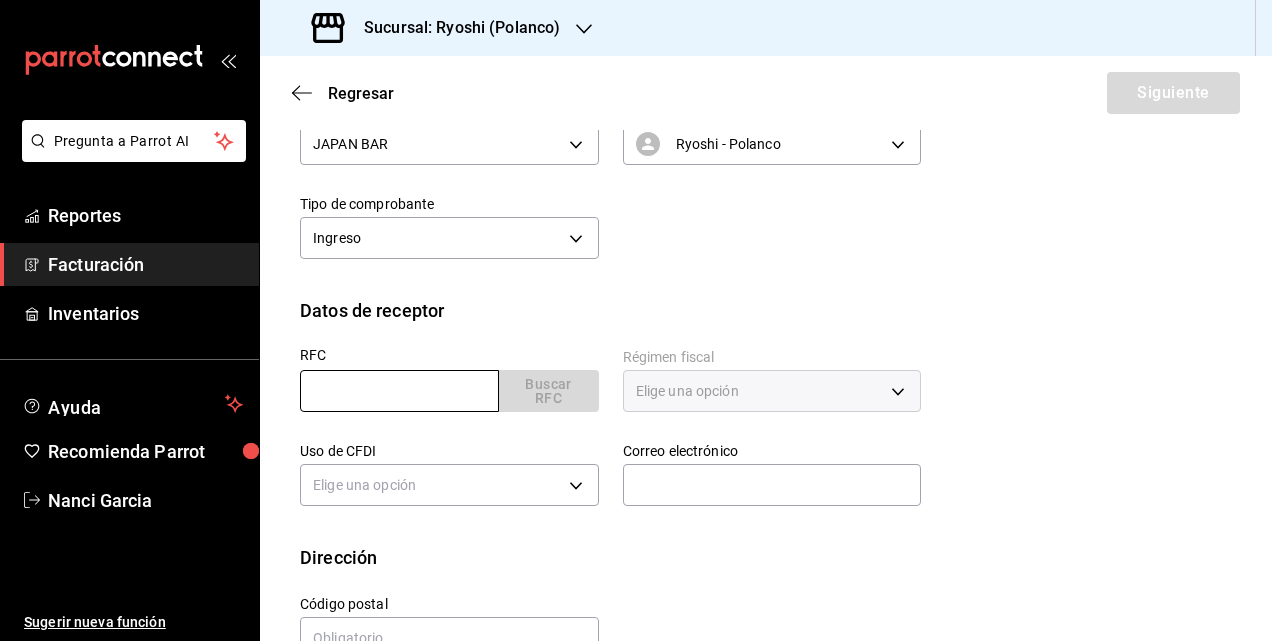 paste on "SEL161003GP6" 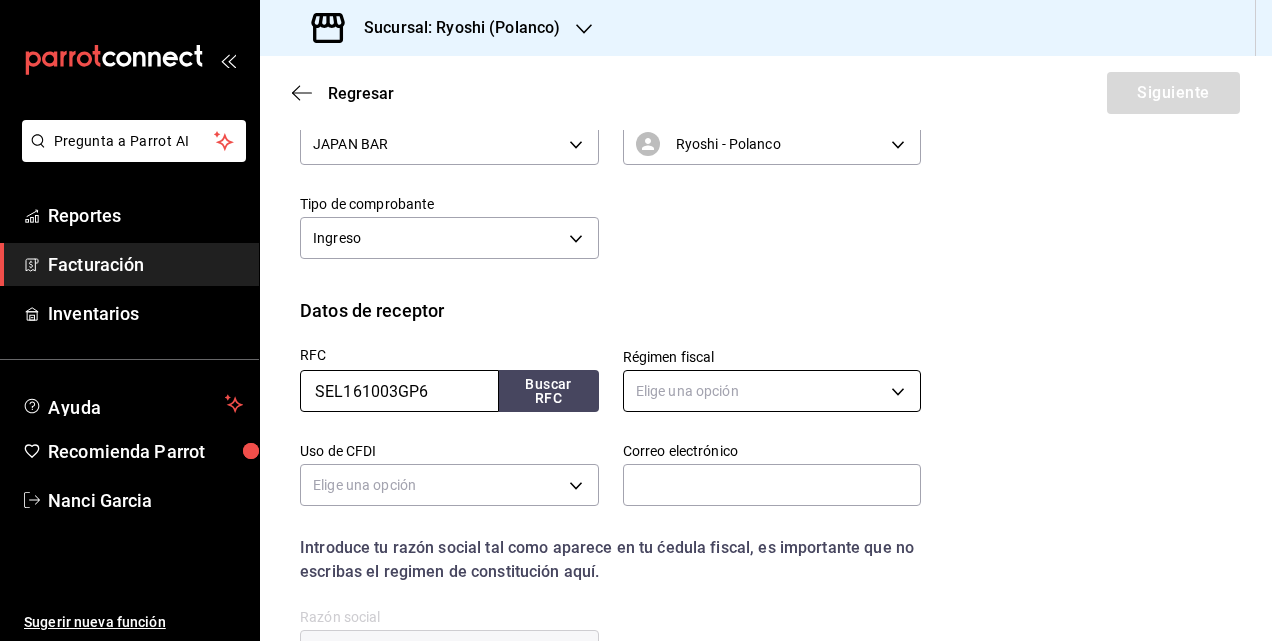 type on "SEL161003GP6" 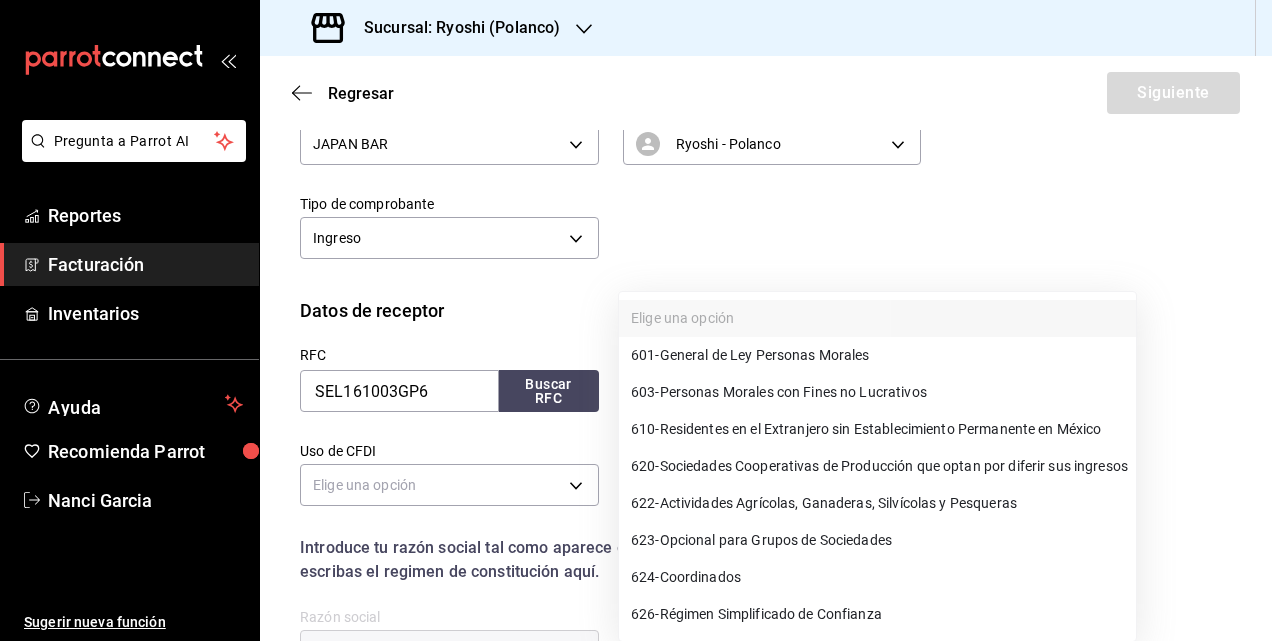 click on "Pregunta a Parrot AI Reportes Facturación Inventarios Ayuda Recomienda Parrot [PERSON] Sugerir nueva función Sucursal: Ryoshi (Polanco) Regresar Siguiente Factura general Realiza tus facturas con un numero de orden o un monto en especifico; También puedes realizar una factura de remplazo mediante una factura cancelada. Datos de emisor Perfil fiscal JAPAN BAR [UUID] Marca Ryoshi - Polanco [UUID] Tipo de comprobante Ingreso I Datos de receptor RFC SEL161003GP6 Buscar RFC Régimen fiscal Elige una opción Uso de CFDI Elige una opción Correo electrónico Introduce tu razón social tal como aparece en tu ćedula fiscal, es importante que no escribas el regimen de constitución aquí. company Razón social Dirección Calle # exterior # interior Código postal Estado ​ Municipio ​ Colonia ​ GANA 1 MES GRATIS EN TU SUSCRIPCIÓN AQUÍ Pregunta a Parrot AI Reportes Facturación Inventarios Ayuda Recomienda Parrot [PERSON]" at bounding box center [636, 320] 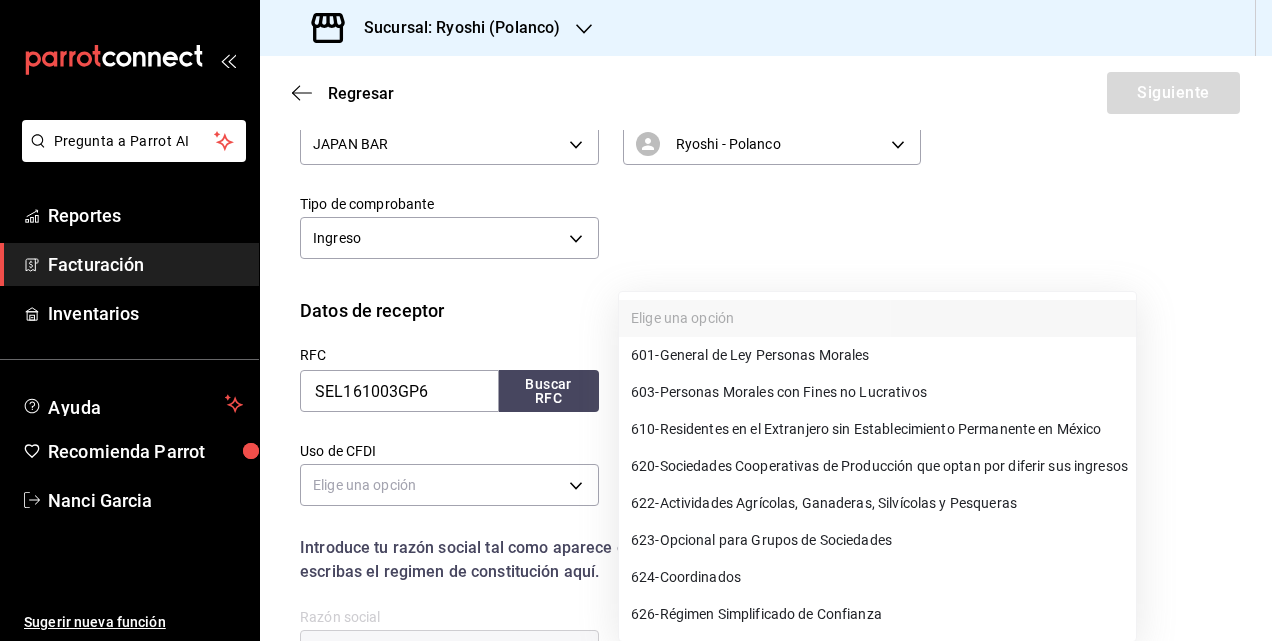 click on "601  -  General de Ley Personas Morales" at bounding box center [750, 355] 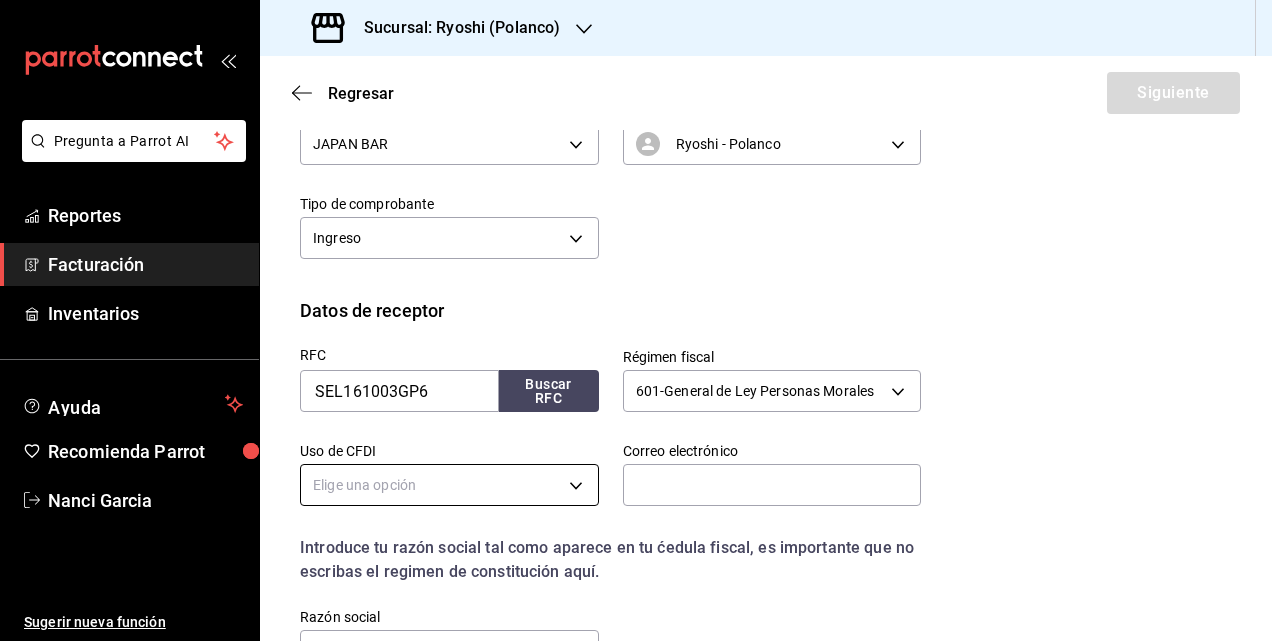 click on "Pregunta a Parrot AI Reportes Facturación Inventarios Ayuda Recomienda Parrot [PERSON] Sugerir nueva función Sucursal: Ryoshi (Polanco) Regresar Siguiente Factura general Realiza tus facturas con un numero de orden o un monto en especifico; También puedes realizar una factura de remplazo mediante una factura cancelada. Datos de emisor Perfil fiscal JAPAN BAR [UUID] Marca Ryoshi - Polanco [UUID] Tipo de comprobante Ingreso I Datos de receptor RFC SEL161003GP6 Buscar RFC Régimen fiscal 601 - General de Ley Personas Morales 601 Uso de CFDI Elige una opción Correo electrónico Introduce tu razón social tal como aparece en tu ćedula fiscal, es importante que no escribas el regimen de constitución aquí. company Razón social Dirección Calle # exterior # interior Código postal Estado ​ Municipio ​ Colonia ​ GANA 1 MES GRATIS EN TU SUSCRIPCIÓN AQUÍ Pregunta a Parrot AI Reportes Facturación Inventarios Ayuda" at bounding box center [636, 320] 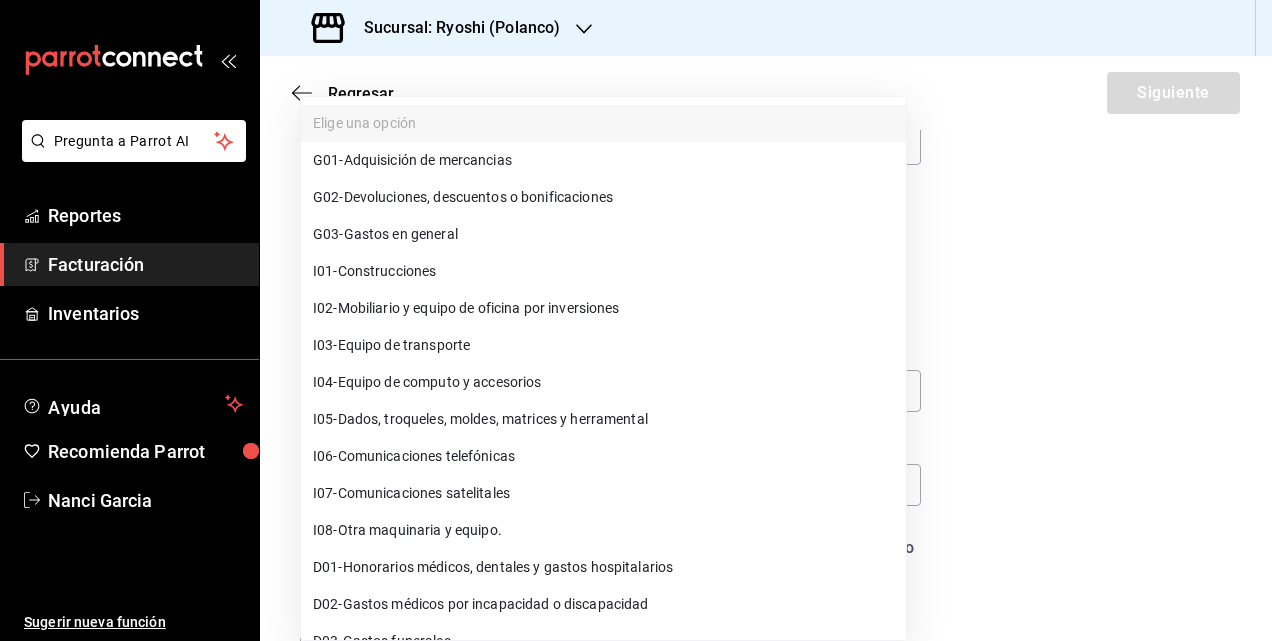 click on "G03  -  Gastos en general" at bounding box center [385, 234] 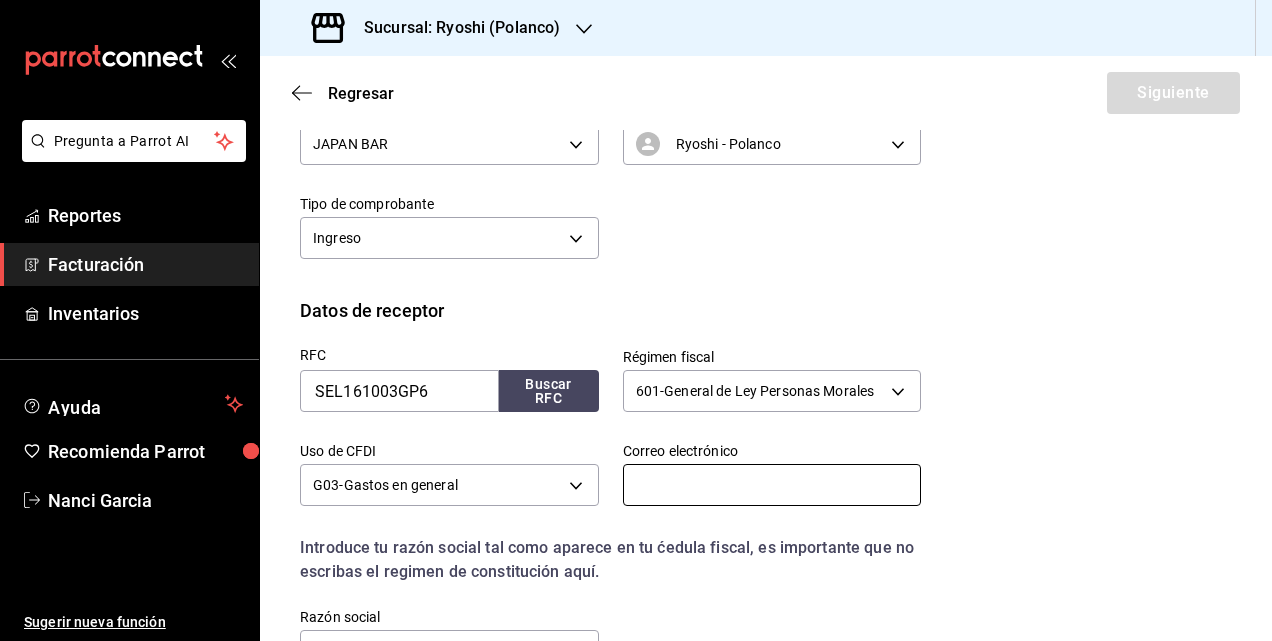 click at bounding box center [772, 485] 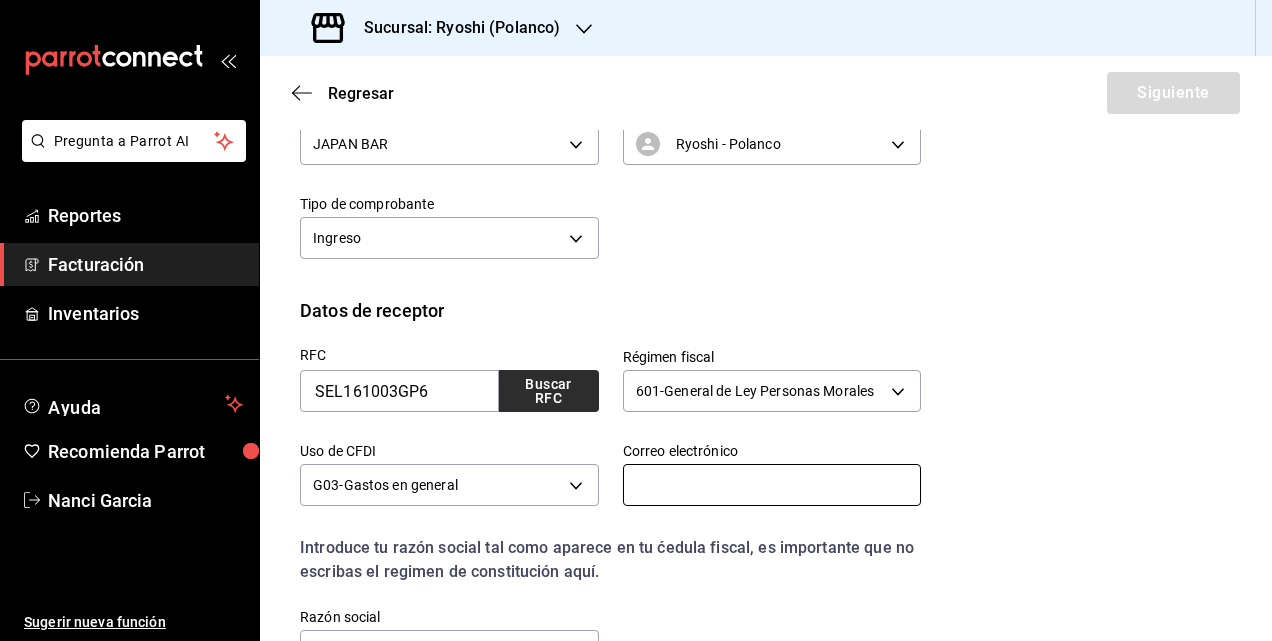 paste on "[EMAIL]" 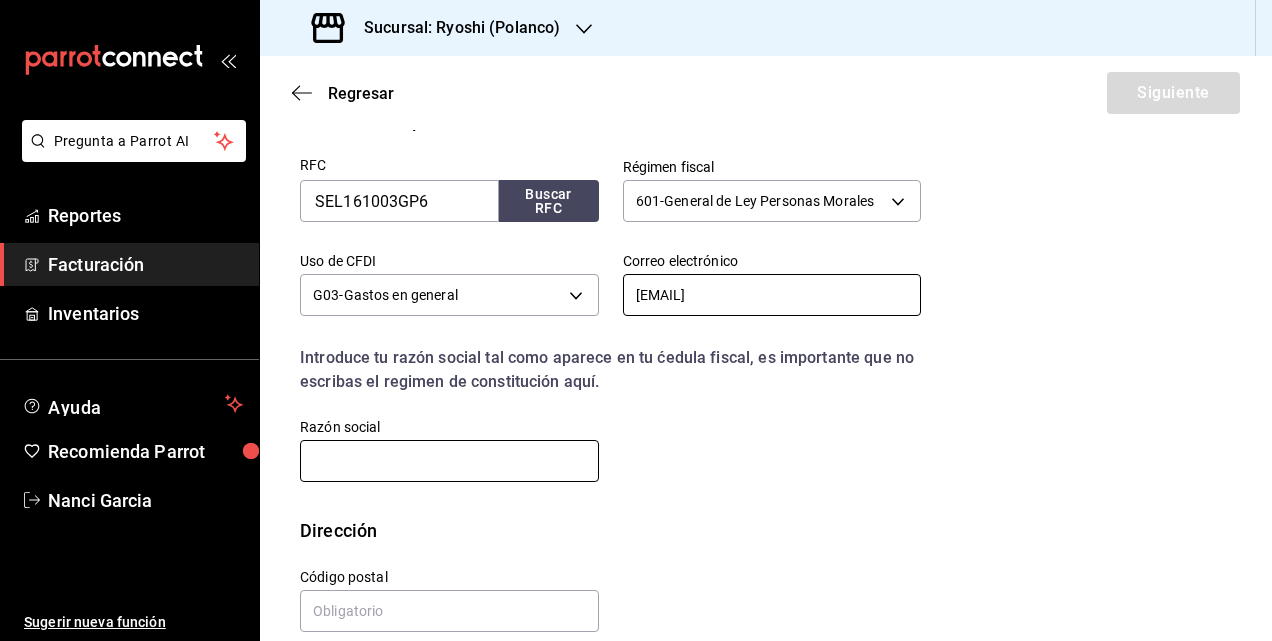 scroll, scrollTop: 416, scrollLeft: 0, axis: vertical 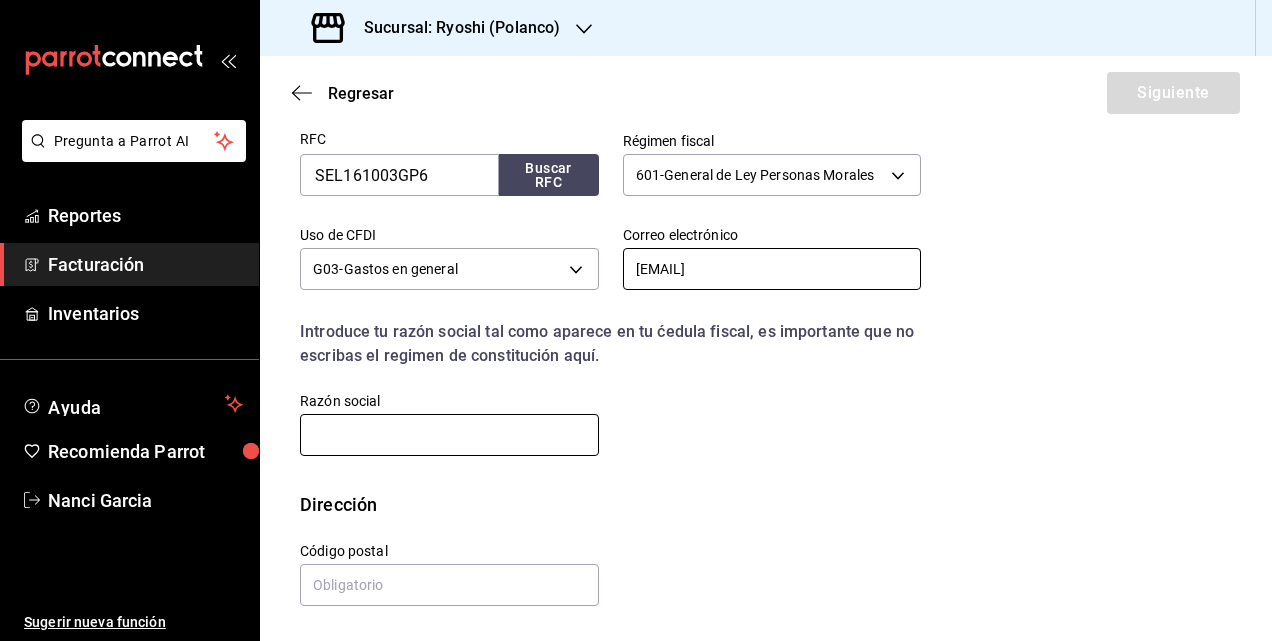 type on "[EMAIL]" 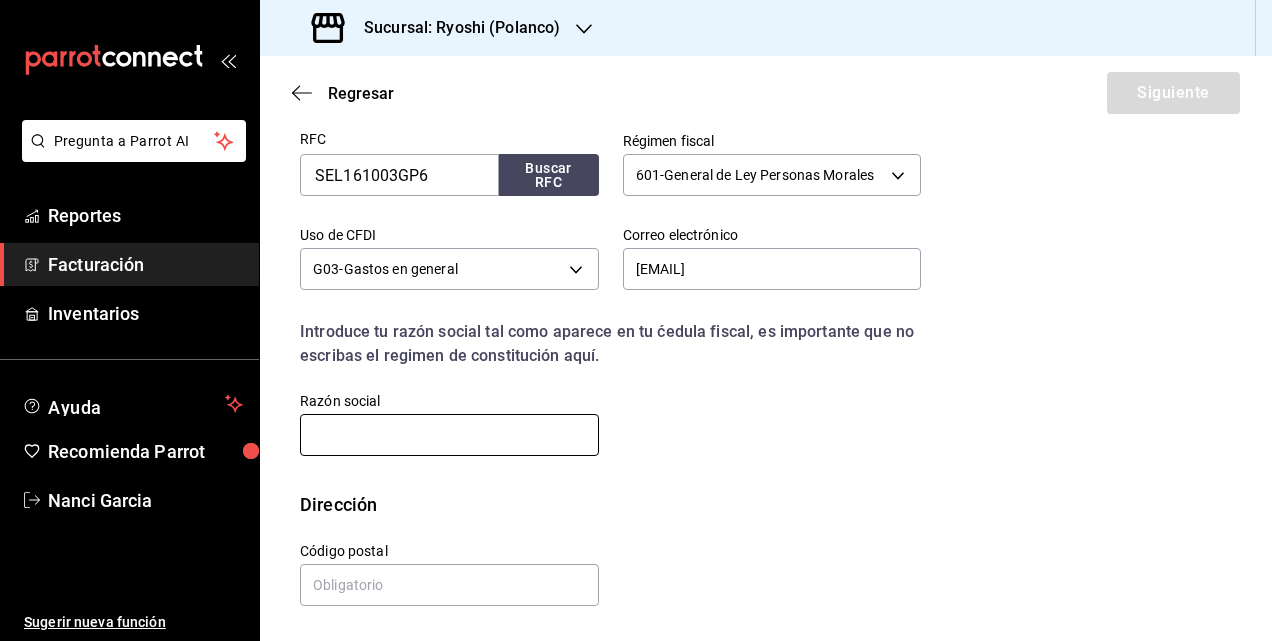 click at bounding box center [449, 435] 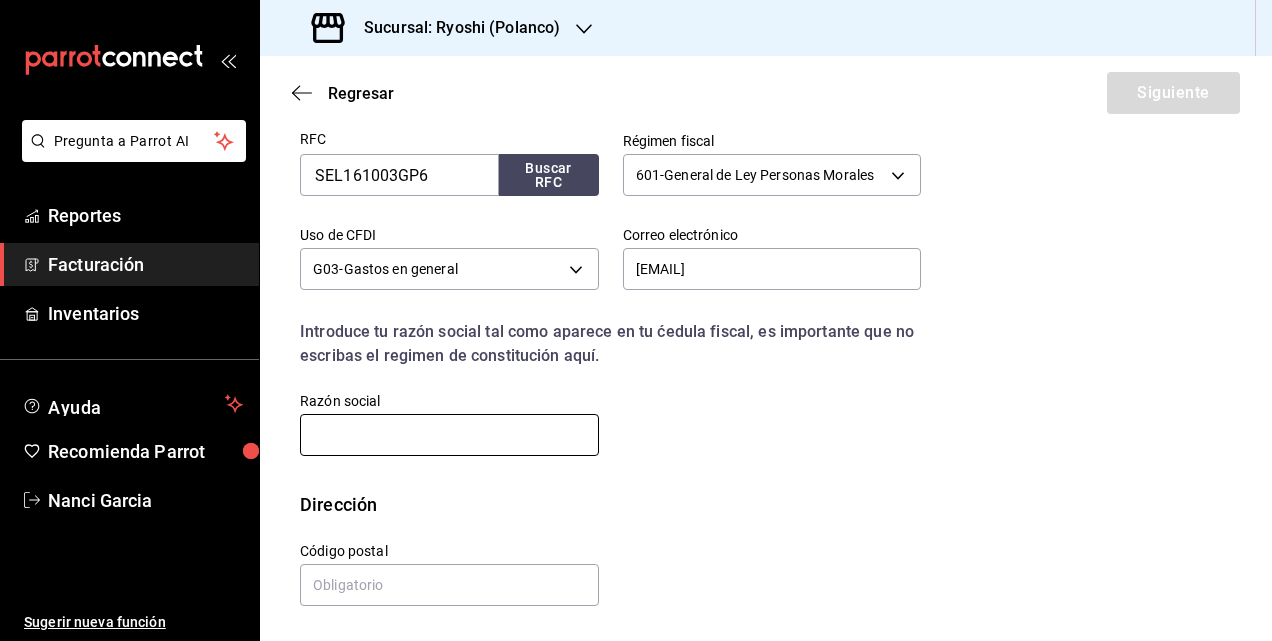 paste on "SPECIAL ECONOMIC AND" 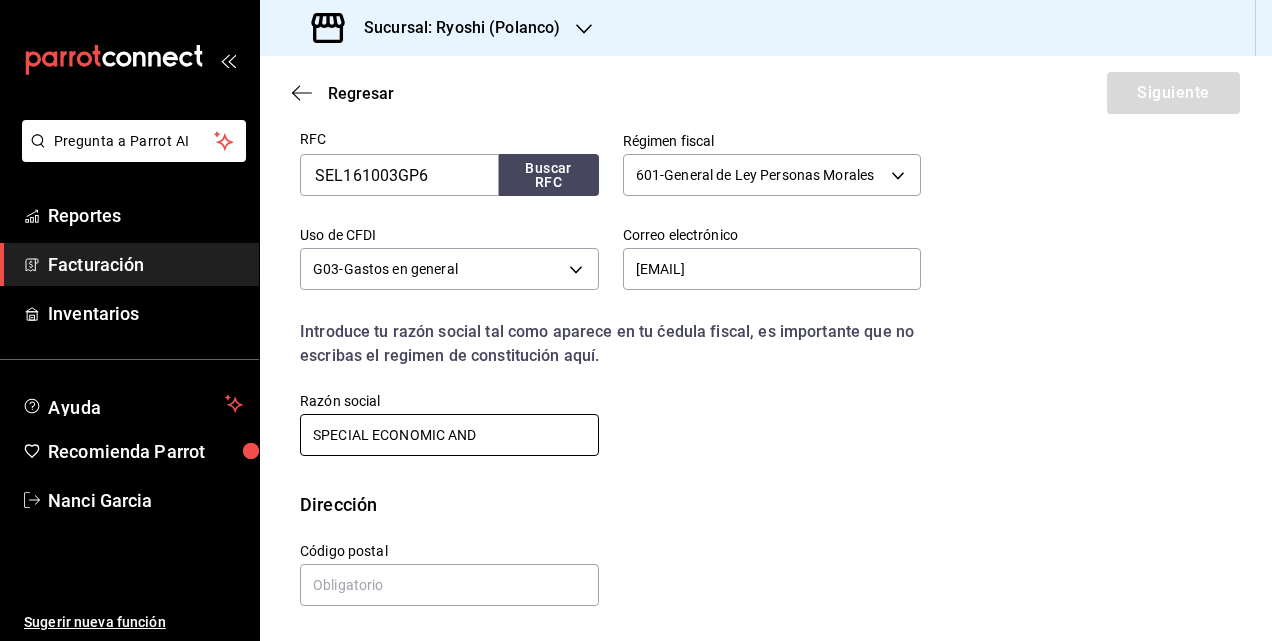 paste on "LOGISTICS ZONES DEVELOPER" 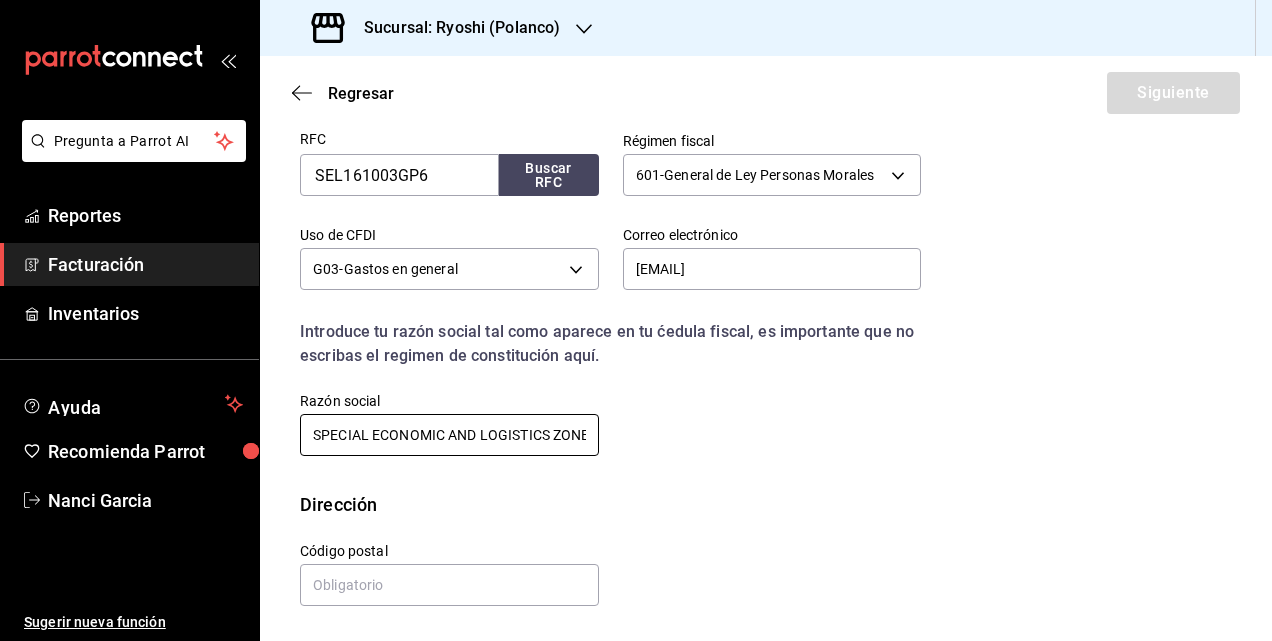 scroll, scrollTop: 0, scrollLeft: 101, axis: horizontal 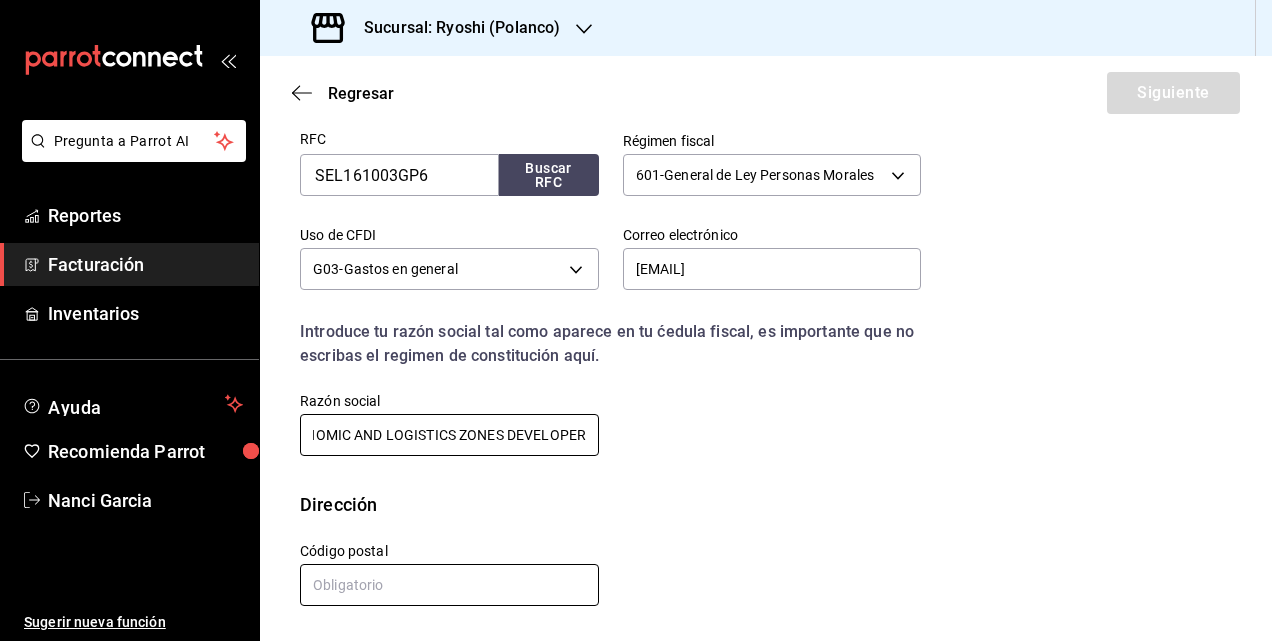 type on "SPECIAL ECONOMIC AND LOGISTICS ZONES DEVELOPER" 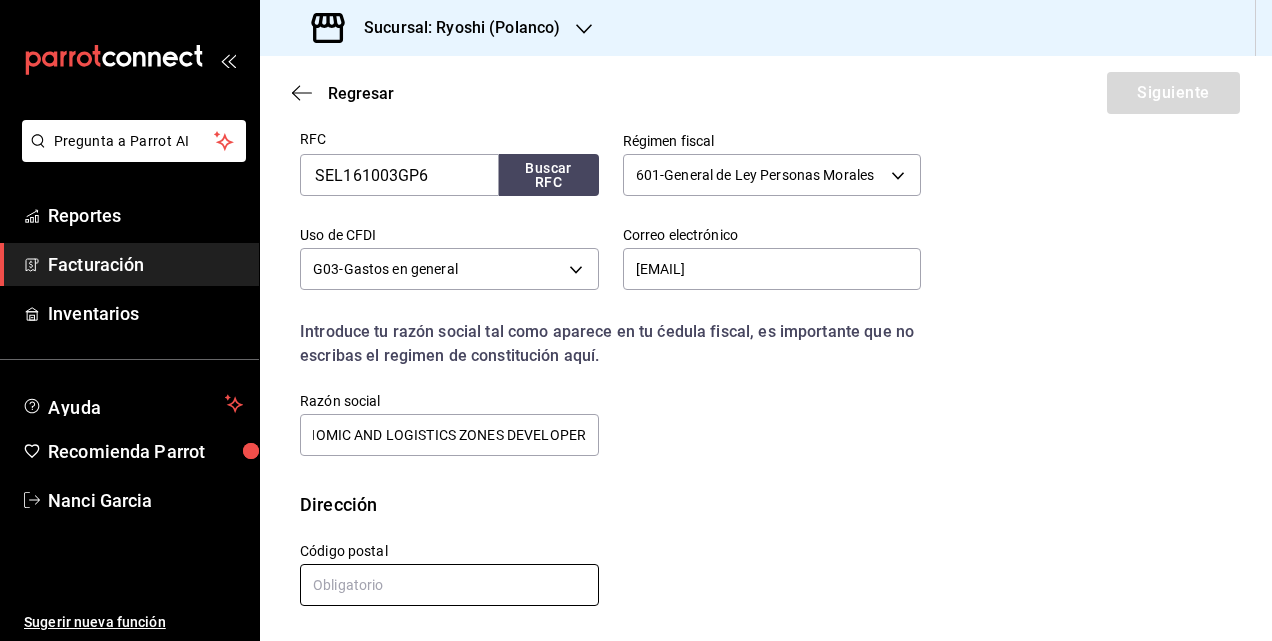 click at bounding box center (449, 585) 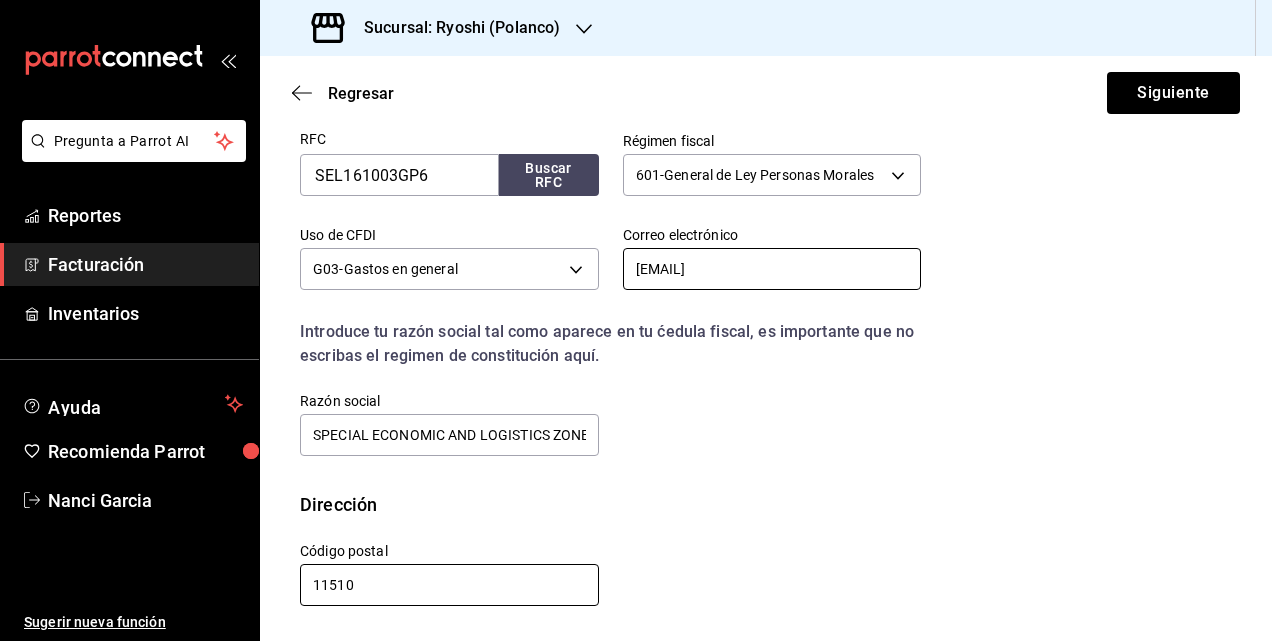 type on "11510" 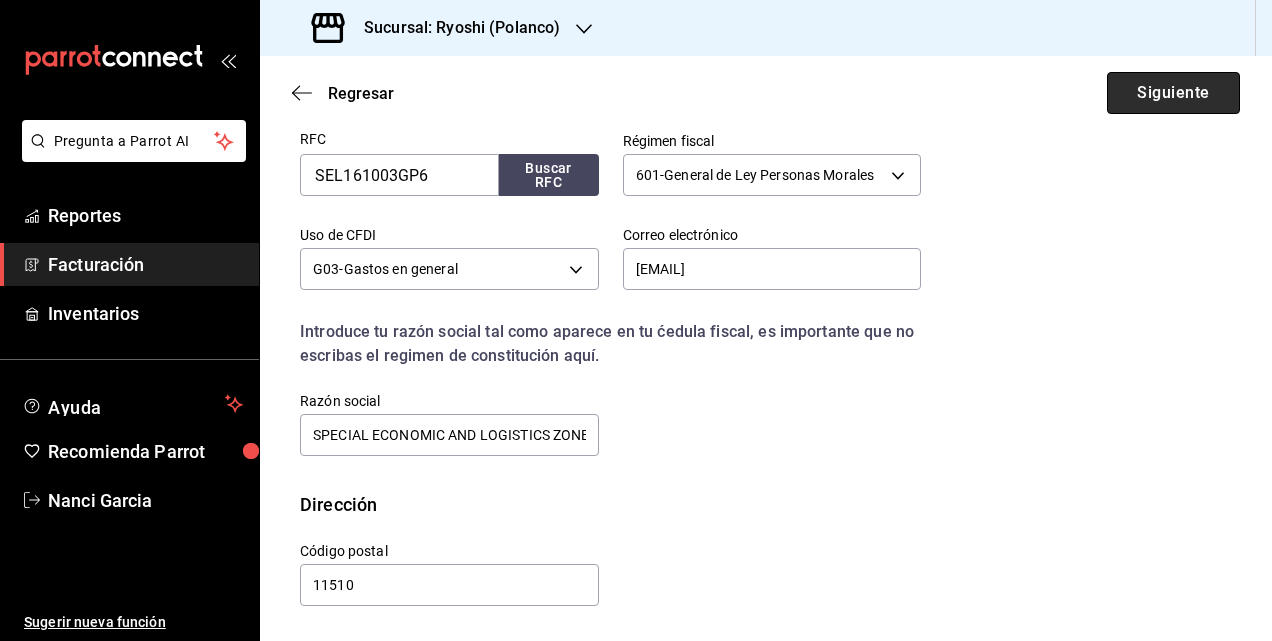 drag, startPoint x: 1153, startPoint y: 84, endPoint x: 1140, endPoint y: 92, distance: 15.264338 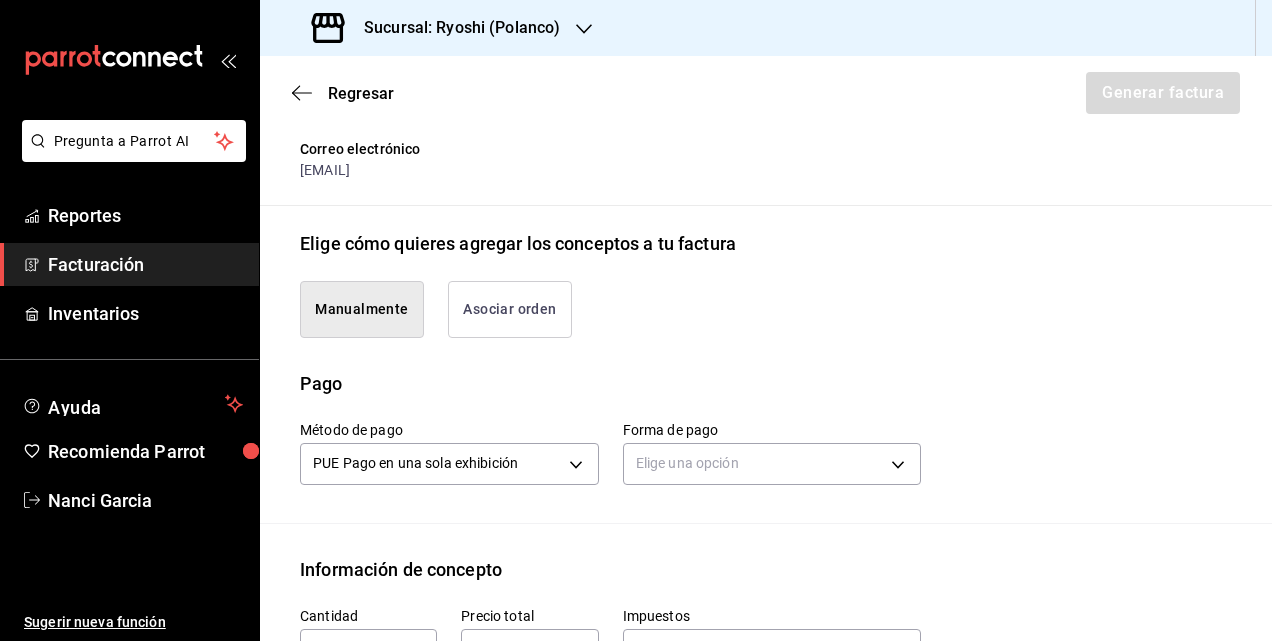 type on "90101500 - Establecimientos para comer y beber" 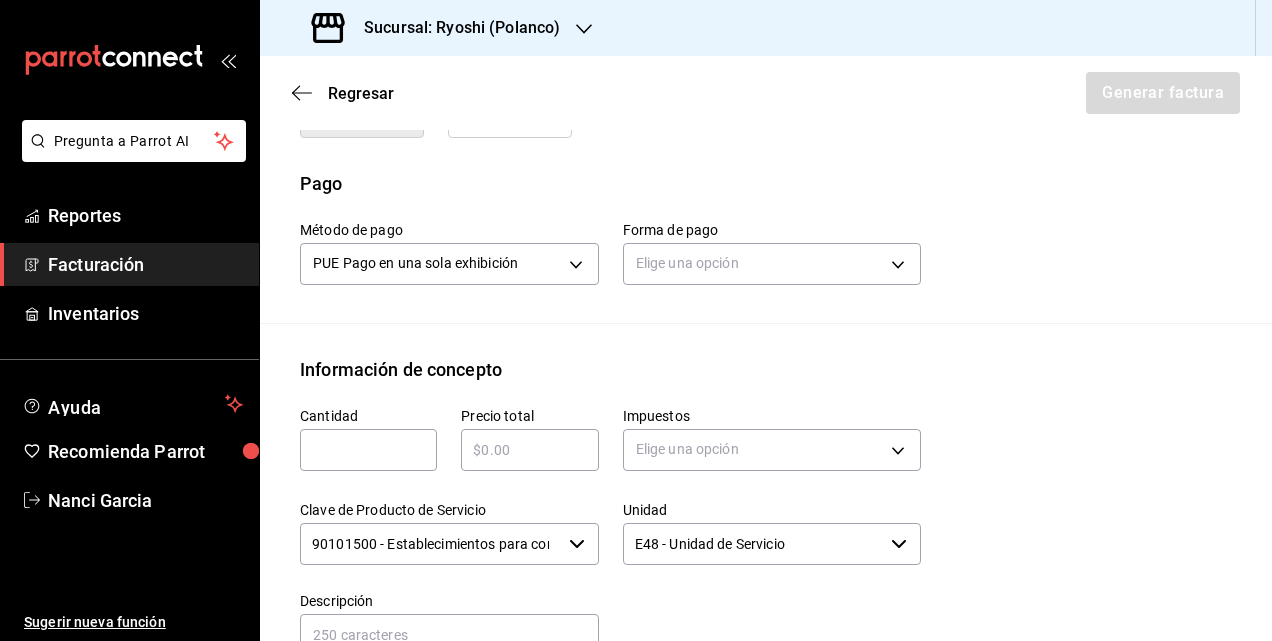 scroll, scrollTop: 716, scrollLeft: 0, axis: vertical 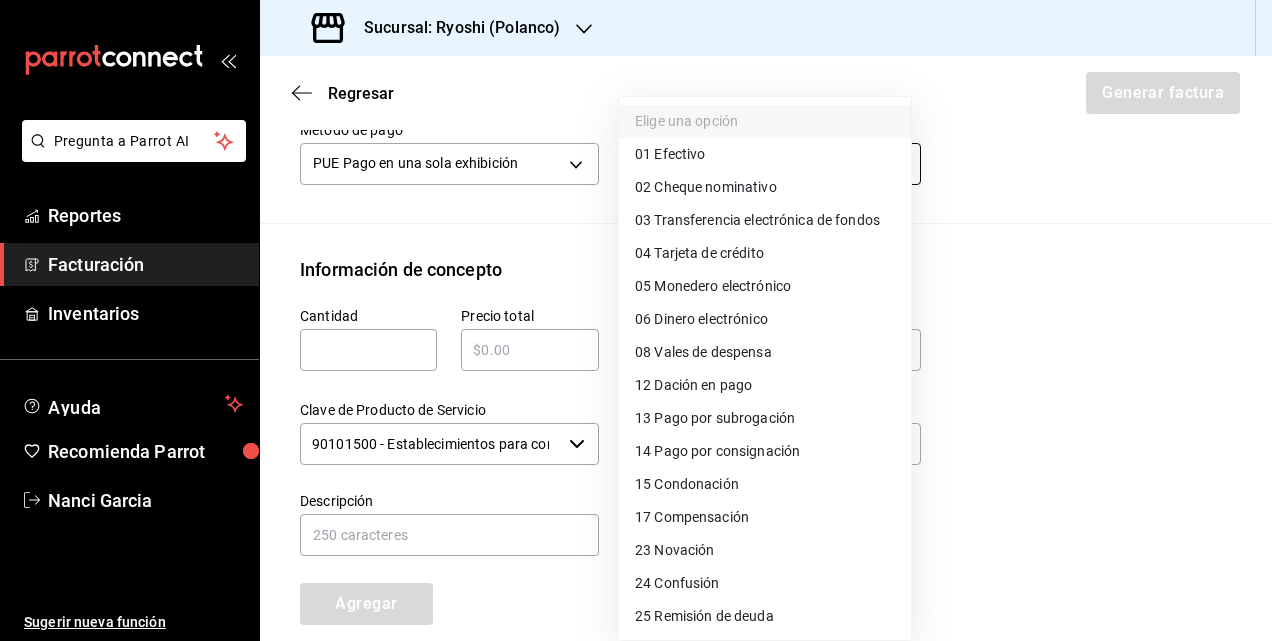 click on "Pregunta a Parrot AI Reportes Facturación Inventarios Ayuda Recomienda Parrot [PERSON] Sugerir nueva función Sucursal: Ryoshi (Polanco) Regresar Generar factura Emisor Perfil fiscal JAPAN BAR Tipo de comprobante Ingreso Receptor Nombre / Razón social SPECIAL ECONOMIC AND LOGISTICS ZONES DEVELOPER RFC Receptor SEL161003GP6 Régimen fiscal General de Ley Personas Morales Uso de CFDI G03: Gastos en general Correo electrónico ryoshi.masaryk@grupocosteno.com Elige cómo quieres agregar los conceptos a tu factura Manualmente Asociar orden Pago Método de pago PUE Pago en una sola exhibición PUE Forma de pago Elige una opción Información de concepto Cantidad ​ Precio total ​ Impuestos Elige una opción Clave de Producto de Servicio 90101500 - Establecimientos para comer y beber ​ Unidad E48 - Unidad de Servicio ​ Descripción Agregar IVA Total $0.00 IEPS Total $0.00 Subtotal $0.00 Total $0.00 Orden Cantidad Clave Unidad Monto Impuesto Subtotal Total Pregunta a Parrot AI Reportes" at bounding box center [636, 320] 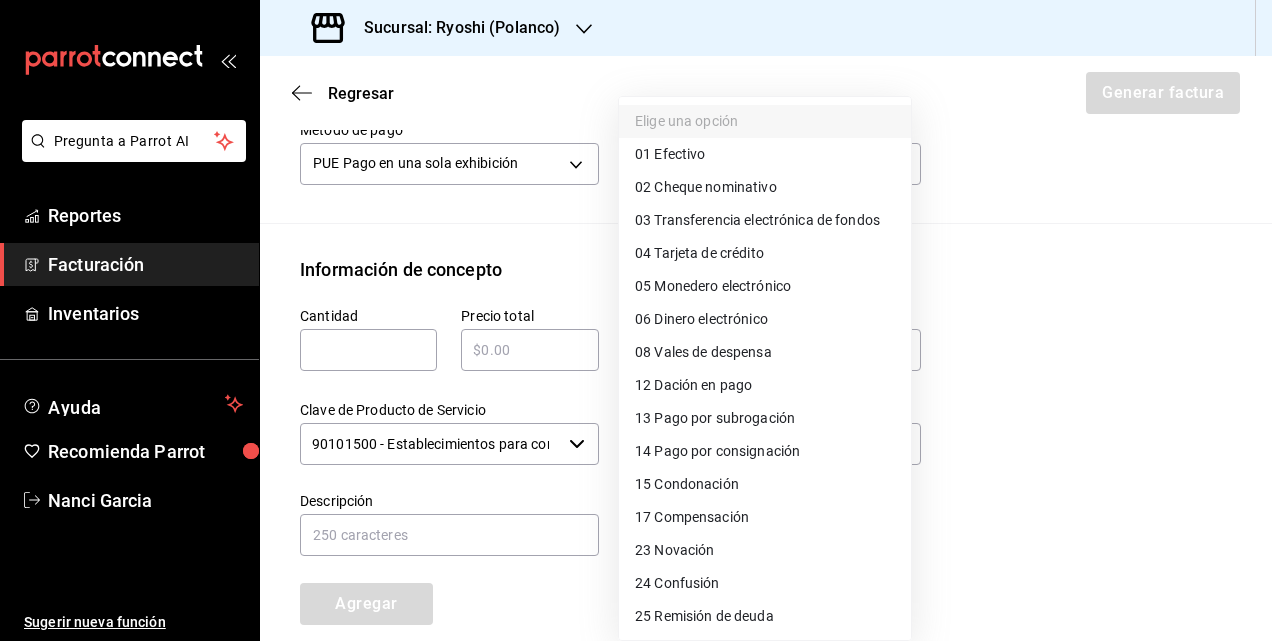 click on "04   Tarjeta de crédito" at bounding box center [699, 253] 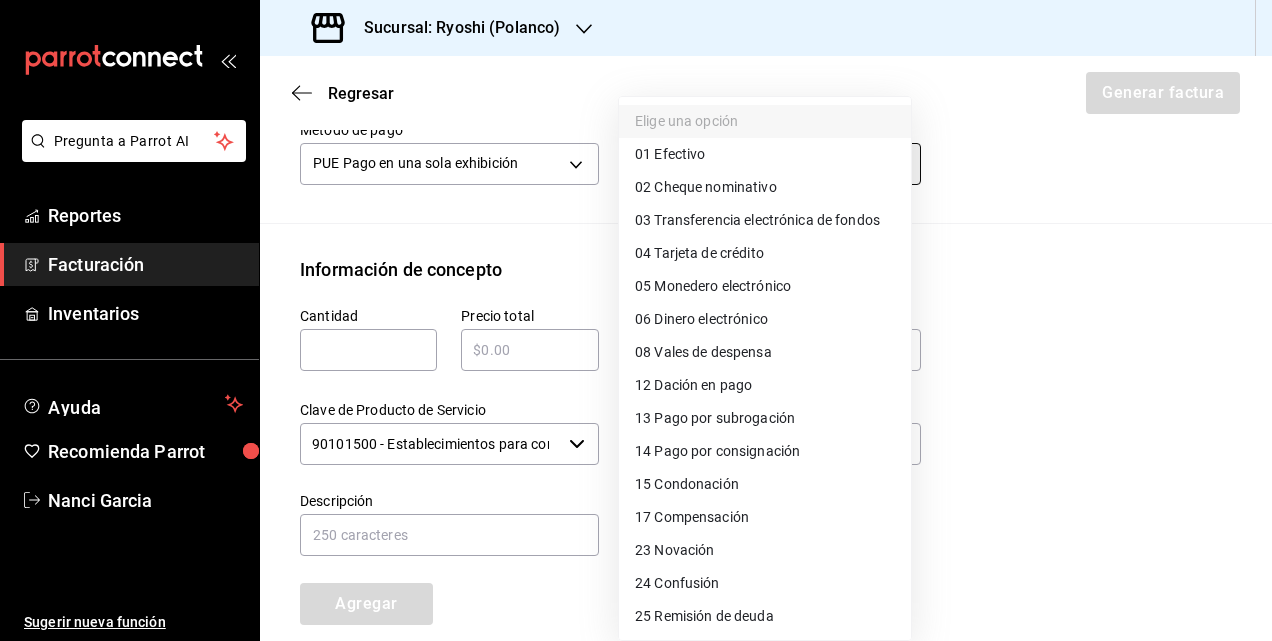 type on "04" 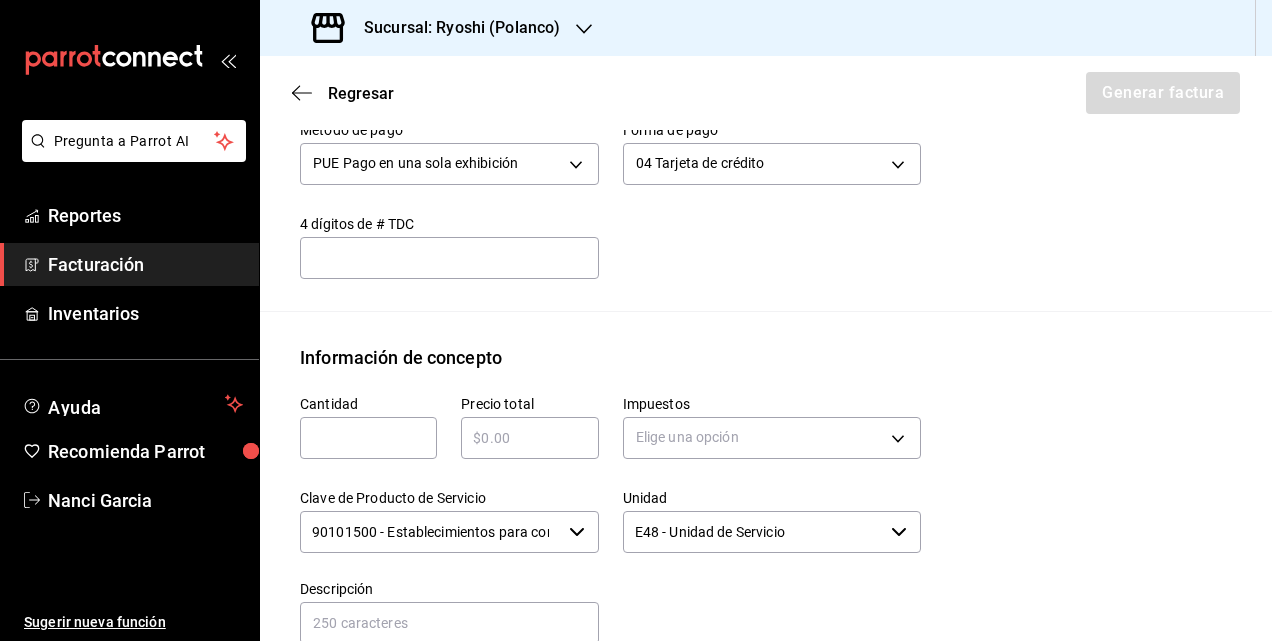 click at bounding box center [368, 438] 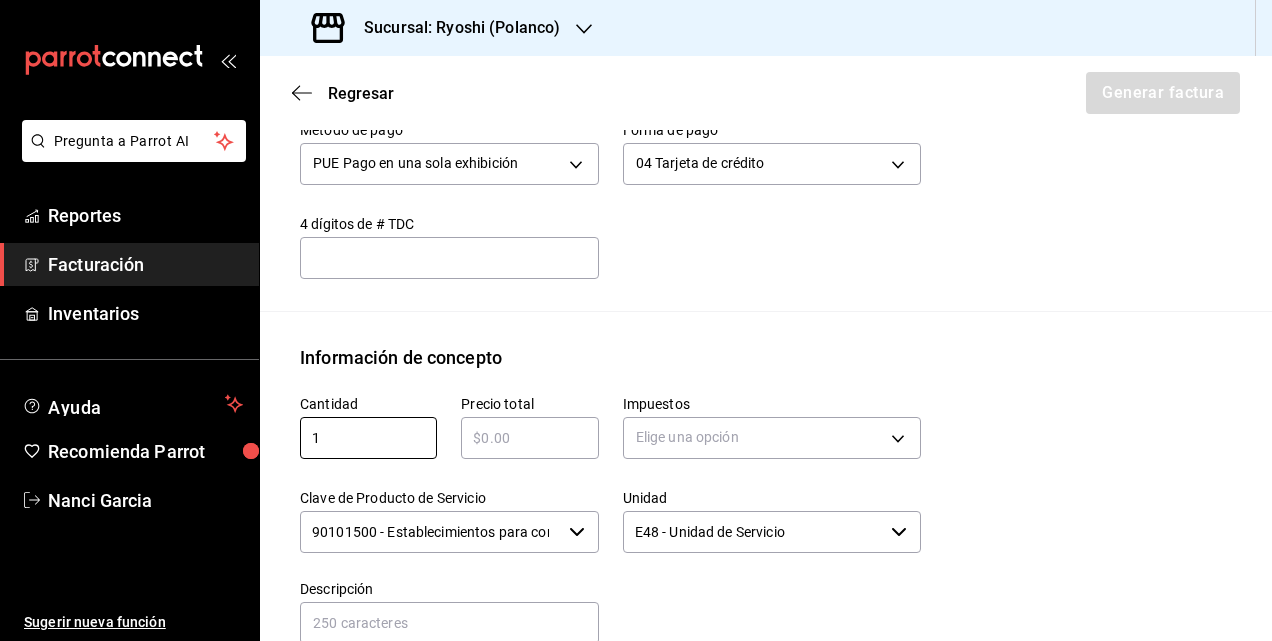 click at bounding box center (529, 438) 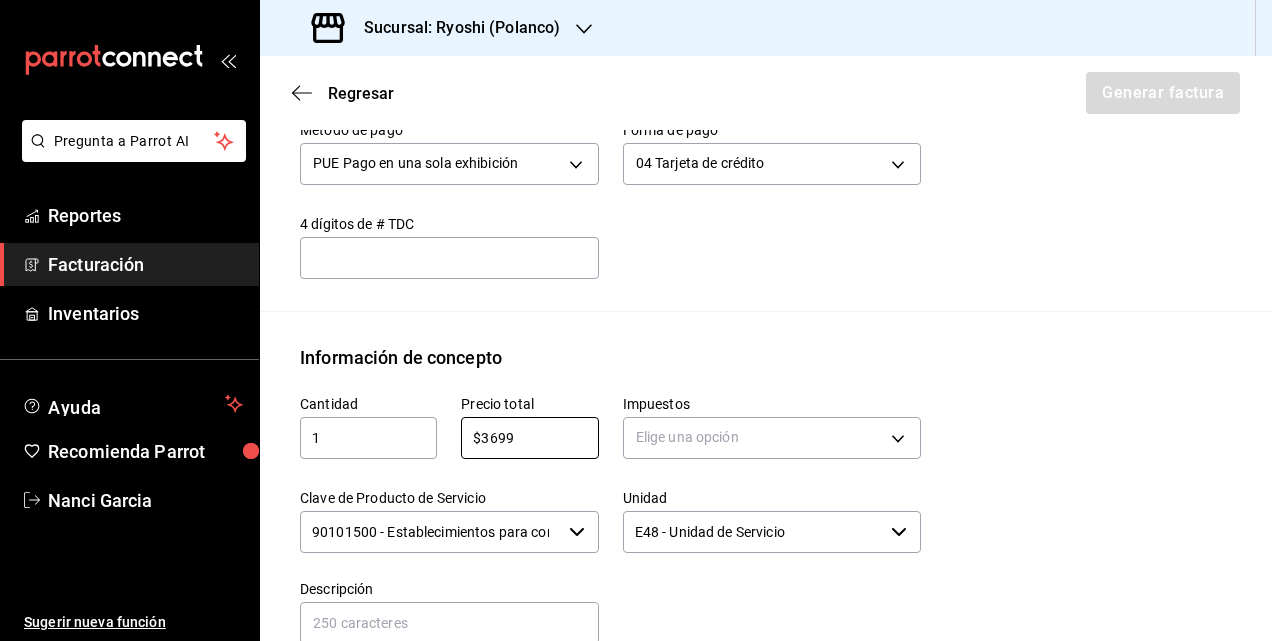 type on "$3699" 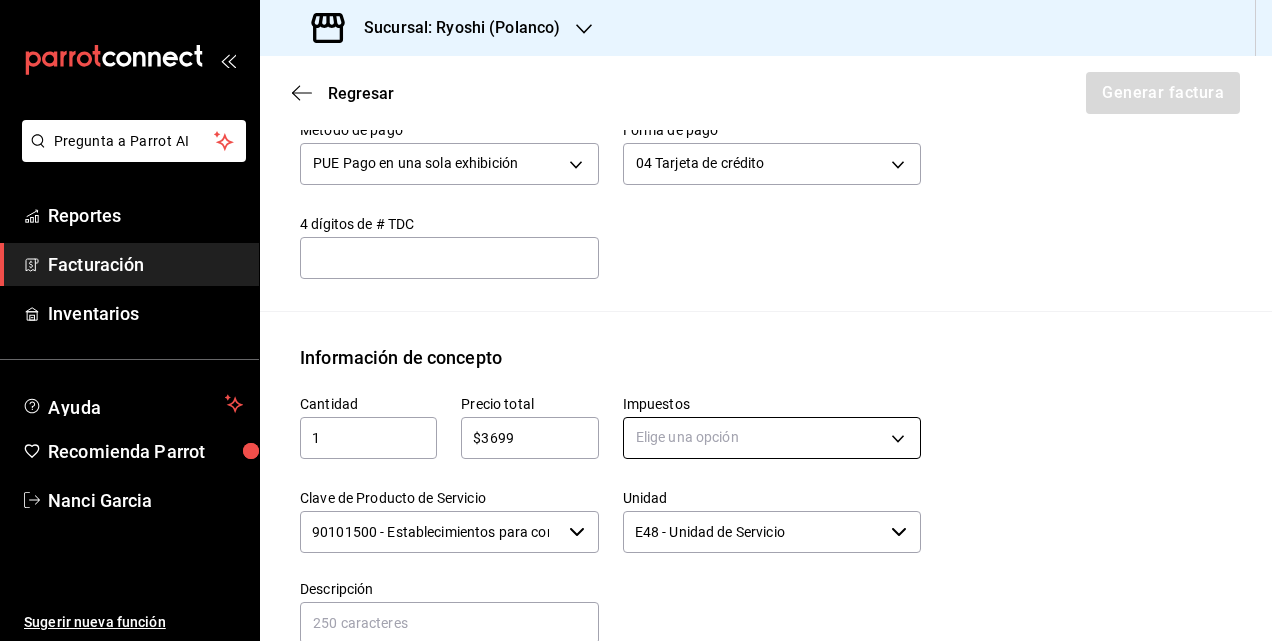 click on "Pregunta a Parrot AI Reportes Facturación Inventarios Ayuda Recomienda Parrot Nanci Garcia Sugerir nueva función Sucursal: Ryoshi (Polanco) Regresar Generar factura Emisor Perfil fiscal JAPAN BAR Tipo de comprobante Ingreso Receptor Nombre / Razón social SPECIAL ECONOMIC AND LOGISTICS ZONES DEVELOPER RFC Receptor SEL161003GP6 Régimen fiscal General de Ley Personas Morales Uso de CFDI G03: Gastos en general Correo electrónico ryoshi.masaryk@grupocosteno.com Elige cómo quieres agregar los conceptos a tu factura Manualmente Asociar orden Pago Método de pago PUE Pago en una sola exhibición PUE Forma de pago 04 Tarjeta de crédito 04 4 dígitos de # TDC Información de concepto Cantidad 1 Precio total $3699 Impuestos Elige una opción Clave de Producto de Servicio 90101500 - Establecimientos para comer y beber Unidad E48 - Unidad de Servicio Descripción Agregar IVA Total $0.00 IEPS Total $0.00 Subtotal $0.00 Total $0.00 Orden Cantidad Clave Unidad Monto Impuesto Total" at bounding box center (636, 320) 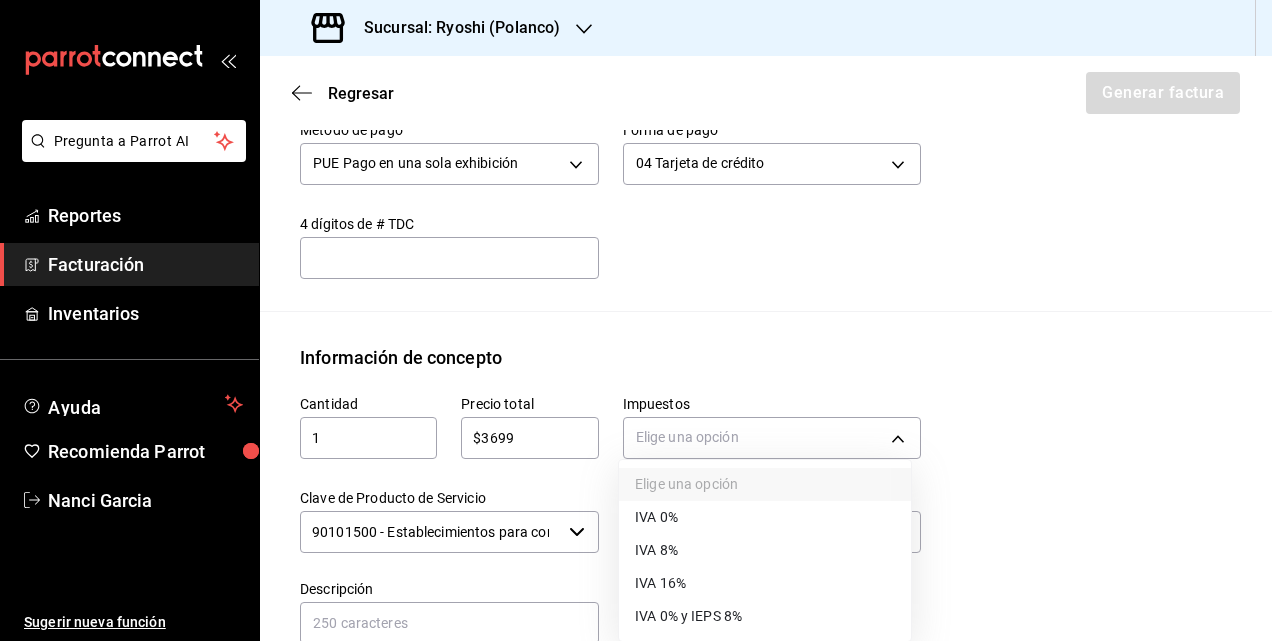 click on "IVA 16%" at bounding box center (765, 583) 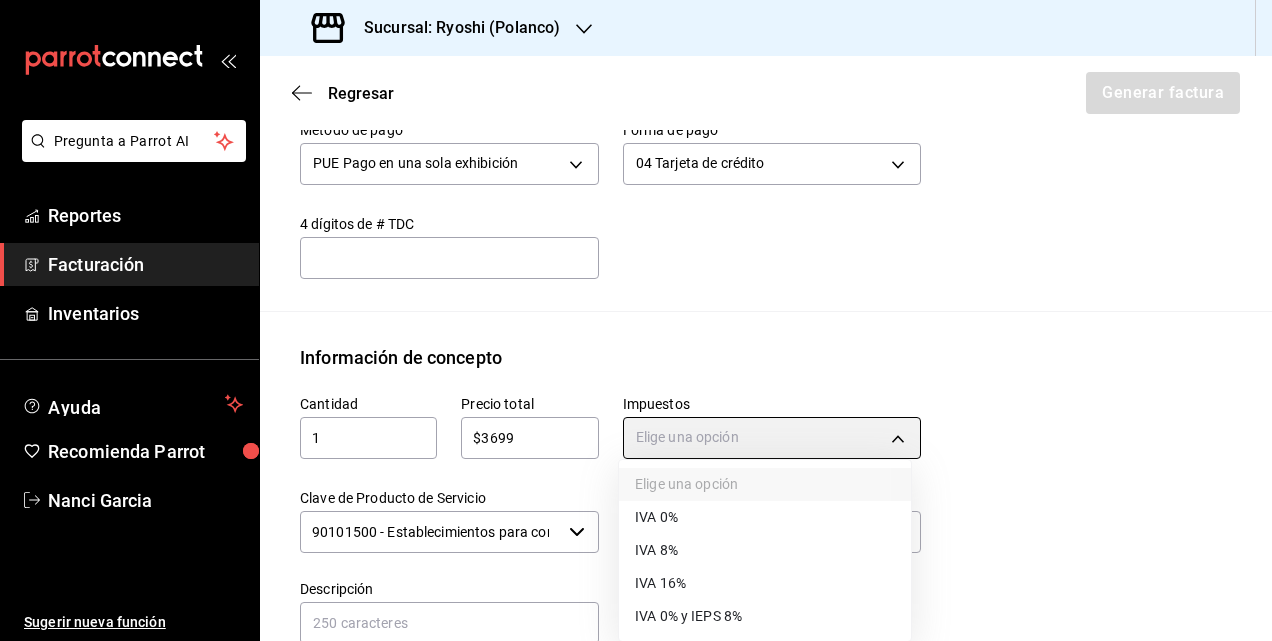 type on "IVA_16" 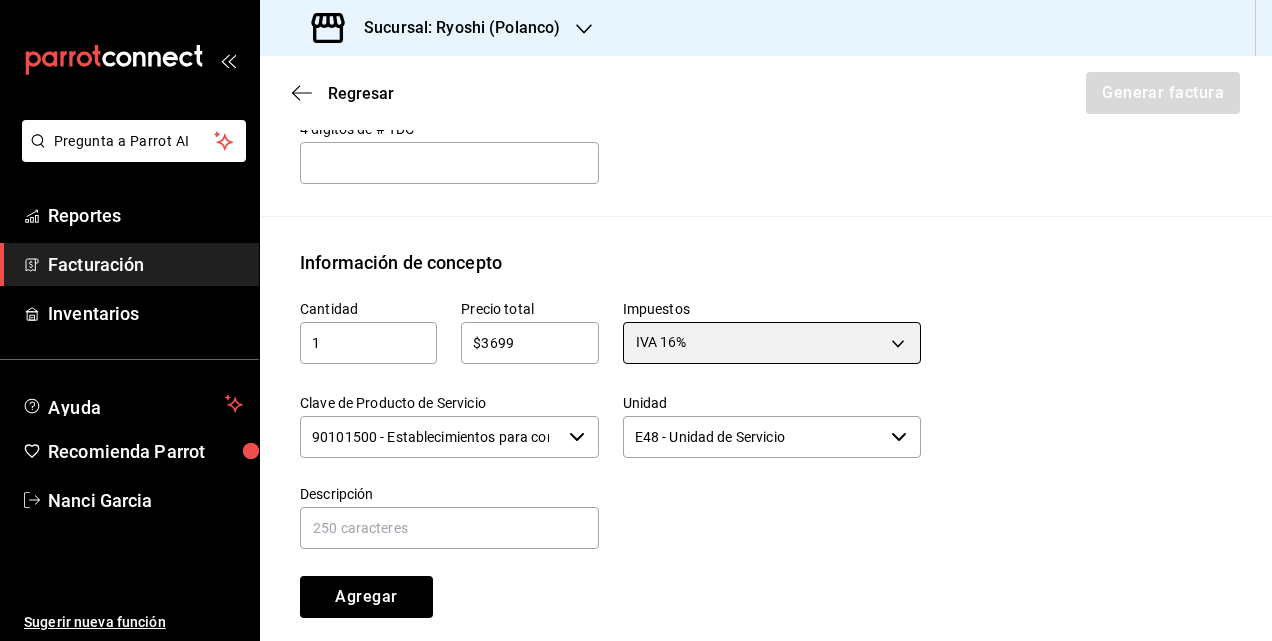 scroll, scrollTop: 916, scrollLeft: 0, axis: vertical 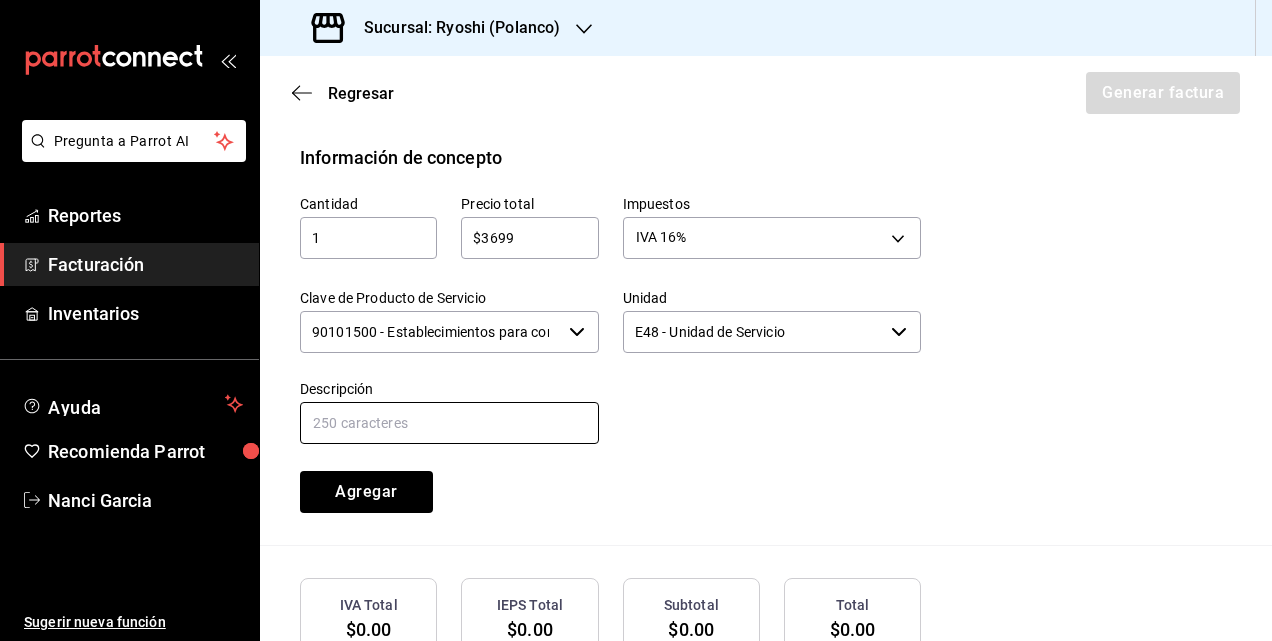 click at bounding box center (449, 423) 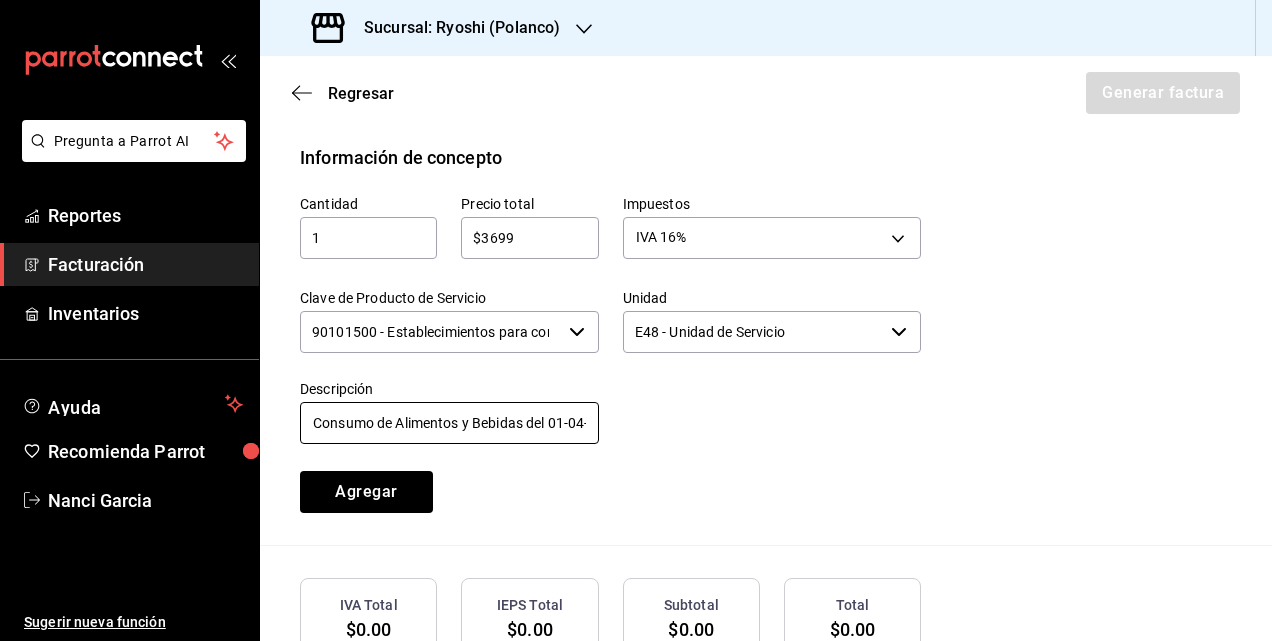 click on "Consumo de Alimentos y Bebidas del 01-04-25" at bounding box center (449, 423) 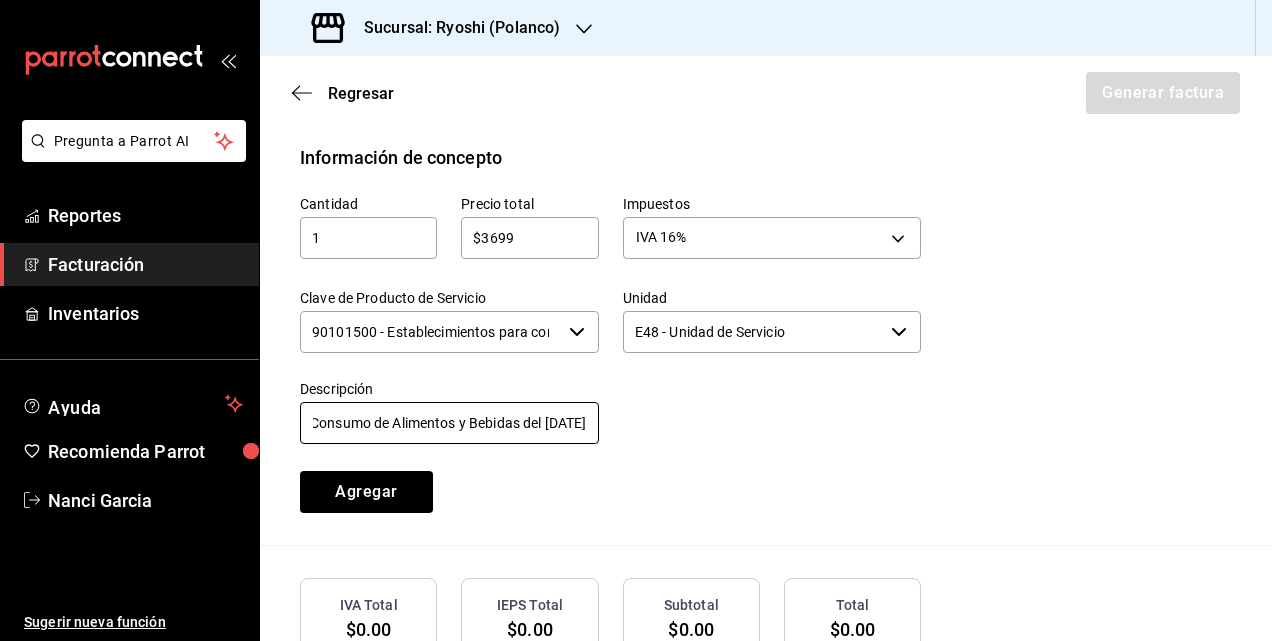 scroll, scrollTop: 0, scrollLeft: 27, axis: horizontal 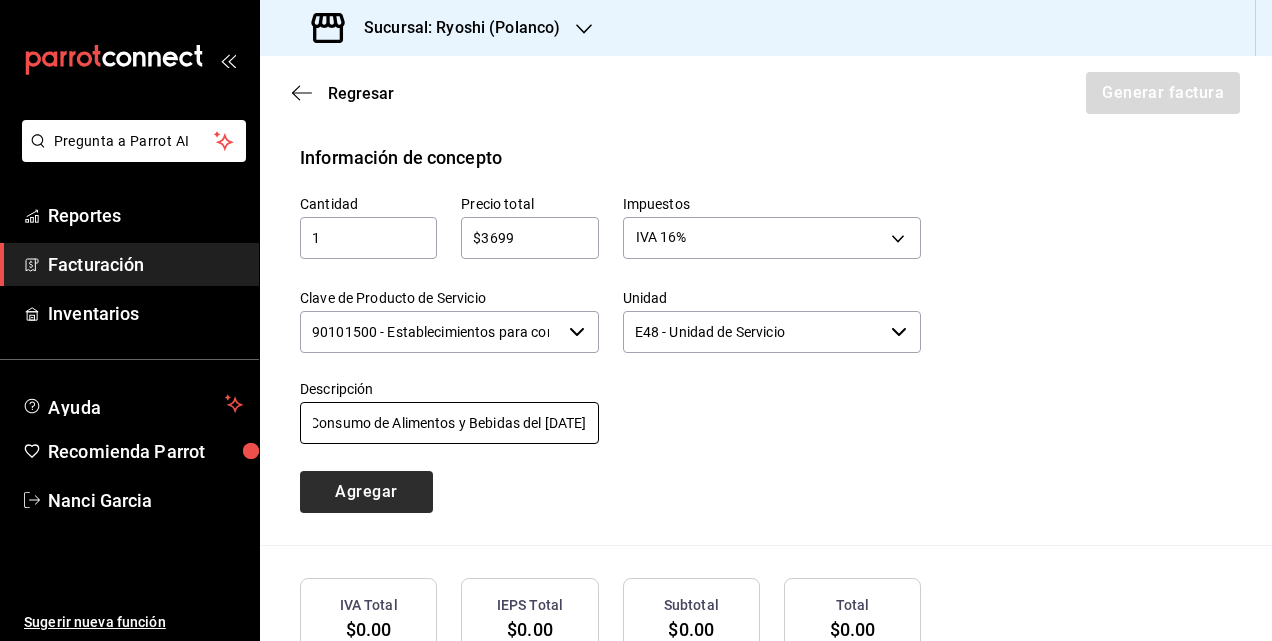 type on "Consumo de Alimentos y Bebidas del [DATE]" 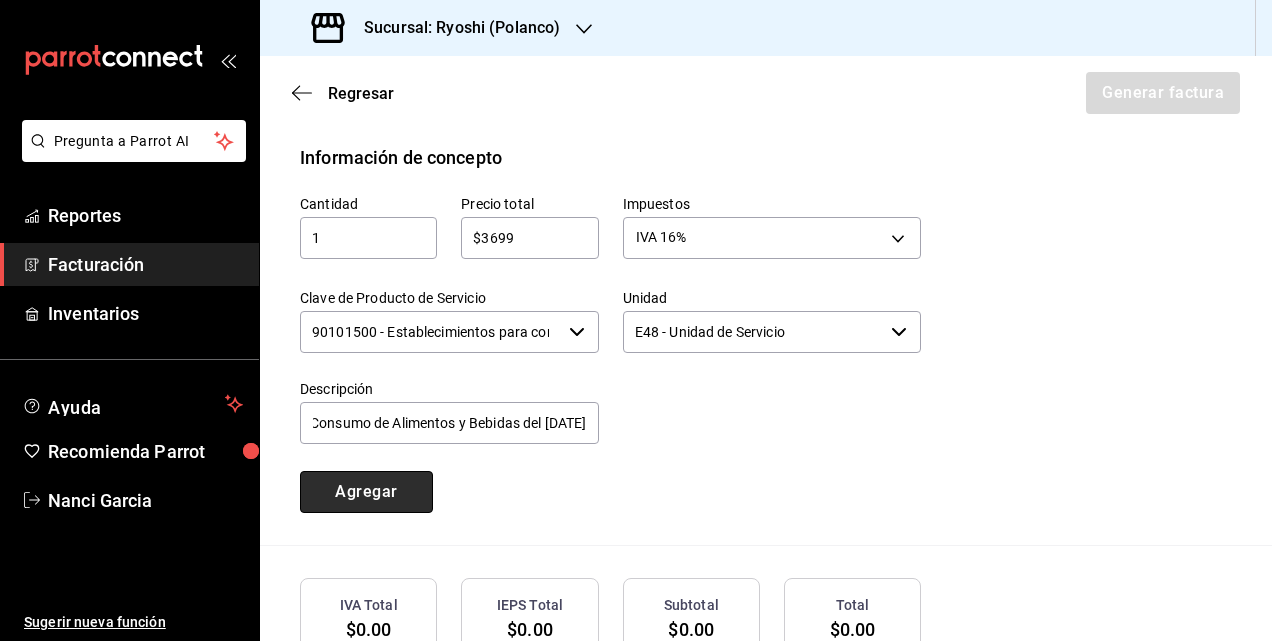click on "Agregar" at bounding box center [366, 492] 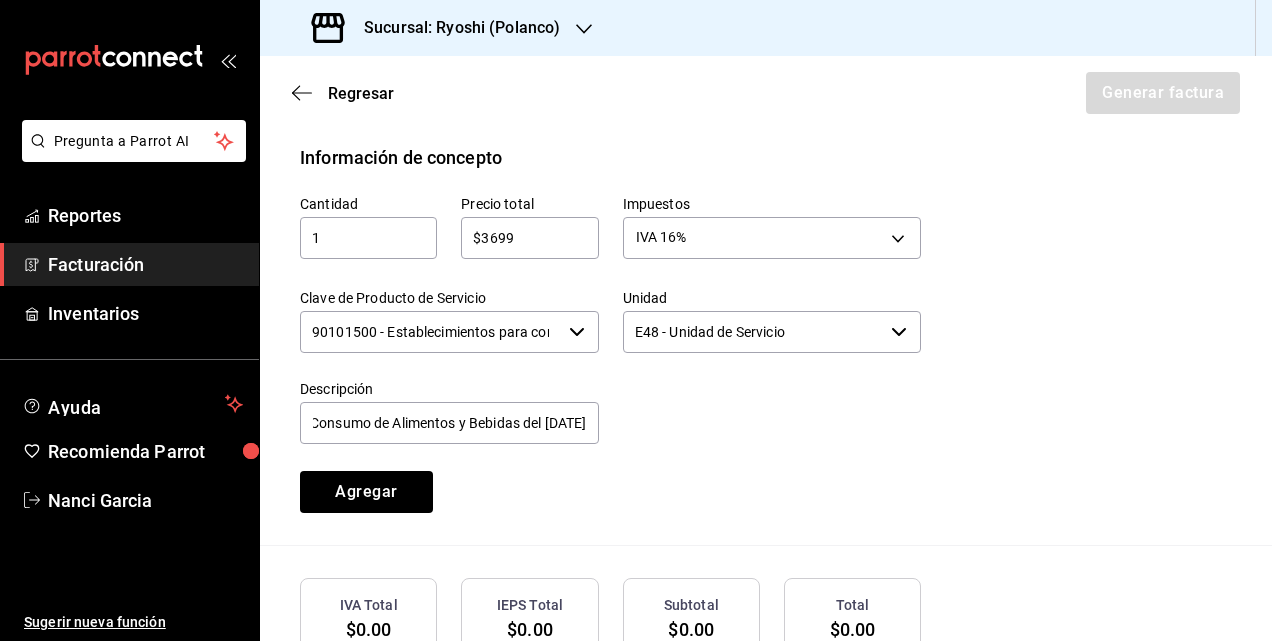 type 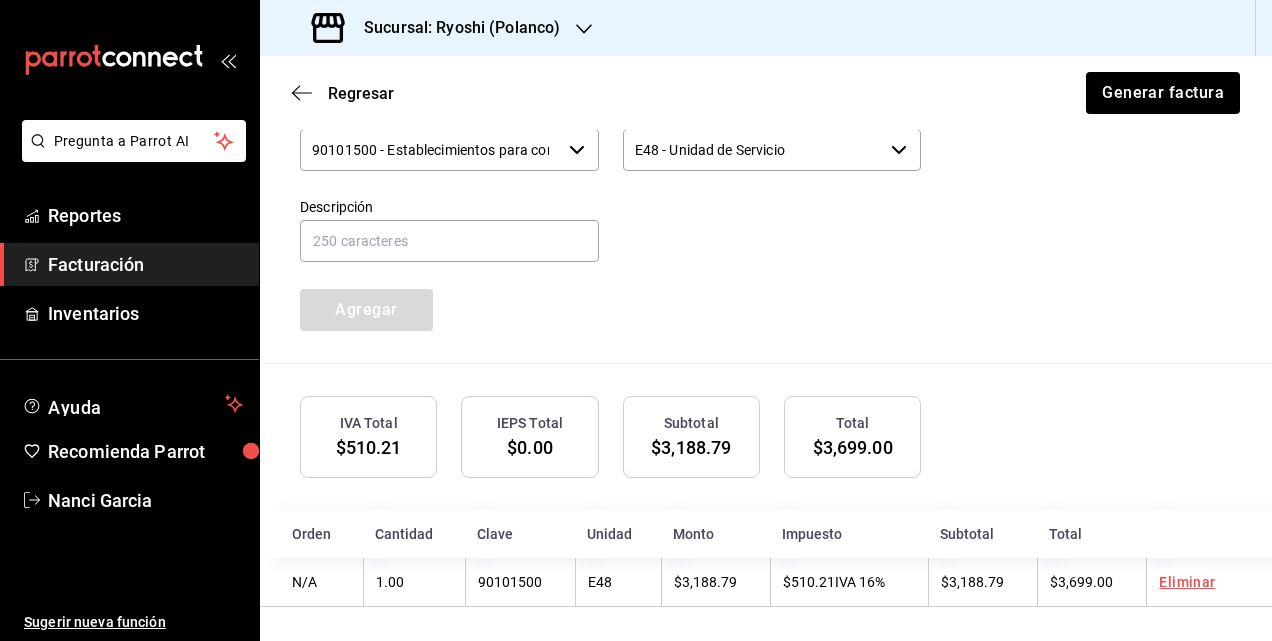 scroll, scrollTop: 1101, scrollLeft: 0, axis: vertical 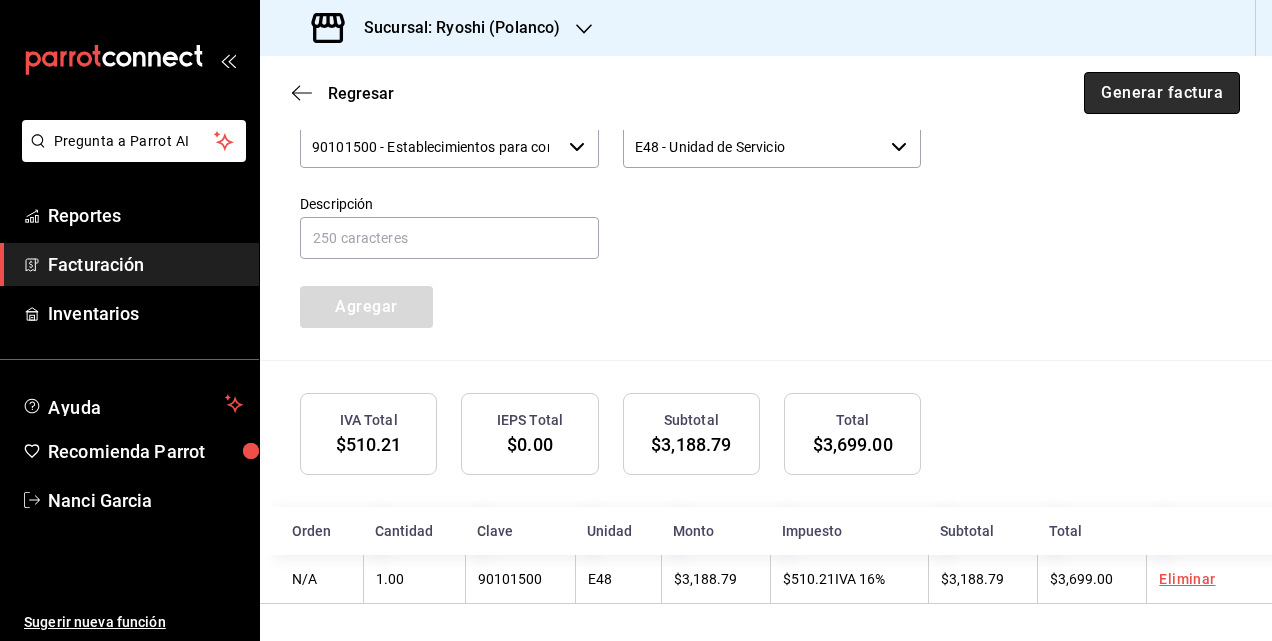 click on "Generar factura" at bounding box center (1162, 93) 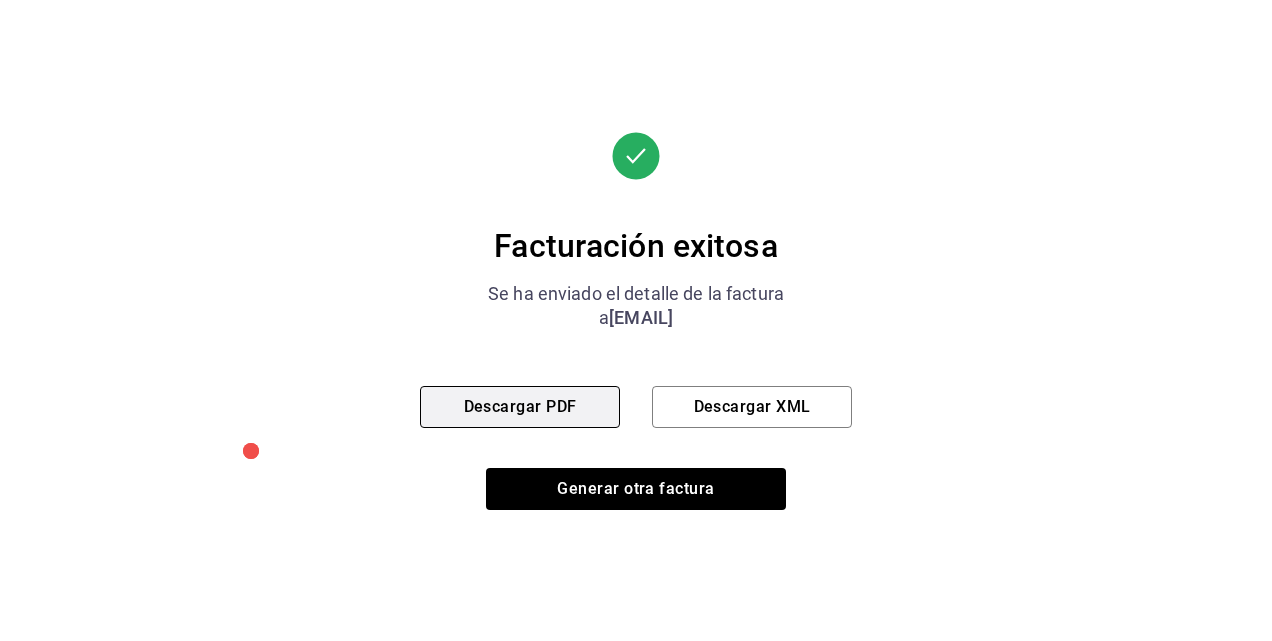 click on "Descargar PDF" at bounding box center [520, 407] 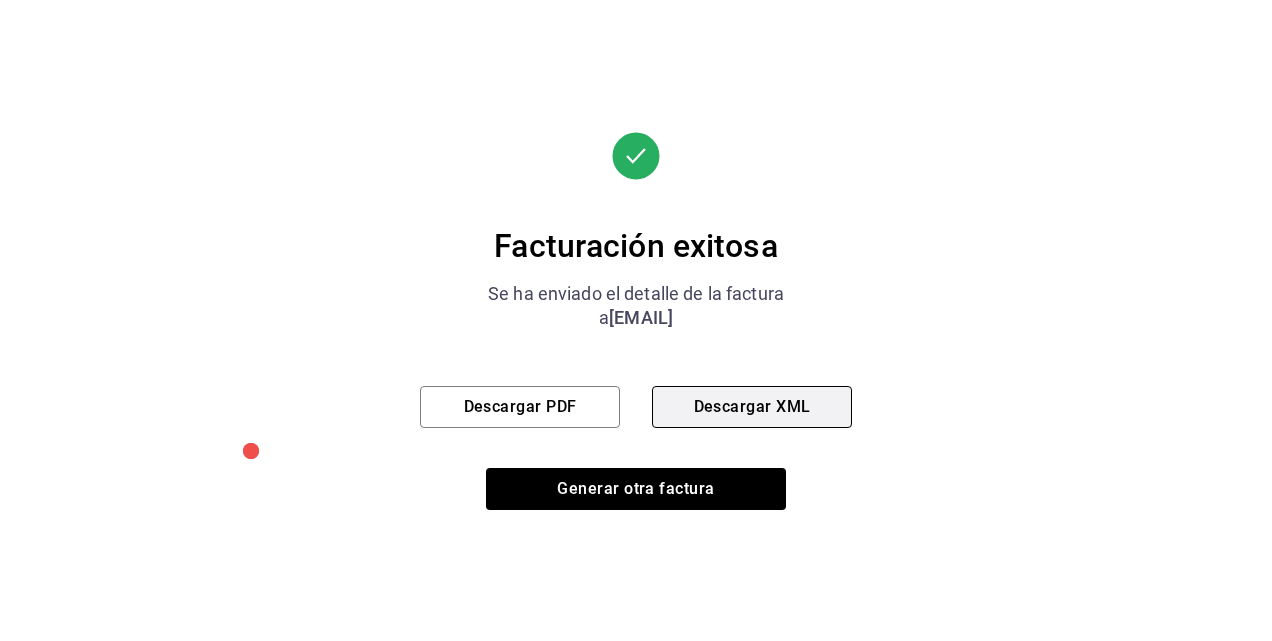 click on "Descargar XML" at bounding box center [752, 407] 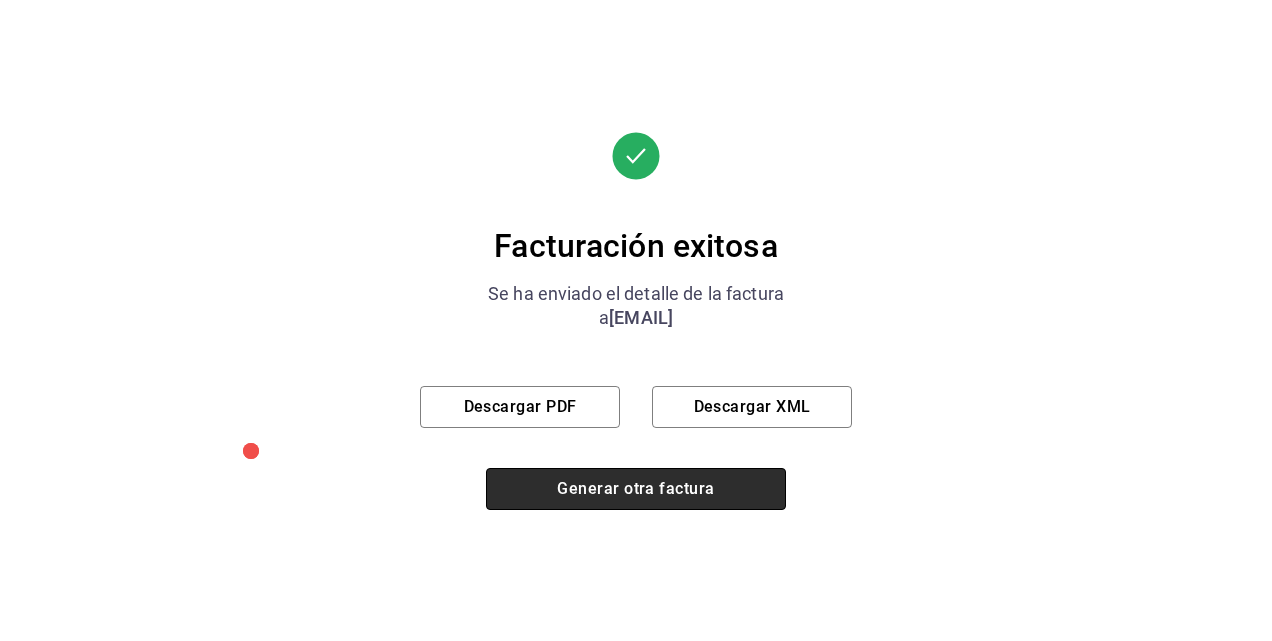 click on "Generar otra factura" at bounding box center (636, 489) 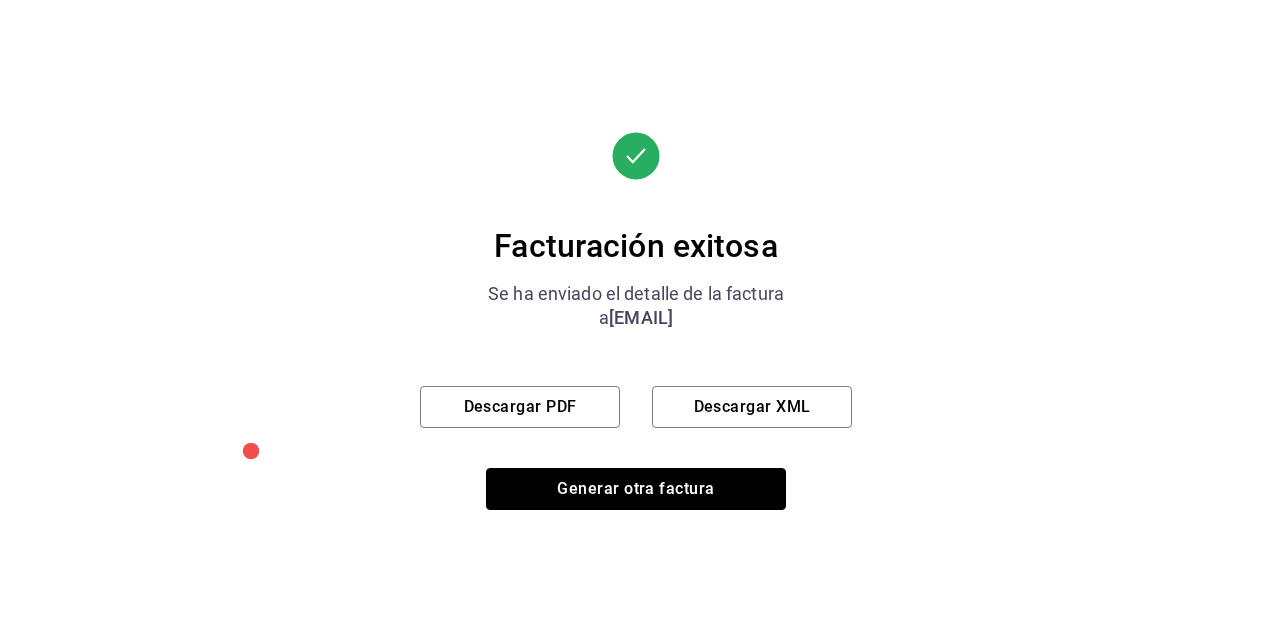 type 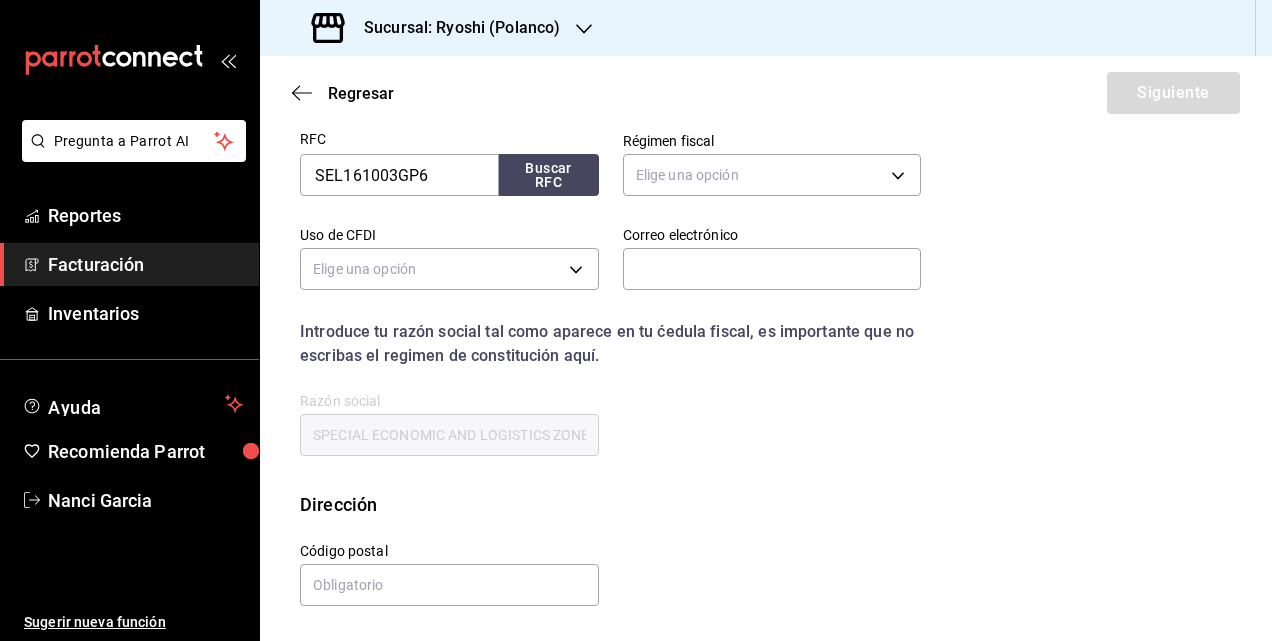 scroll, scrollTop: 252, scrollLeft: 0, axis: vertical 